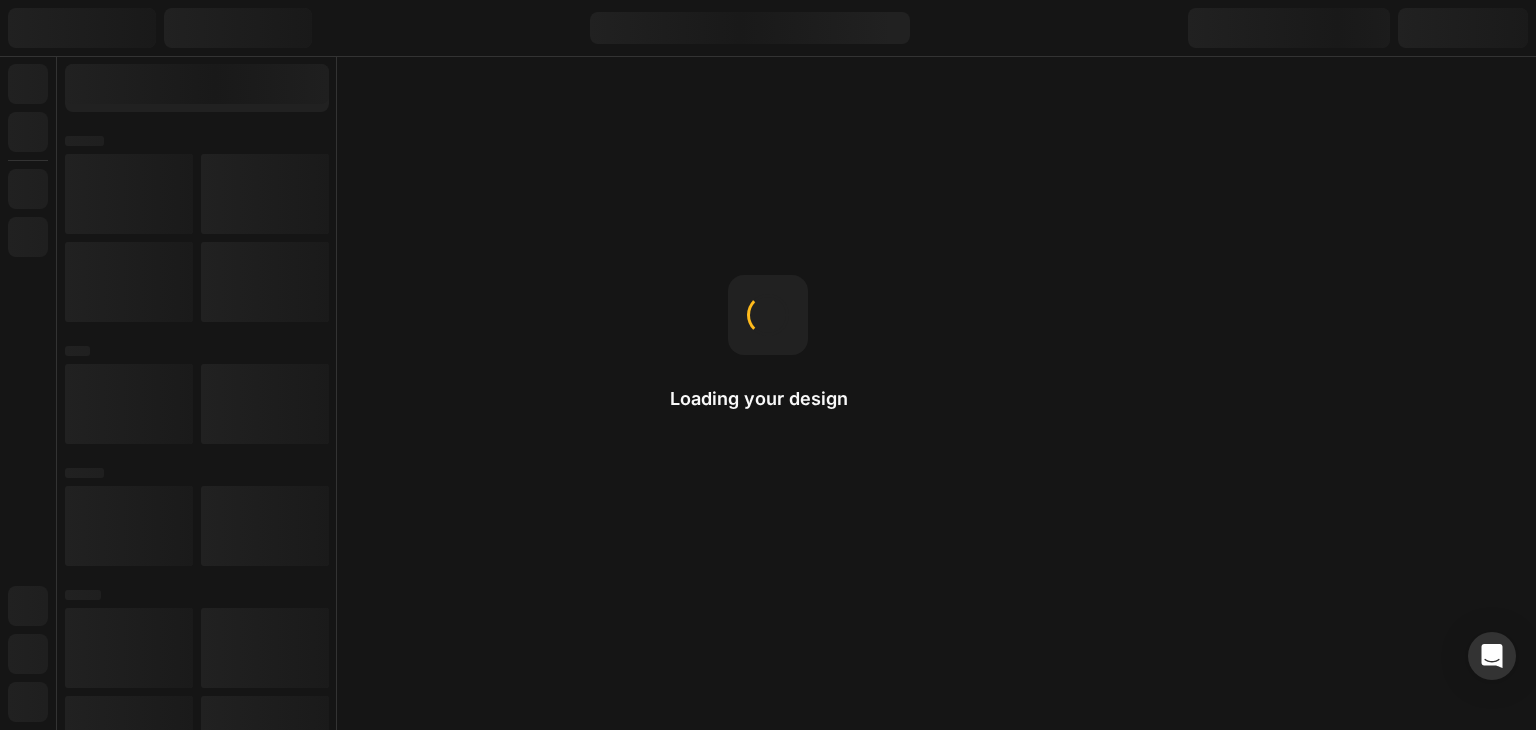 scroll, scrollTop: 0, scrollLeft: 0, axis: both 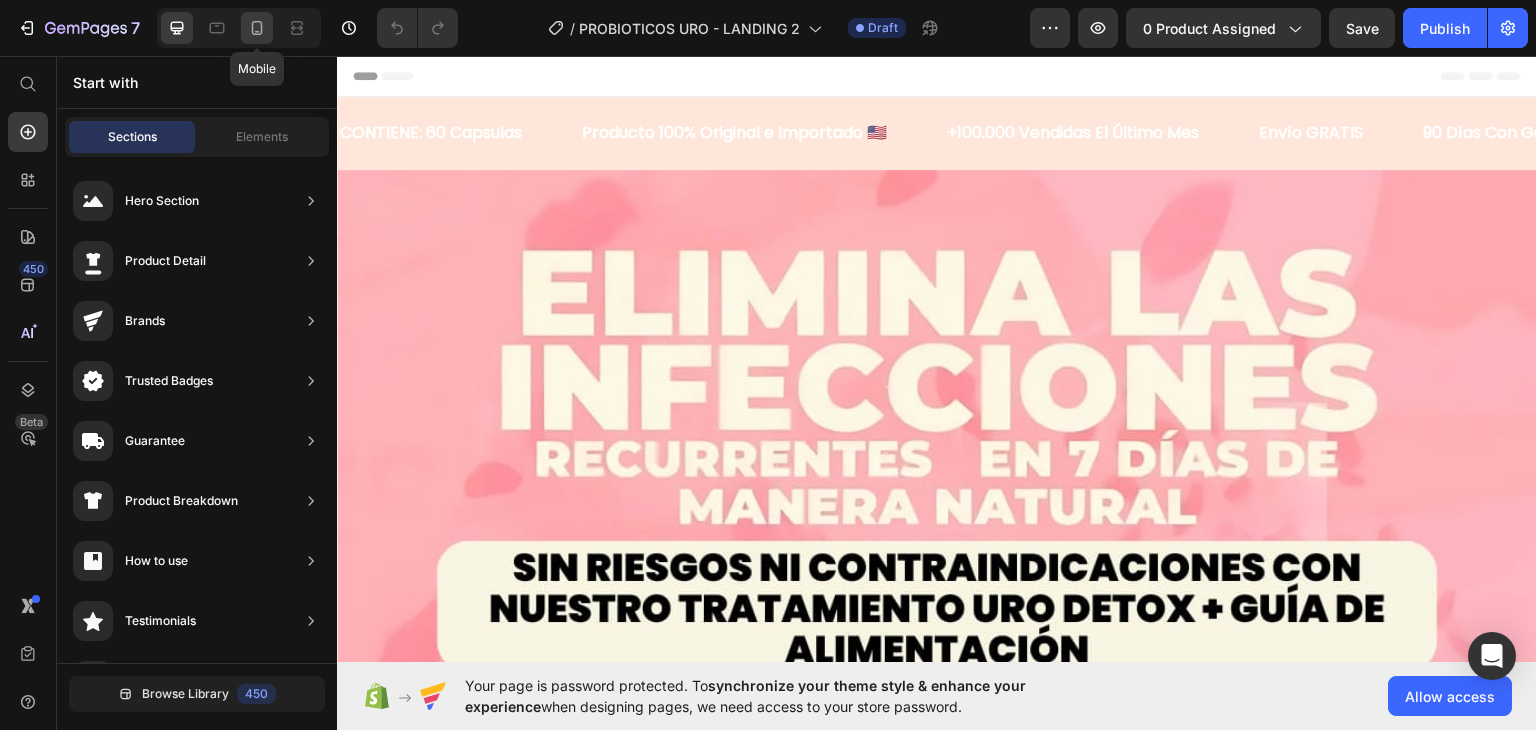 click 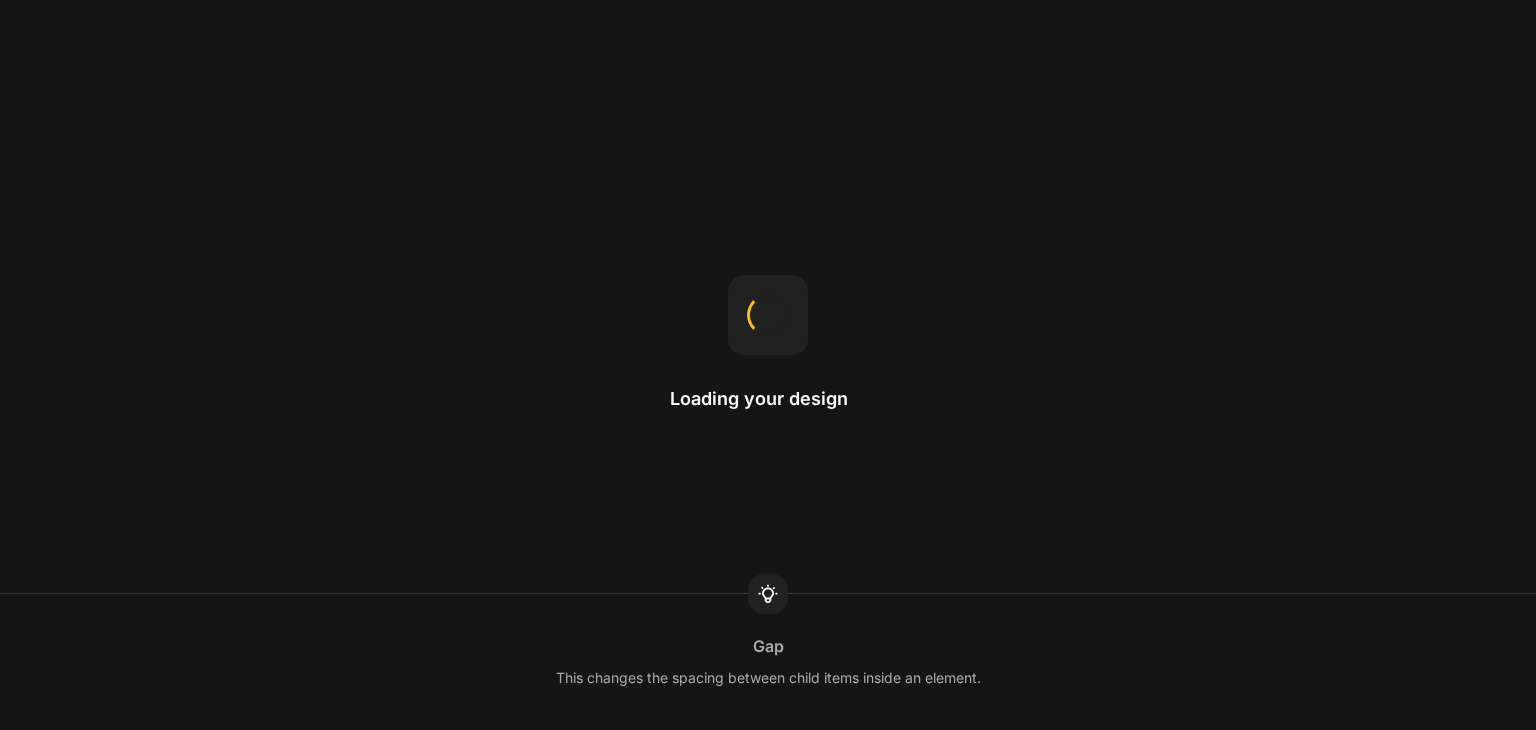scroll, scrollTop: 0, scrollLeft: 0, axis: both 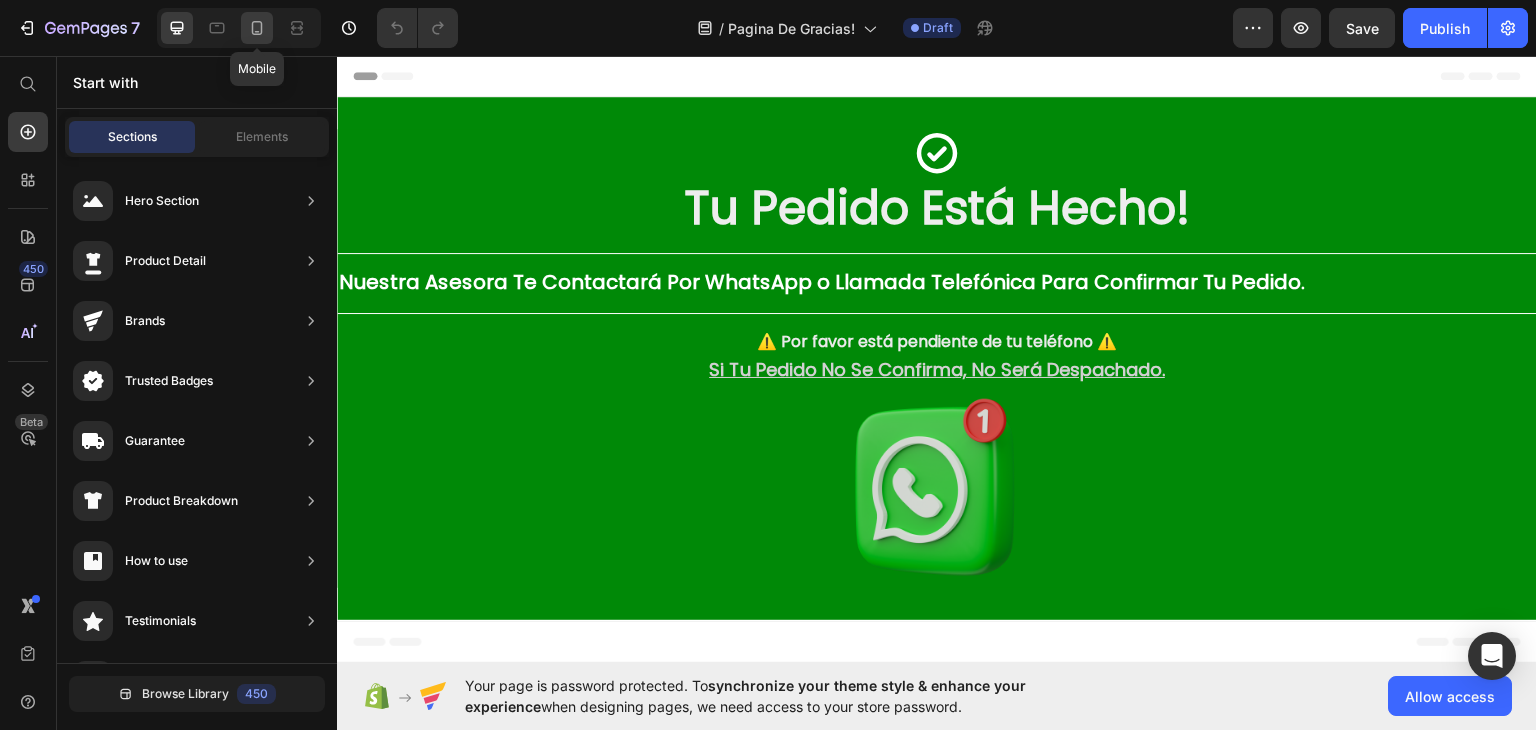 click 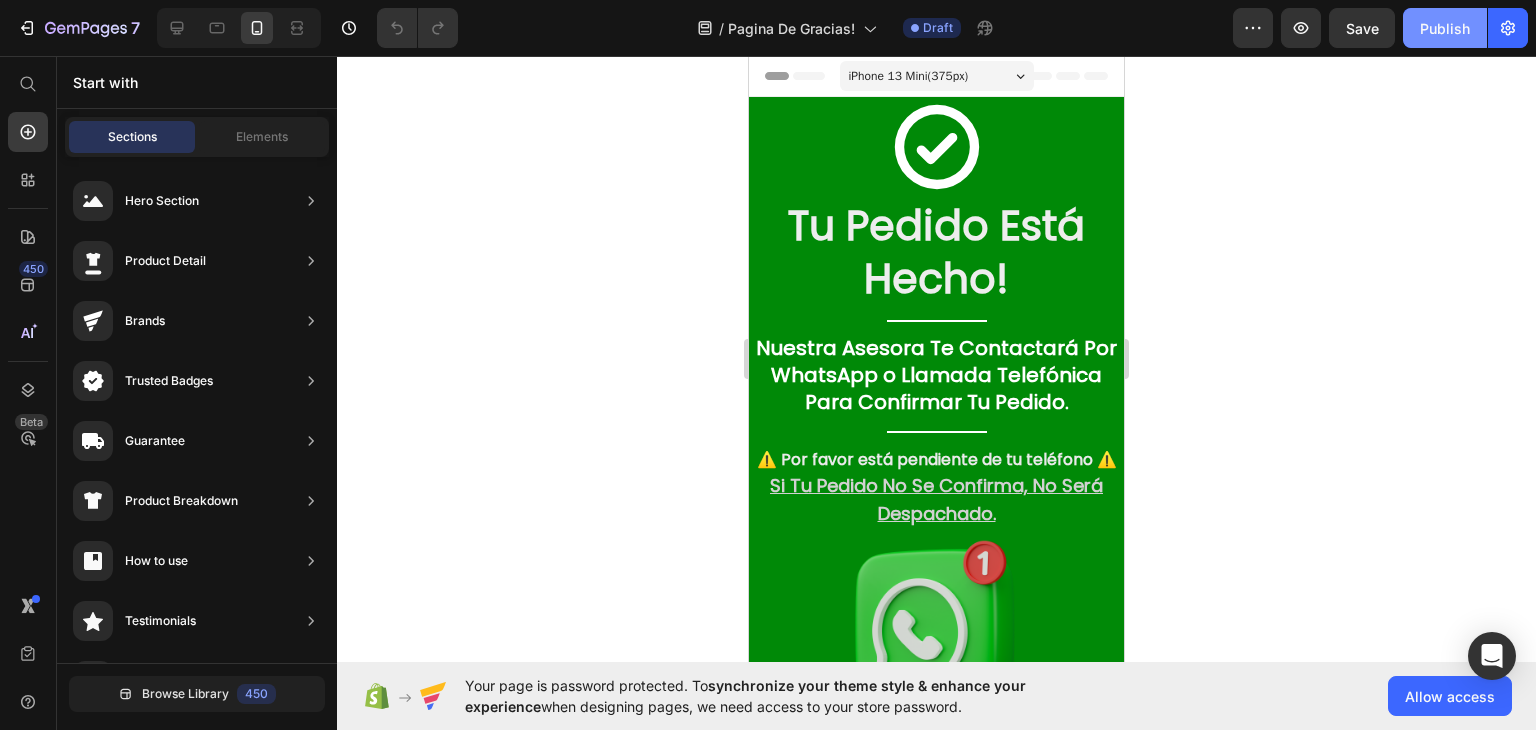 click on "Publish" 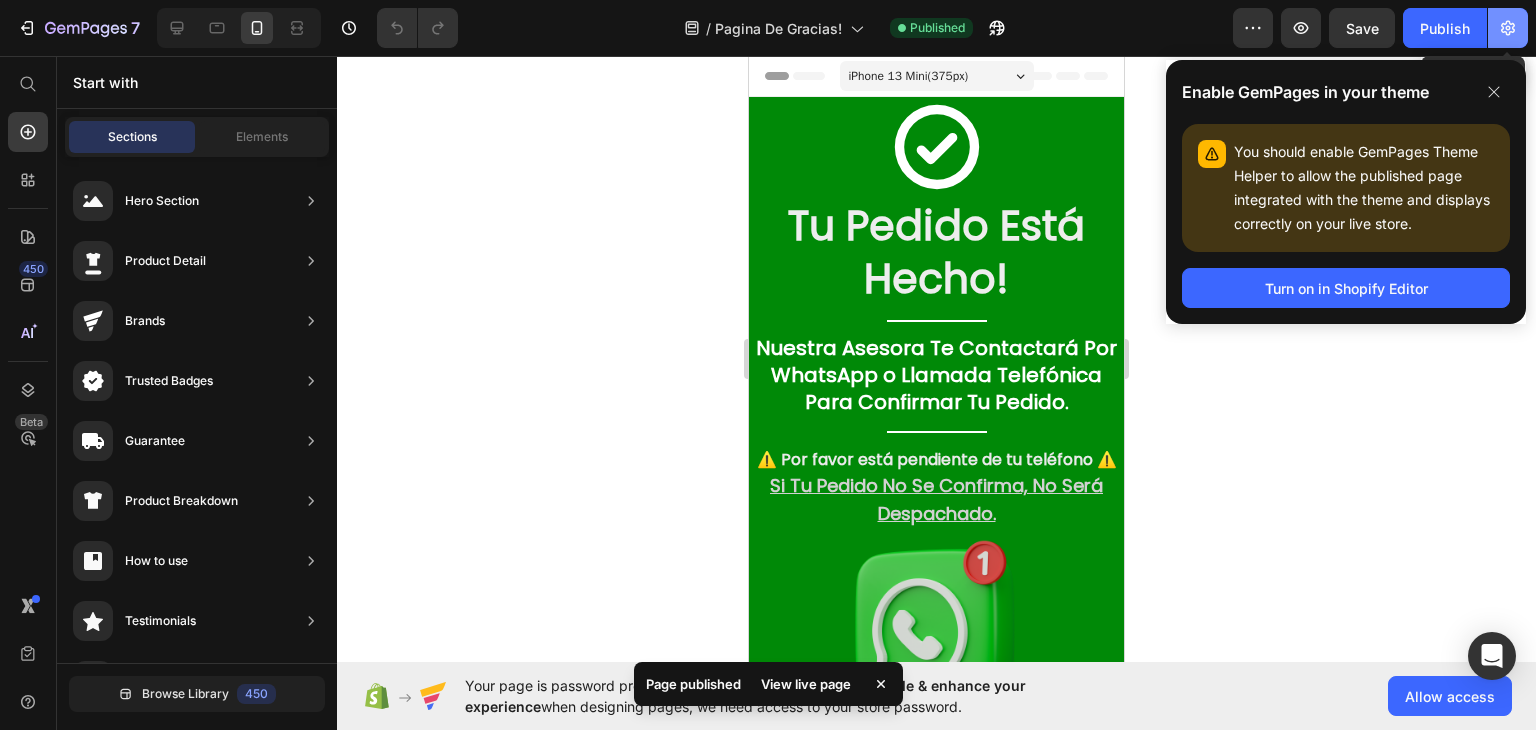 click 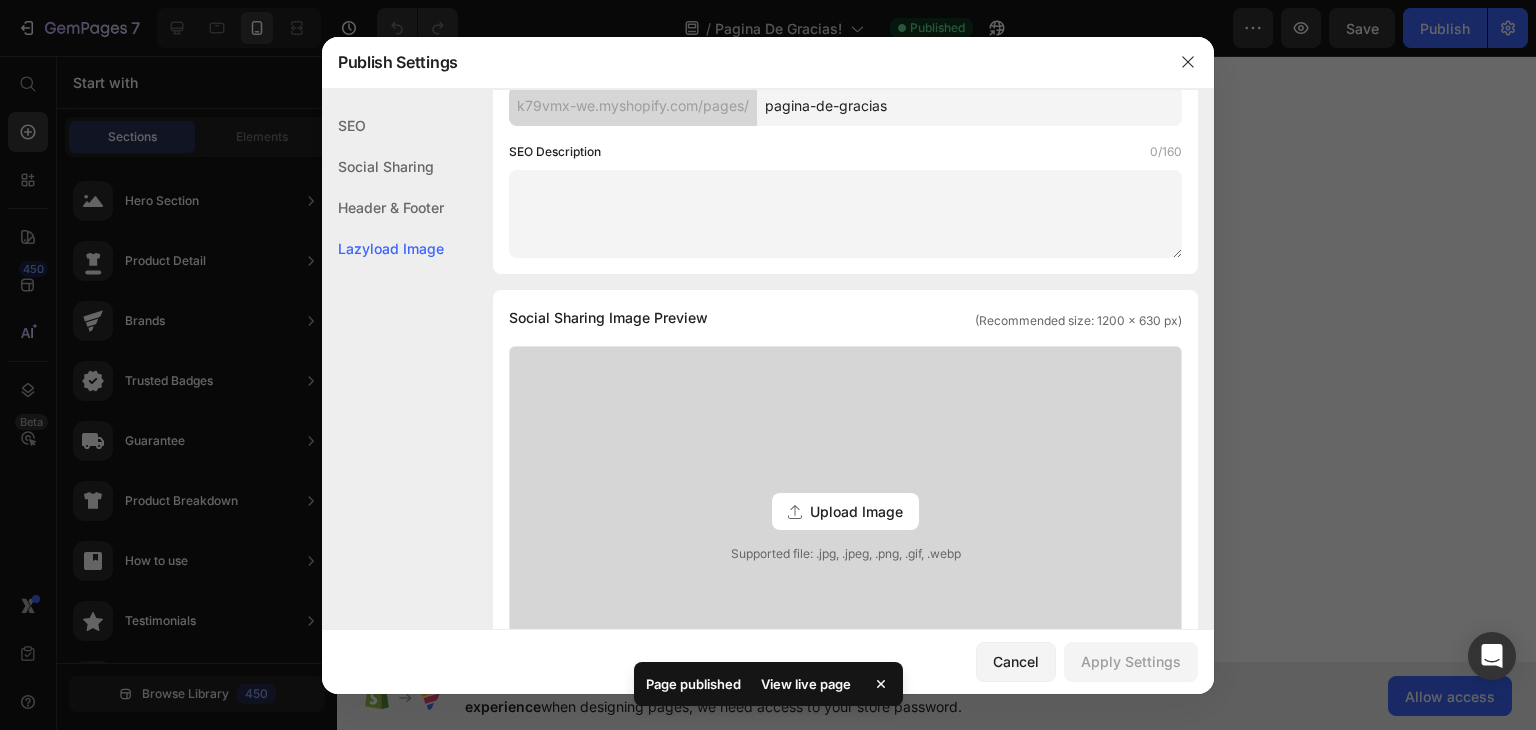 scroll, scrollTop: 916, scrollLeft: 0, axis: vertical 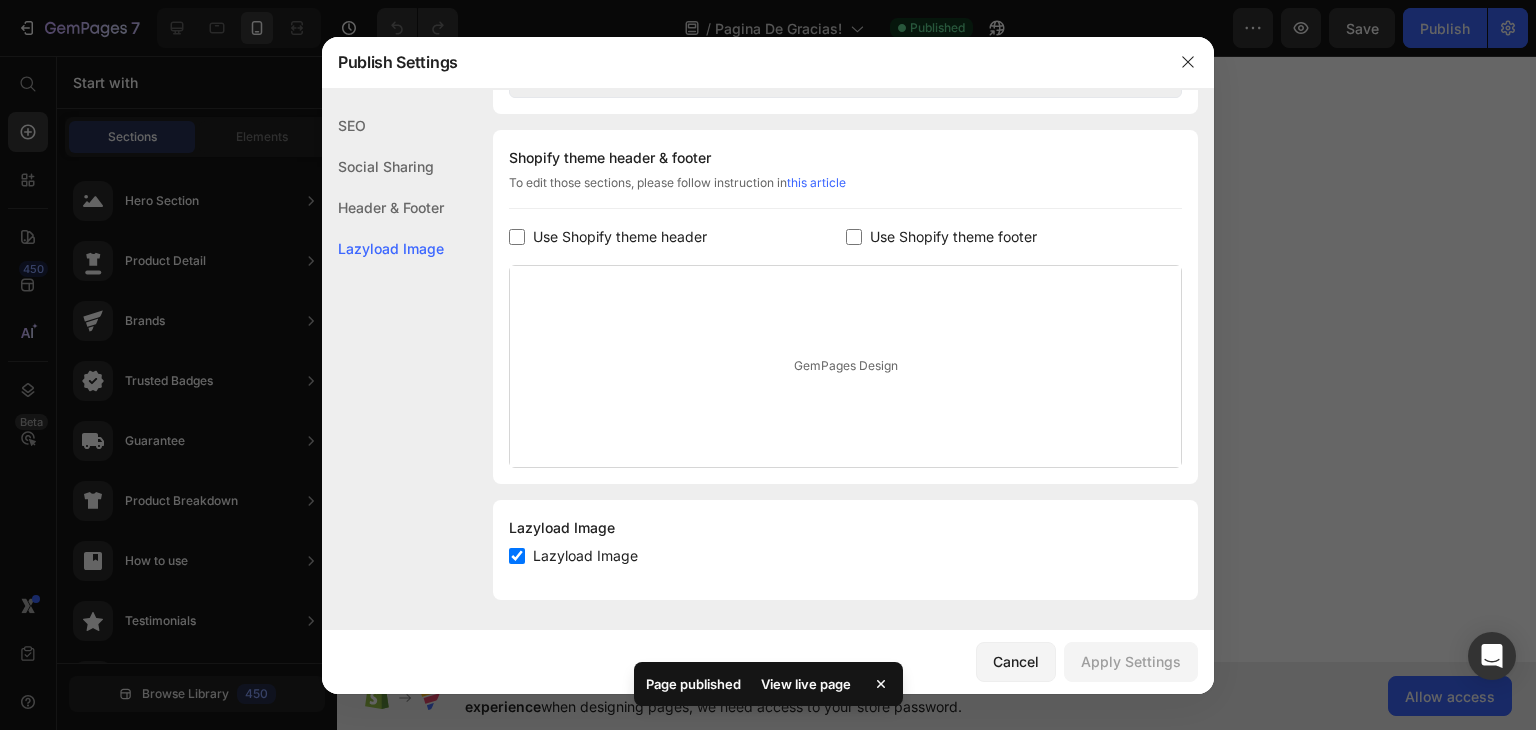click on "Use Shopify theme footer" at bounding box center [953, 237] 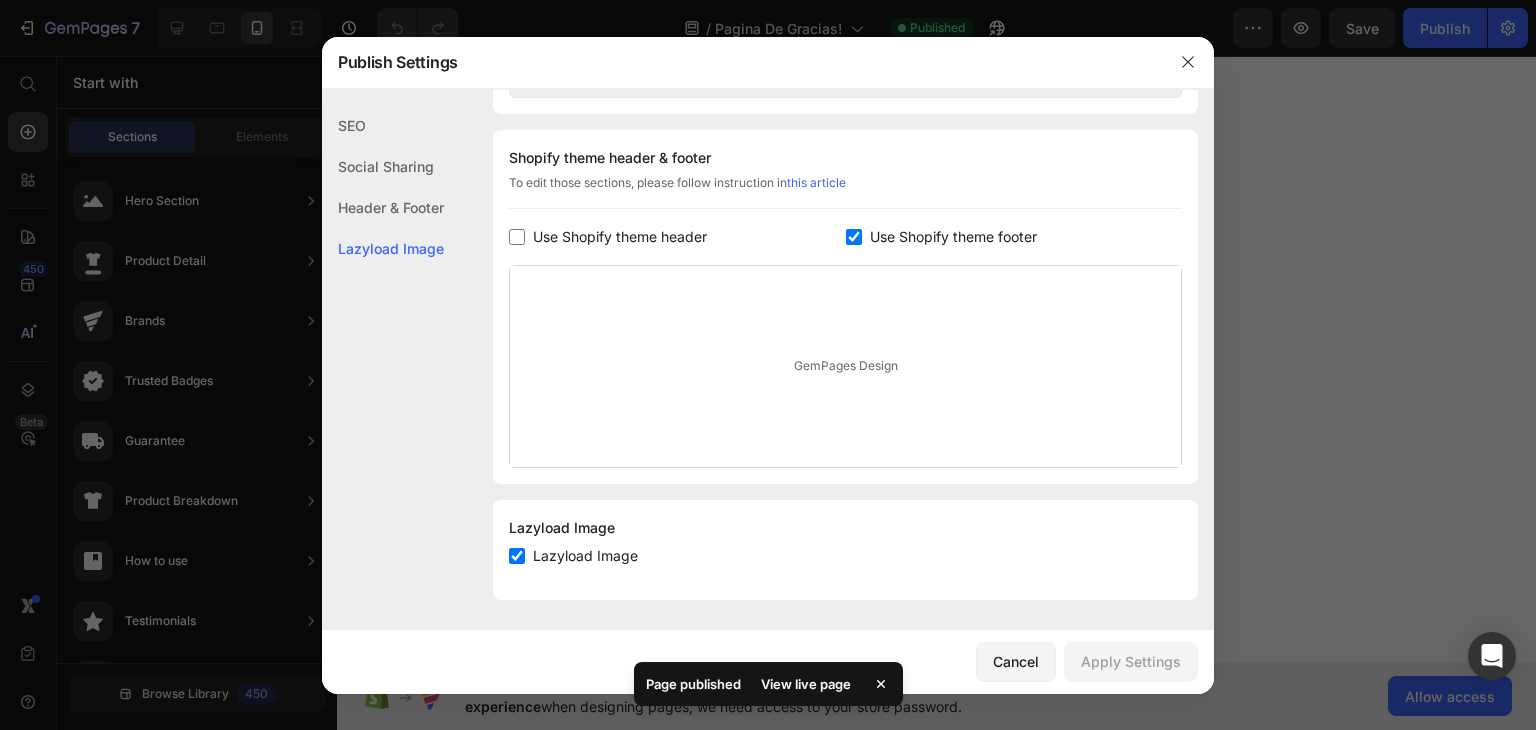 checkbox on "true" 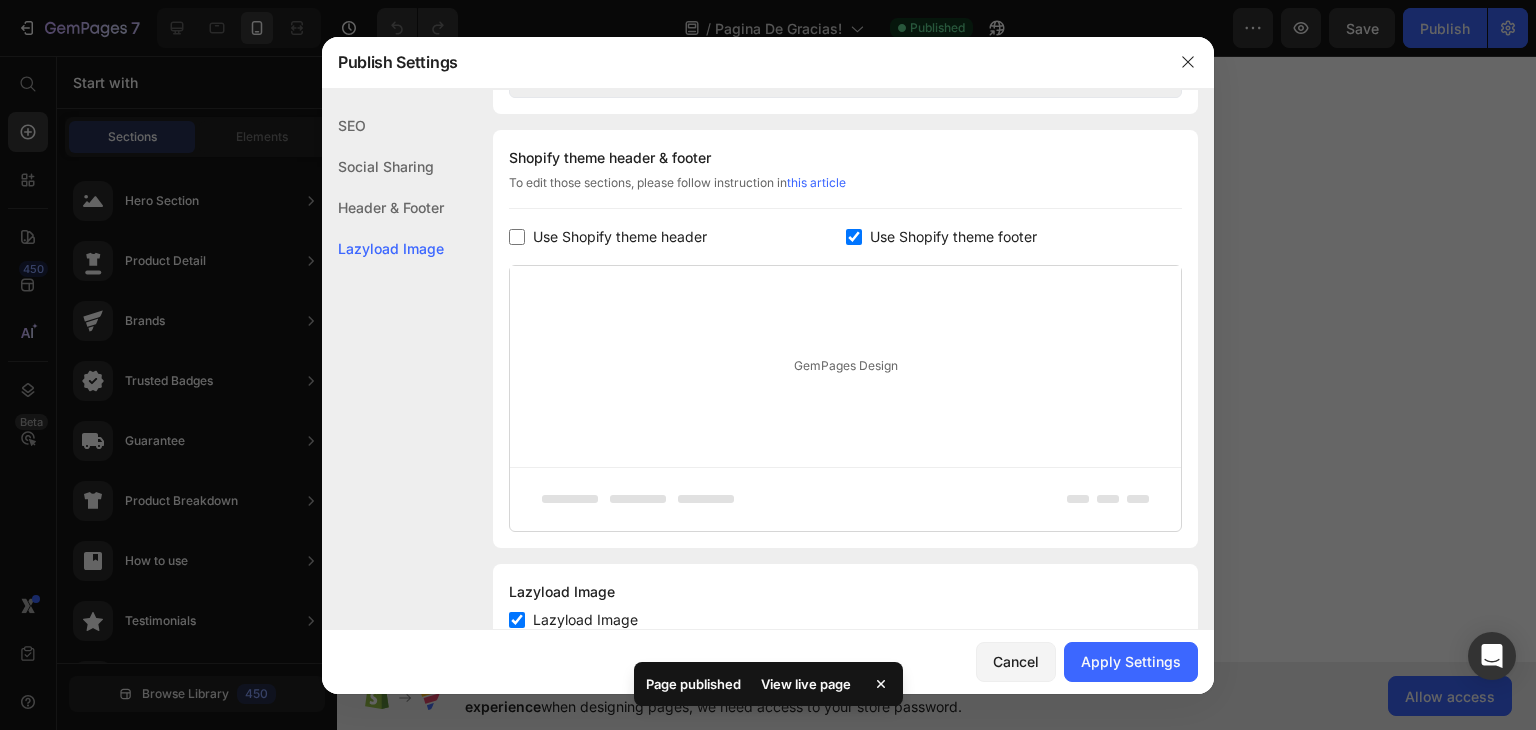 click on "Use Shopify theme header" at bounding box center [620, 237] 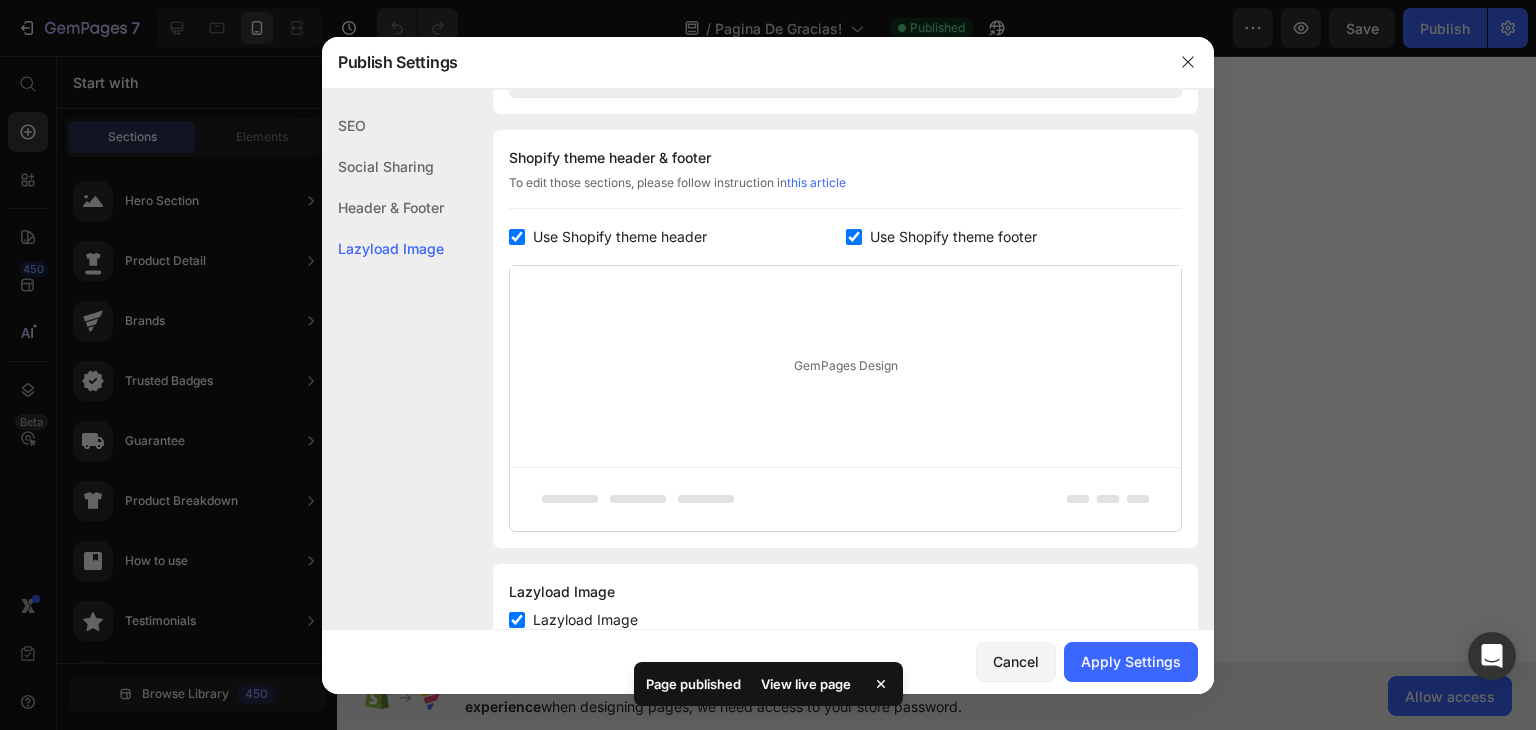 checkbox on "true" 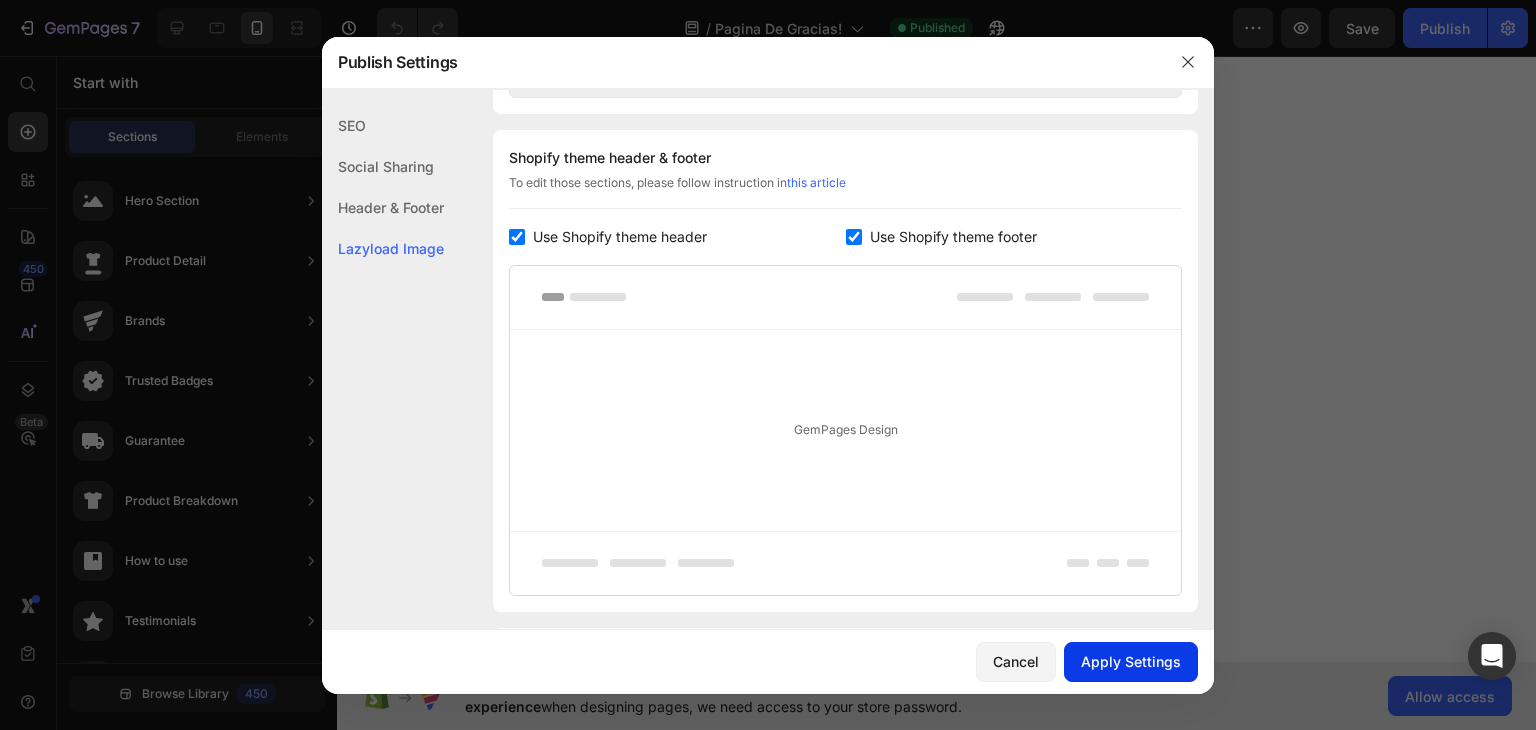 click on "Apply Settings" at bounding box center (1131, 661) 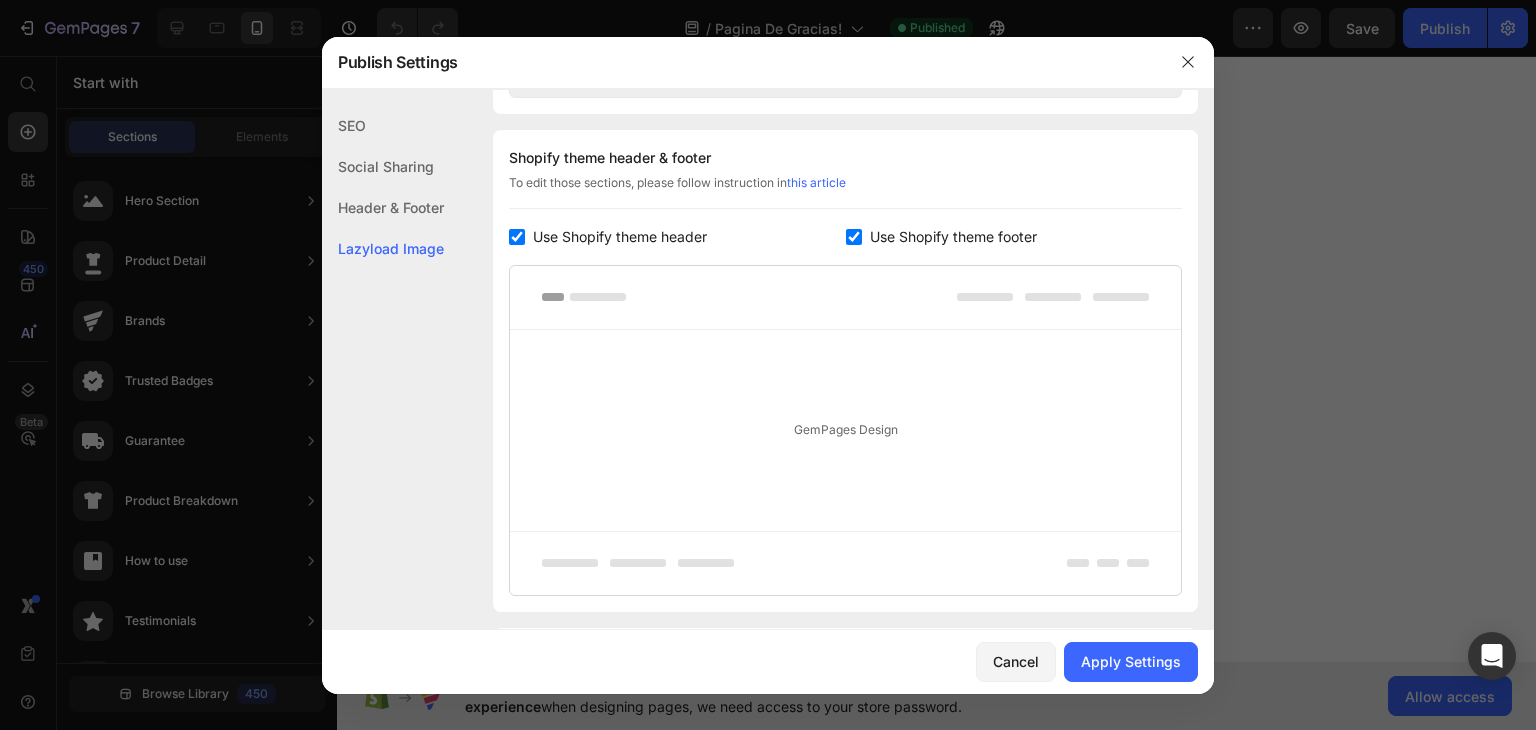 click at bounding box center (854, 237) 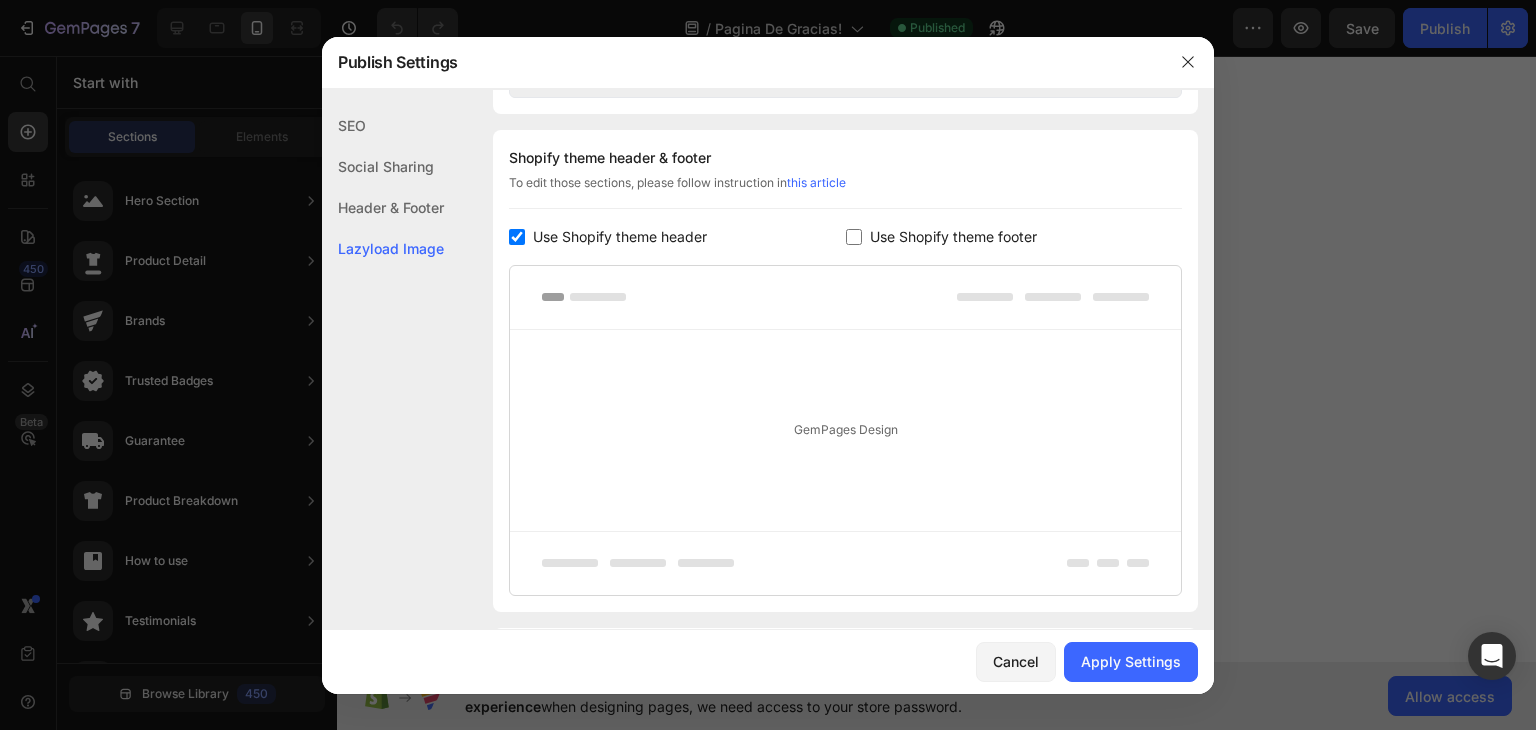 checkbox on "false" 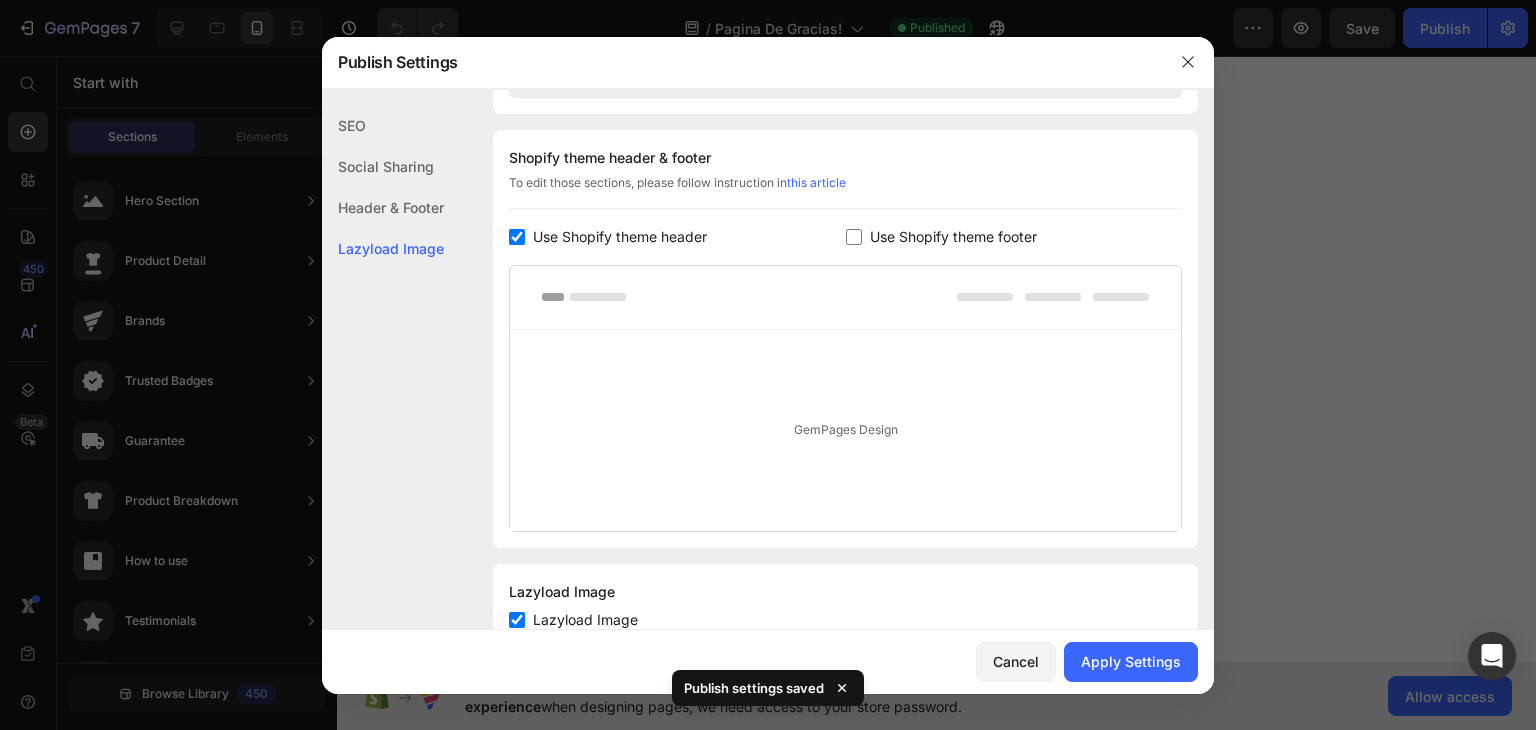 click on "Use Shopify theme header" at bounding box center [620, 237] 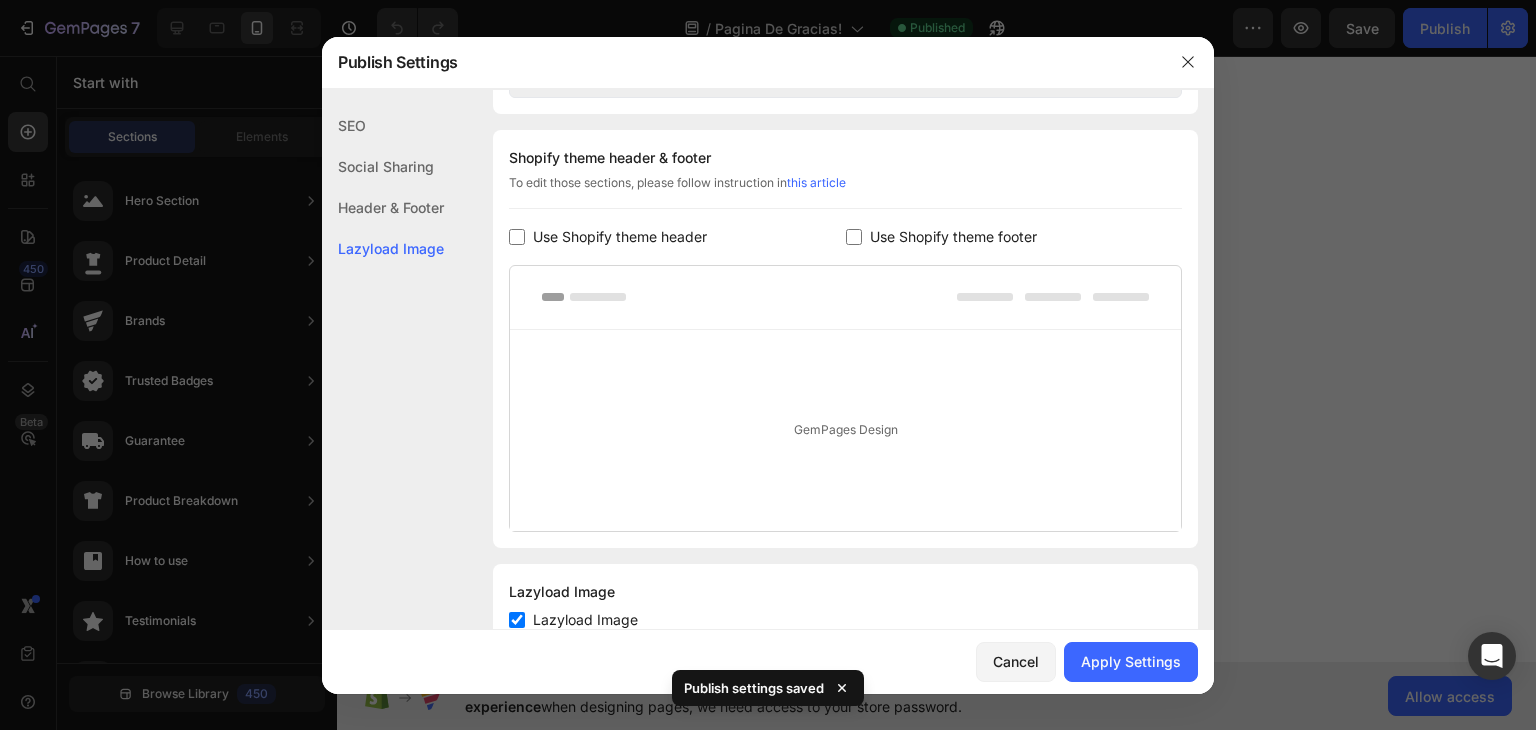 checkbox on "false" 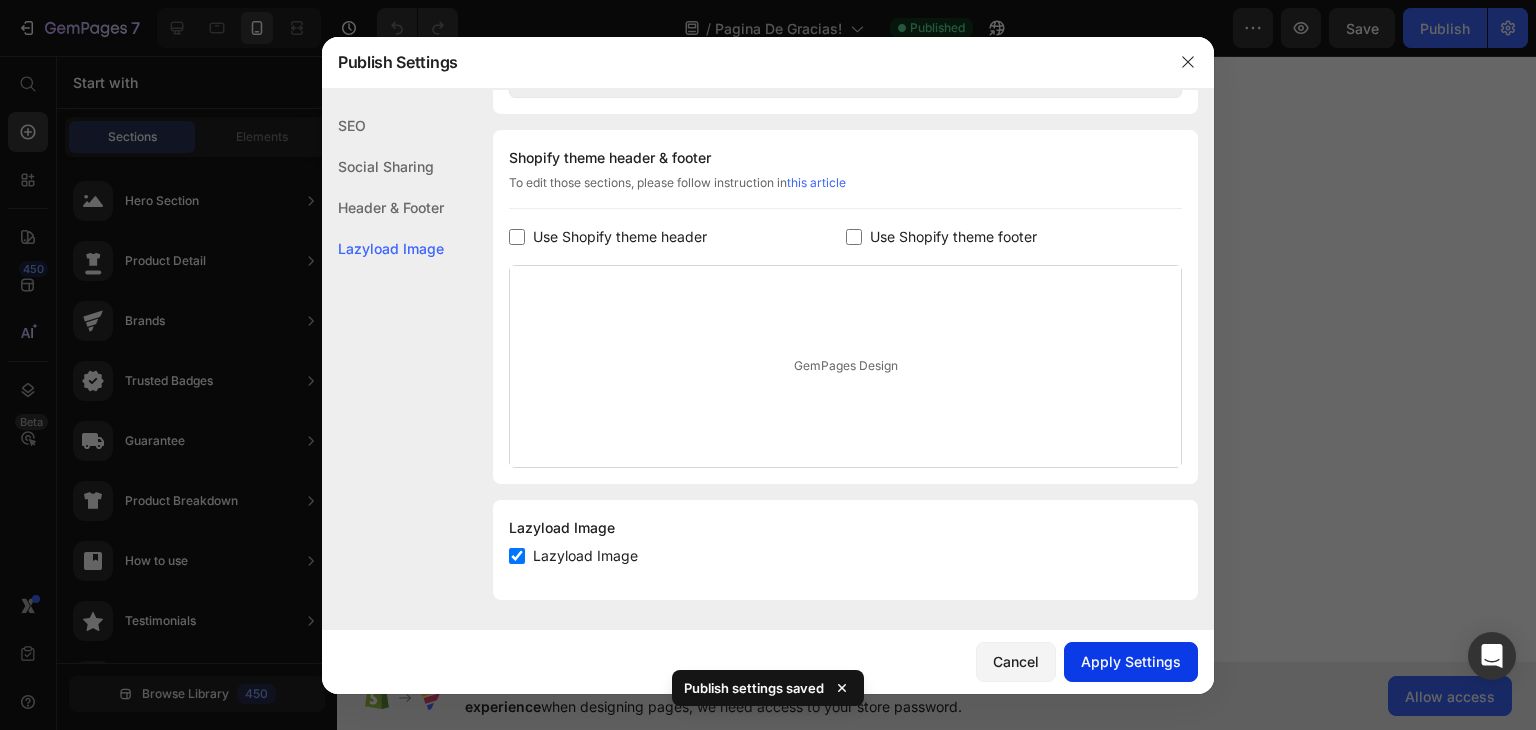 click on "Apply Settings" at bounding box center (1131, 661) 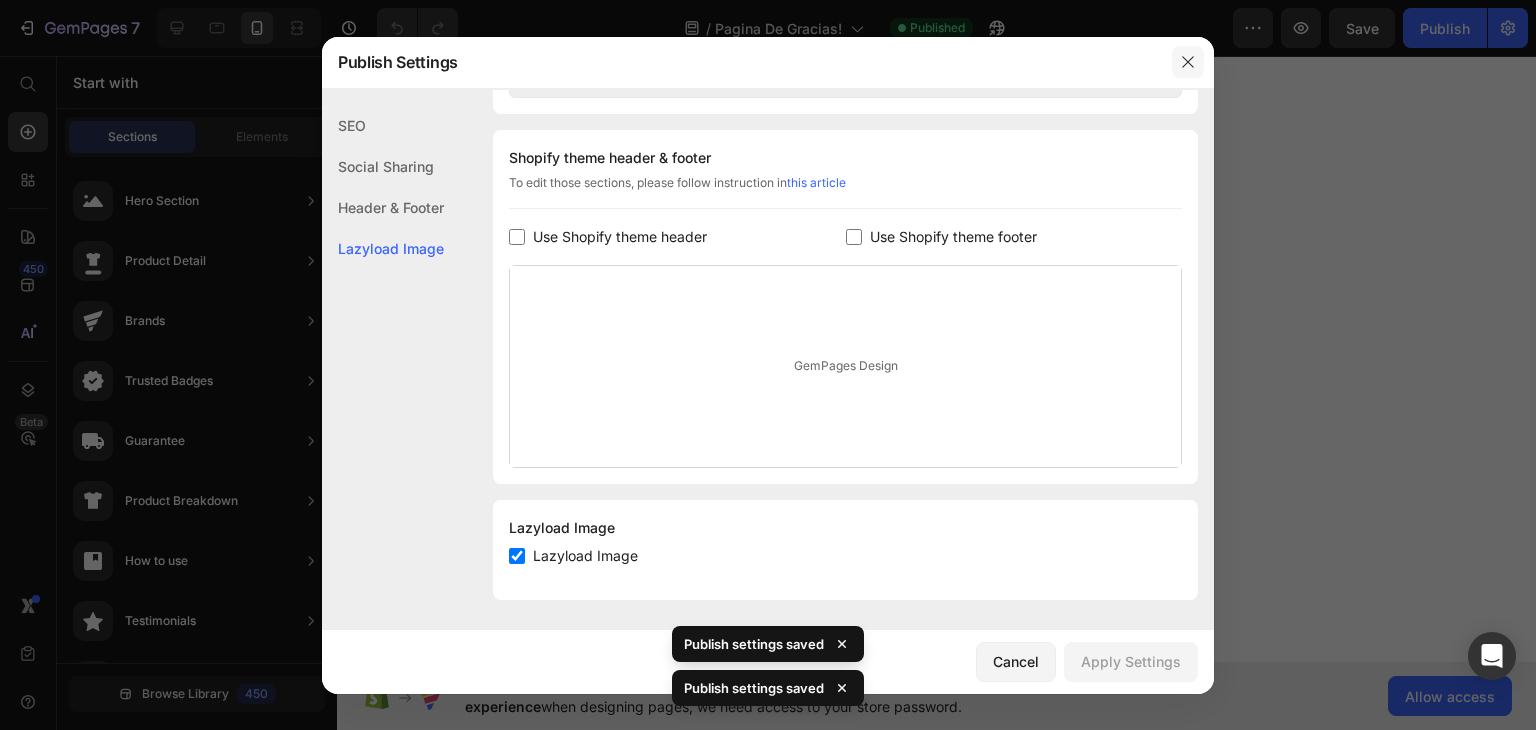 click 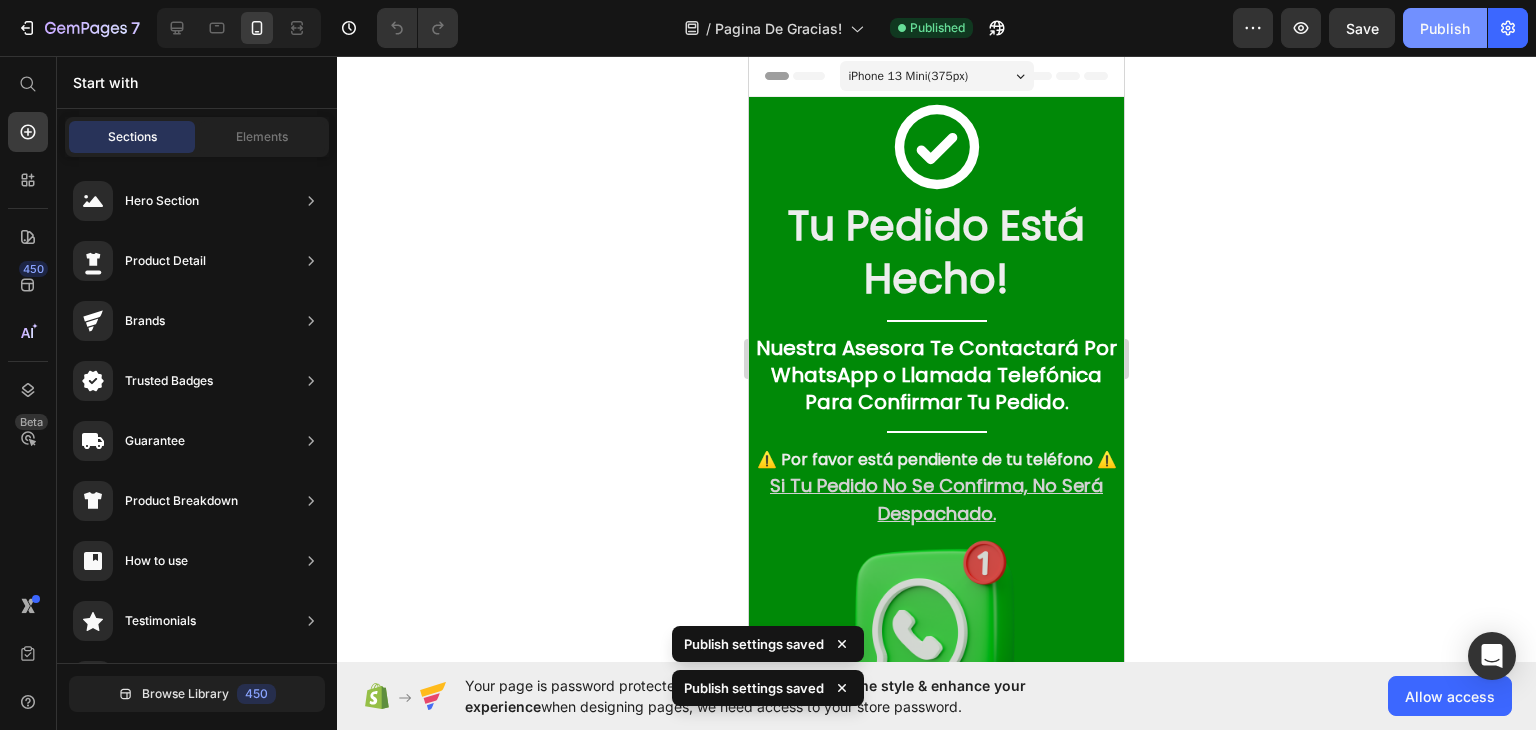 click on "Publish" 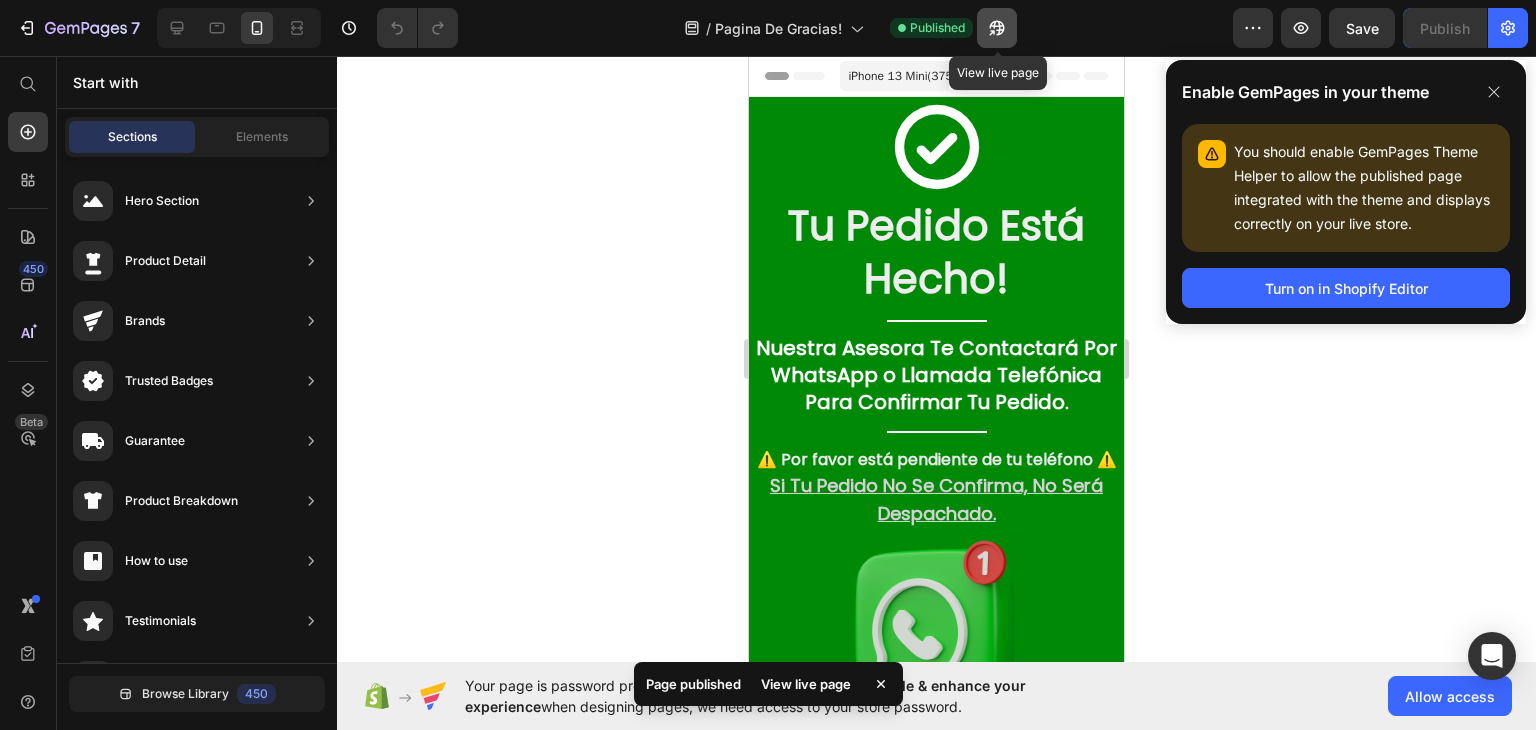 click 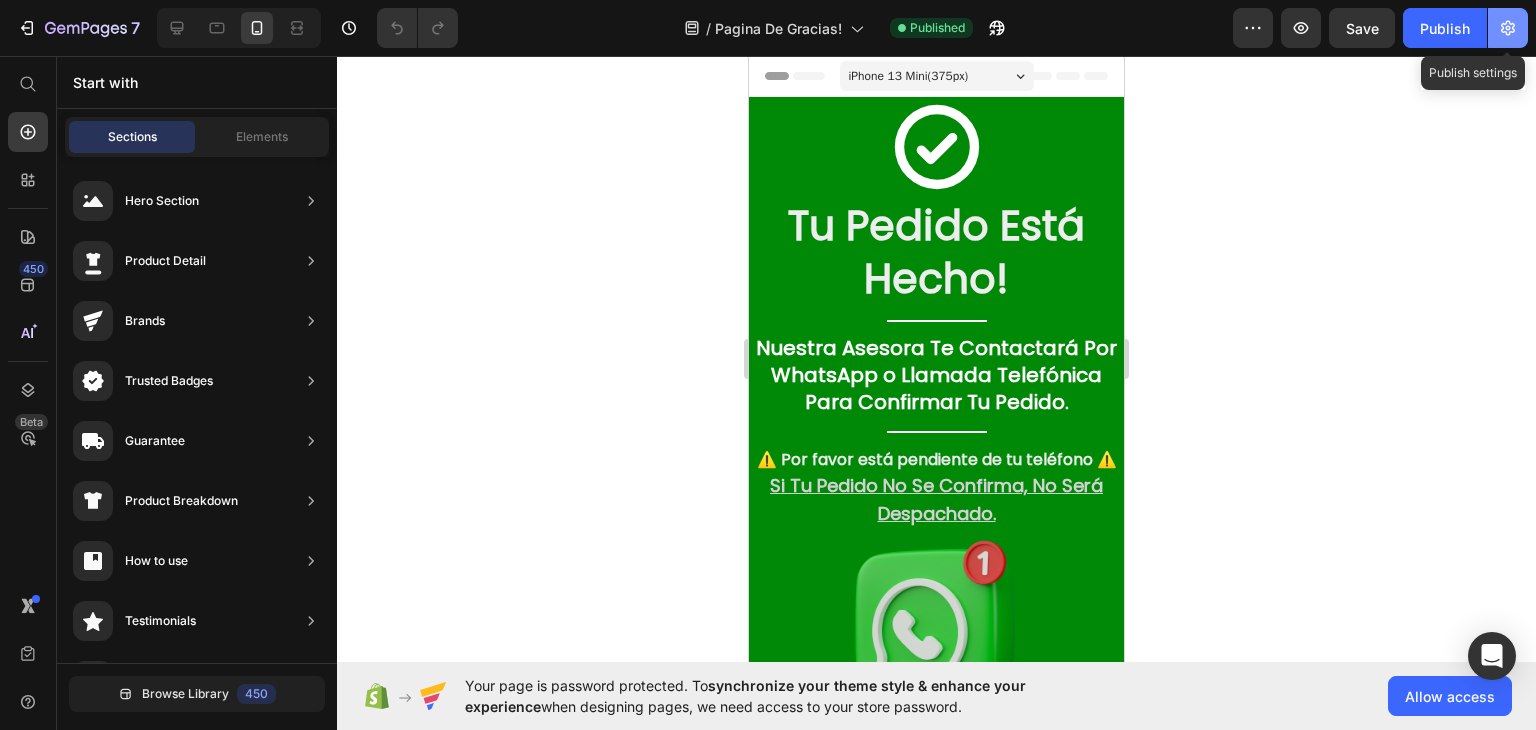 click 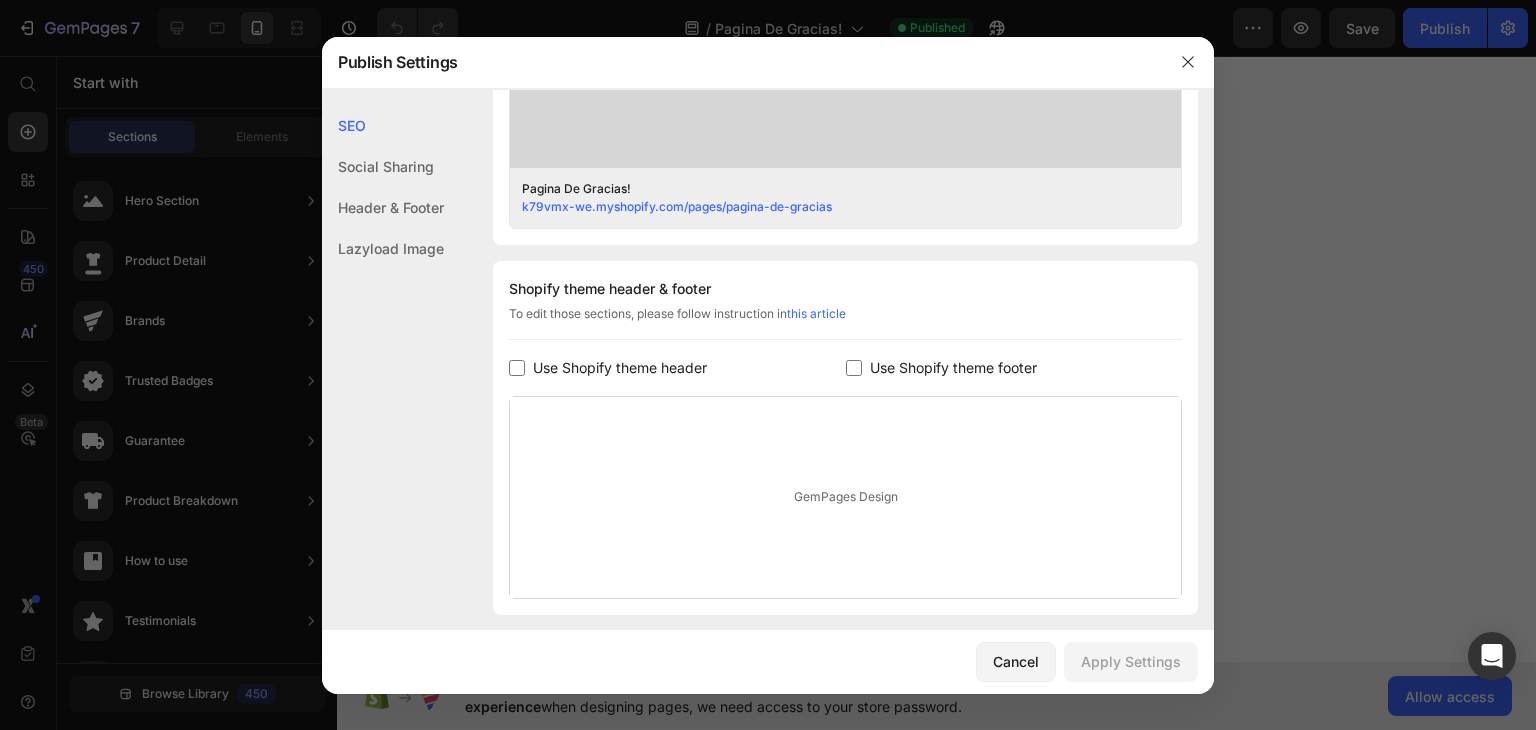 scroll, scrollTop: 916, scrollLeft: 0, axis: vertical 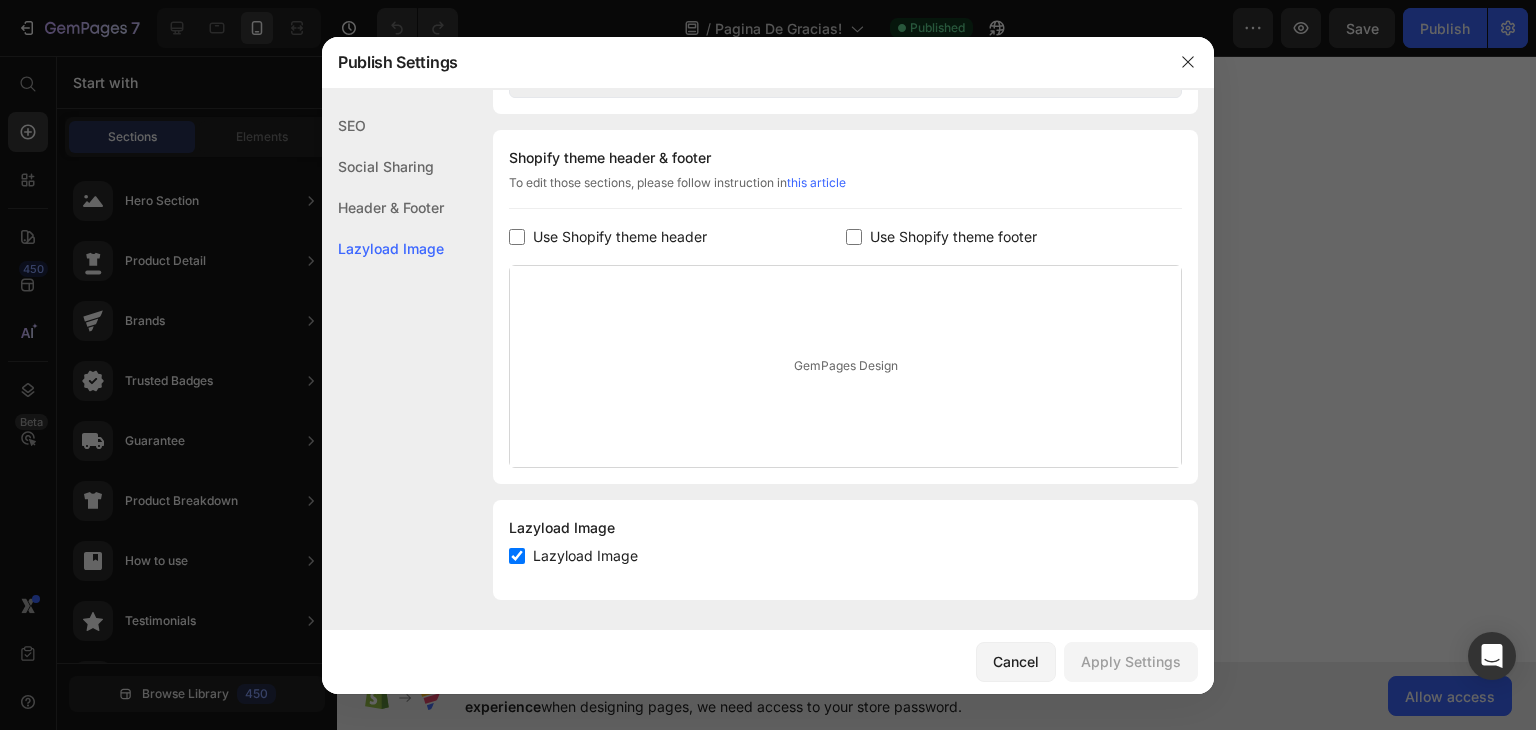 click at bounding box center [854, 237] 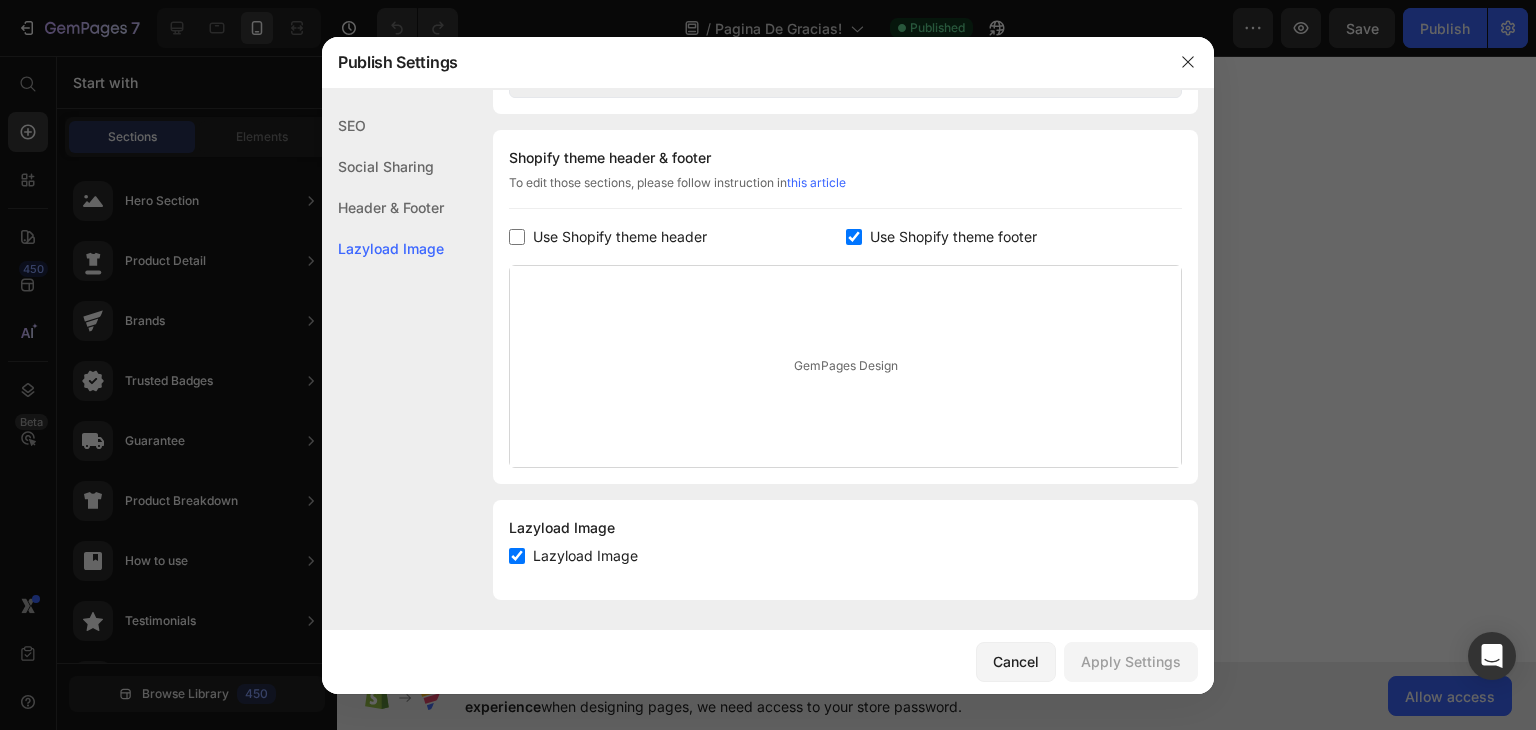 checkbox on "true" 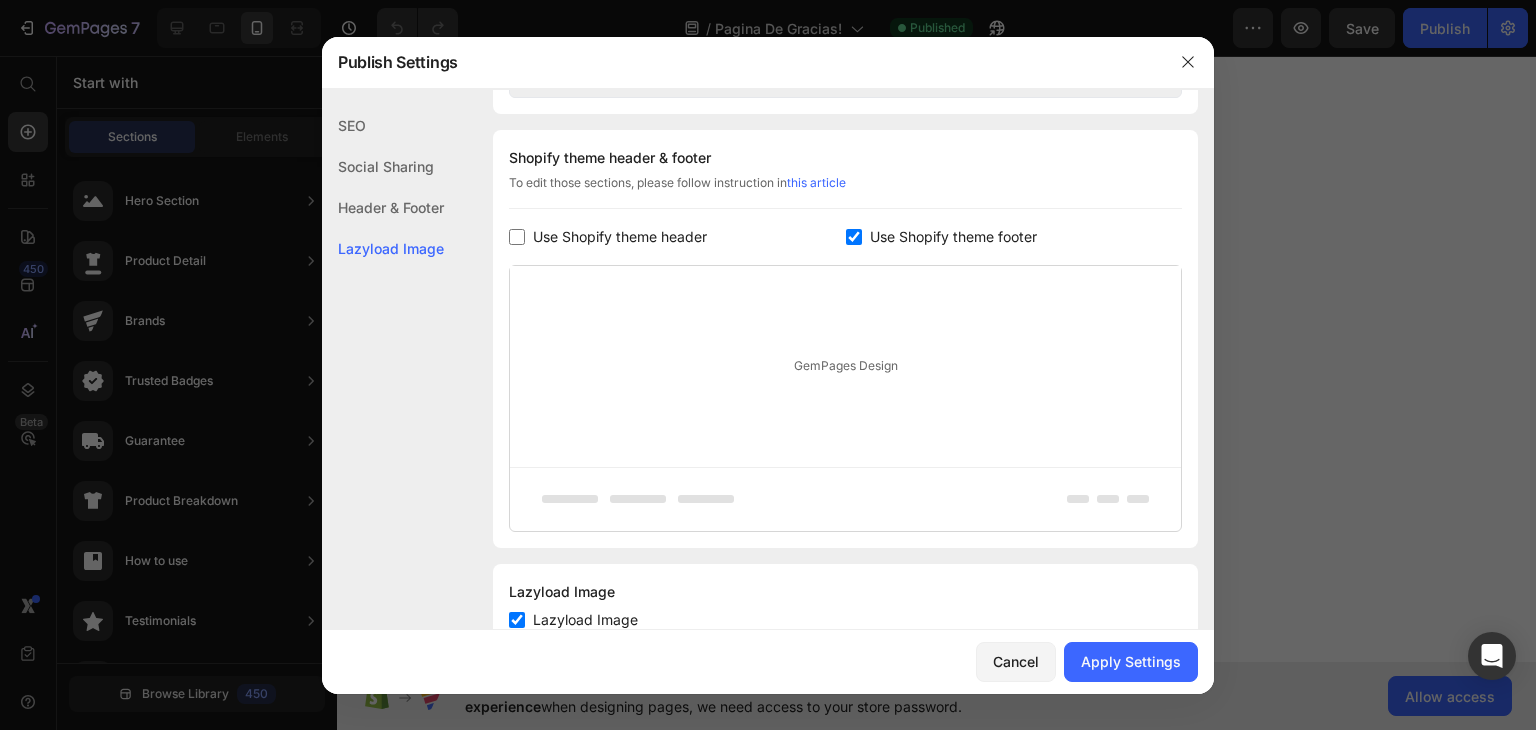 click on "Use Shopify theme header" at bounding box center (620, 237) 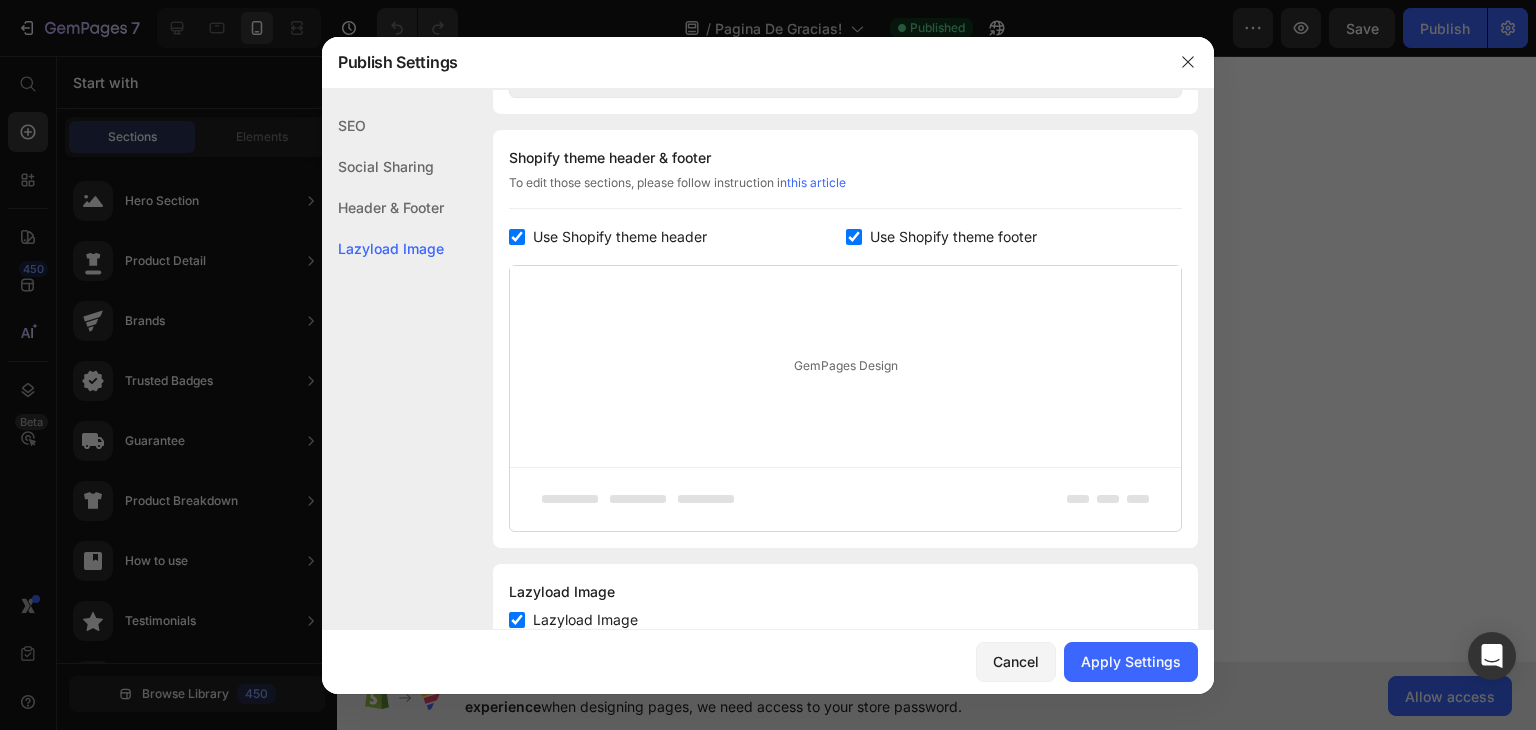 checkbox on "true" 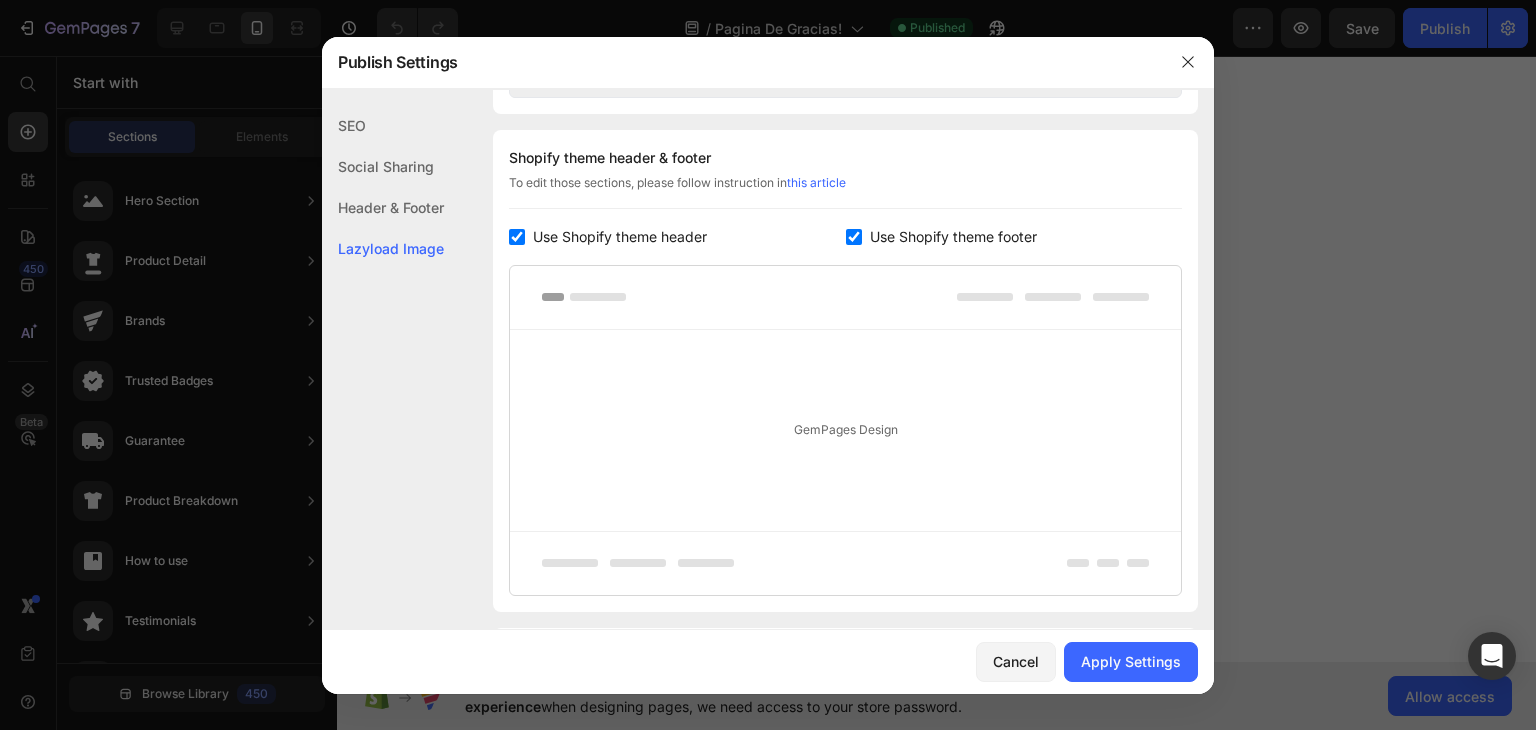 click on "Cancel Apply Settings" at bounding box center (768, 662) 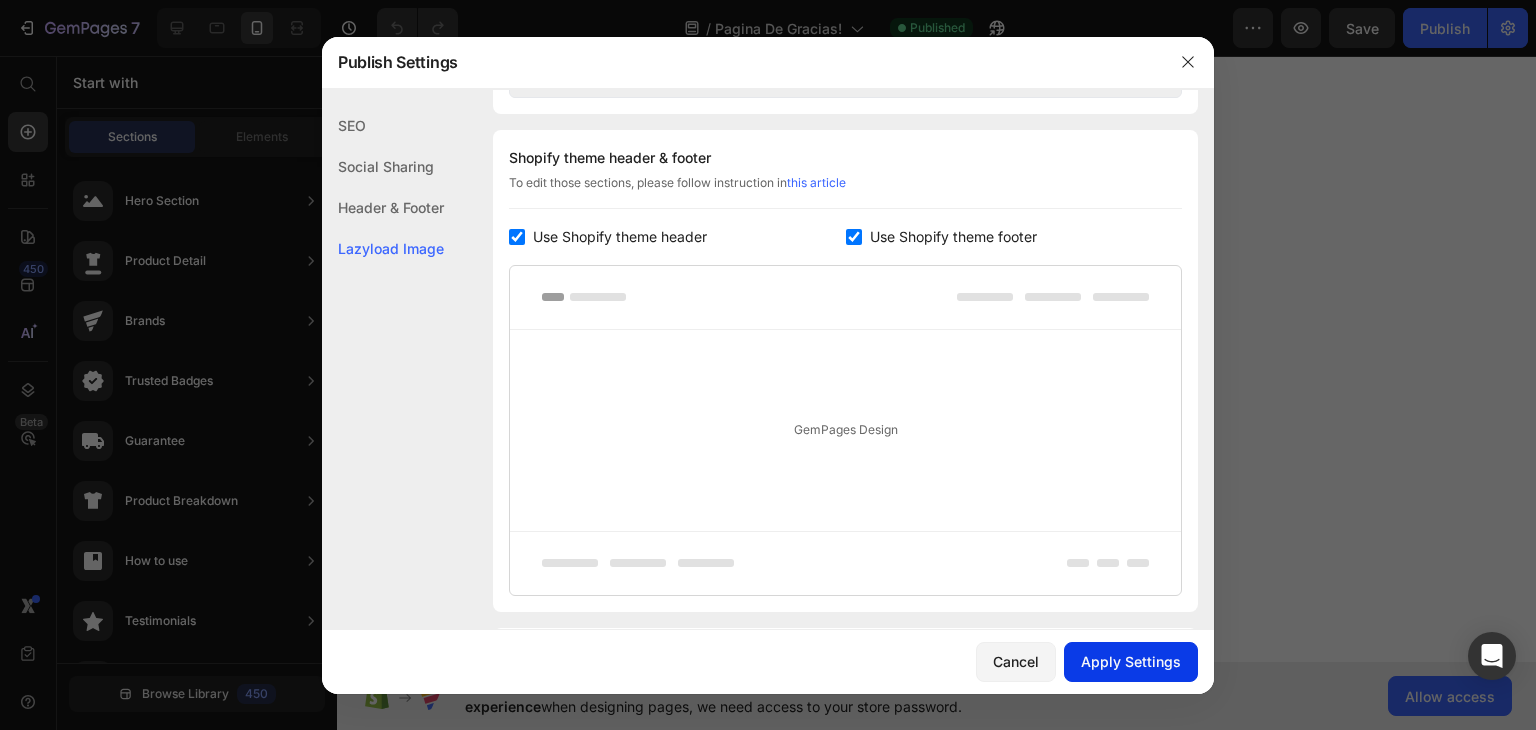 click on "Apply Settings" at bounding box center [1131, 661] 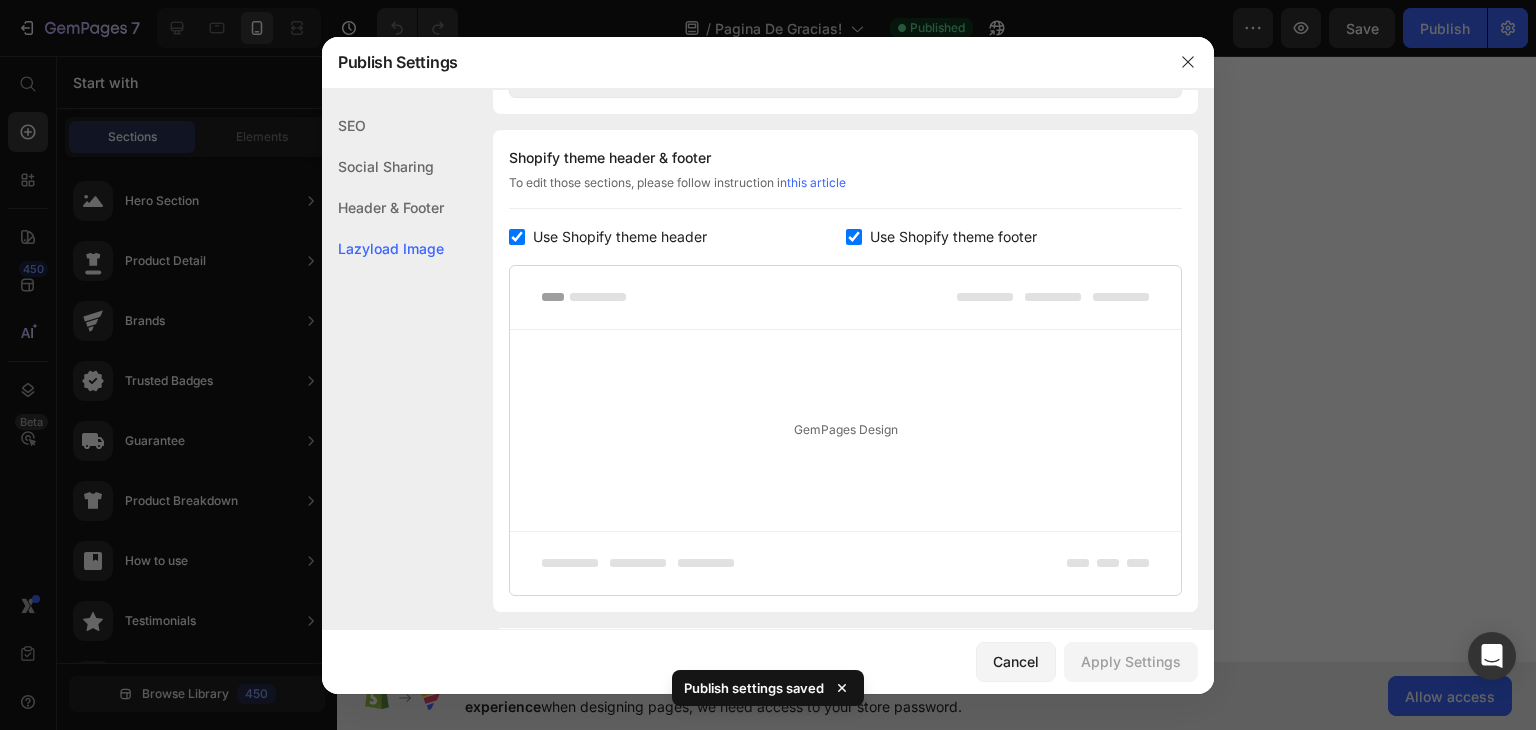 click on "Use Shopify theme footer" at bounding box center [953, 237] 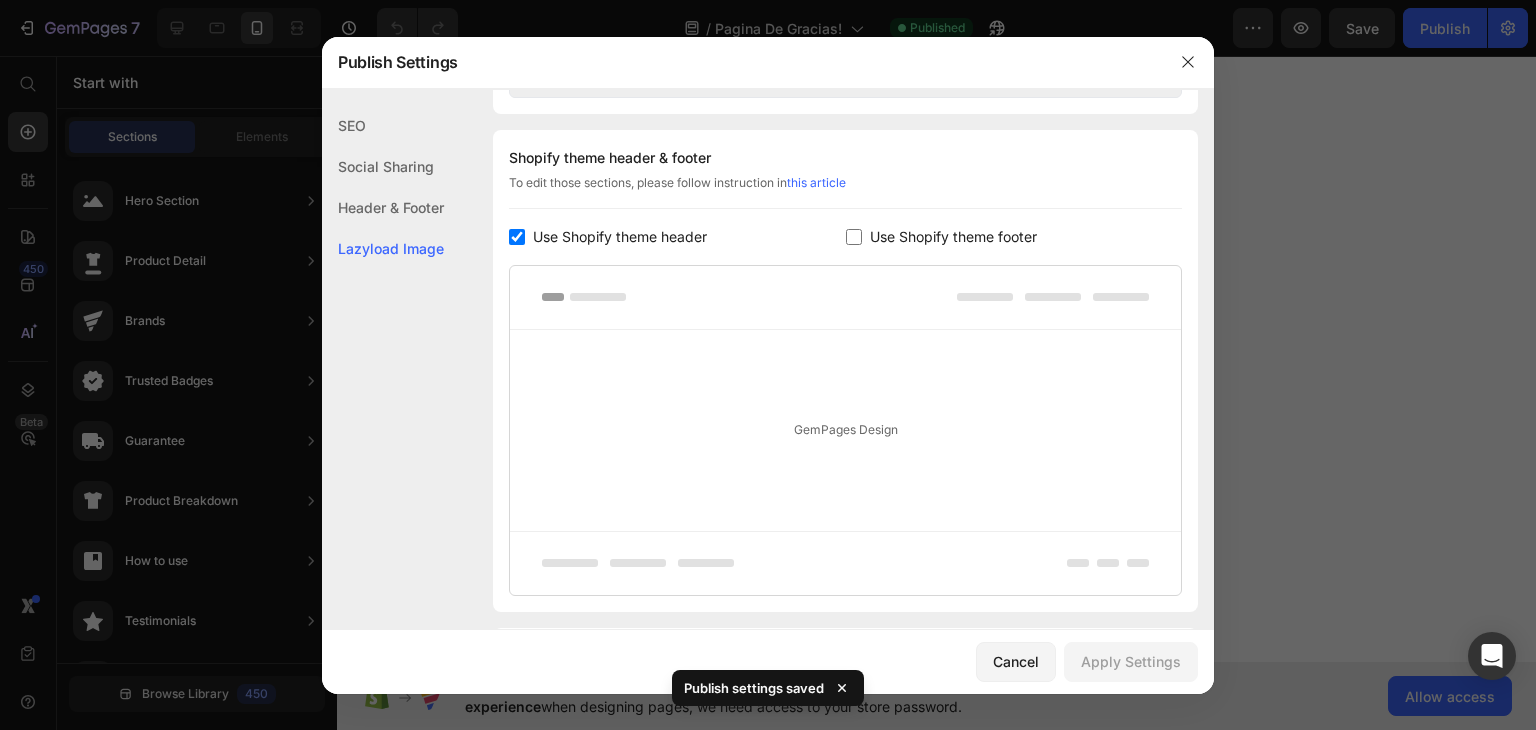 checkbox on "false" 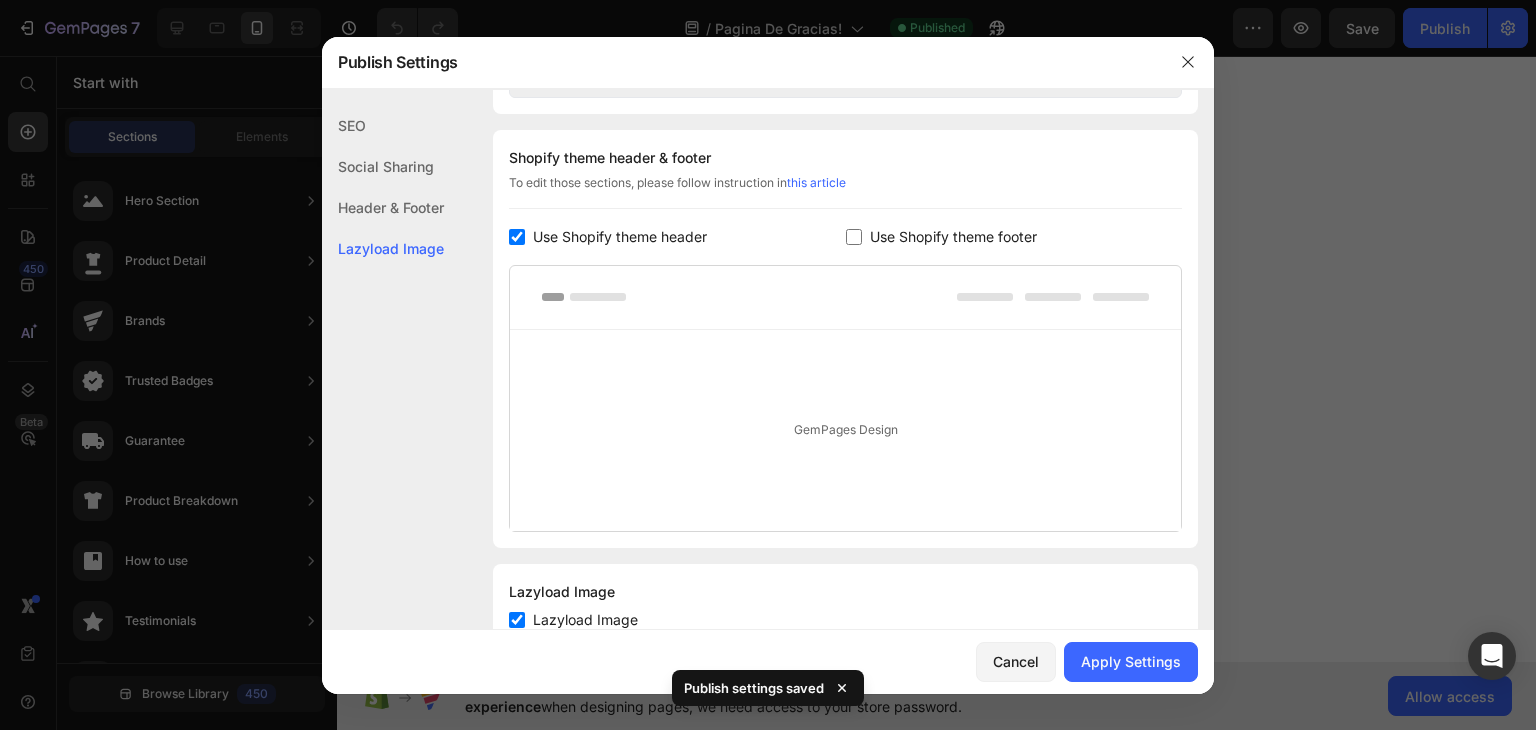 click on "Use Shopify theme header" at bounding box center [620, 237] 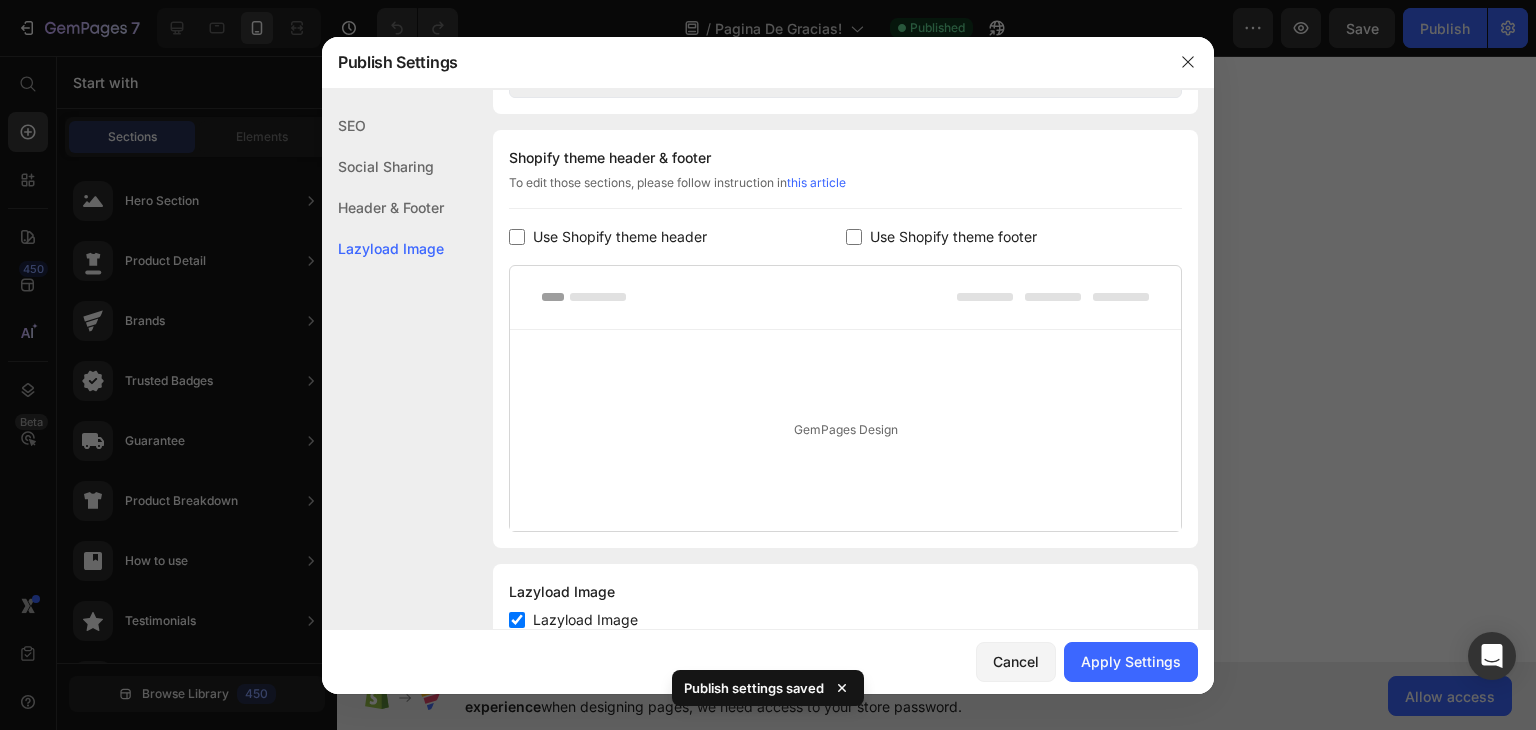 checkbox on "false" 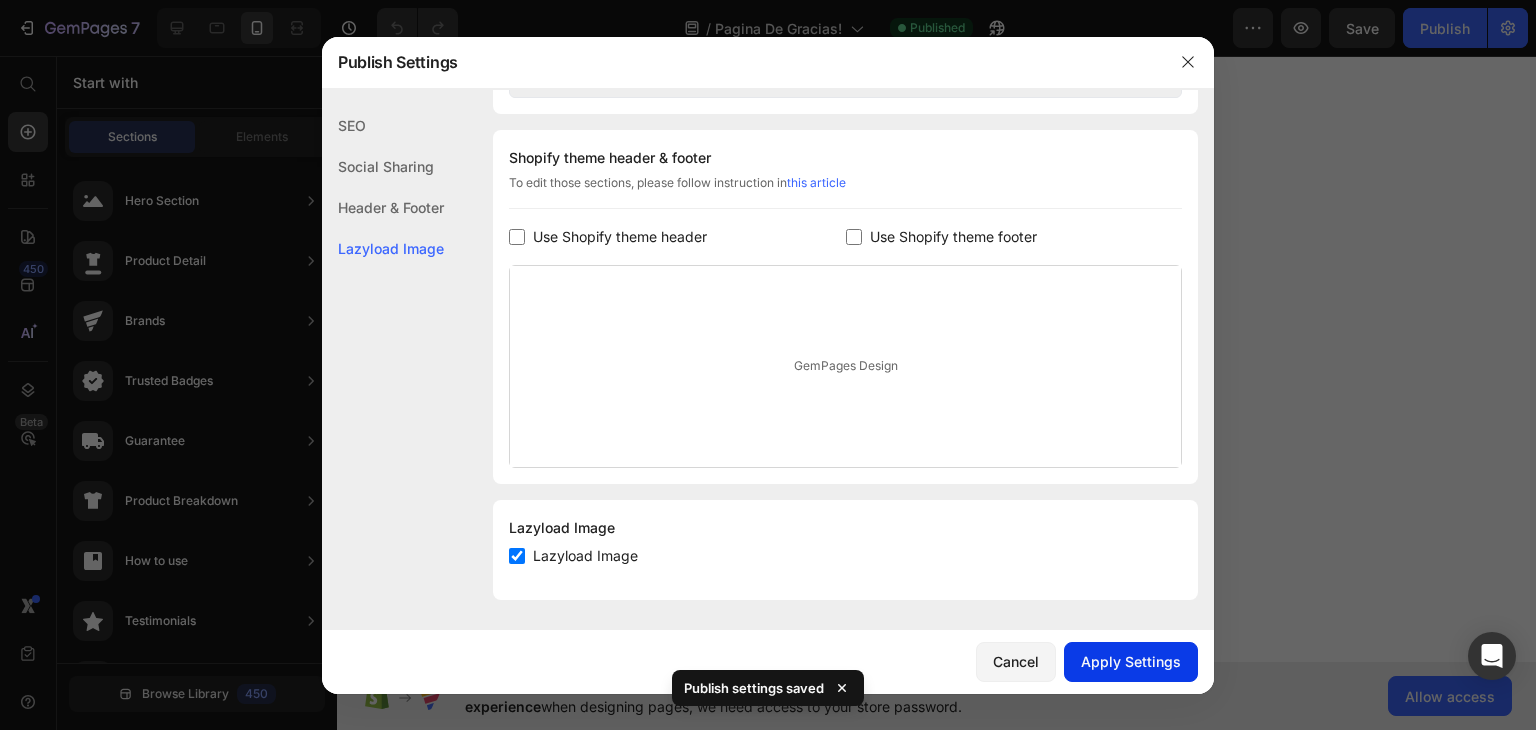 click on "Apply Settings" at bounding box center [1131, 661] 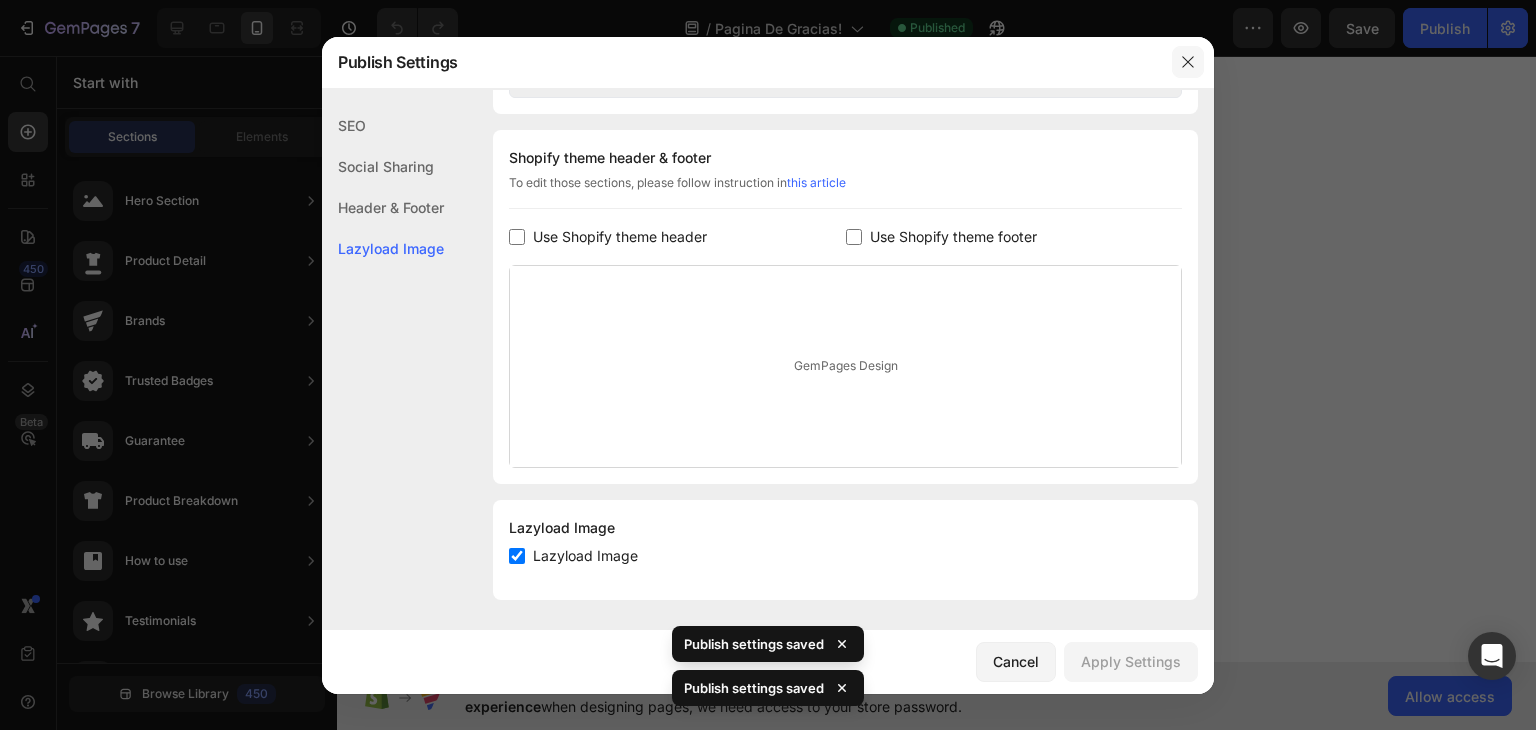 click 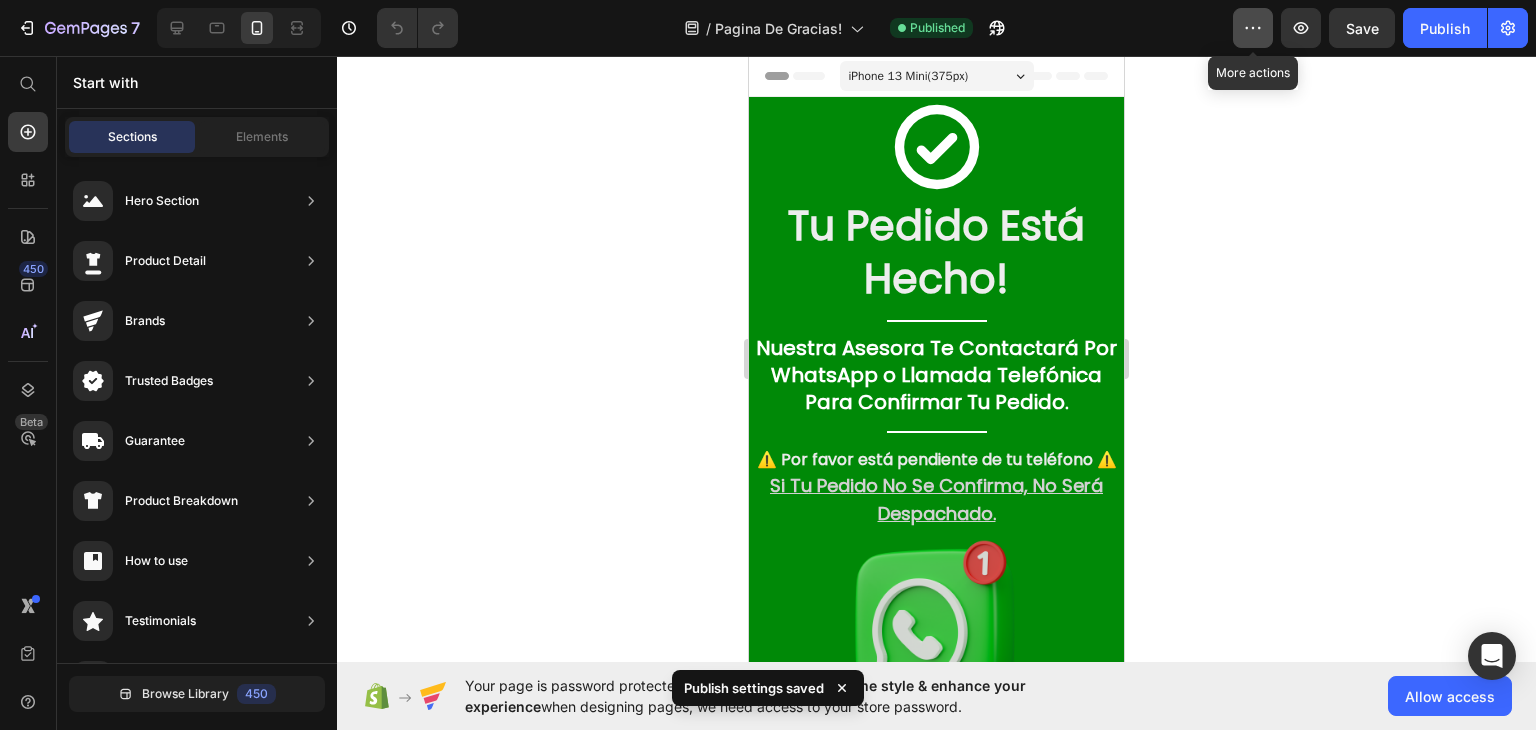 click 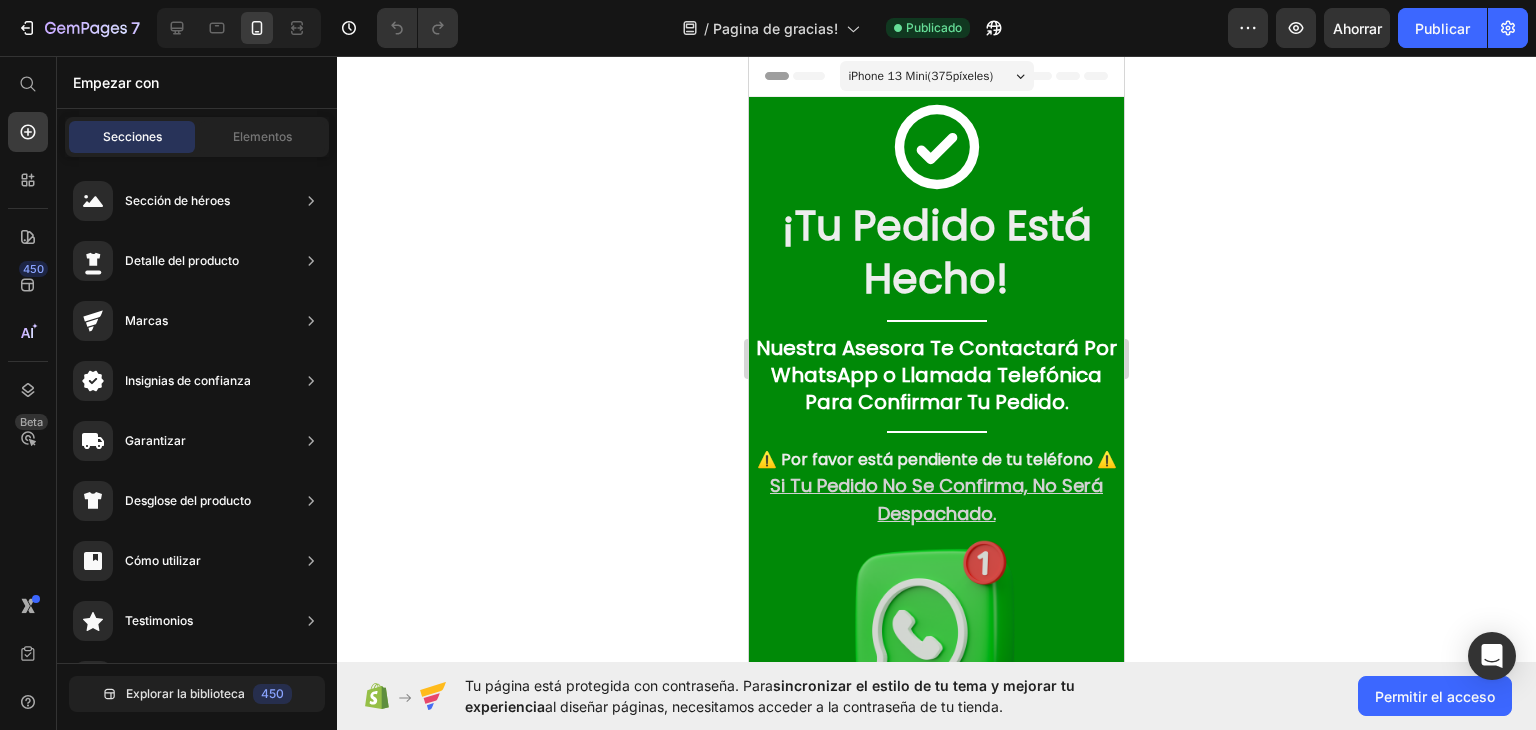 click 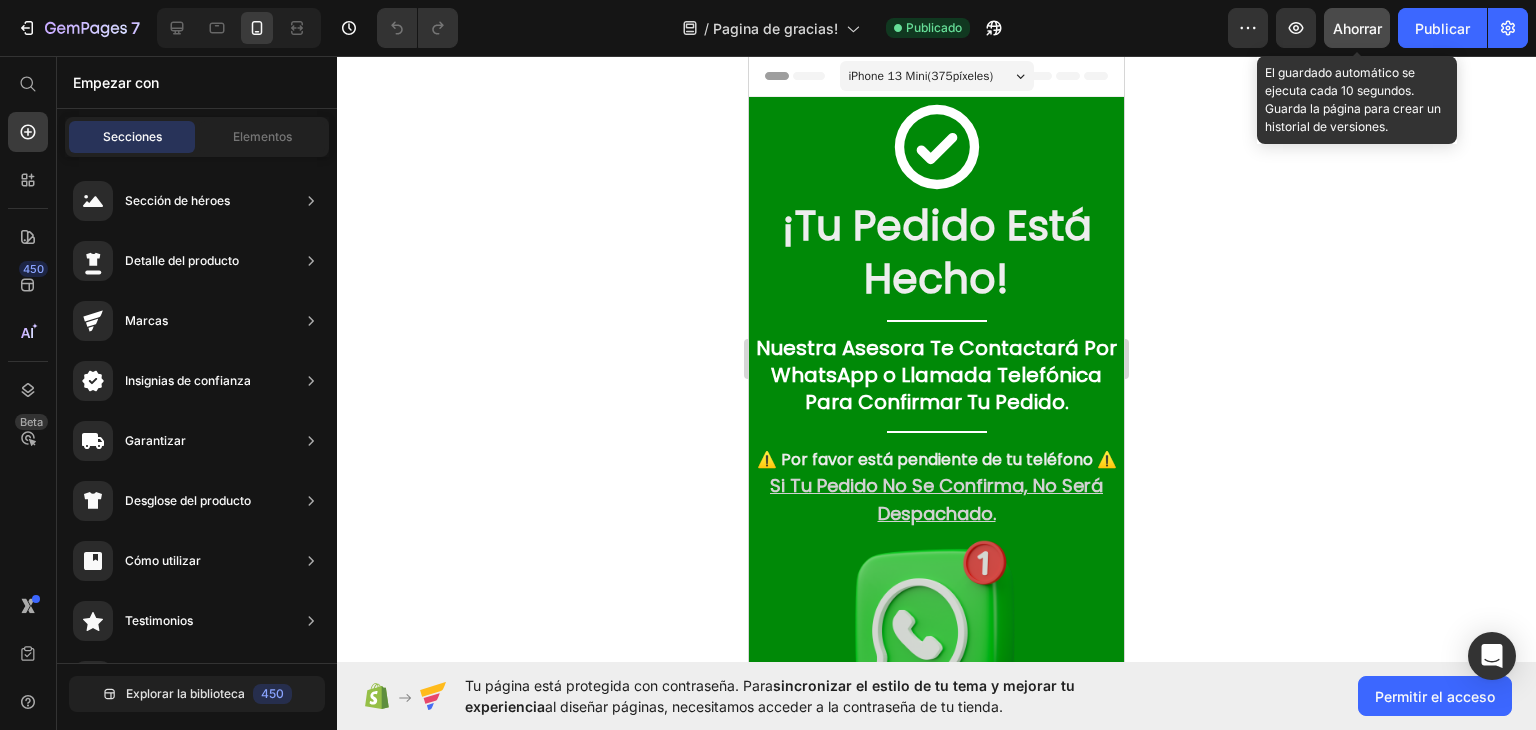 click on "Ahorrar" at bounding box center (1357, 28) 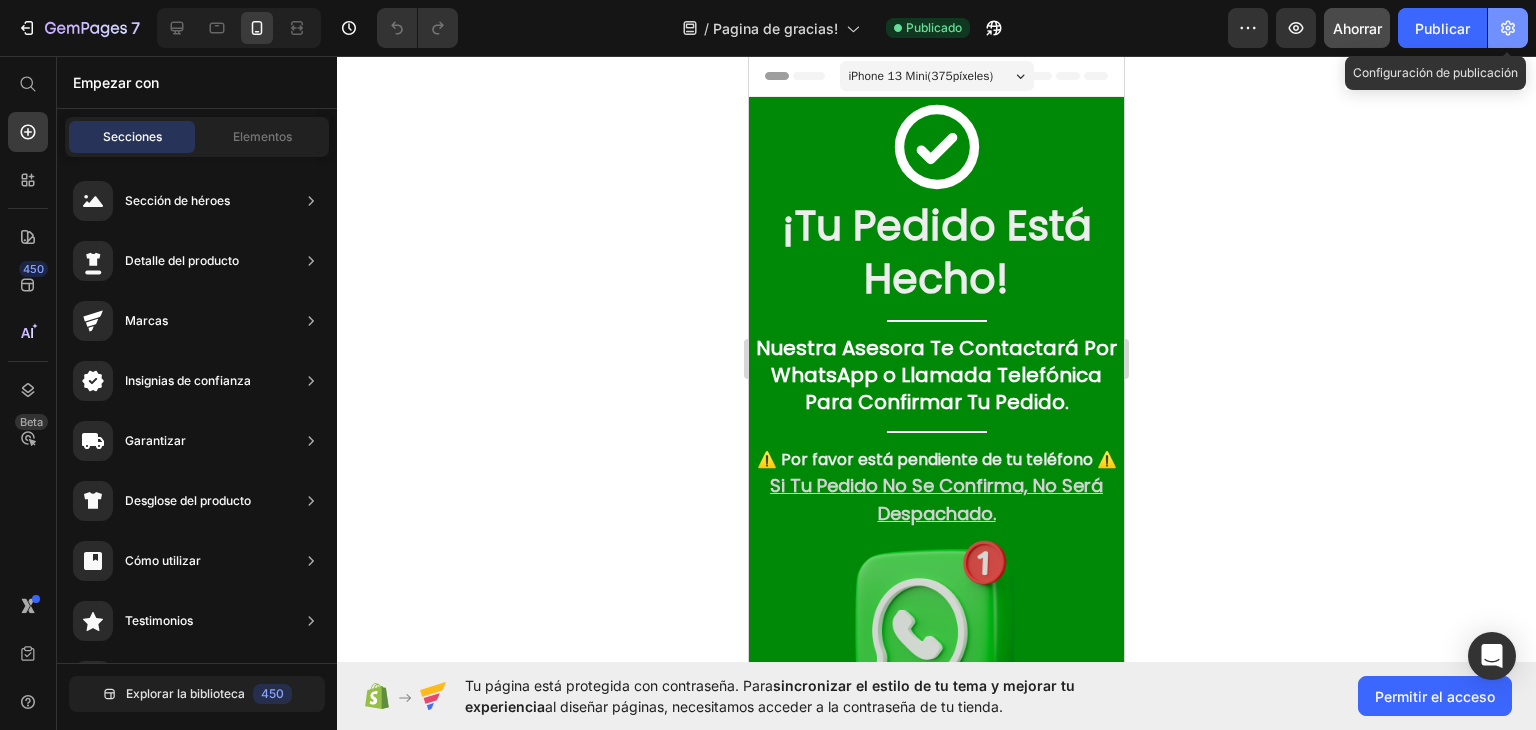 click 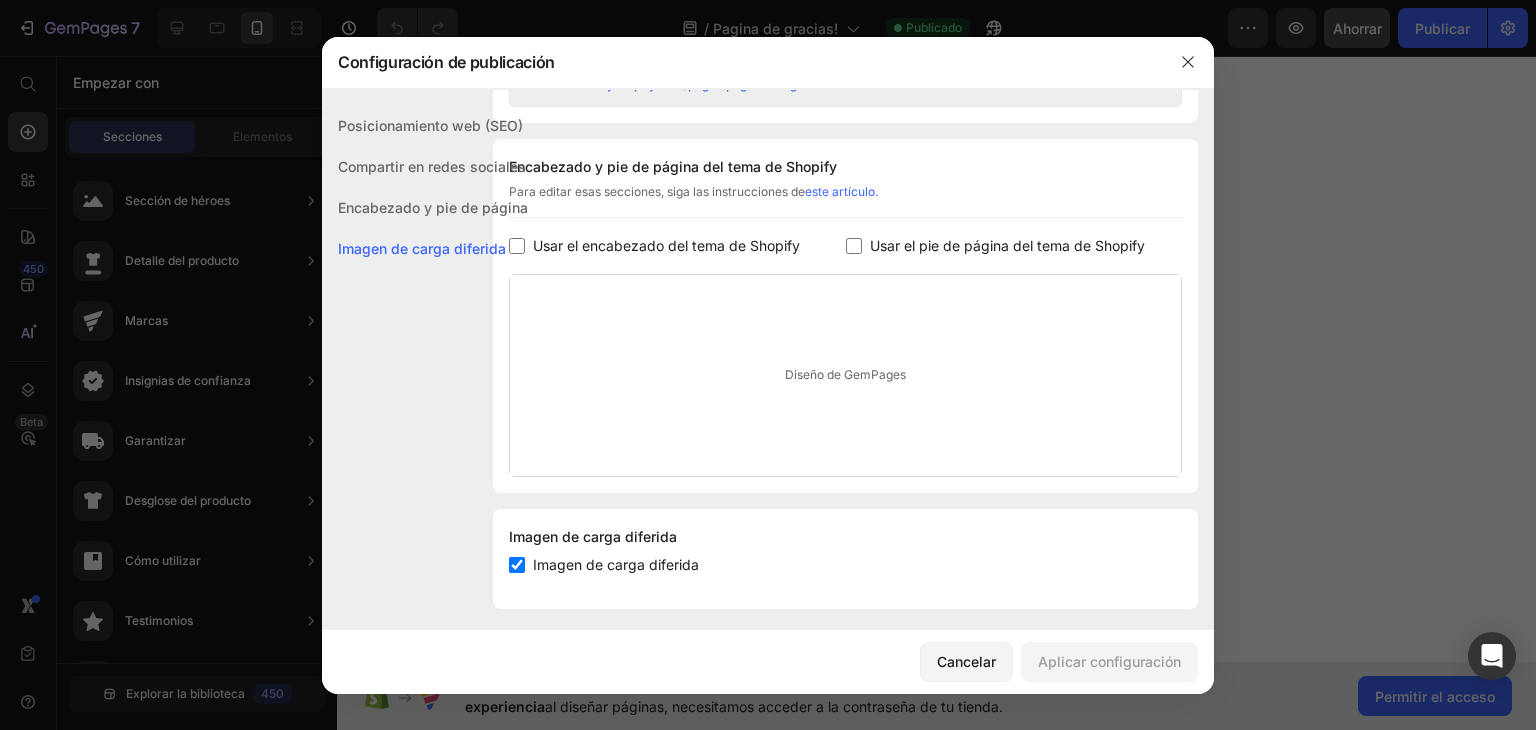 scroll, scrollTop: 916, scrollLeft: 0, axis: vertical 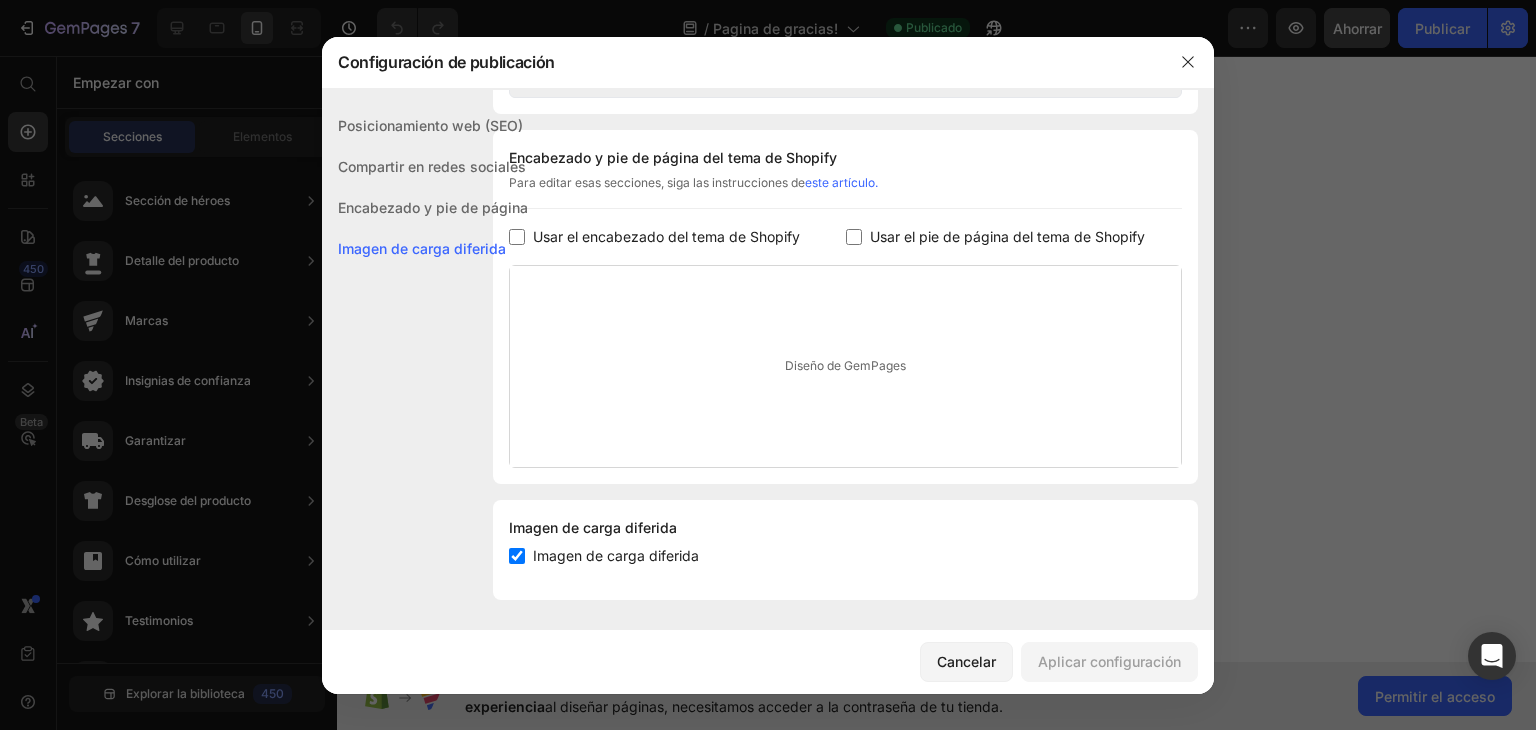 click at bounding box center [768, 365] 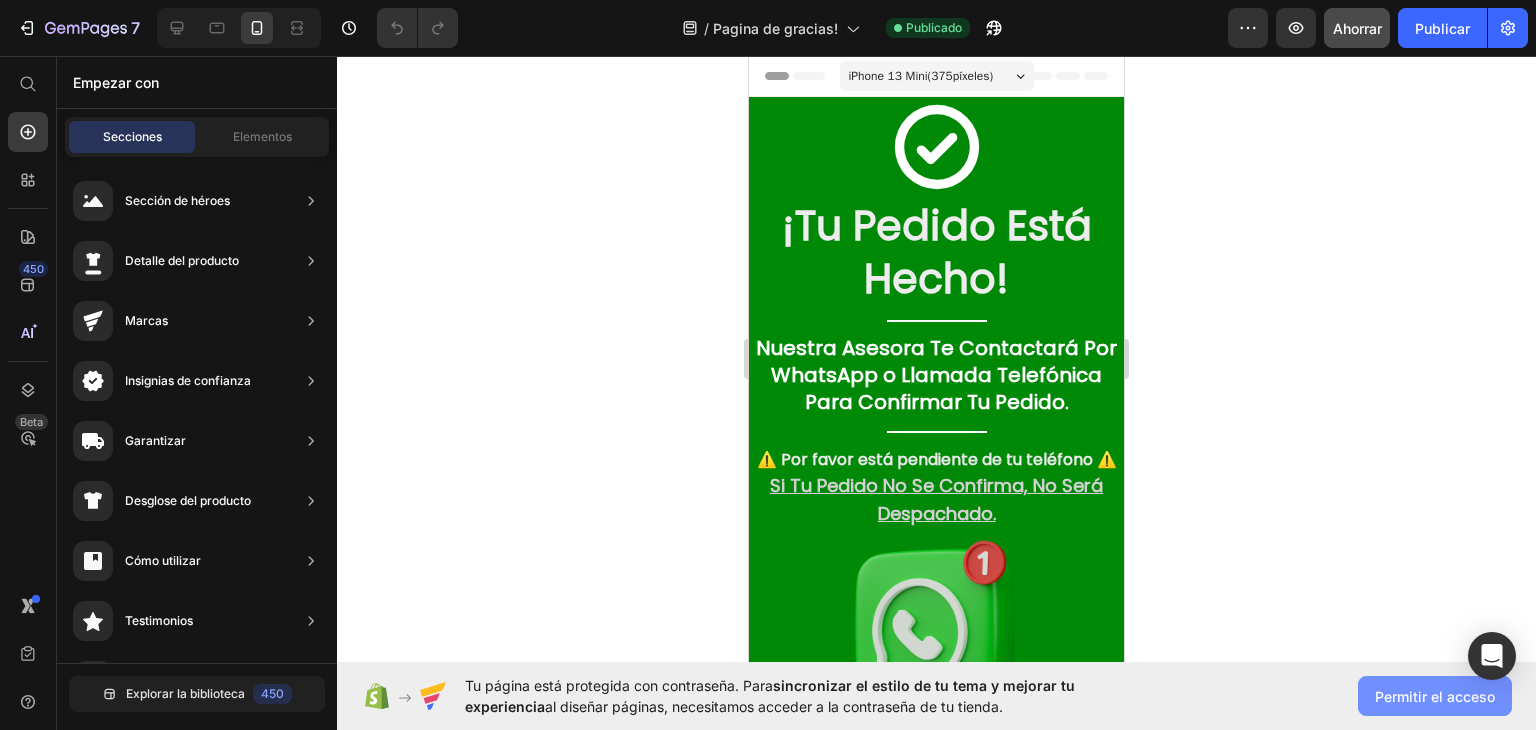 click on "Permitir el acceso" at bounding box center (1435, 696) 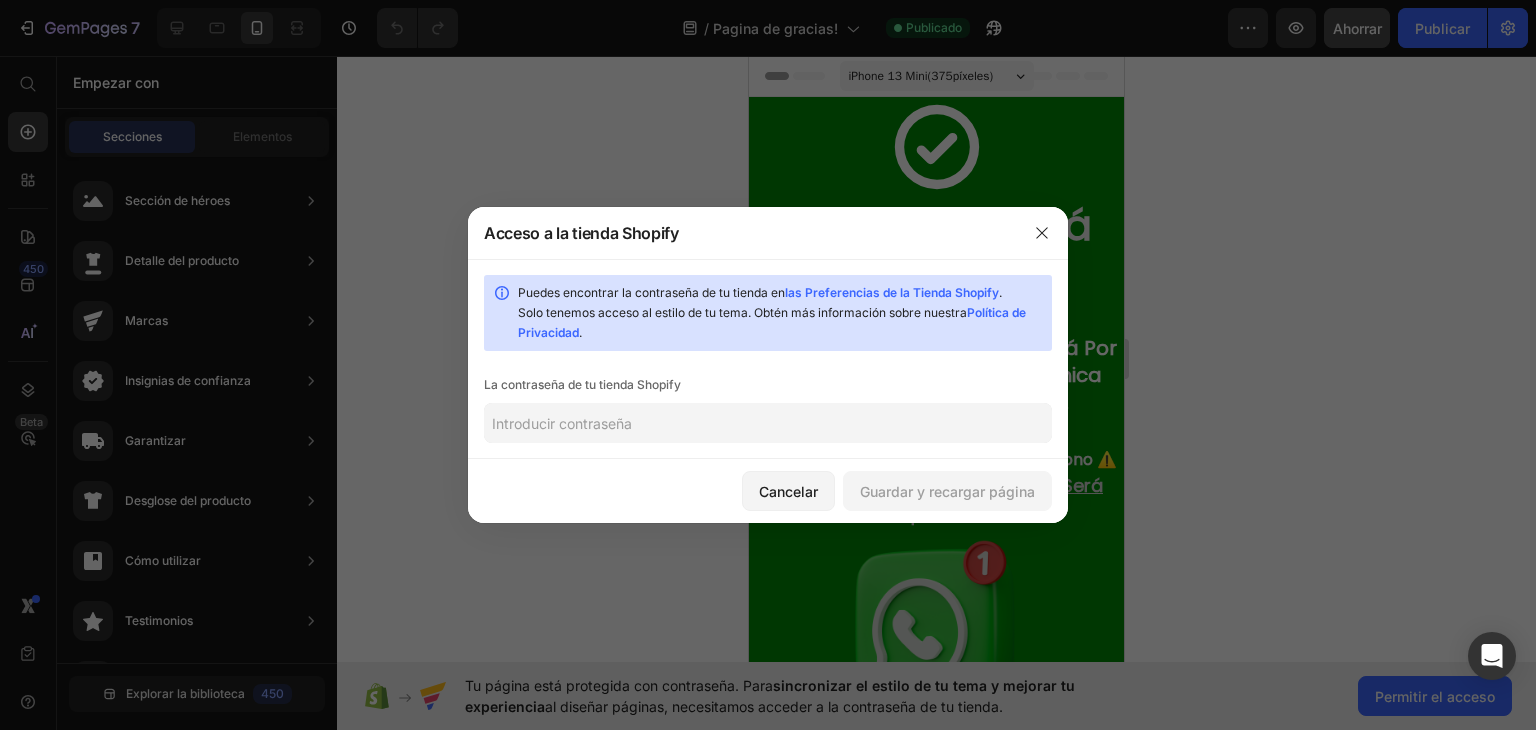 click 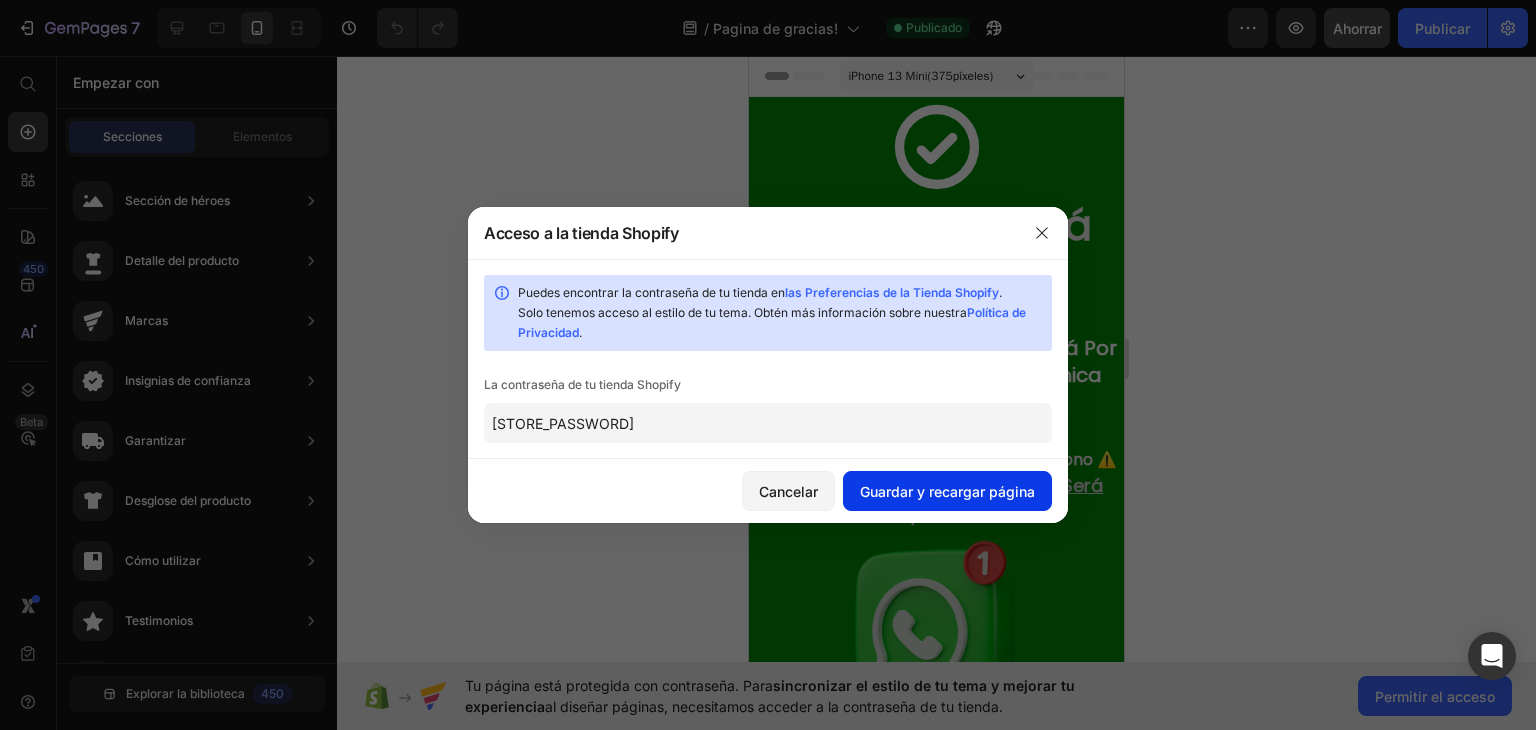 type on "Lalostore1005" 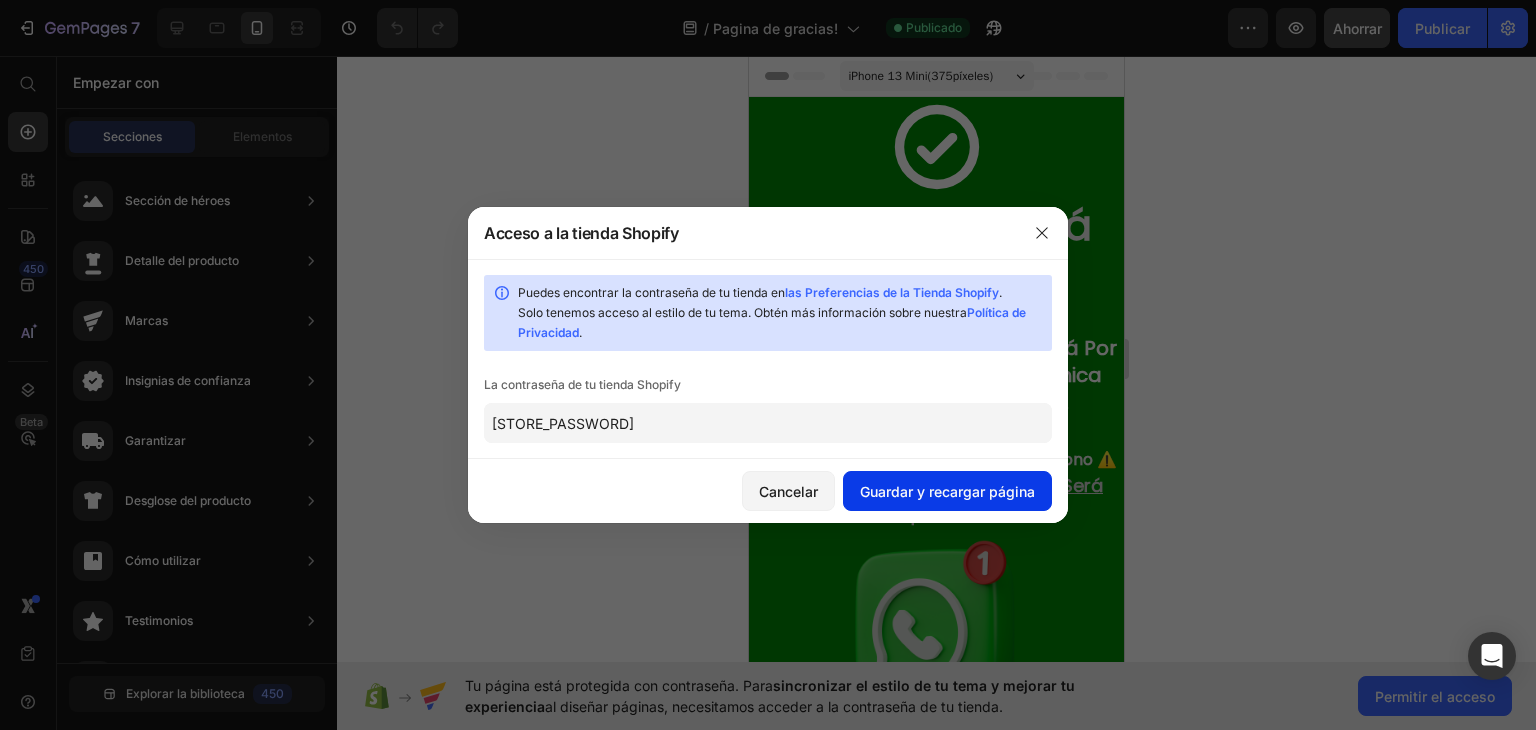 click on "Guardar y recargar página" at bounding box center [947, 491] 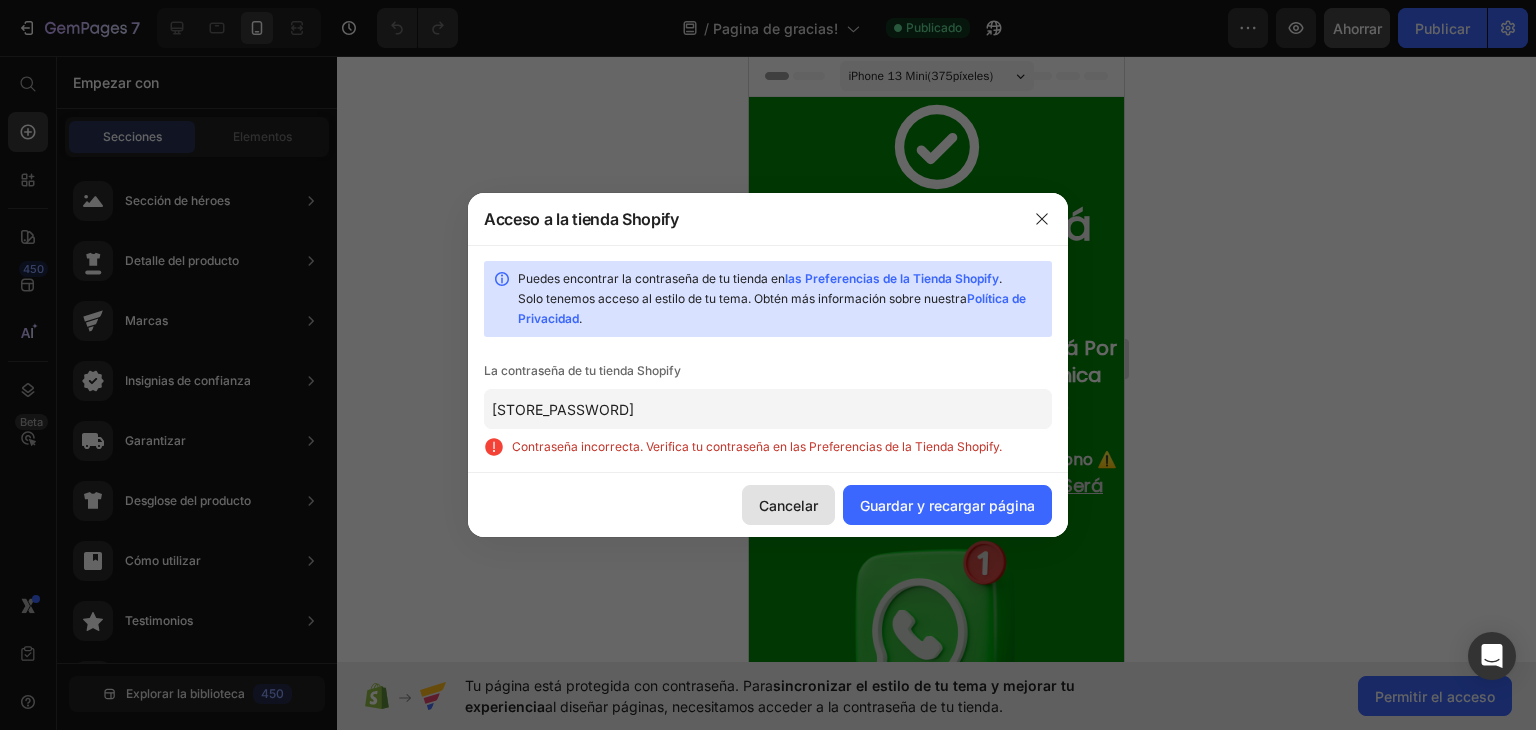 click on "Cancelar" at bounding box center [788, 505] 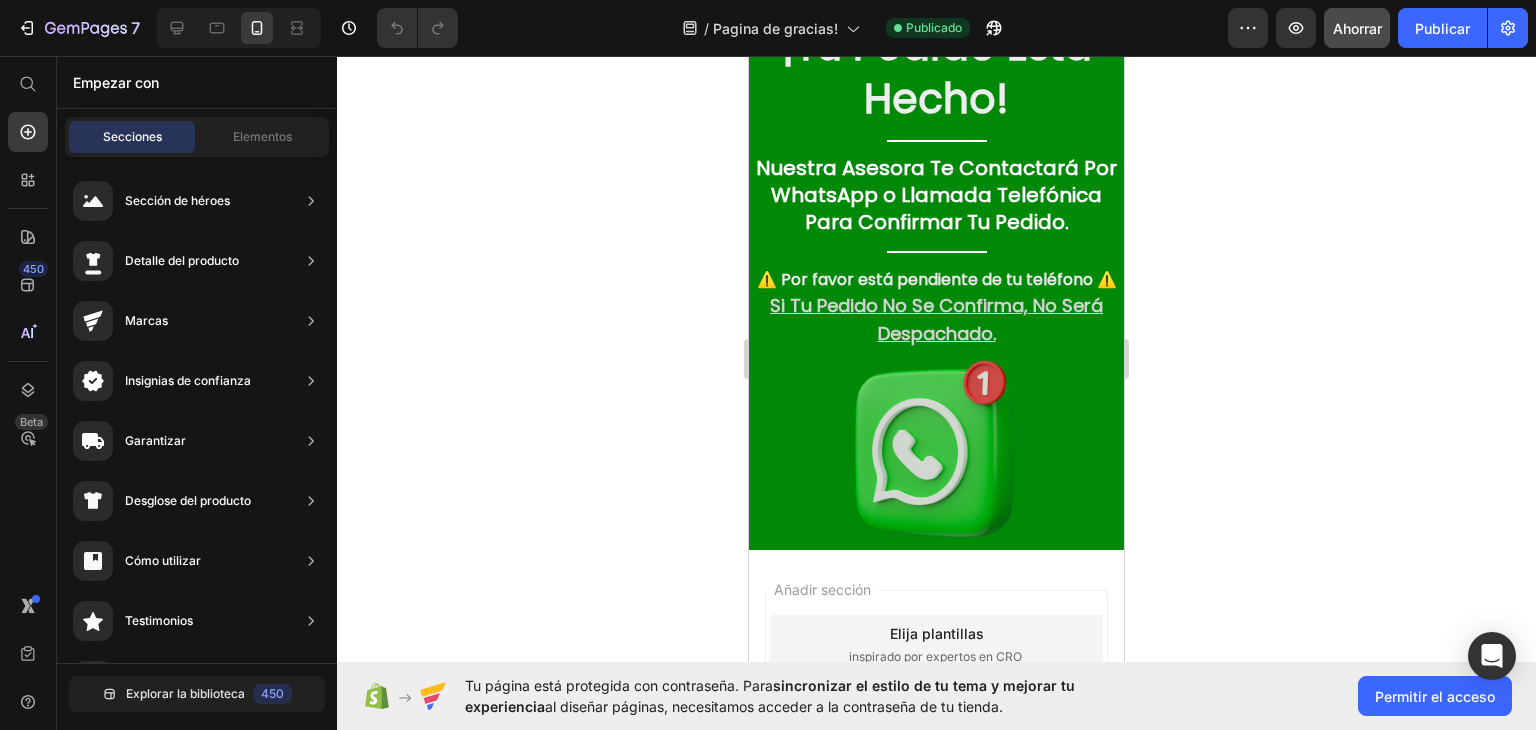 scroll, scrollTop: 0, scrollLeft: 0, axis: both 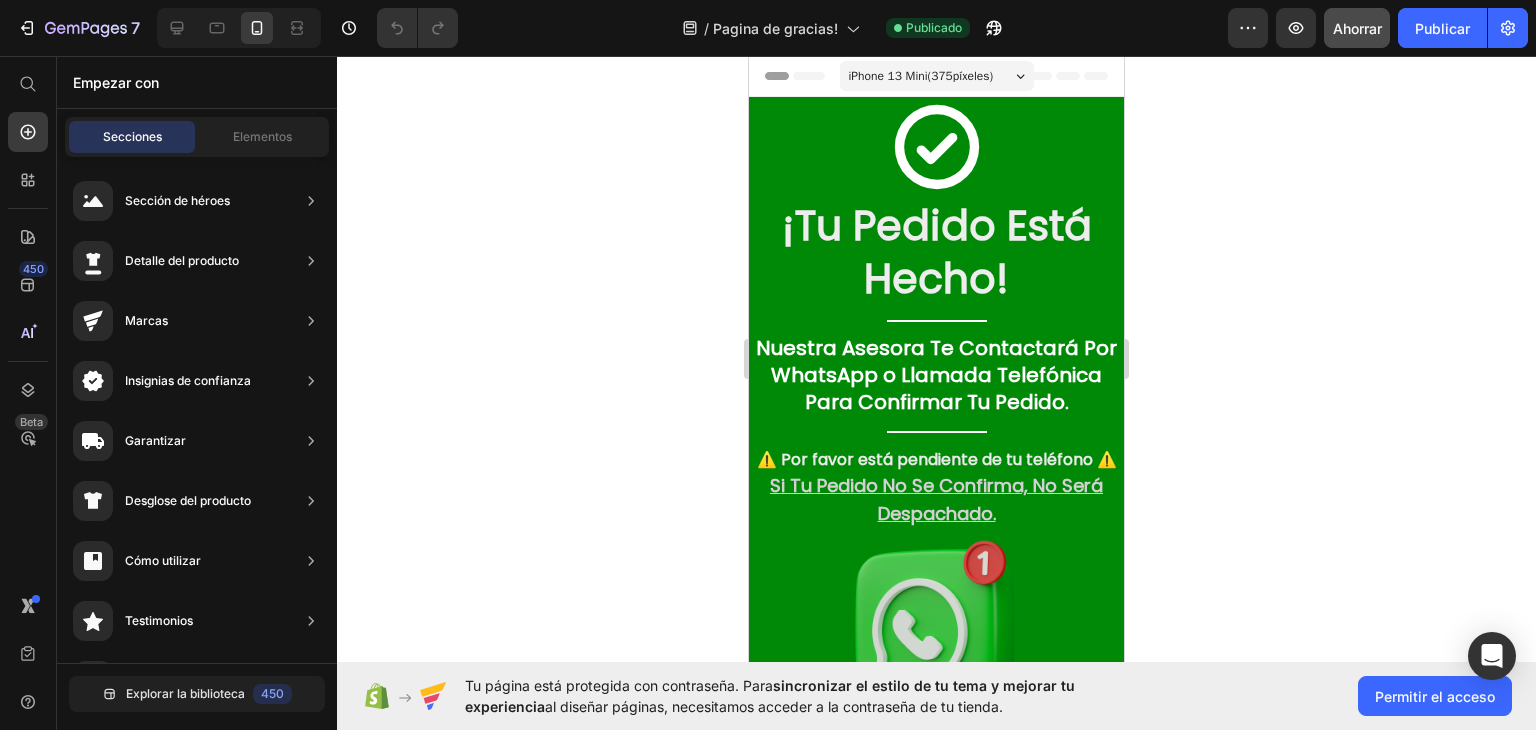 click 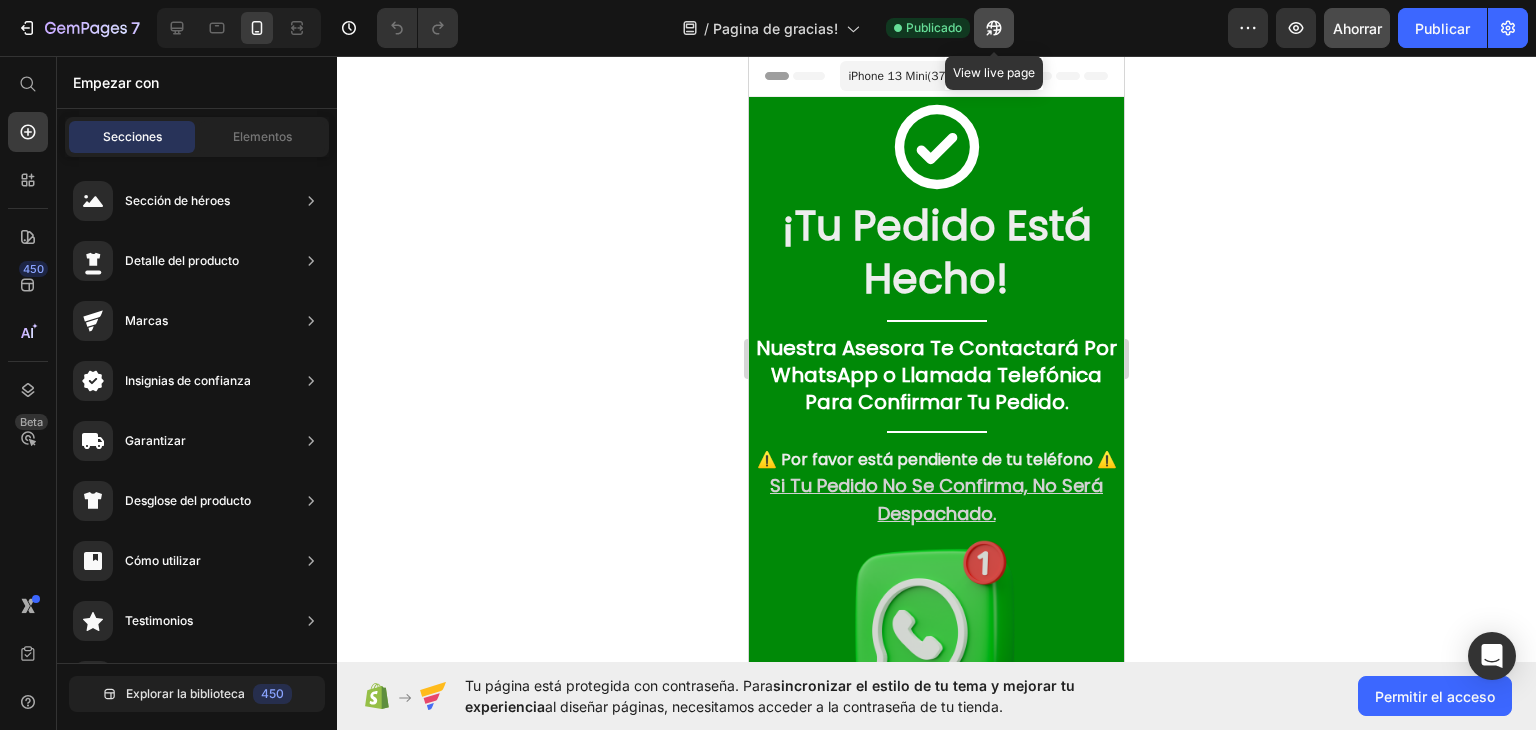 click 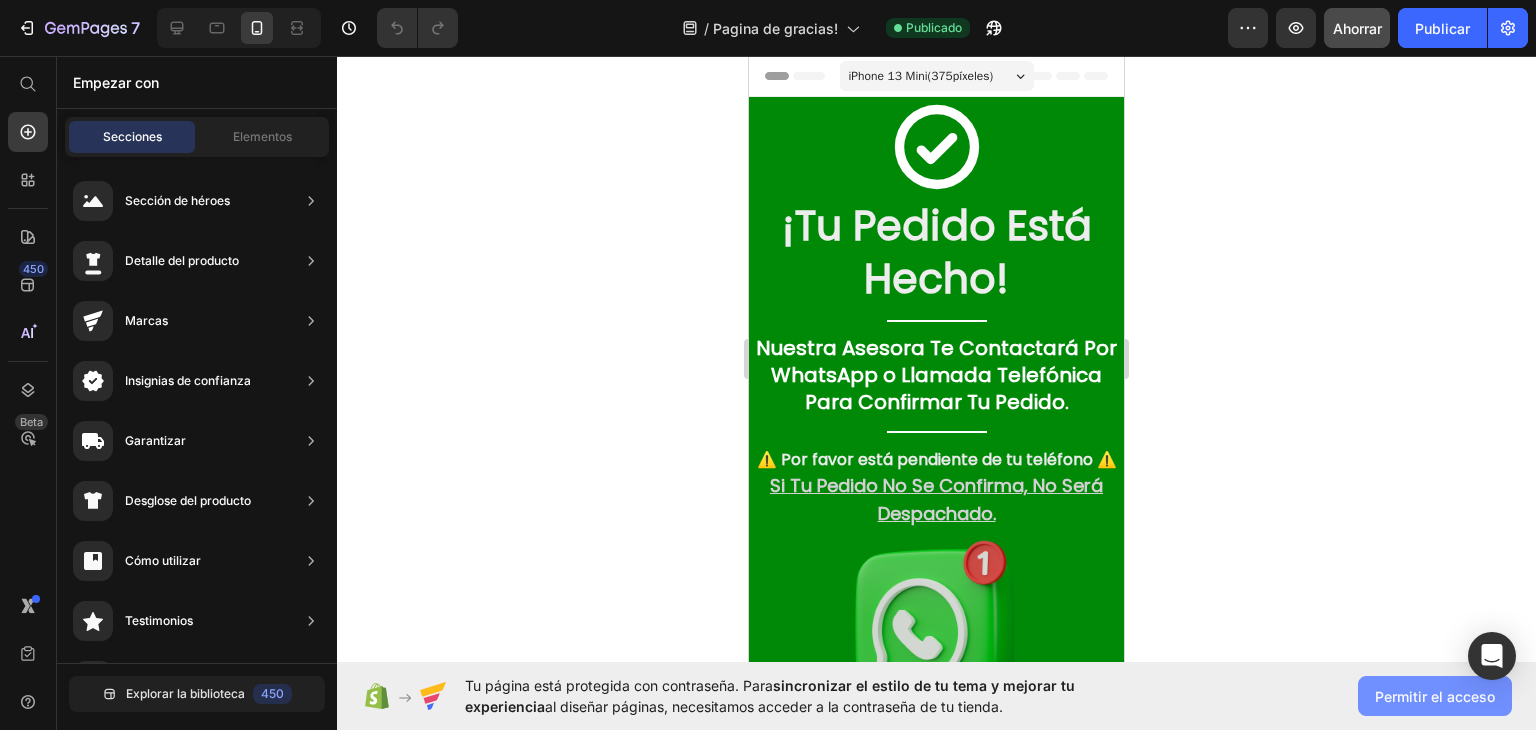 click on "Permitir el acceso" at bounding box center (1435, 696) 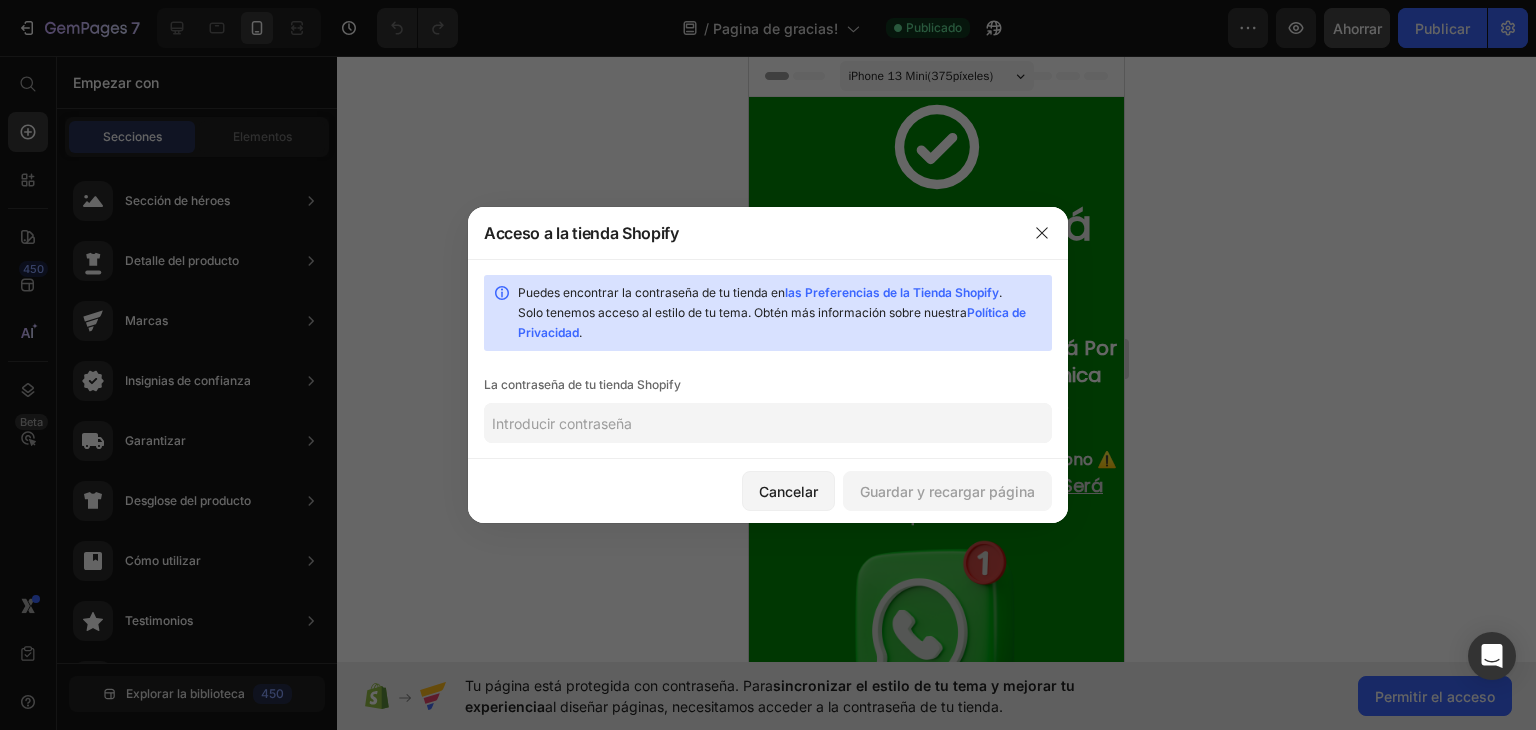 click on "las Preferencias de la Tienda Shopify" at bounding box center [892, 292] 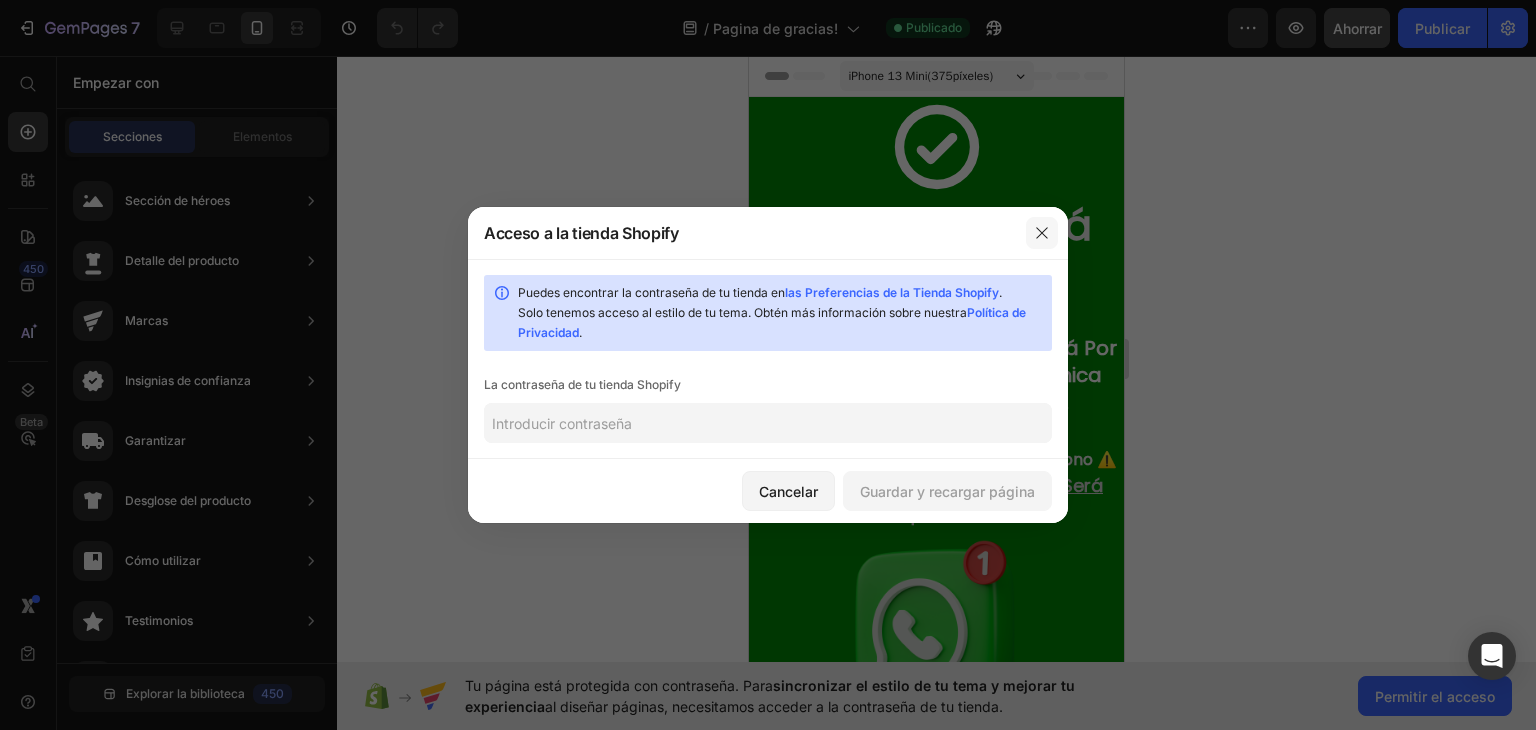 click 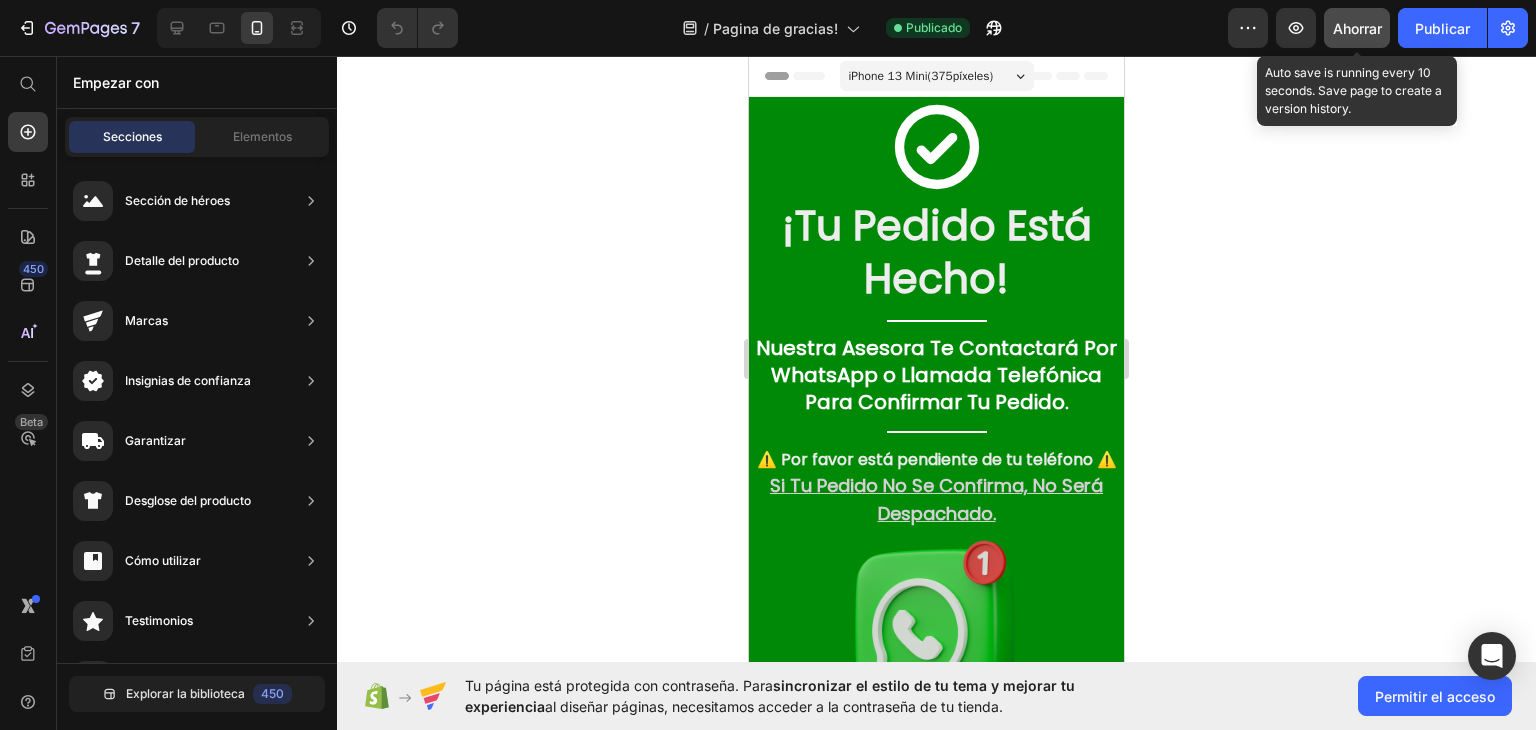 click on "Ahorrar" at bounding box center [1357, 28] 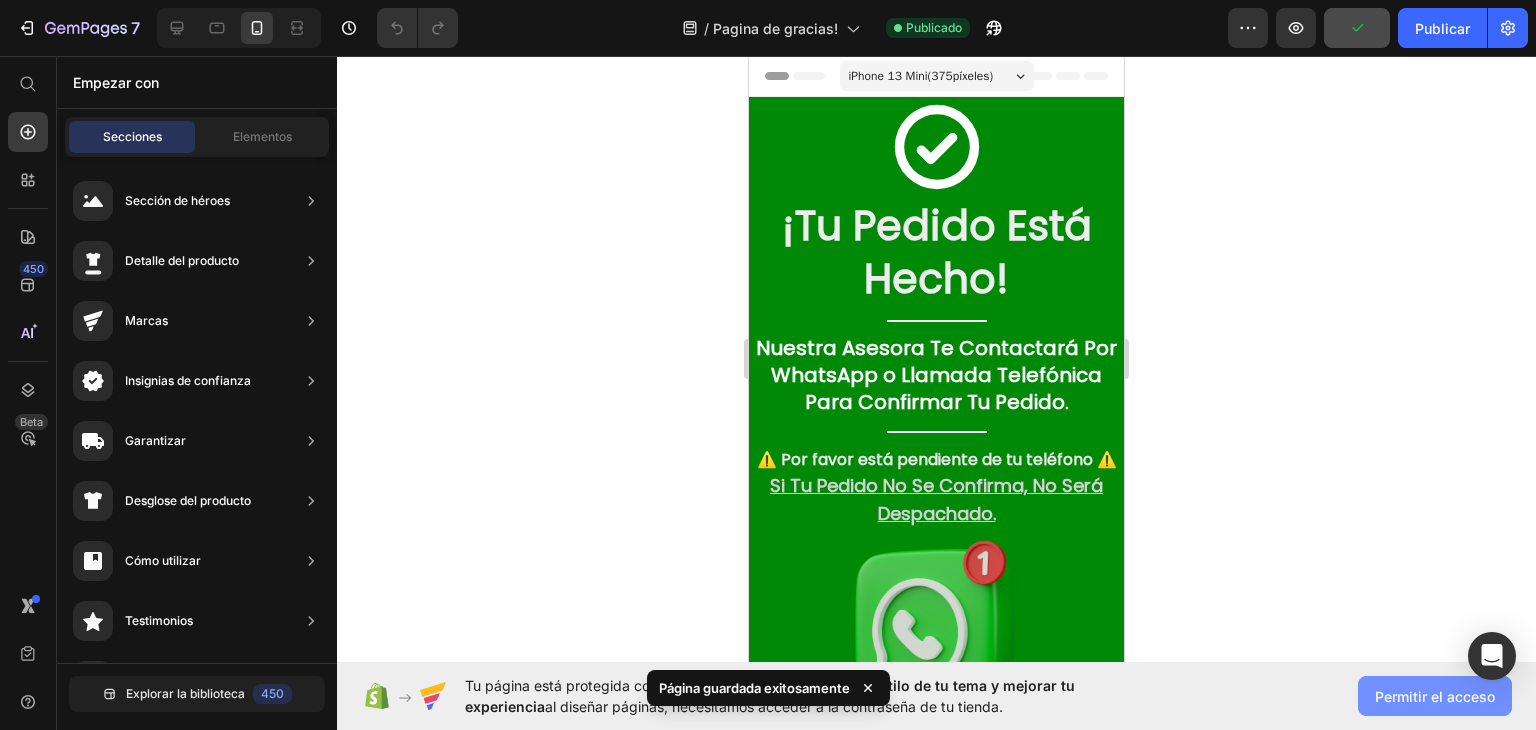 click on "Permitir el acceso" at bounding box center [1435, 696] 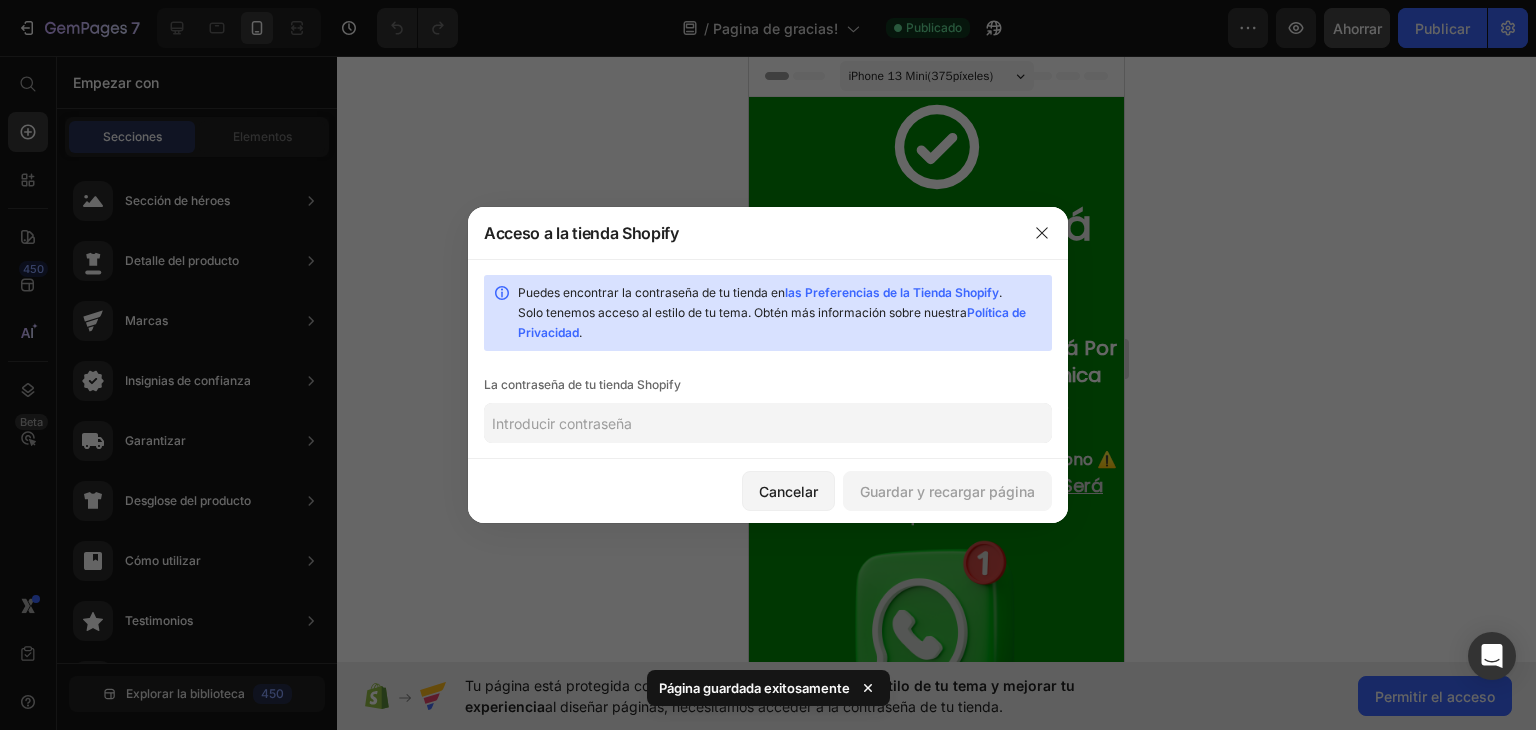 click 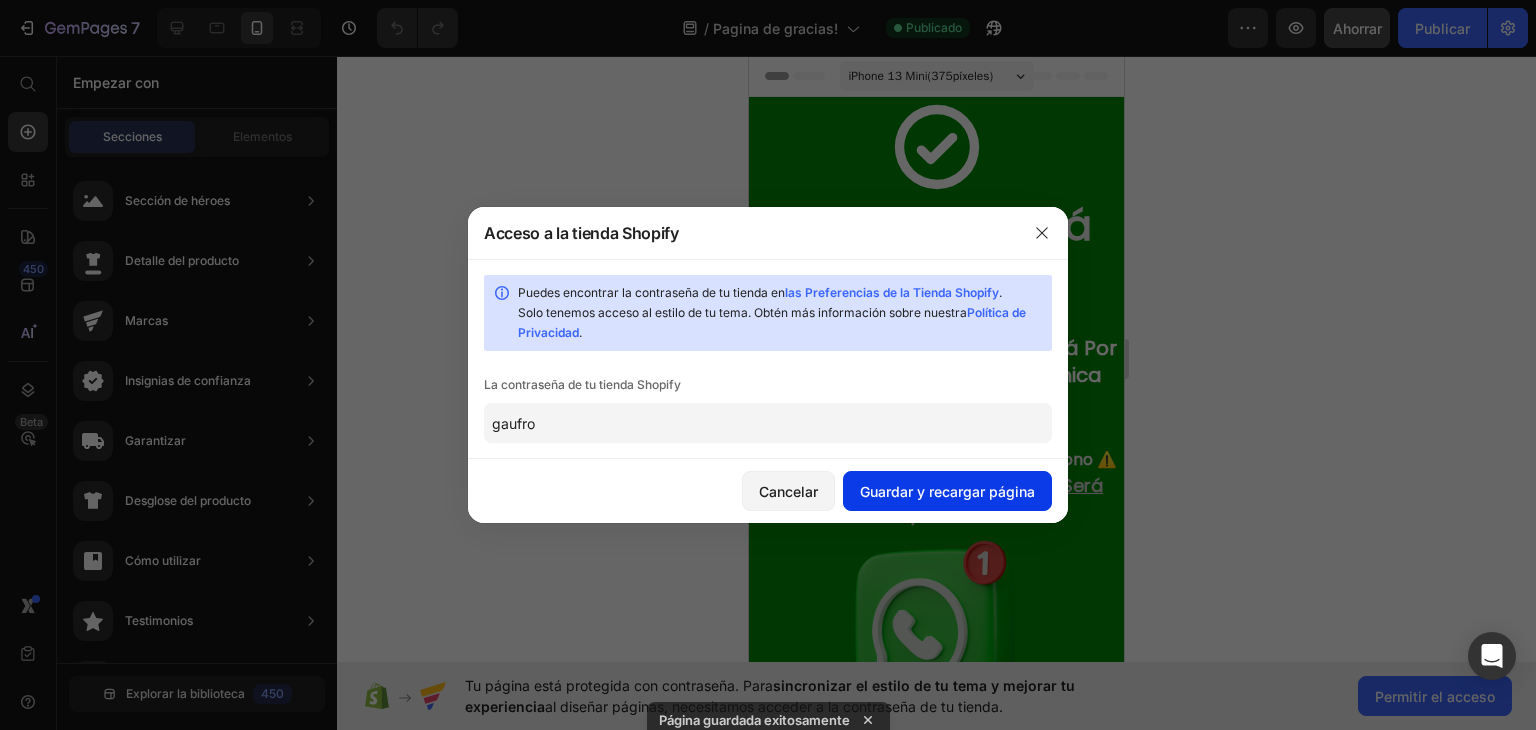 type on "gaufro" 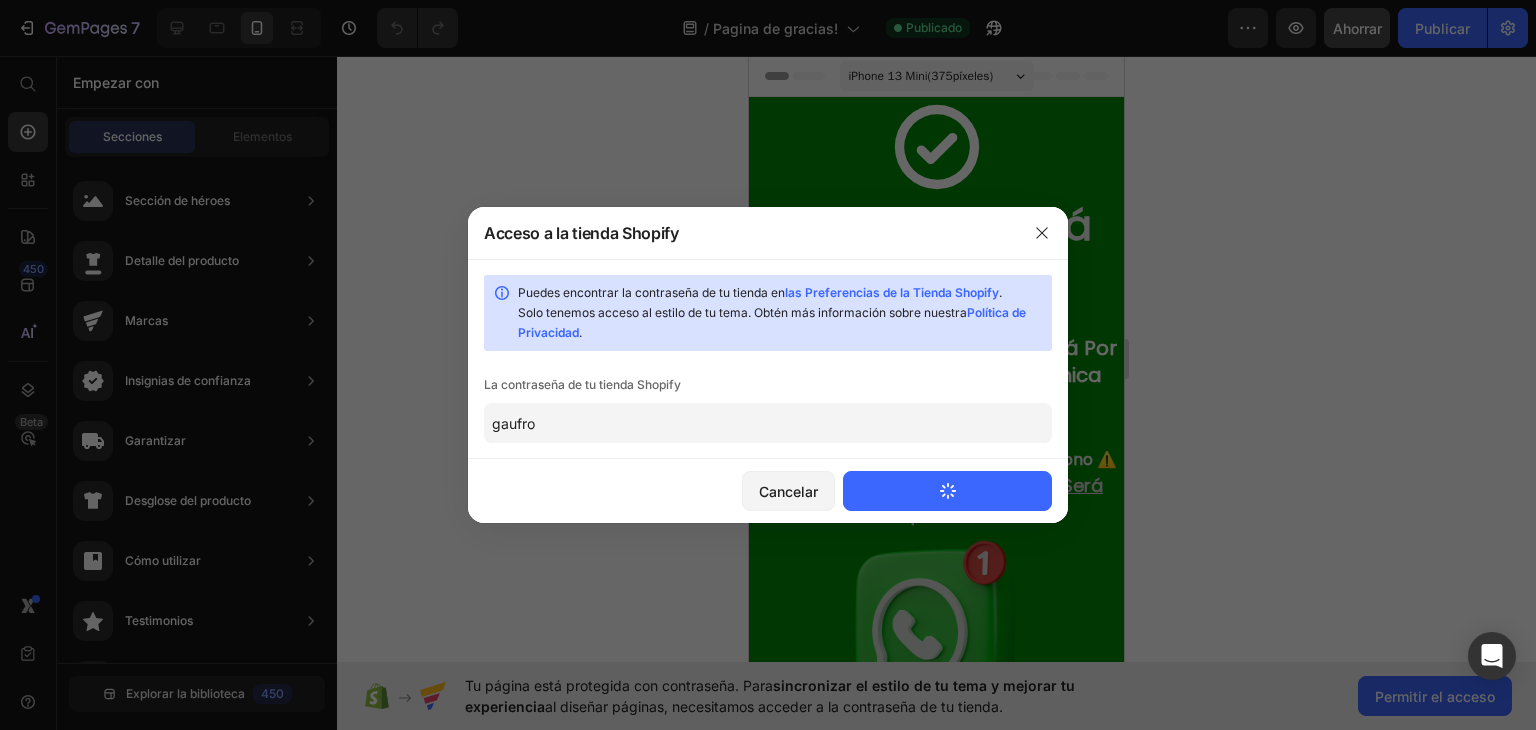 type 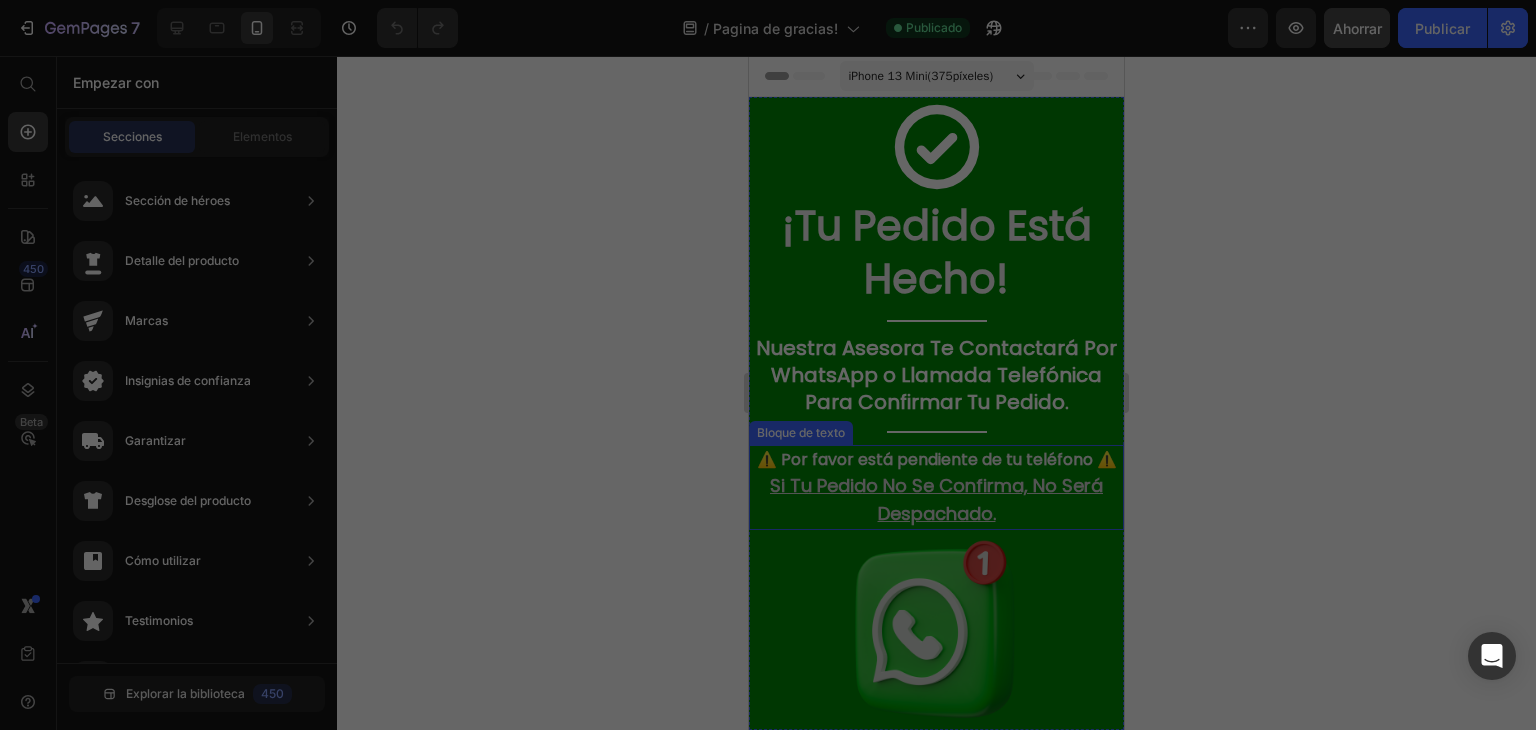 scroll, scrollTop: 0, scrollLeft: 0, axis: both 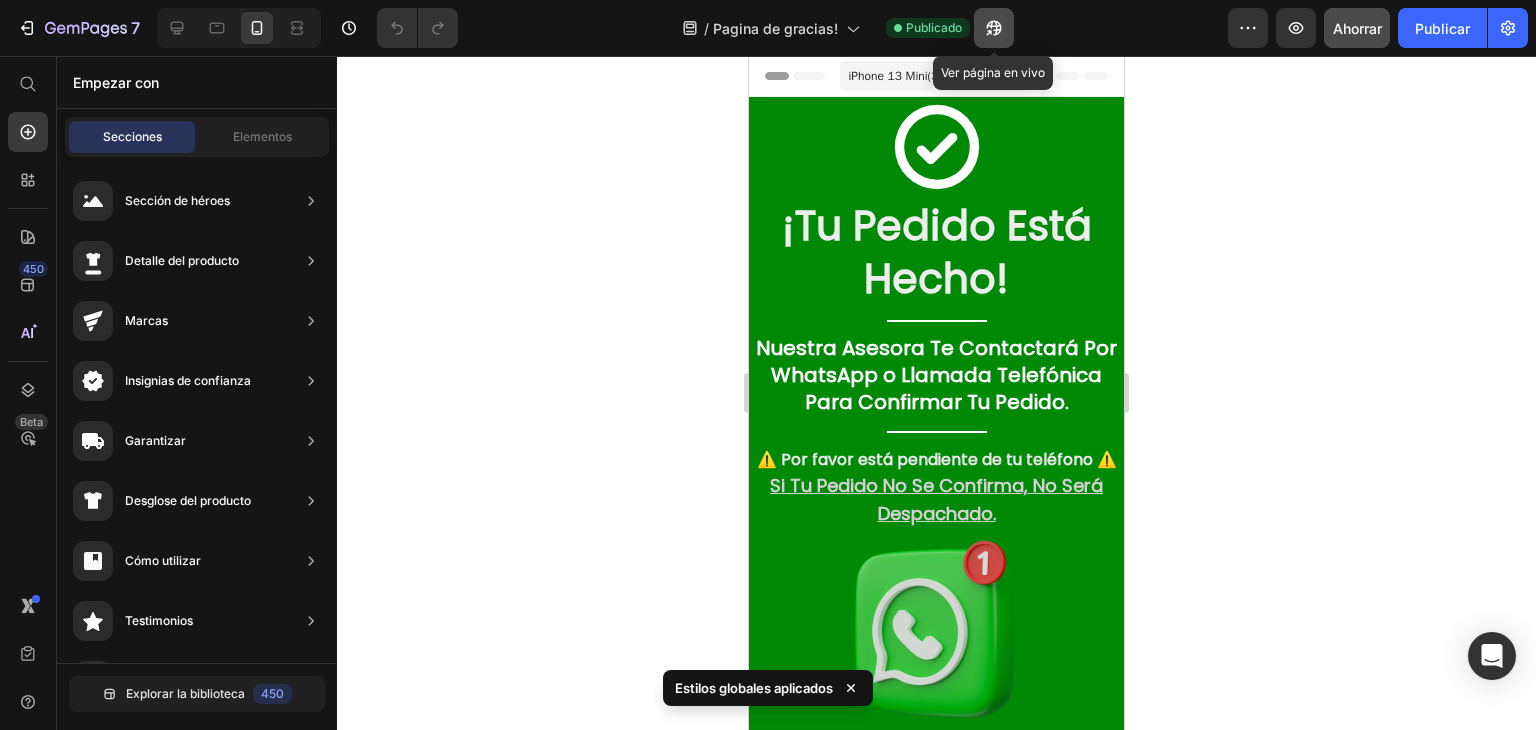 click 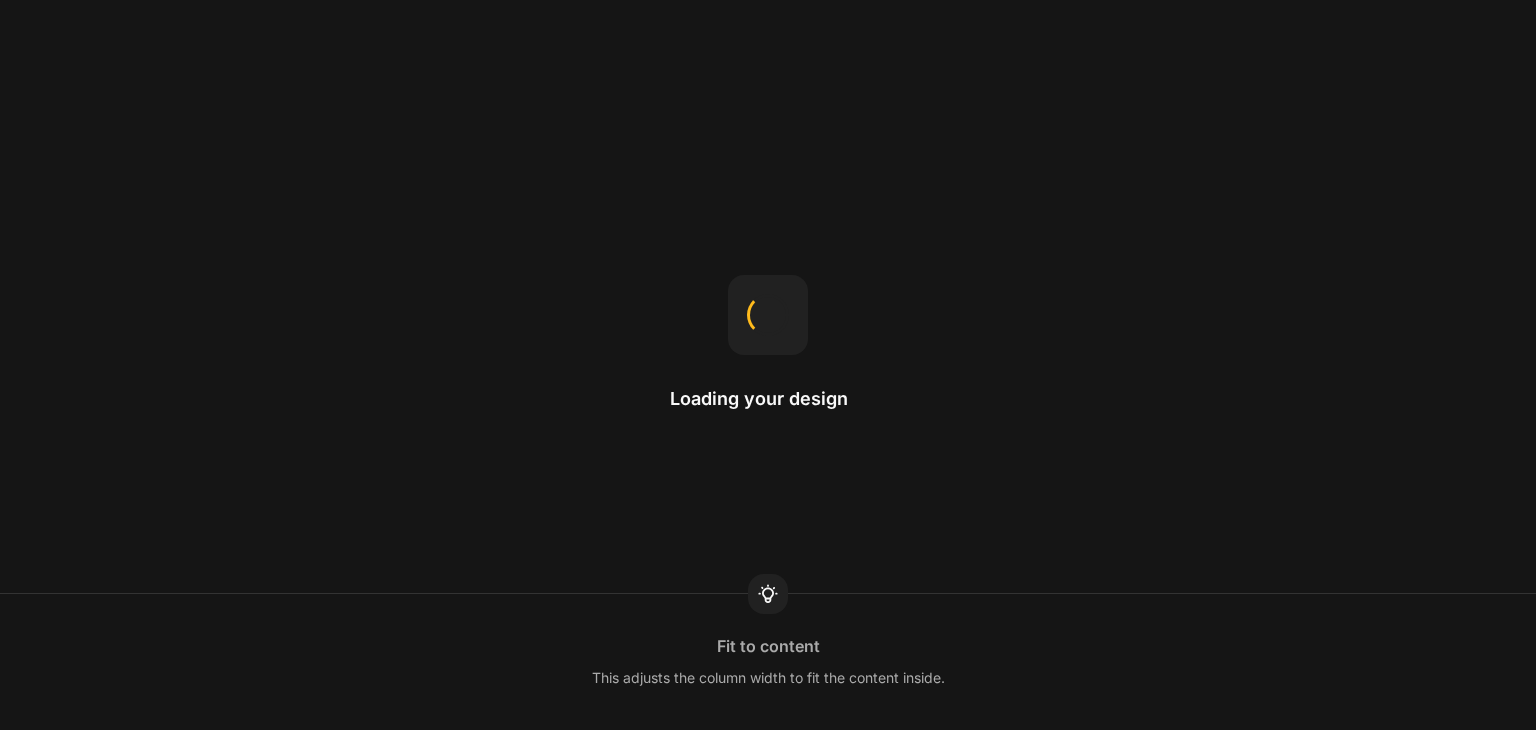 scroll, scrollTop: 0, scrollLeft: 0, axis: both 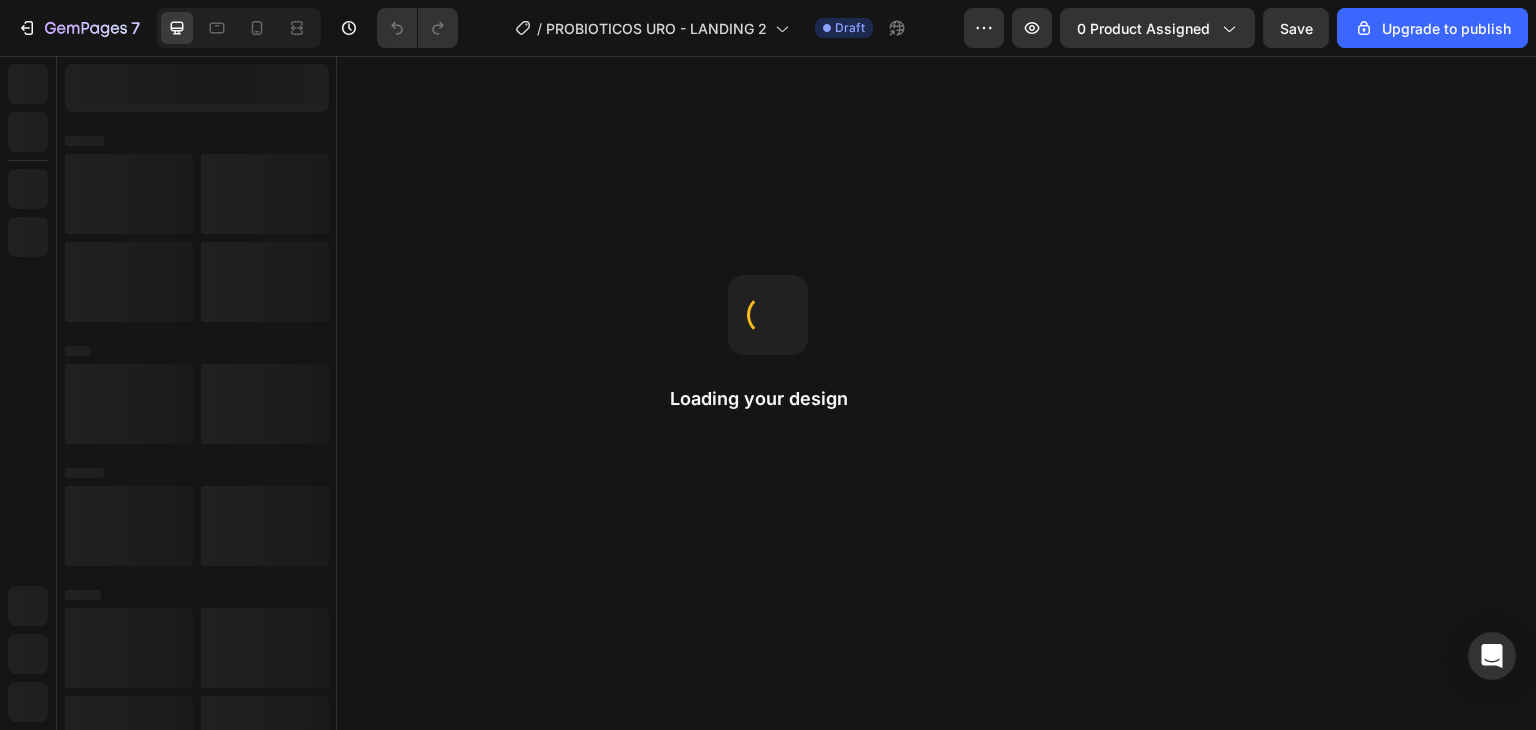 click on "7   /  PROBIOTICOS URO - LANDING 2 Draft Preview 0 product assigned  Save  Upgrade to publish Loading your design Fit to content This adjusts the column width to fit the content inside." at bounding box center [768, 365] 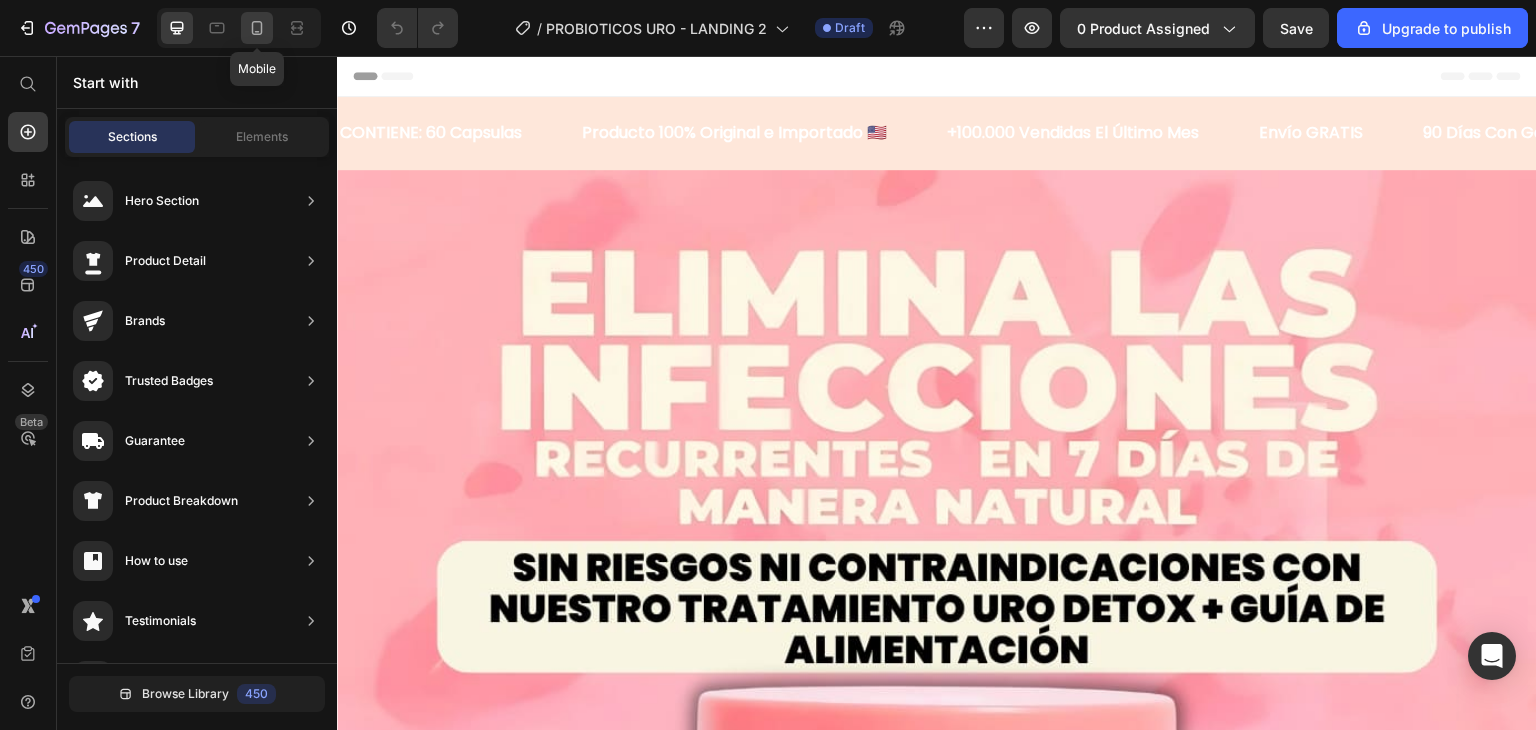click 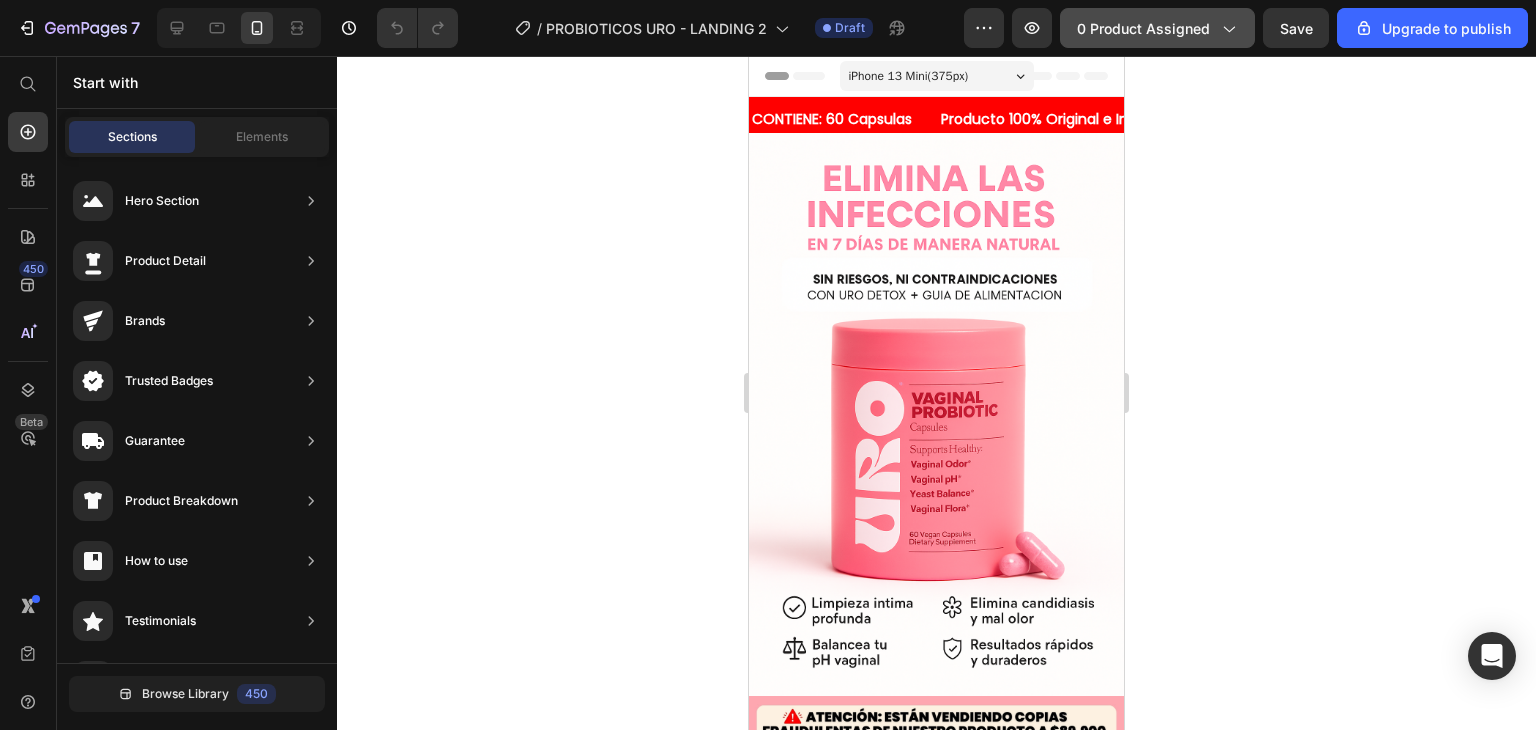 click on "0 product assigned" 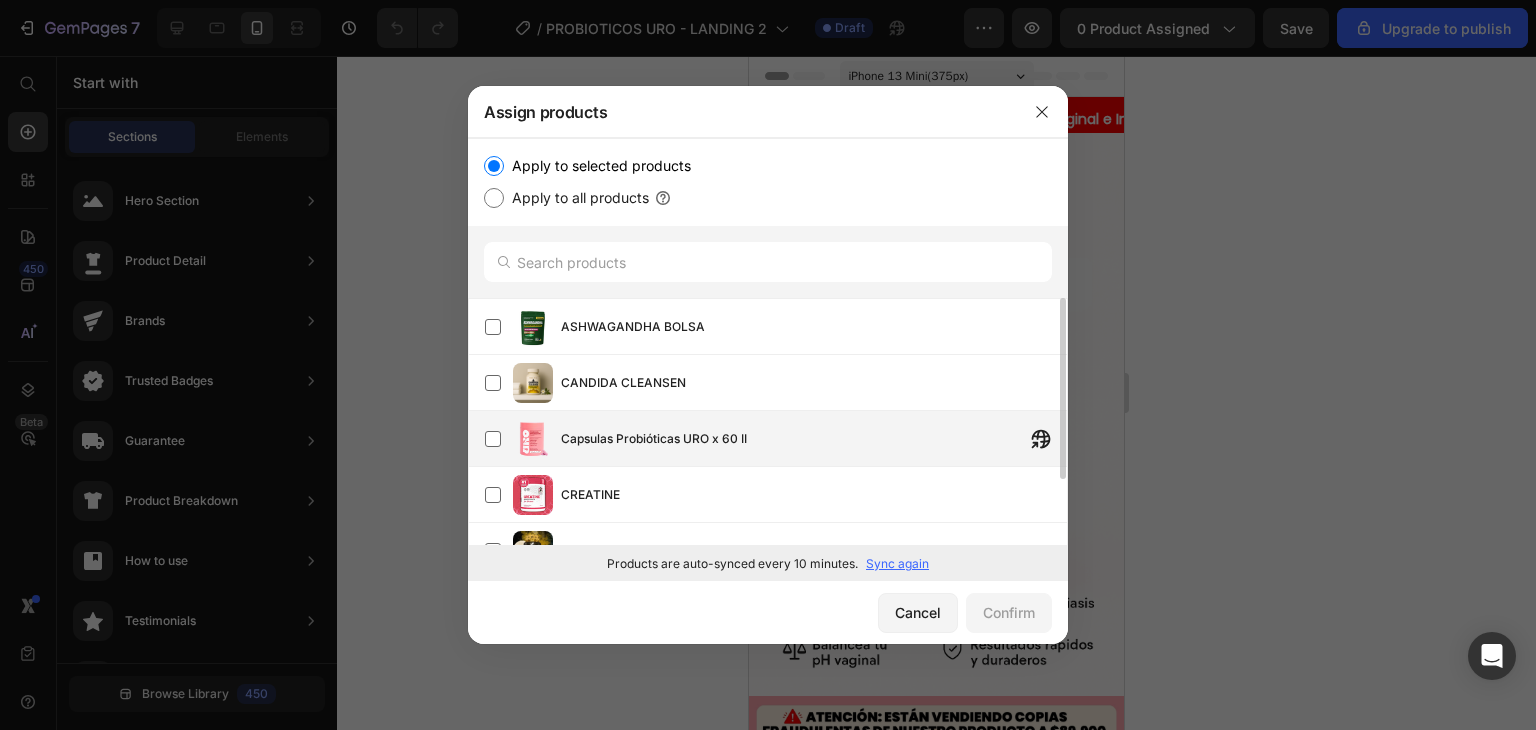 click on "Capsulas Probióticas URO x 60 II" at bounding box center [654, 439] 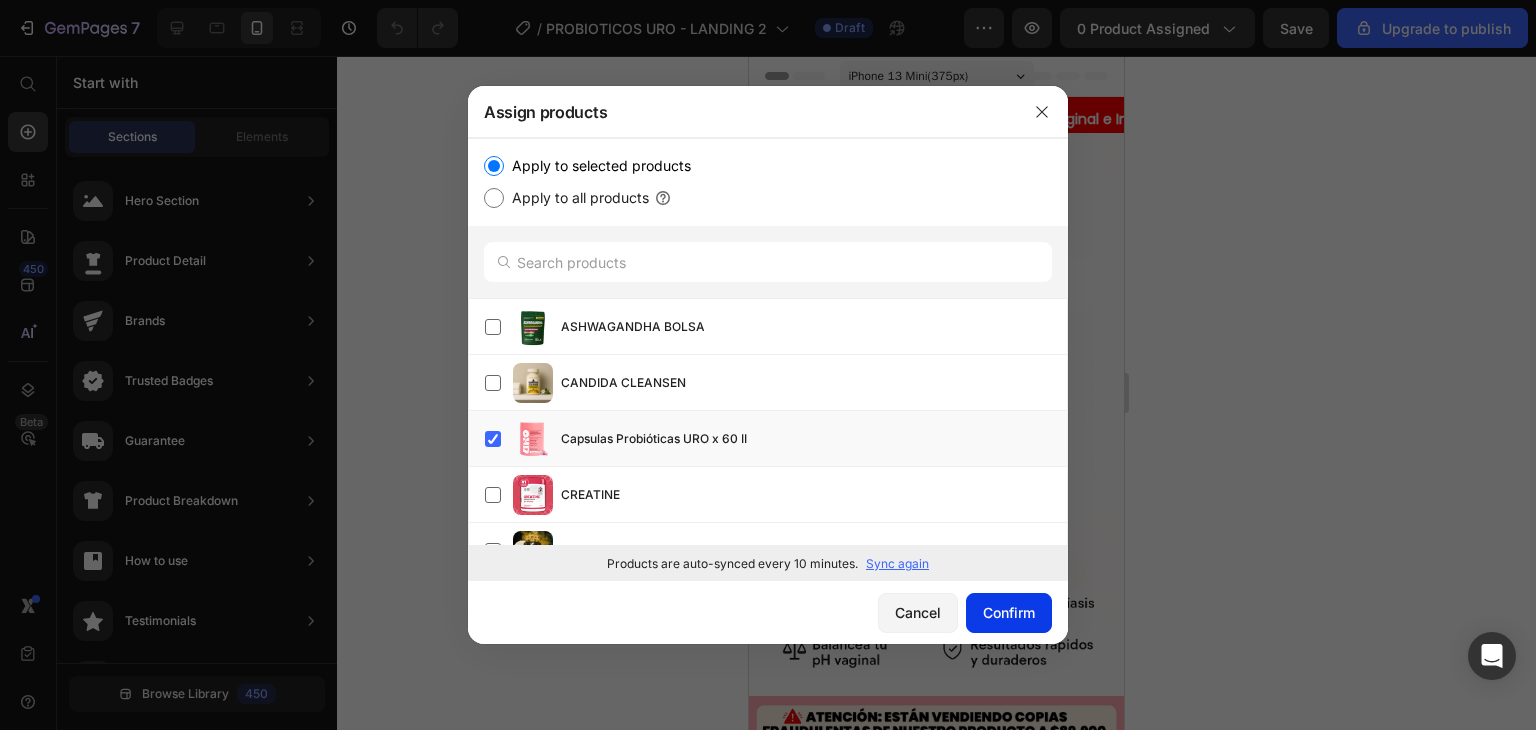 click on "Confirm" at bounding box center (1009, 612) 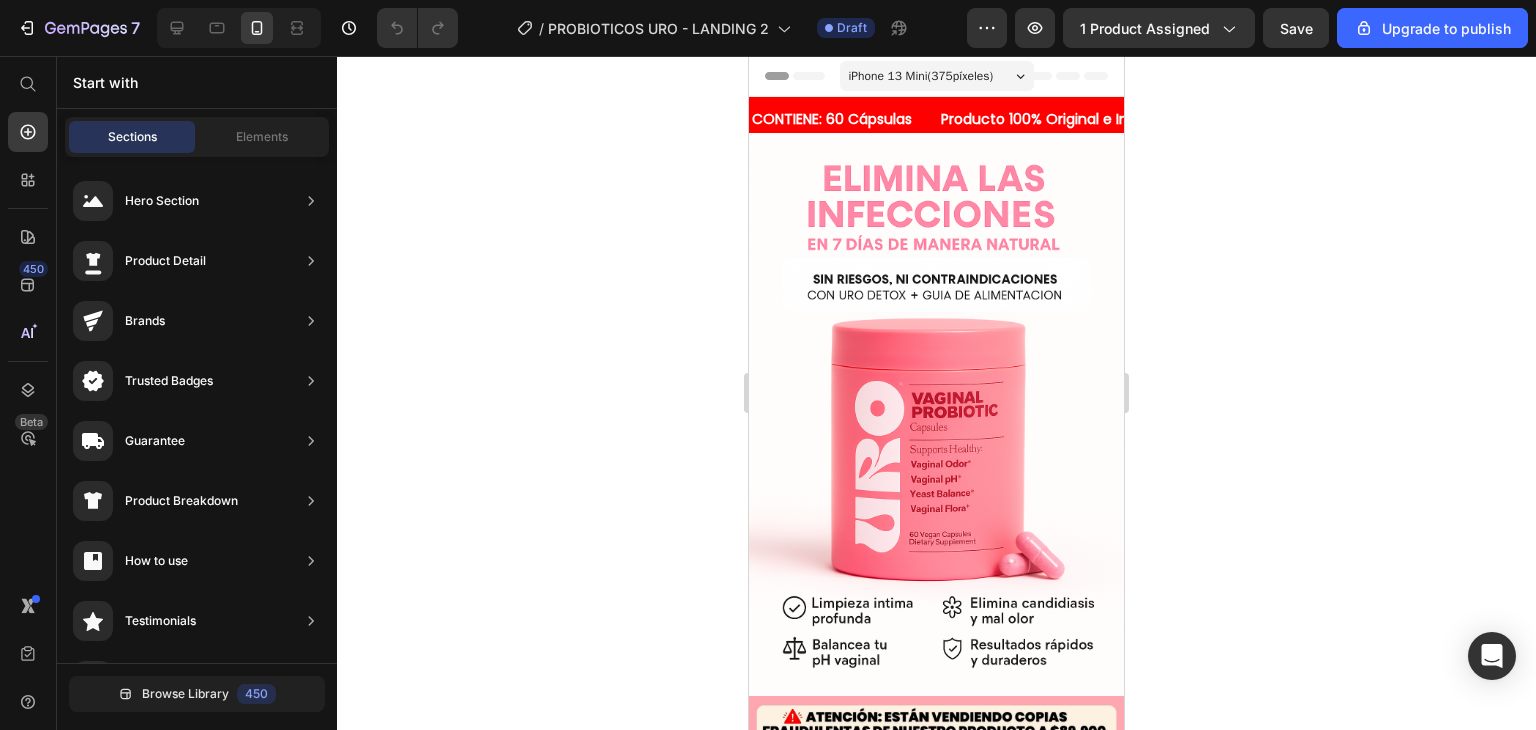 click 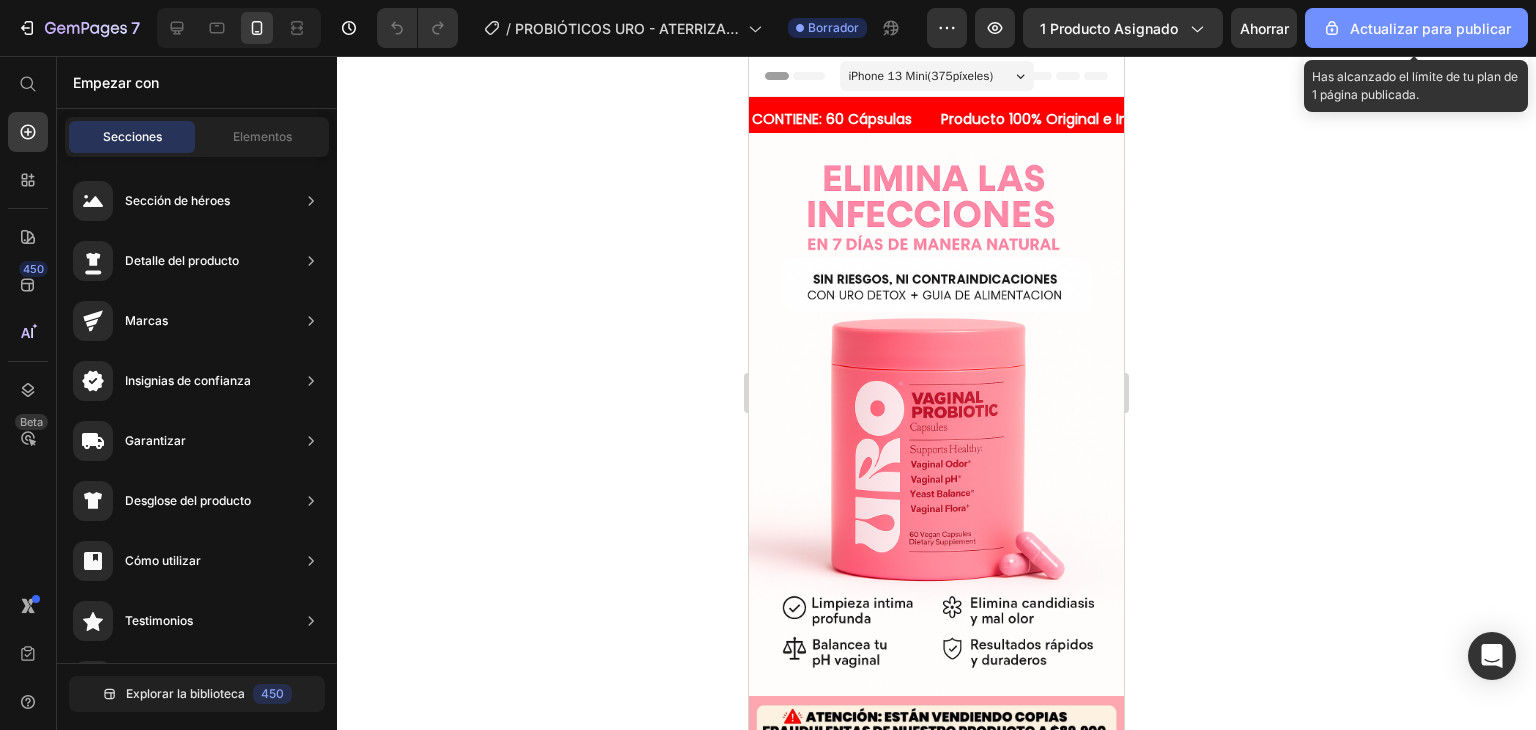 click on "Actualizar para publicar" at bounding box center [1430, 28] 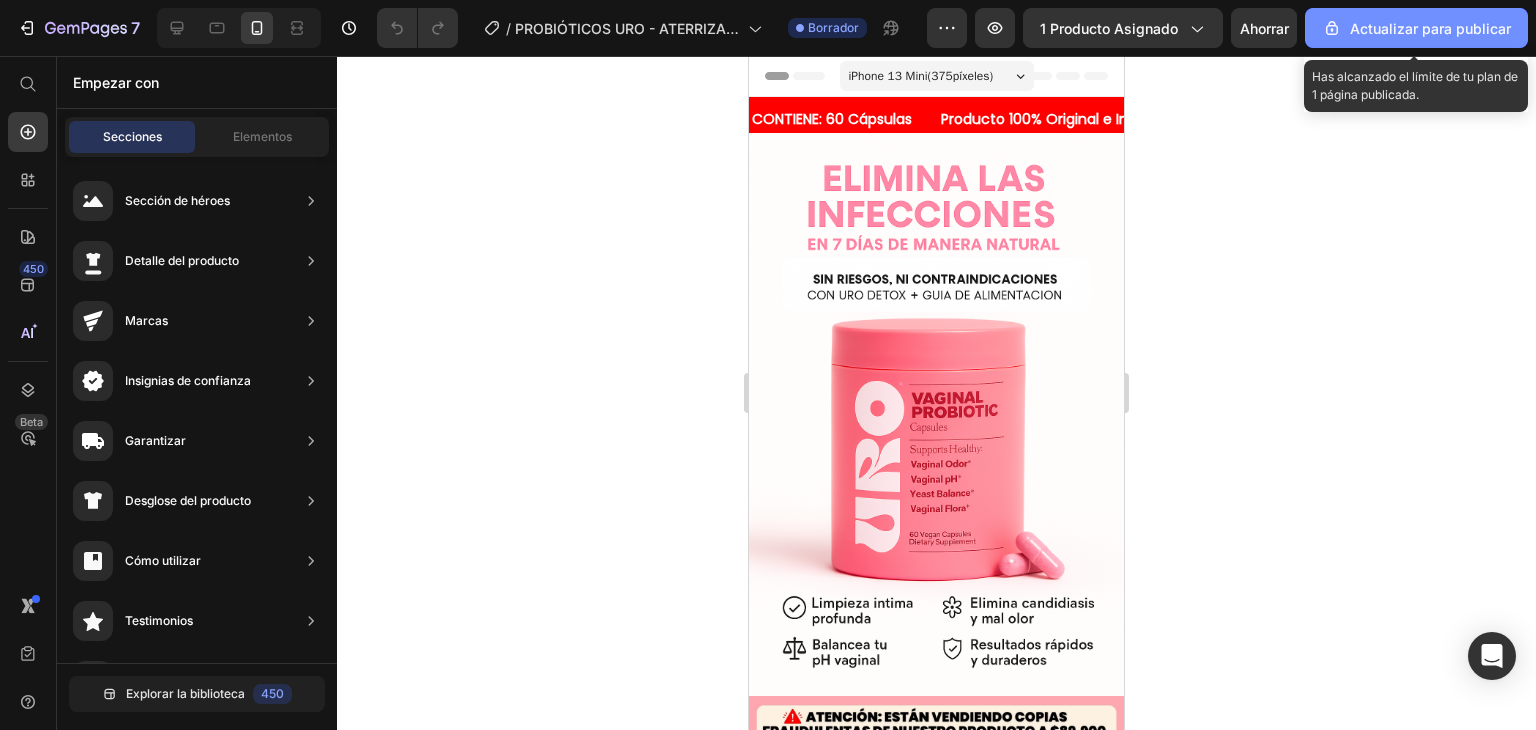 click on "Actualizar para publicar" at bounding box center [1430, 28] 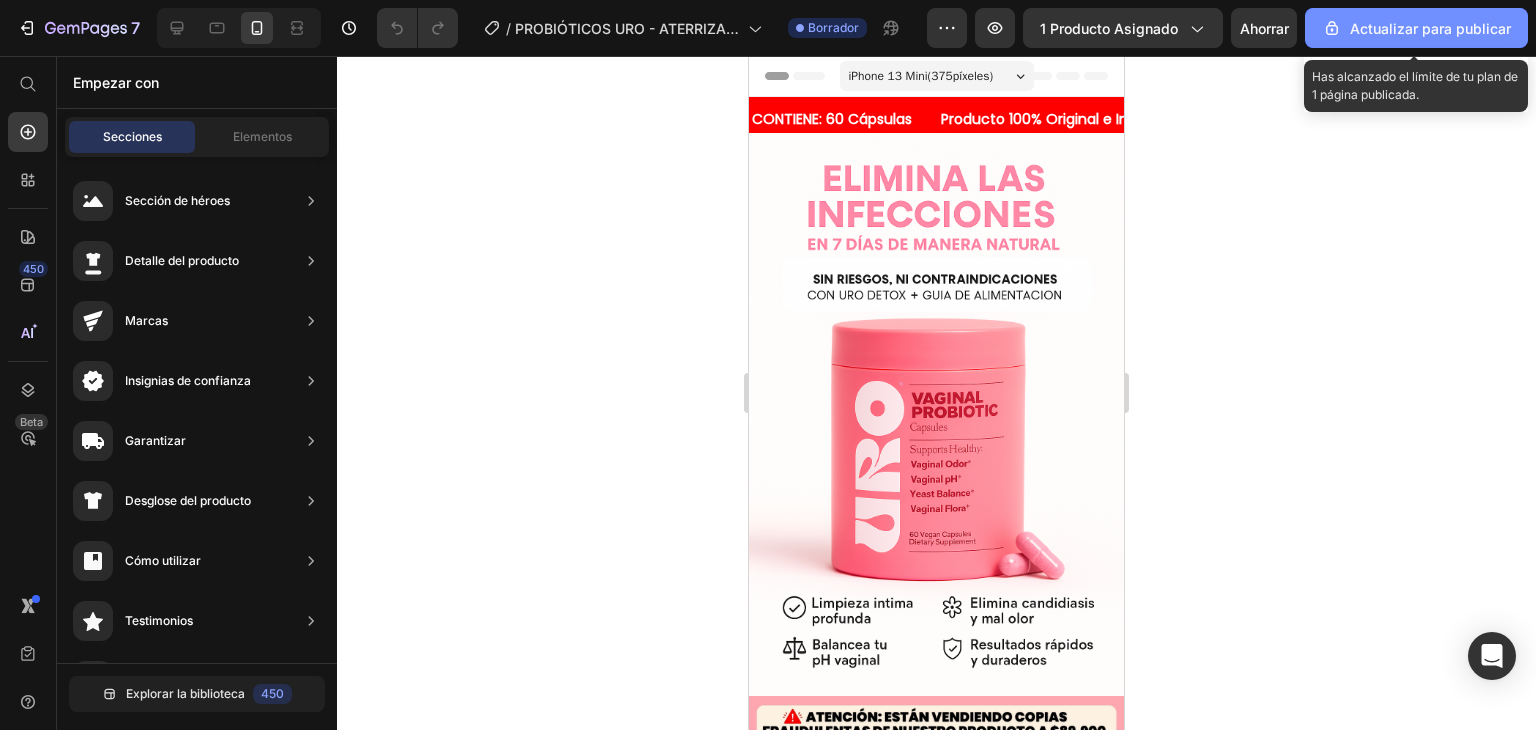 click on "Actualizar para publicar" at bounding box center (1430, 28) 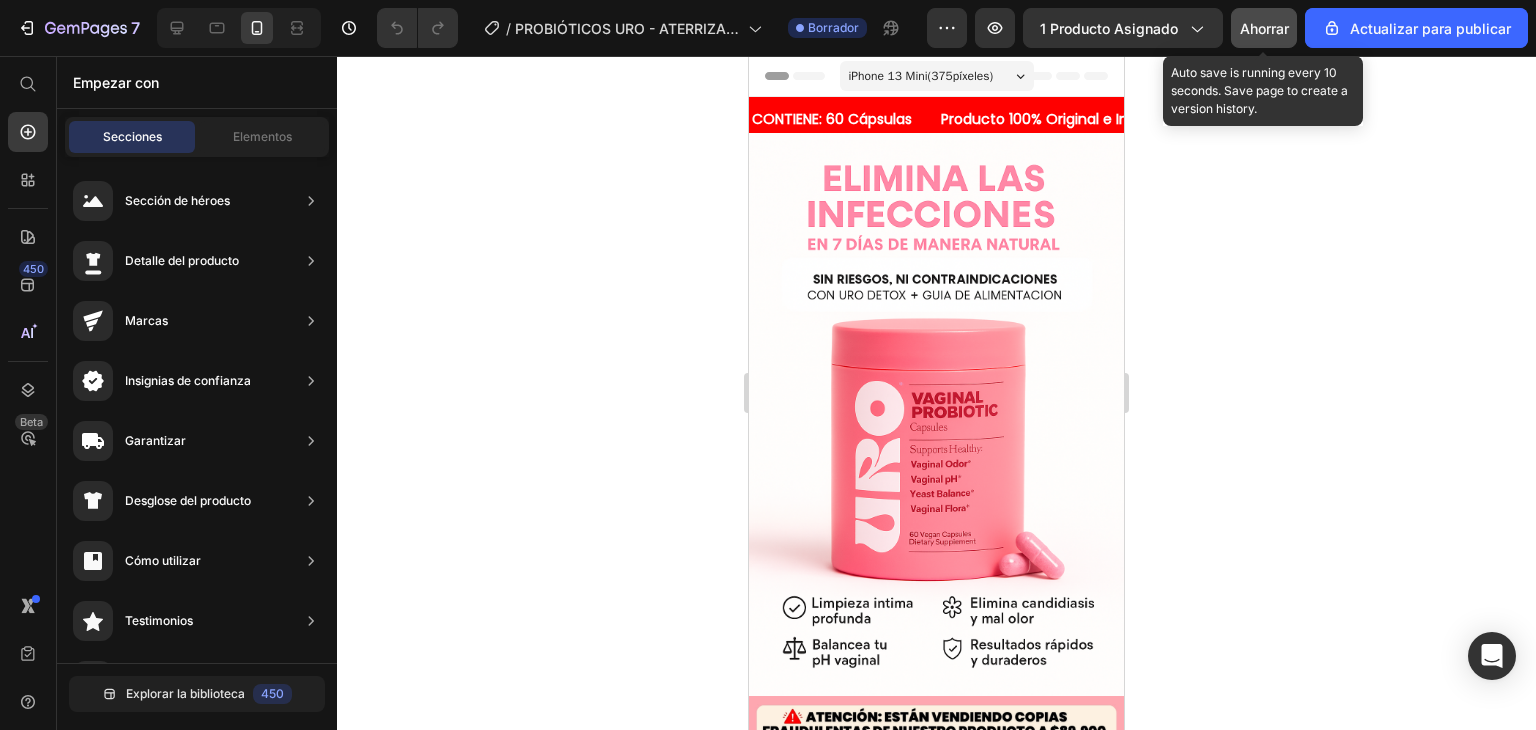 click on "Ahorrar" 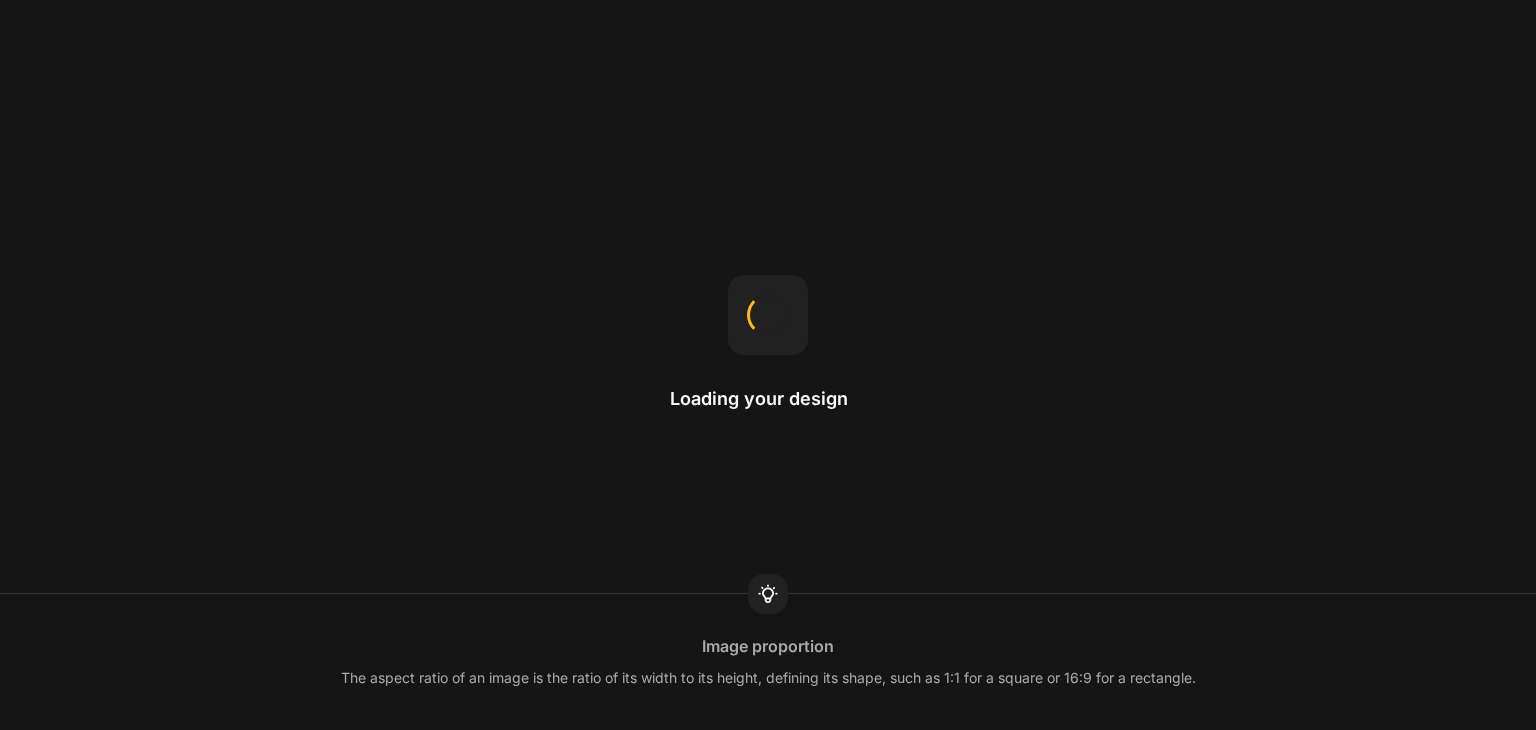 scroll, scrollTop: 0, scrollLeft: 0, axis: both 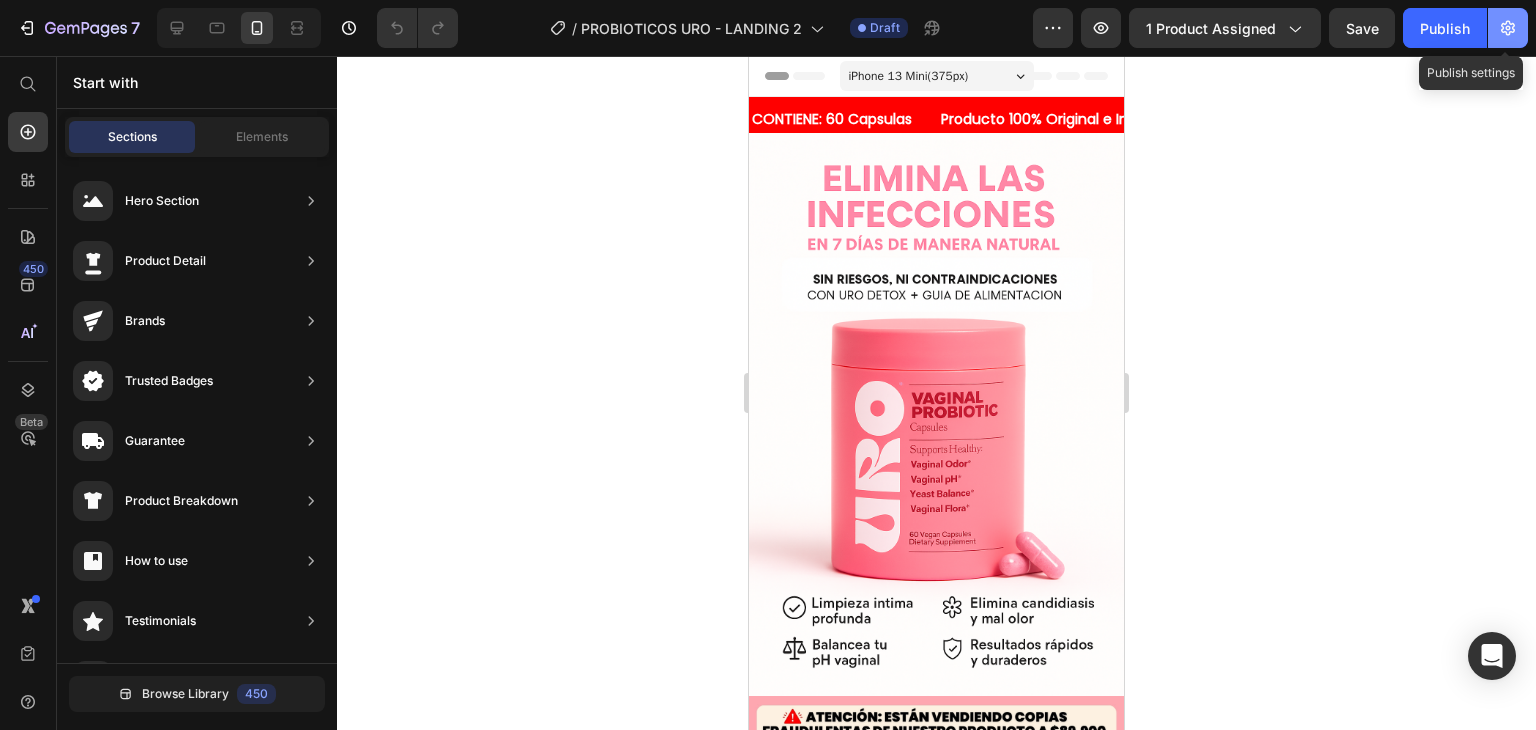click 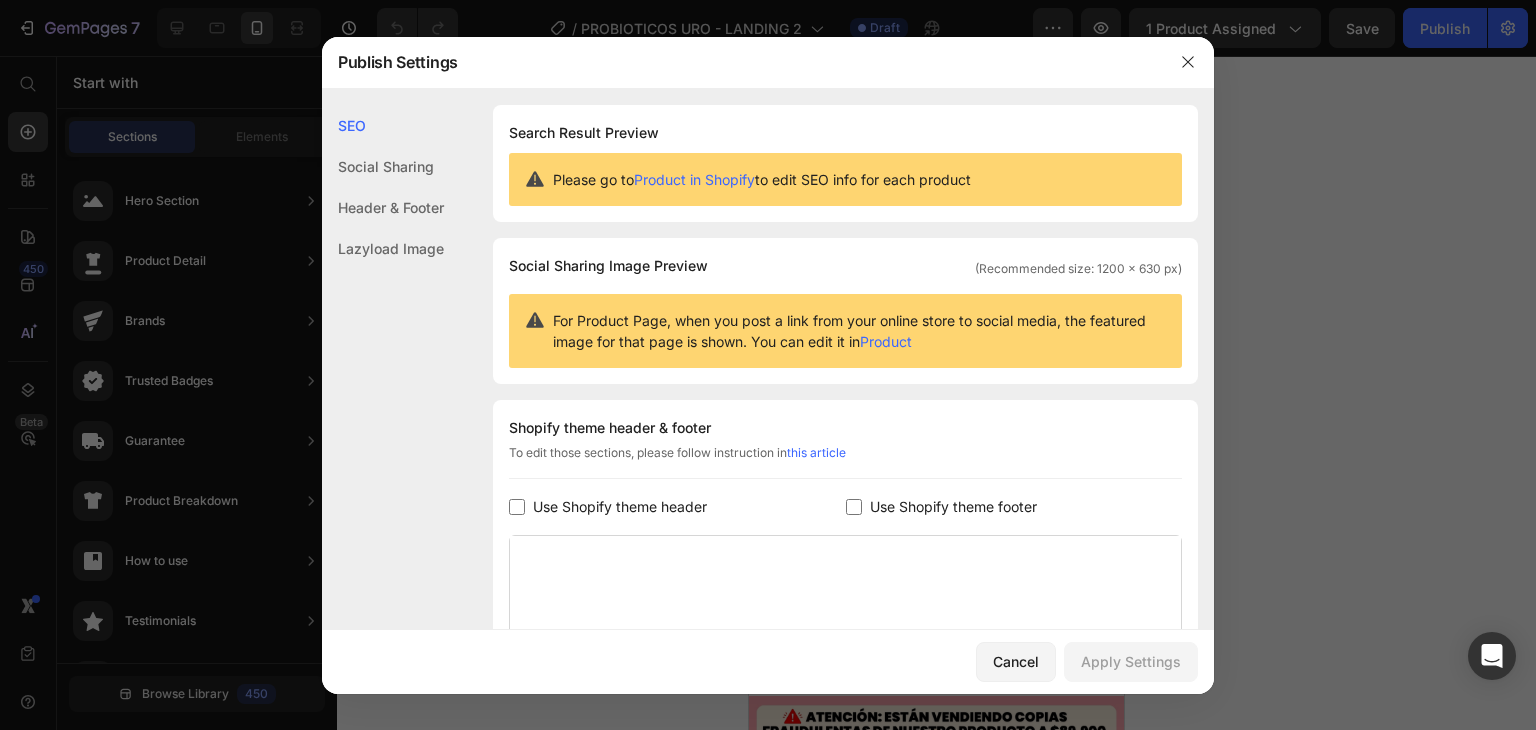 type 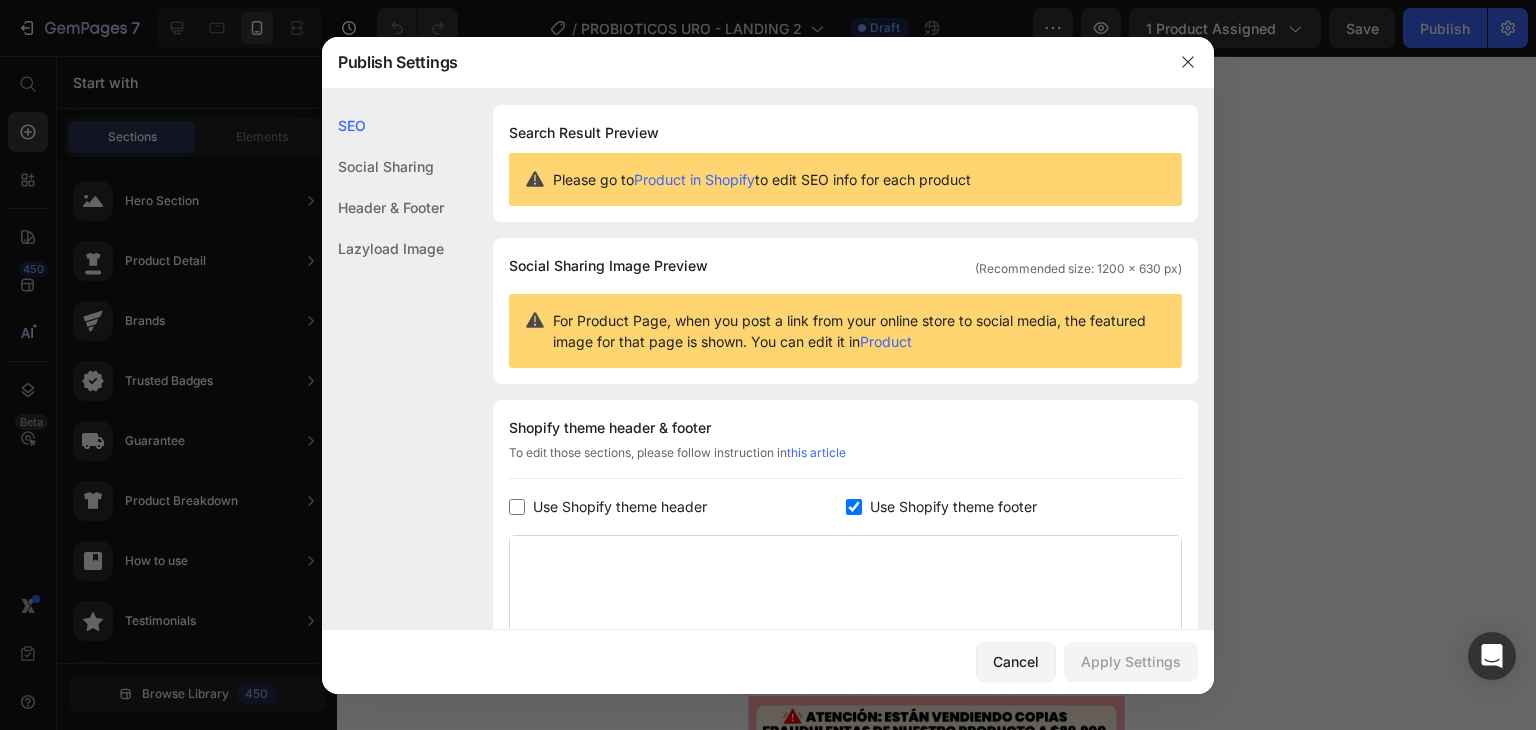 checkbox on "true" 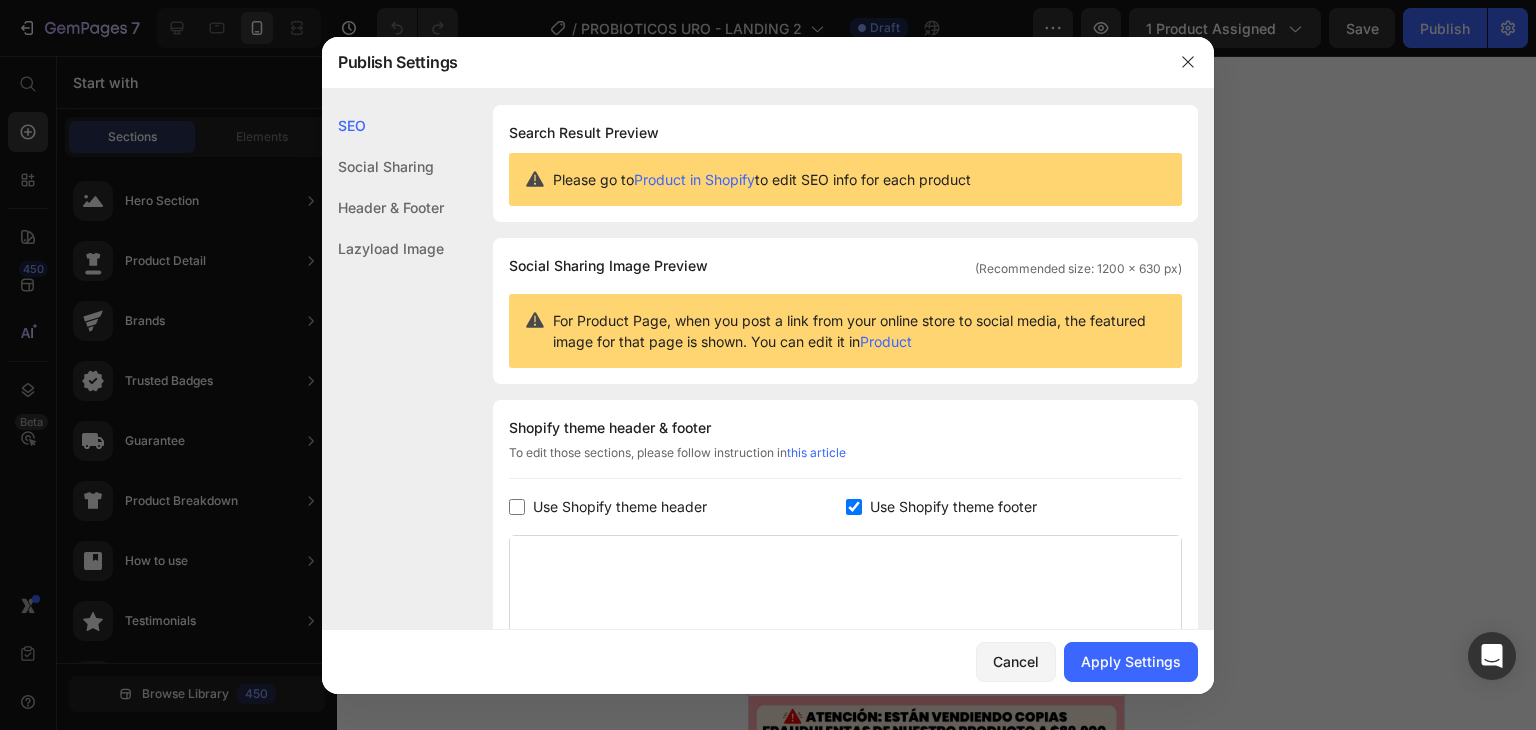 click on "Use Shopify theme header" at bounding box center [620, 507] 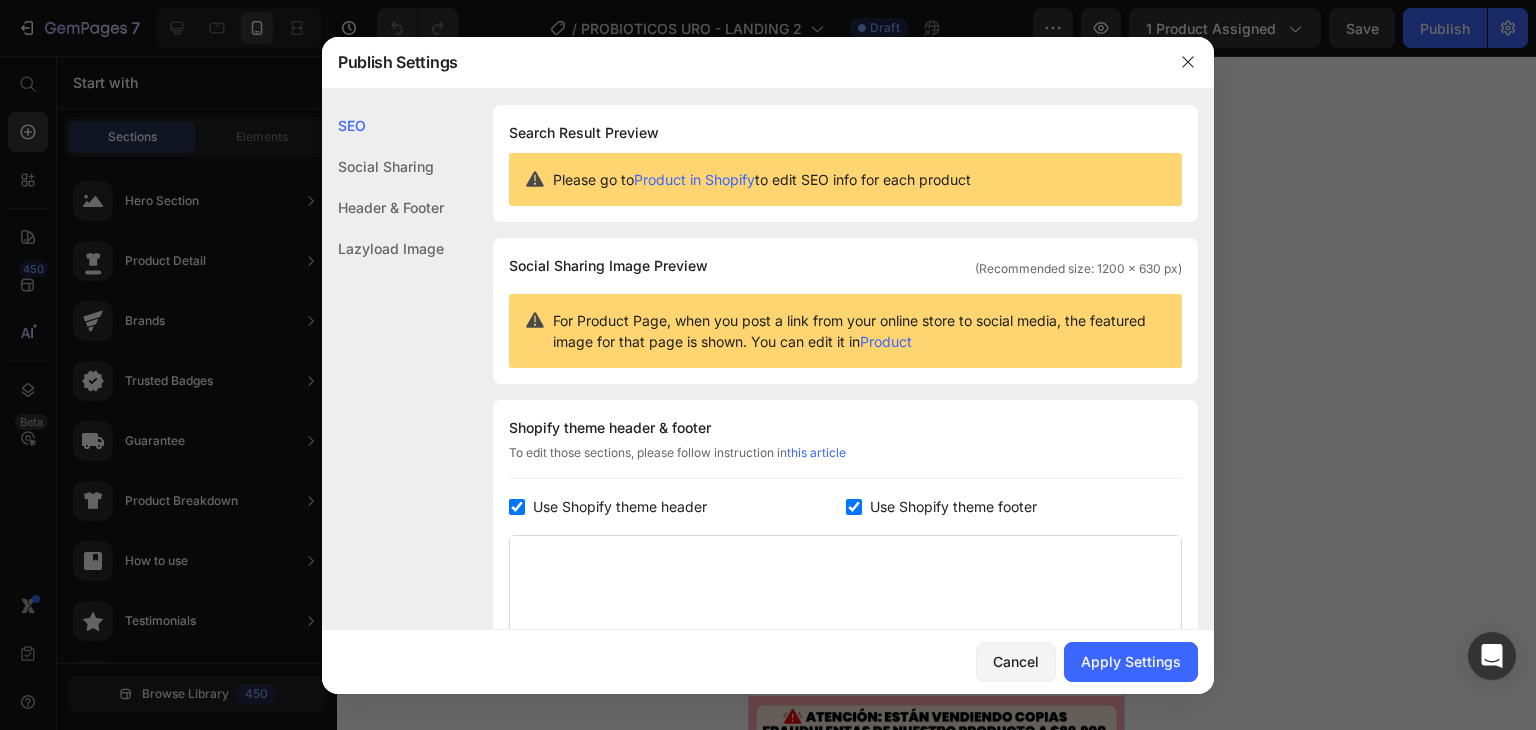 checkbox on "true" 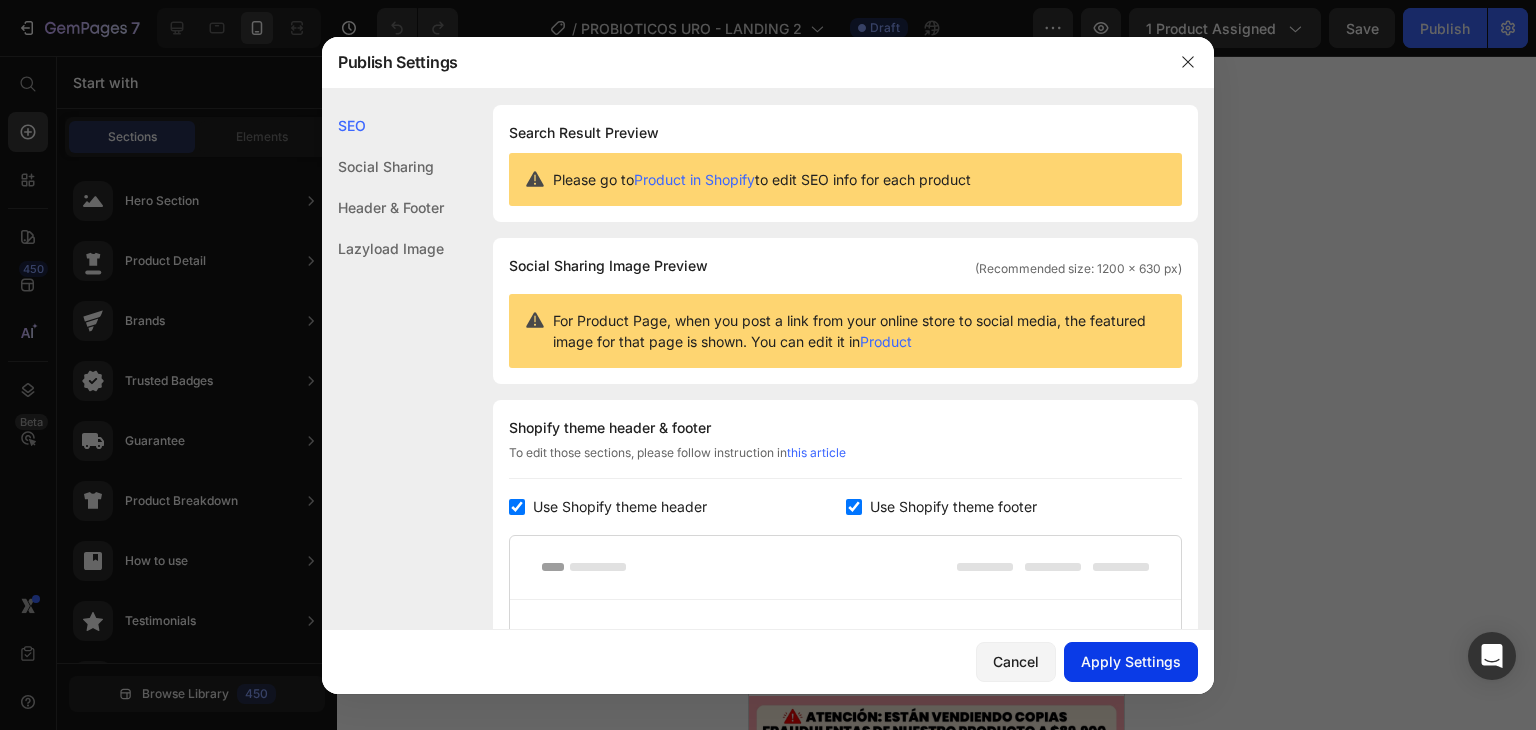 click on "Apply Settings" at bounding box center [1131, 661] 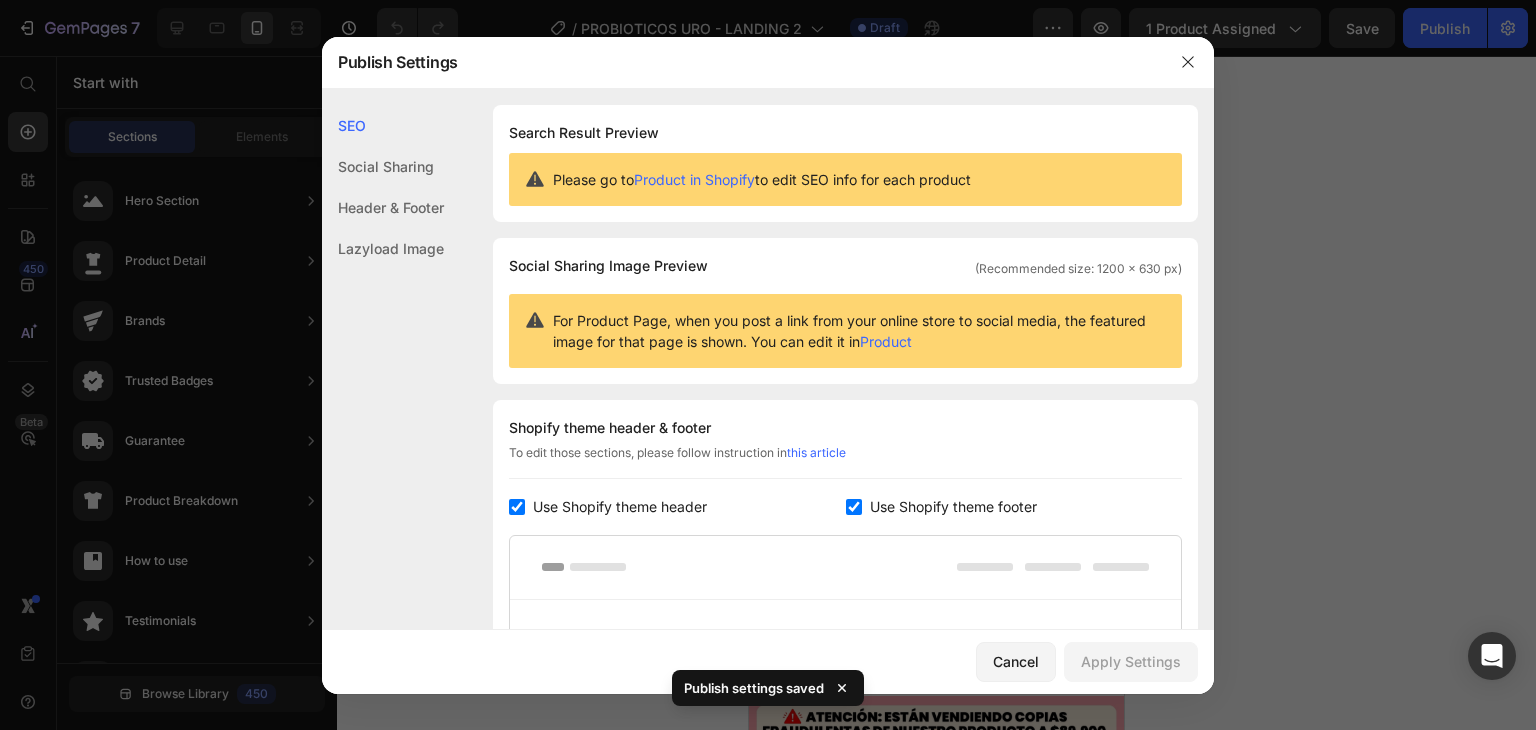 click on "Use Shopify theme footer" at bounding box center (953, 507) 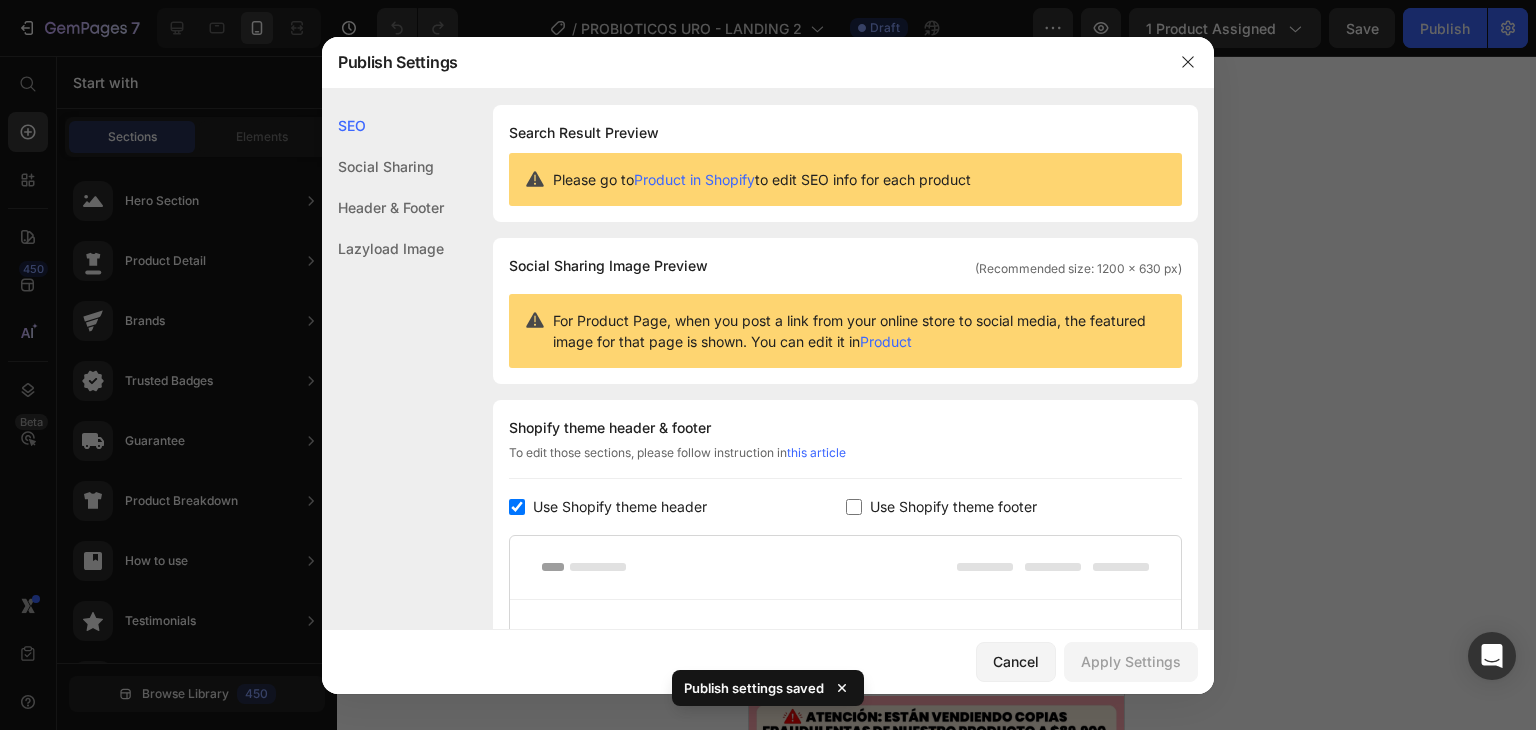 checkbox on "false" 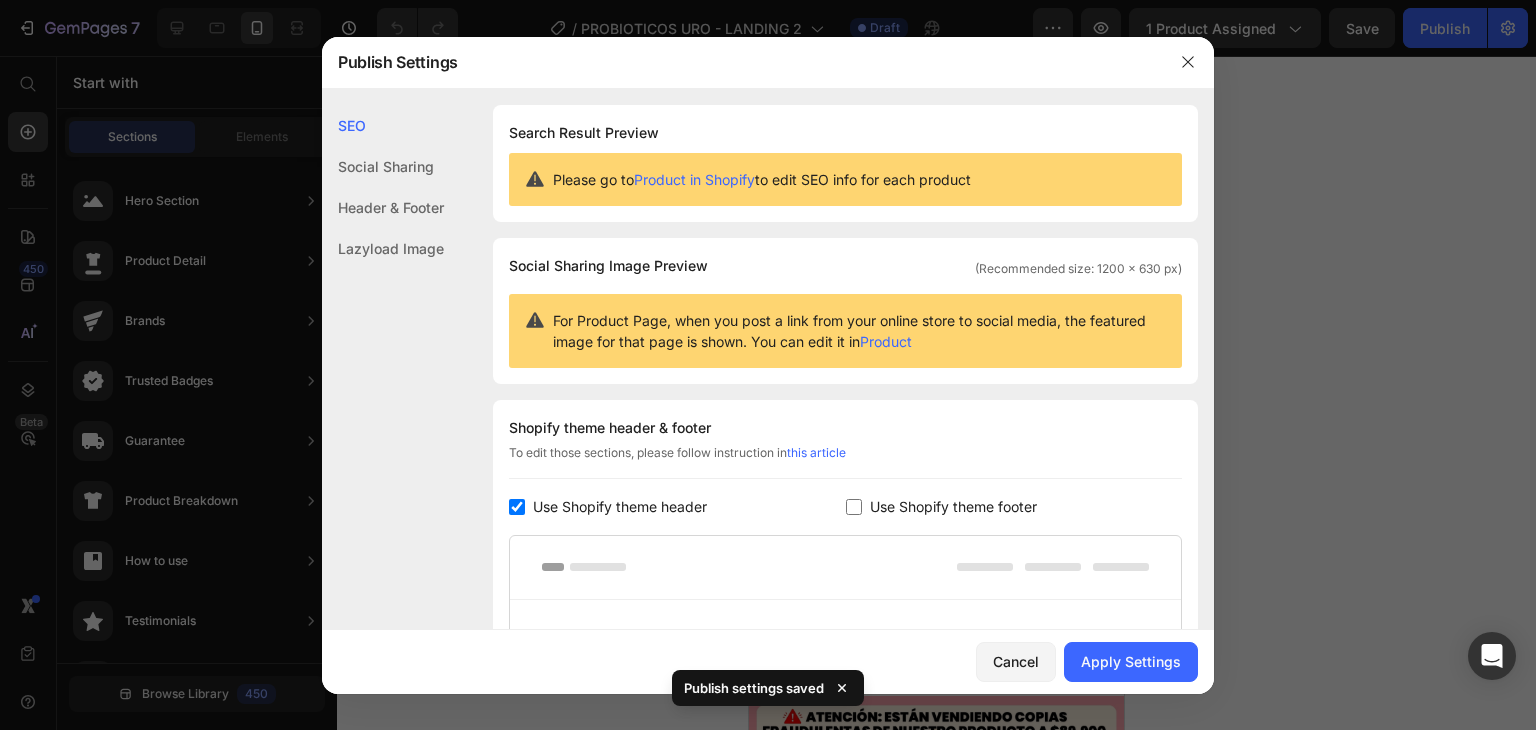 click on "Use Shopify theme header" at bounding box center [620, 507] 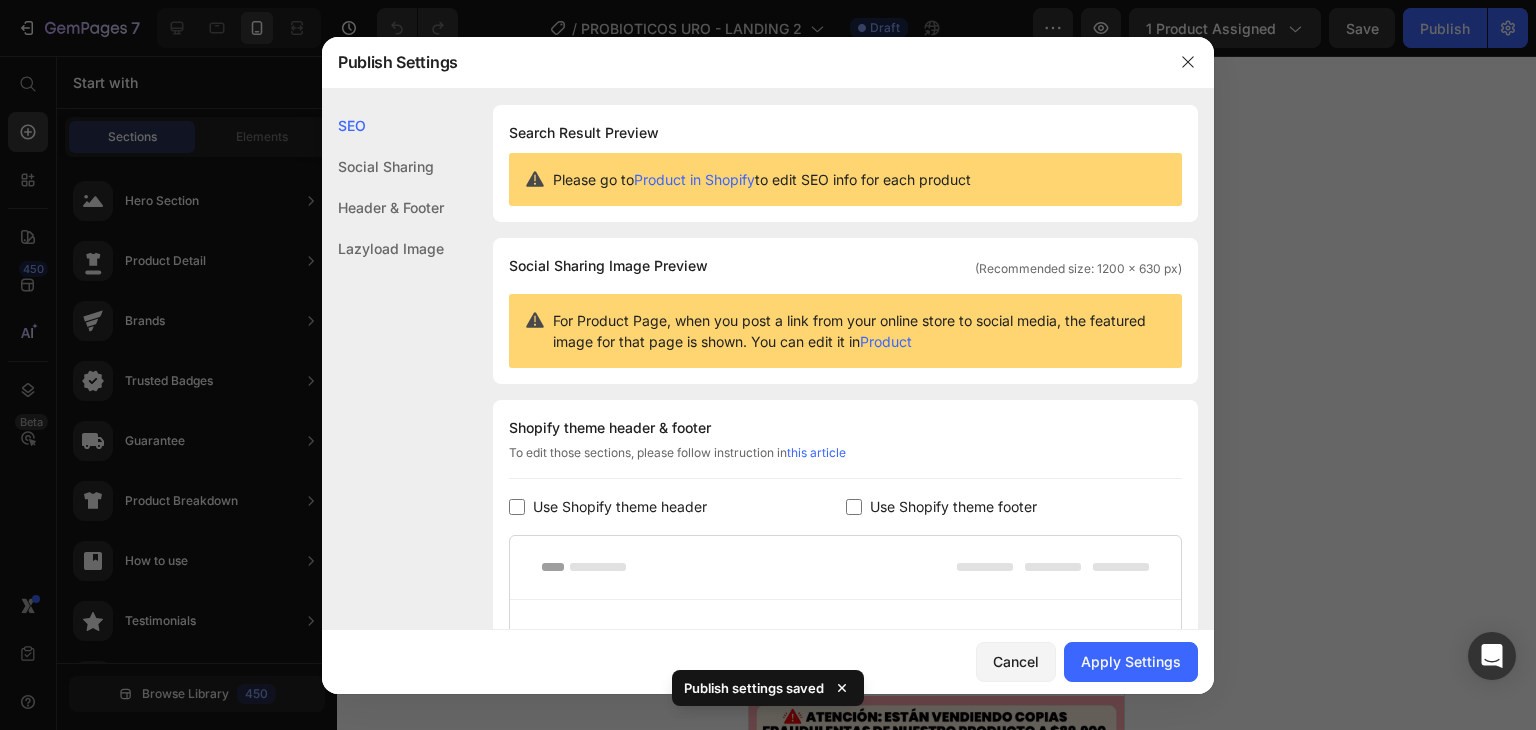 checkbox on "false" 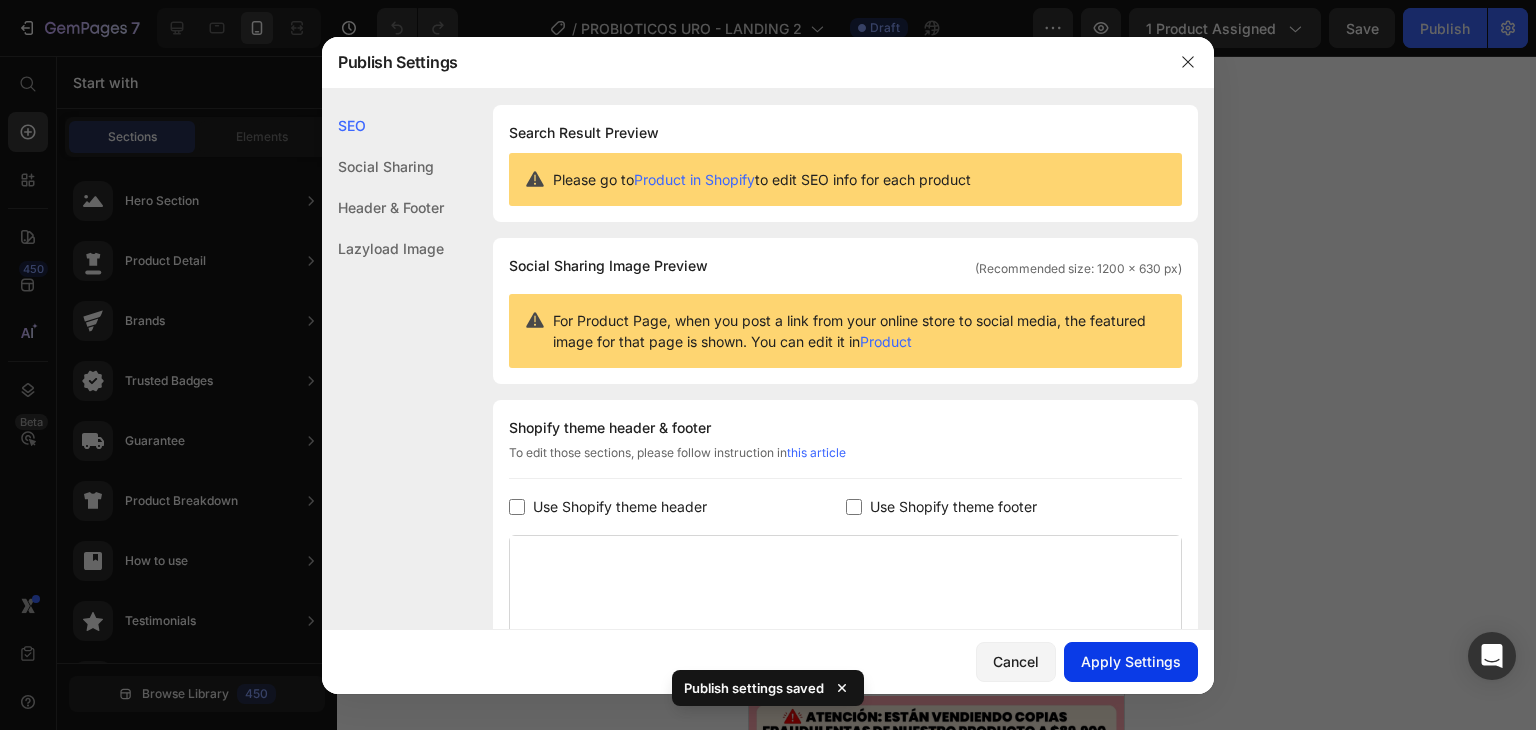click on "Apply Settings" at bounding box center (1131, 661) 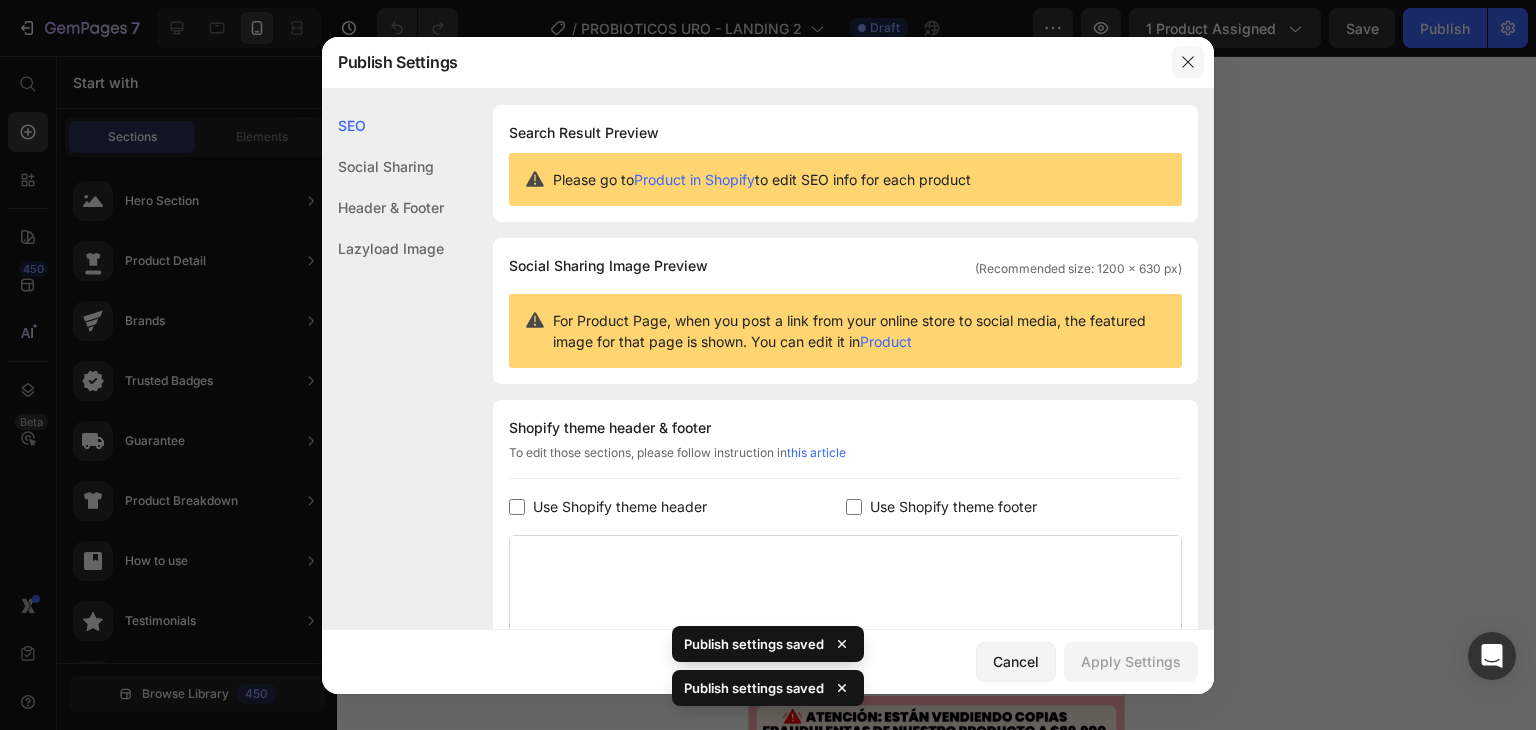 click 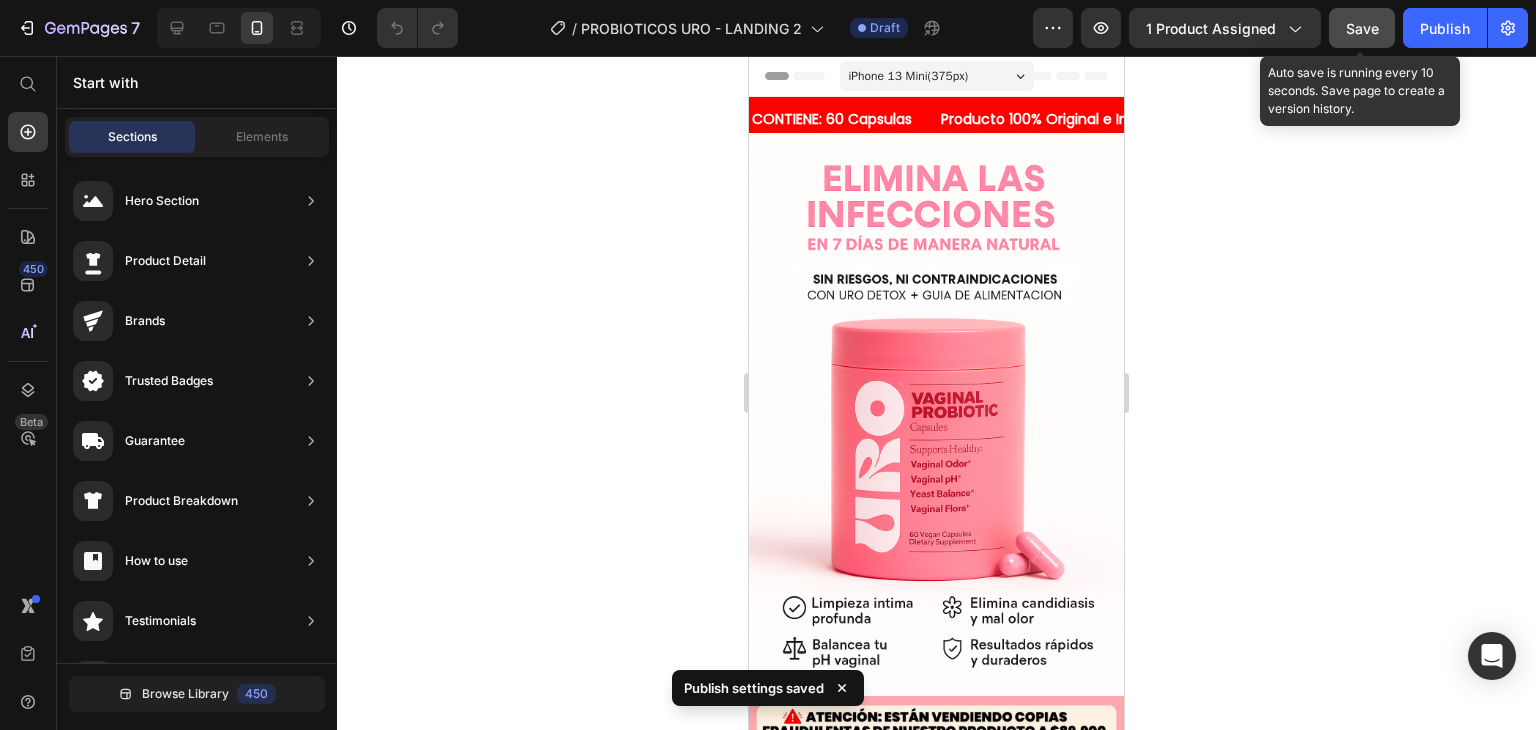 click on "Save" 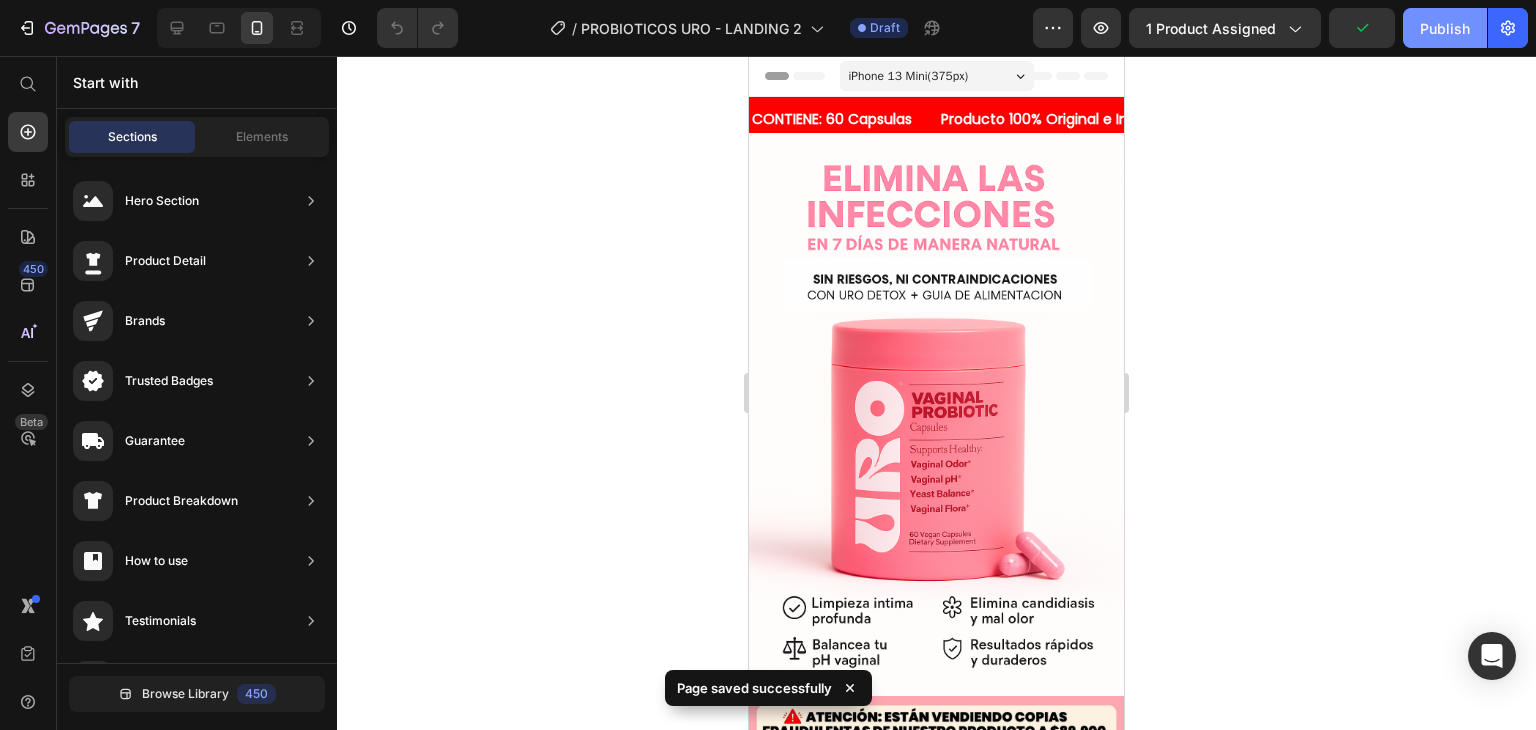 click on "Publish" at bounding box center [1445, 28] 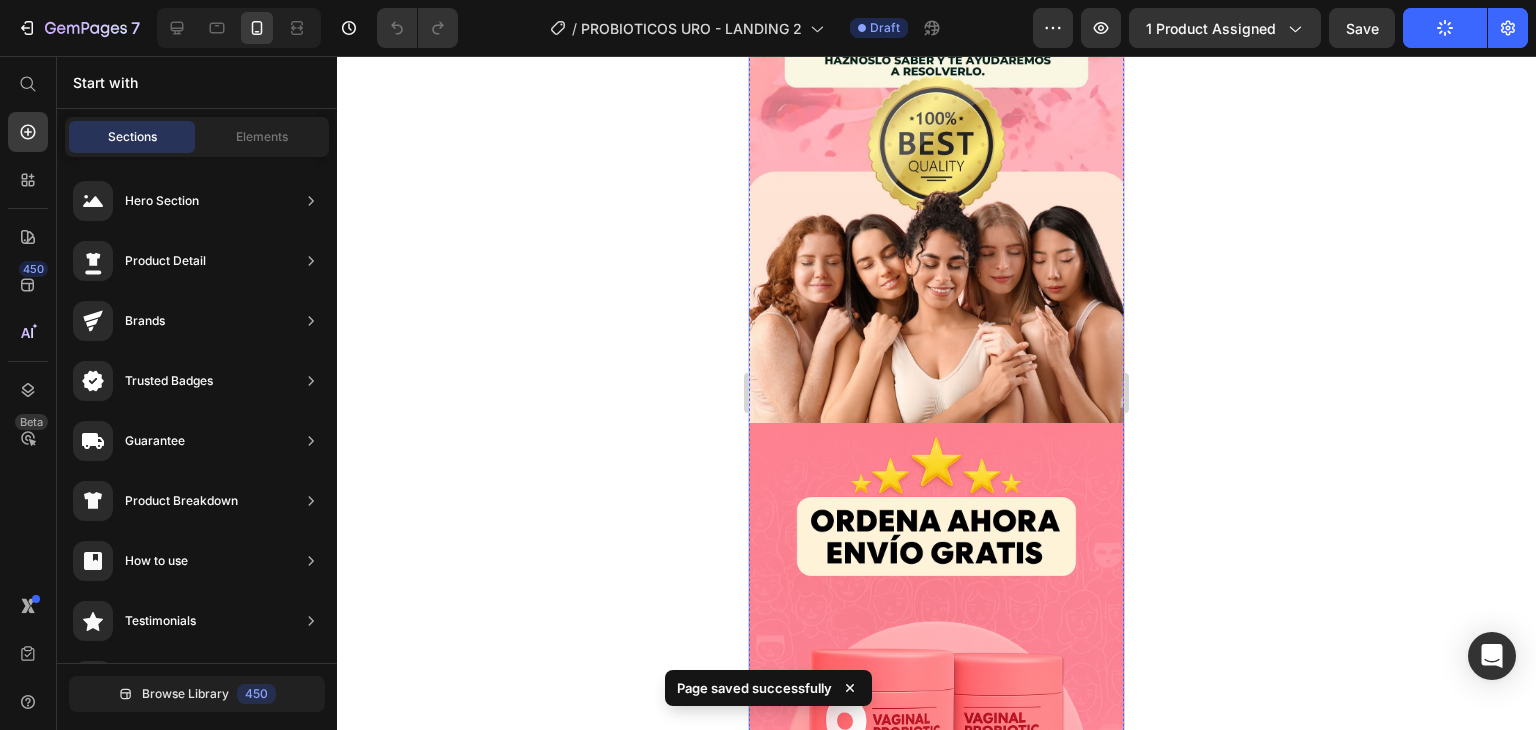 scroll, scrollTop: 5300, scrollLeft: 0, axis: vertical 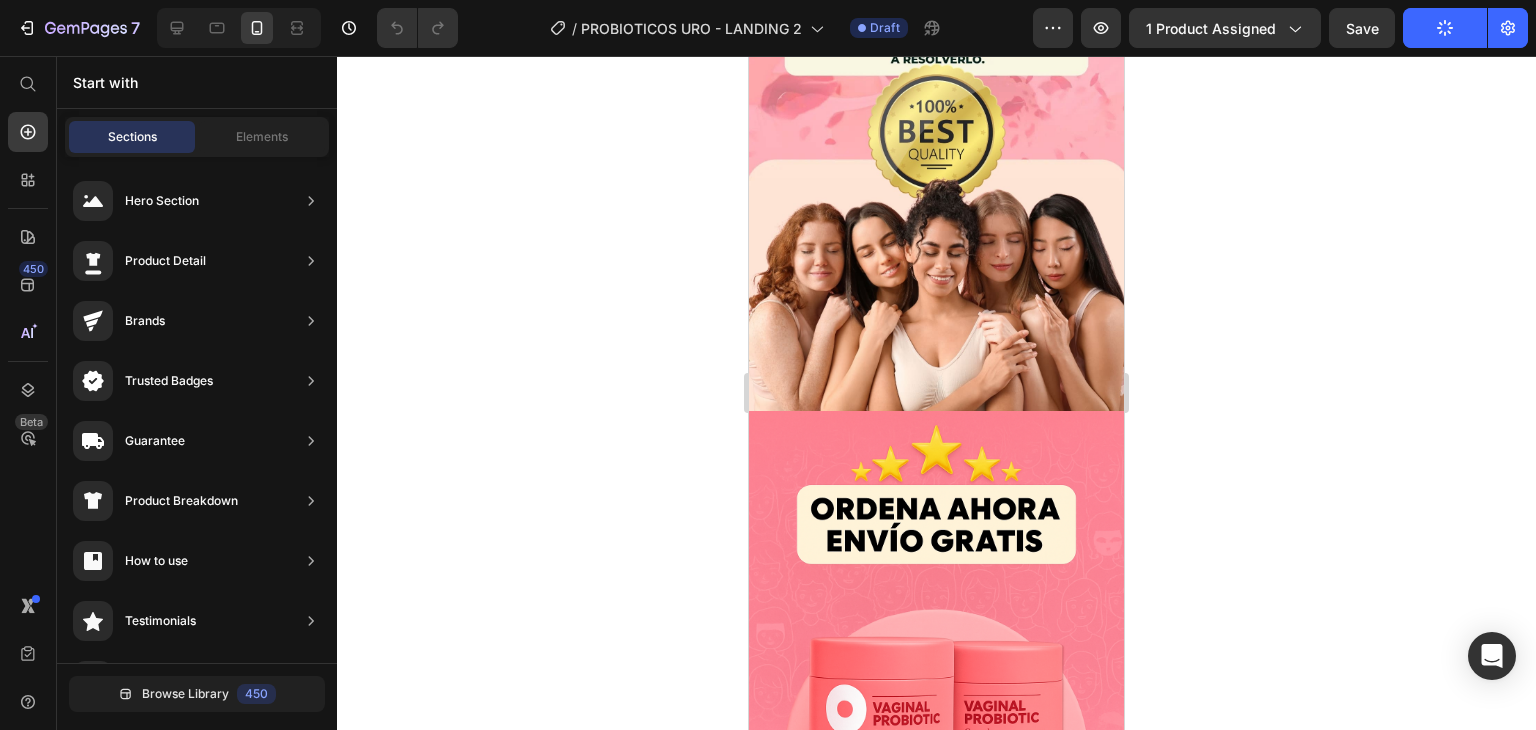 click at bounding box center [936, 176] 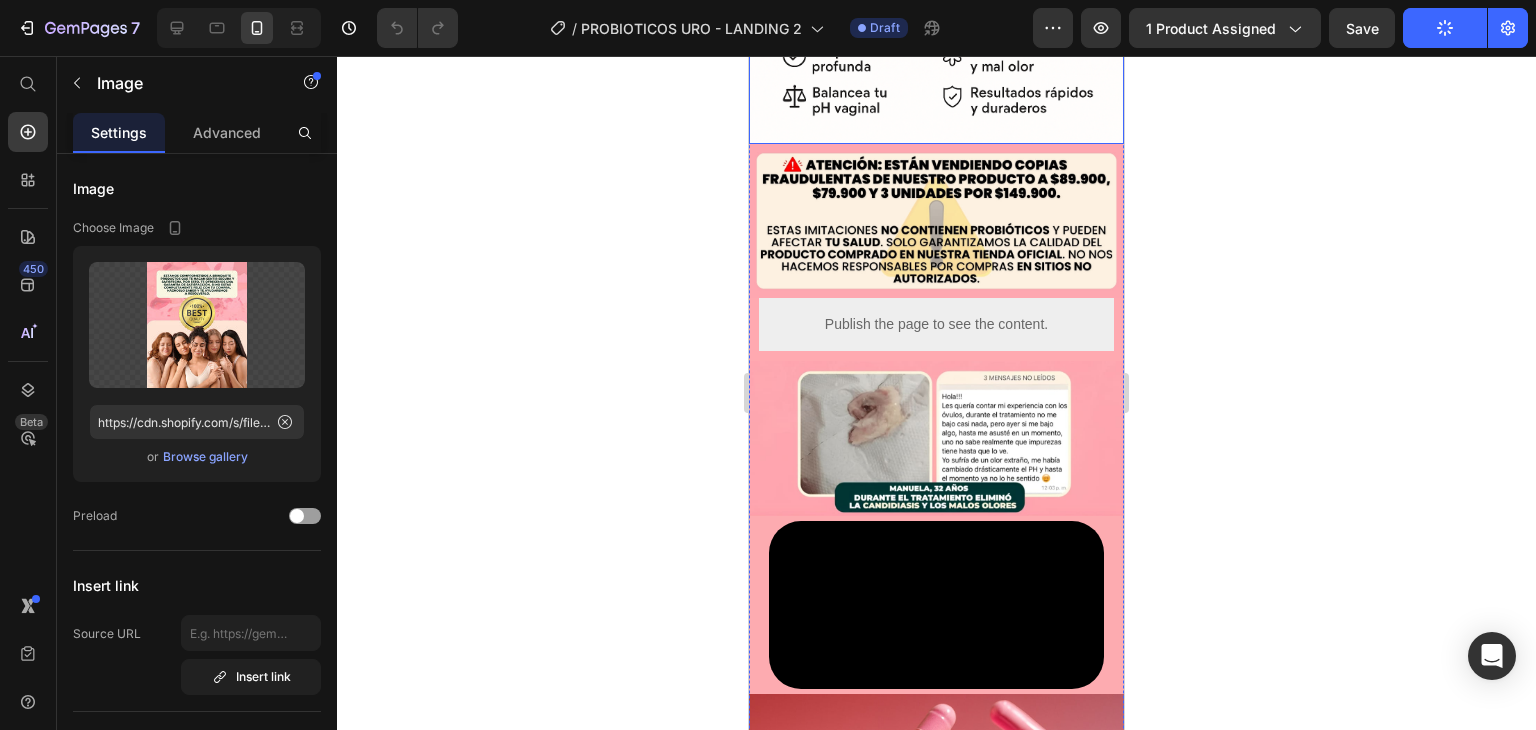 scroll, scrollTop: 600, scrollLeft: 0, axis: vertical 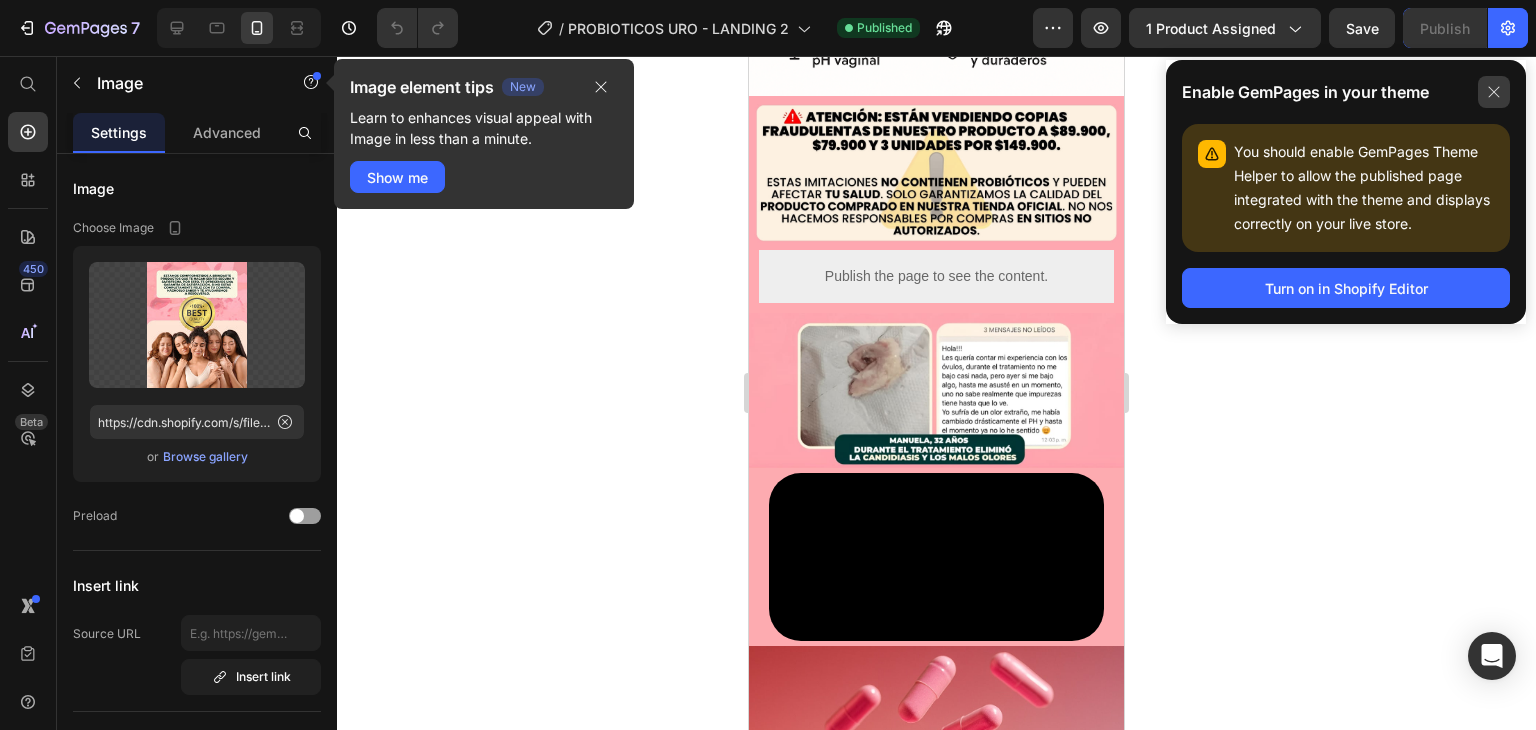 click 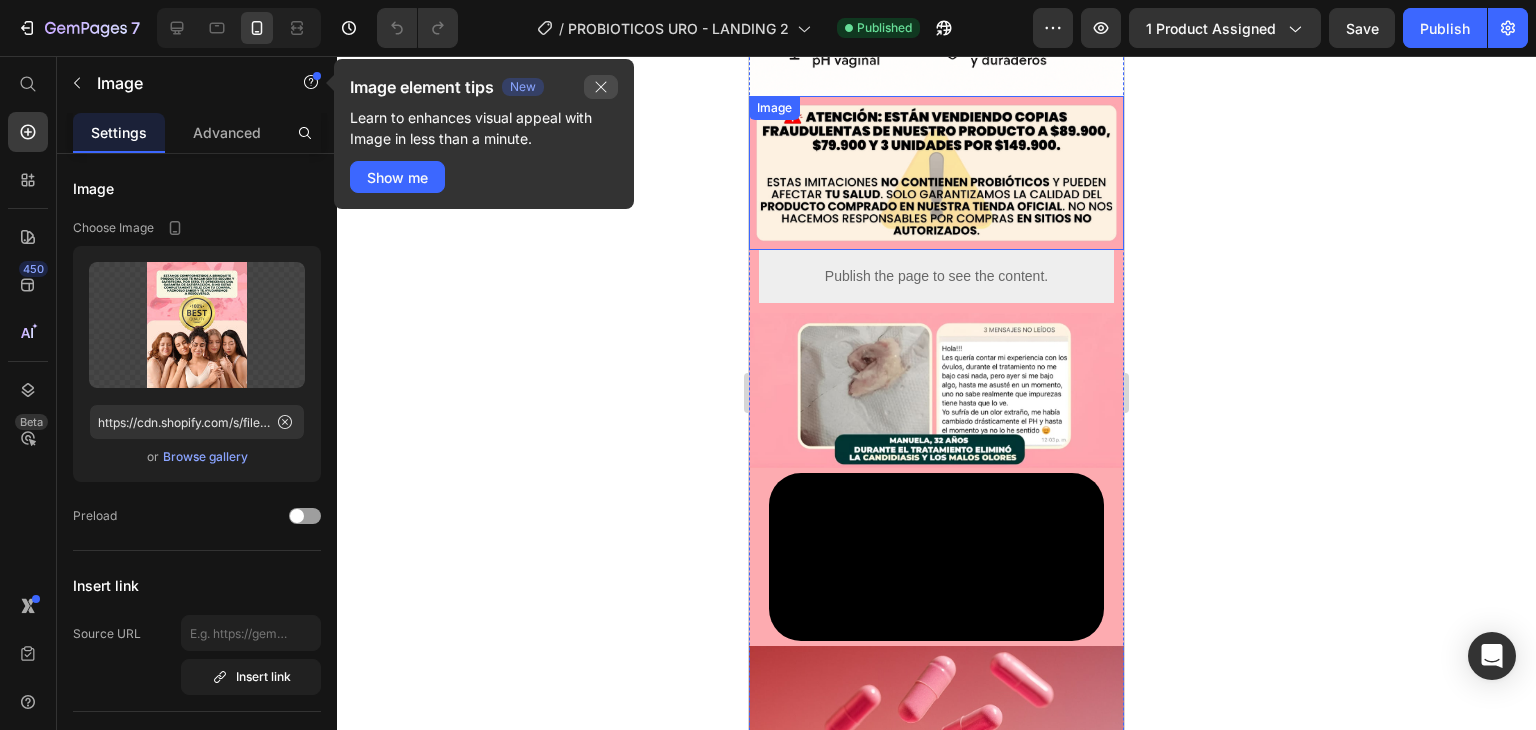 click 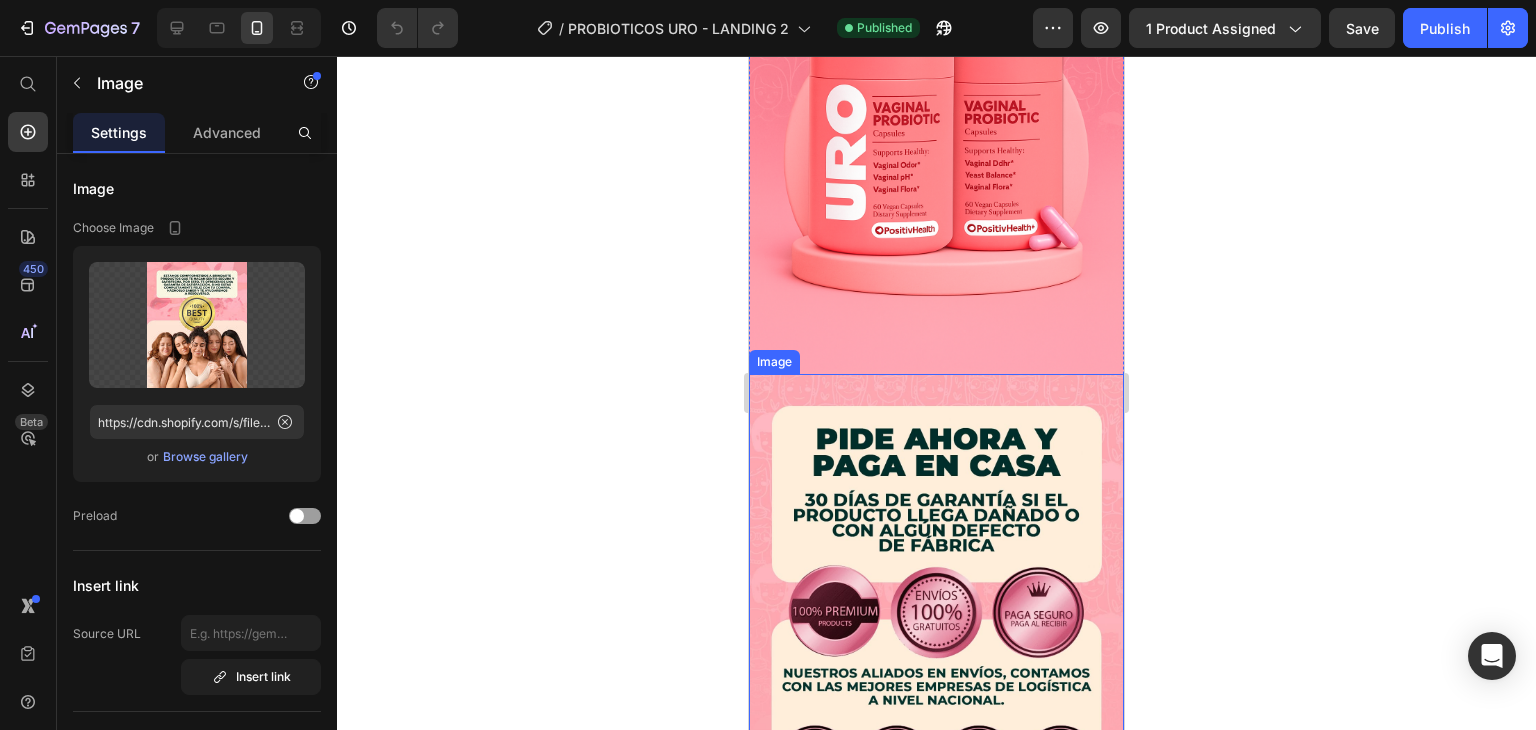 scroll, scrollTop: 5500, scrollLeft: 0, axis: vertical 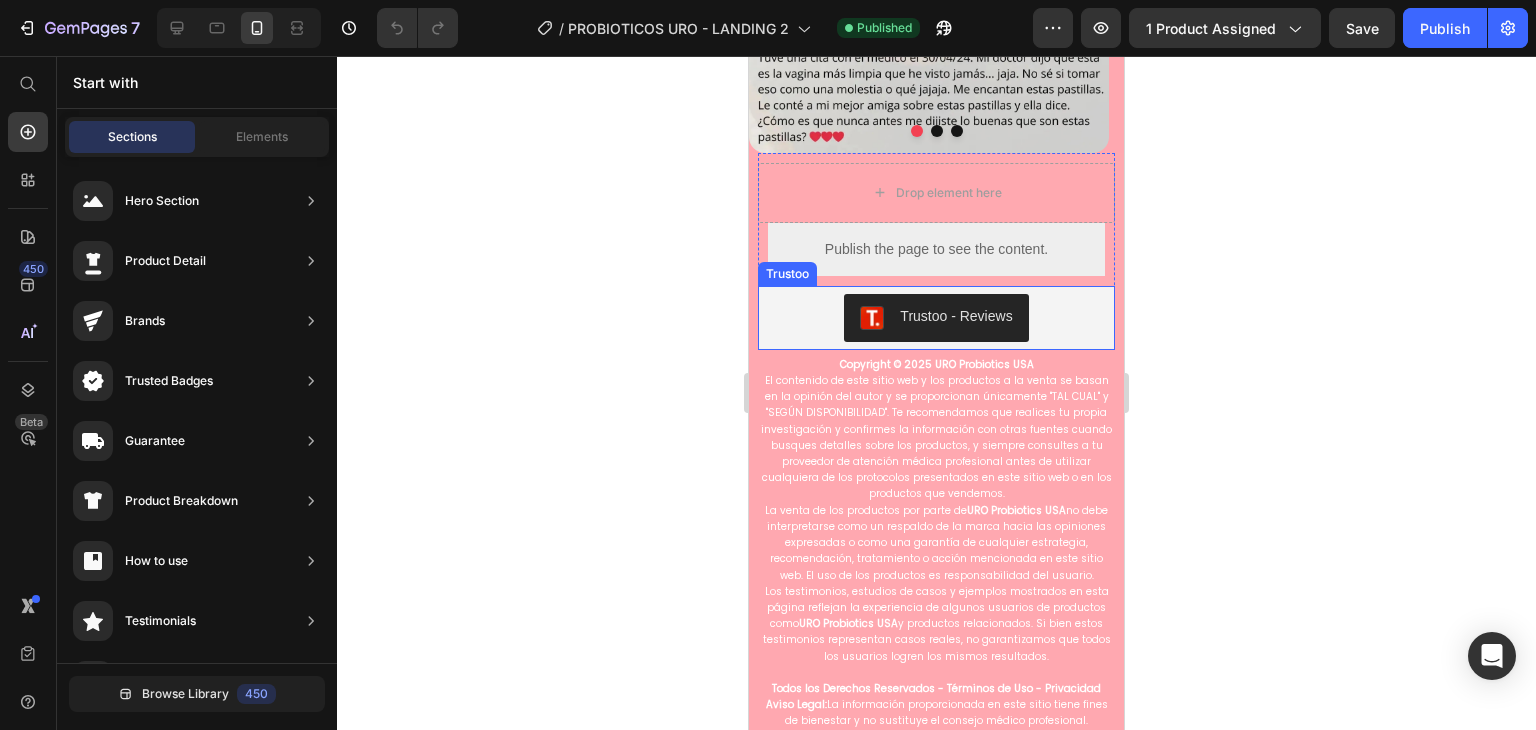 click on "Trustoo - Reviews" at bounding box center (936, 318) 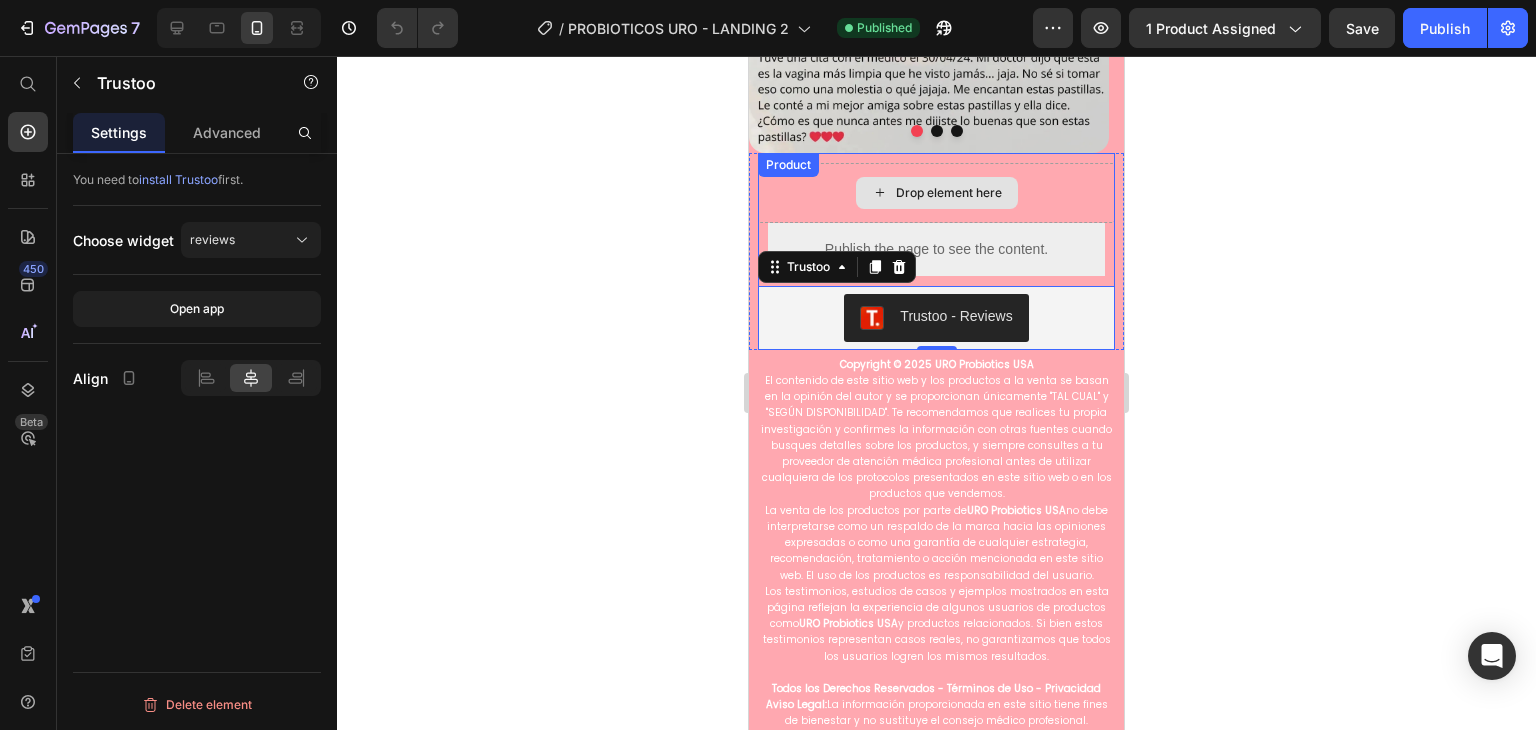 click on "Drop element here" at bounding box center (936, 193) 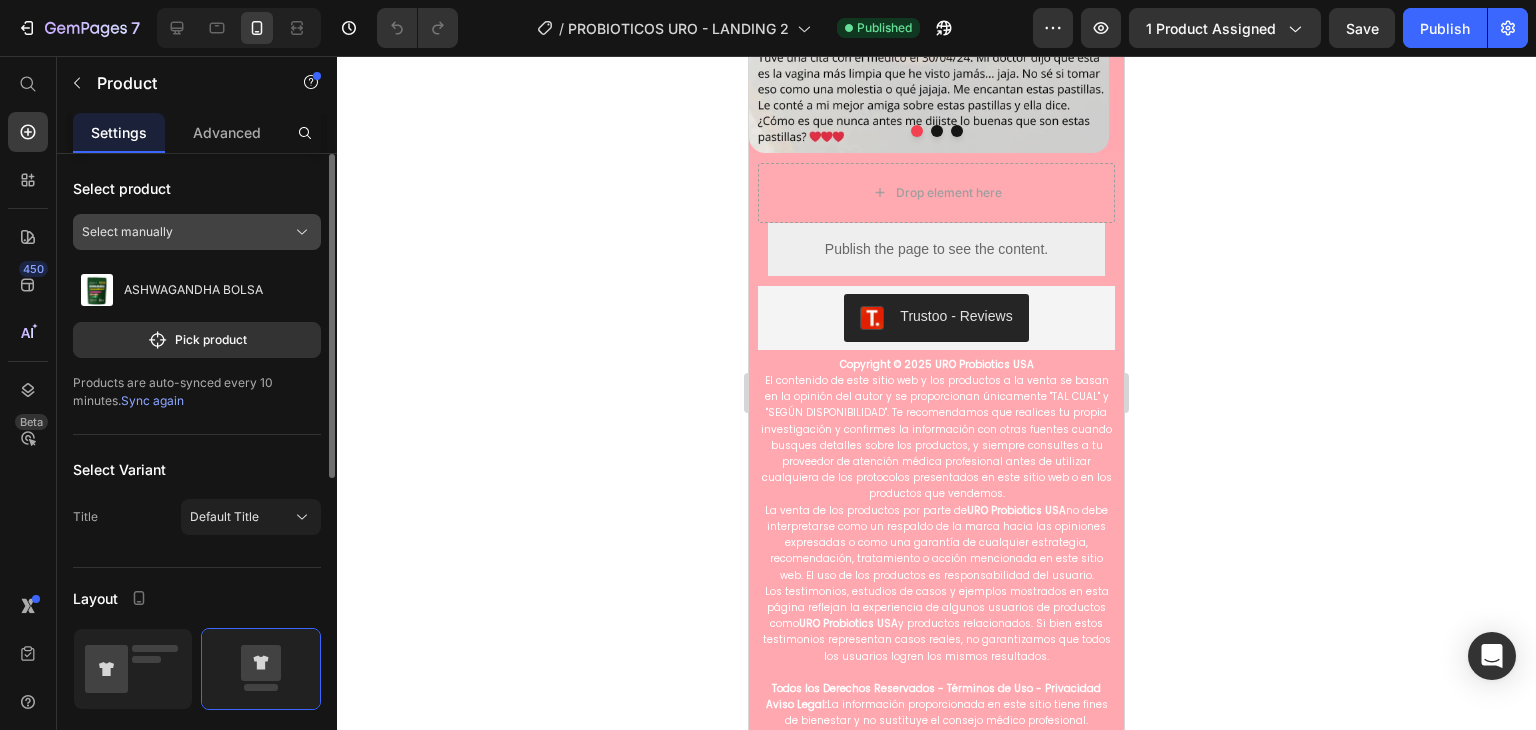 click on "Select manually" 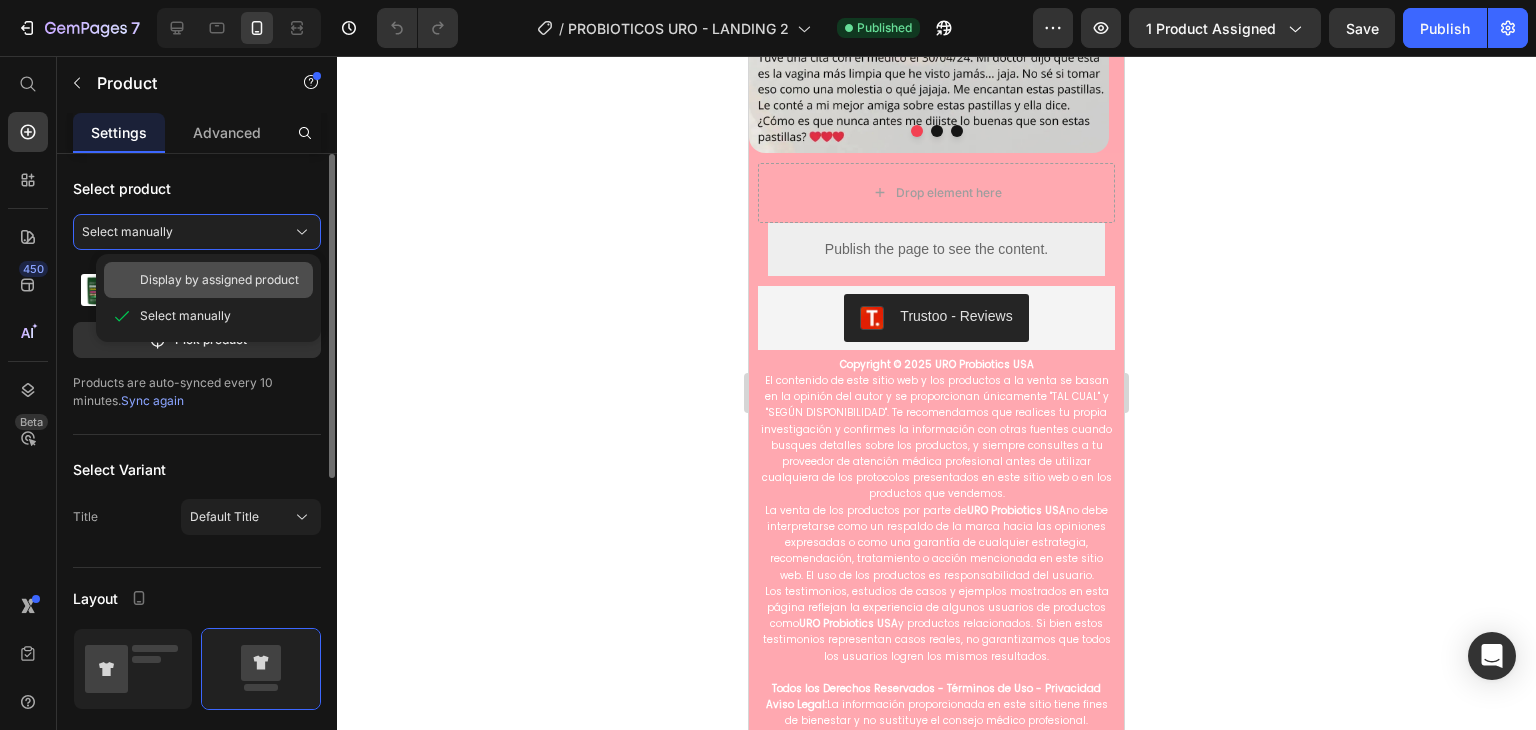 click on "Display by assigned product" at bounding box center (219, 280) 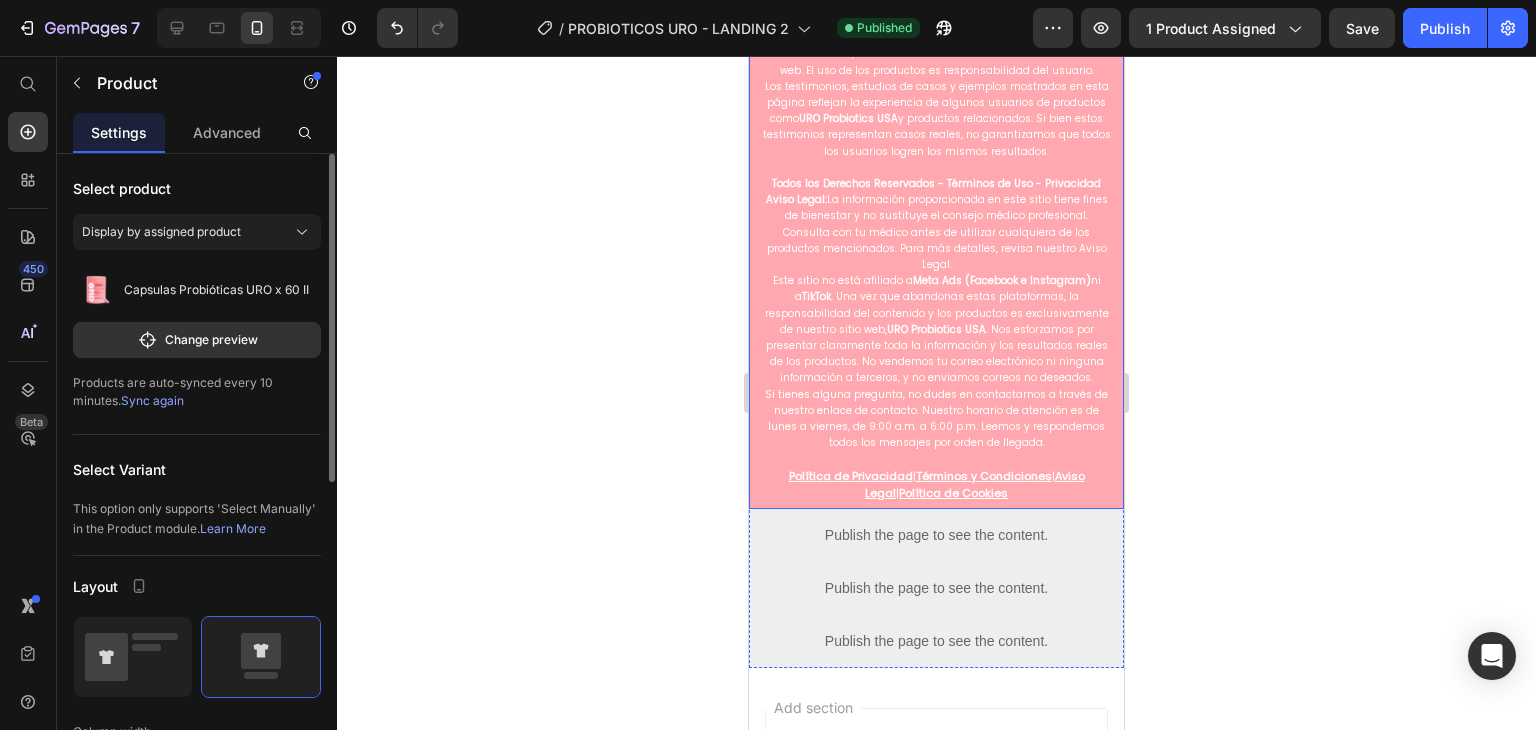 scroll, scrollTop: 8040, scrollLeft: 0, axis: vertical 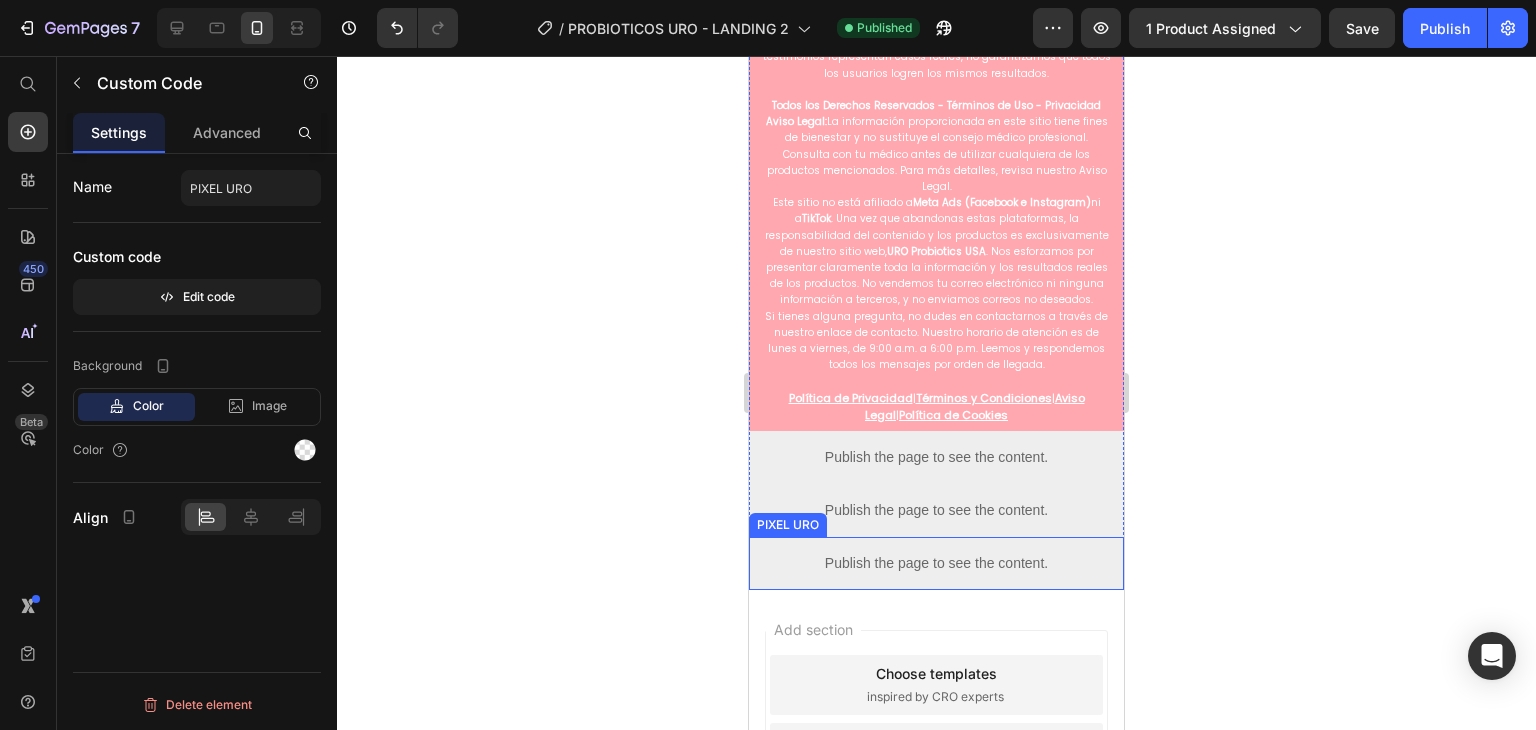 click on "Publish the page to see the content." at bounding box center (936, 563) 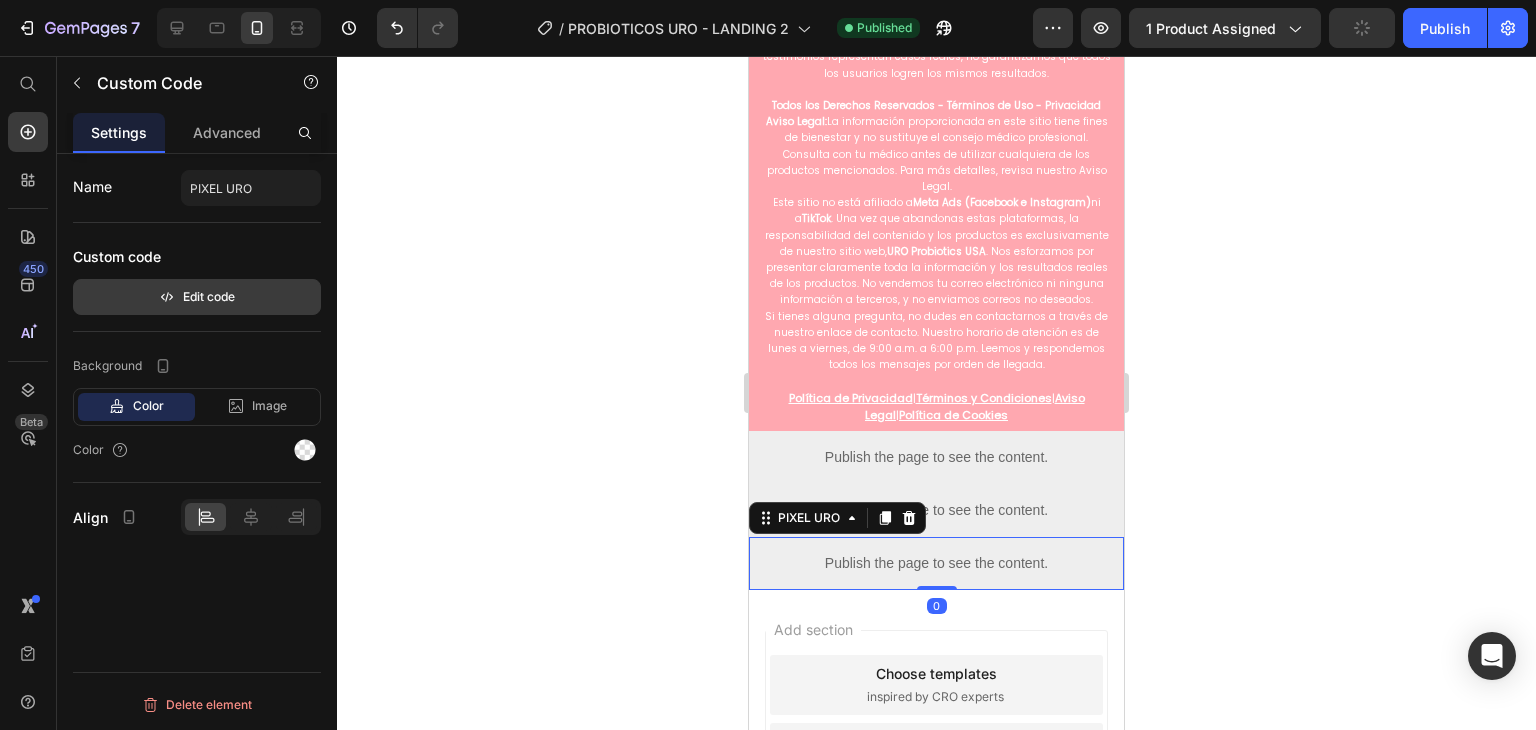 click on "Edit code" at bounding box center [197, 297] 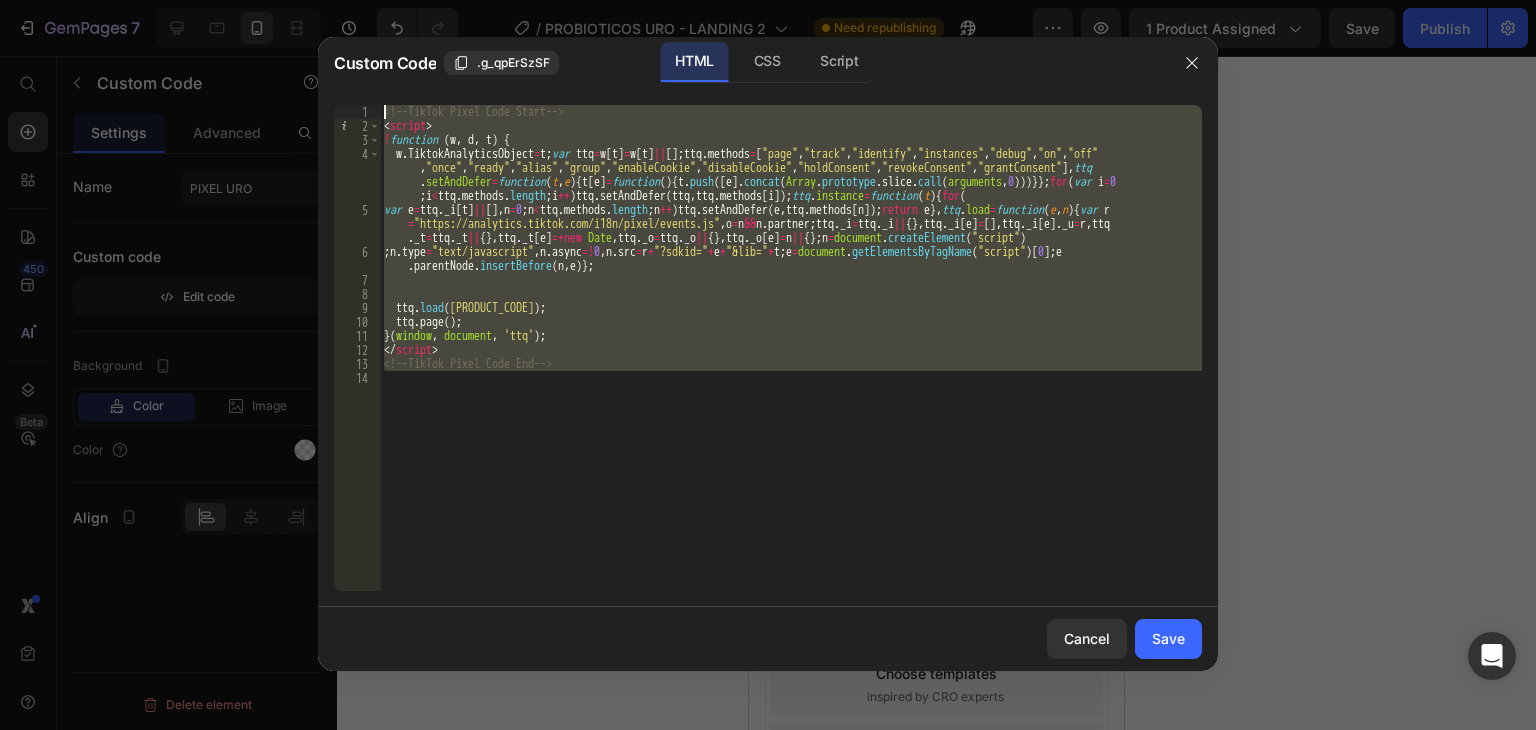 drag, startPoint x: 601, startPoint y: 377, endPoint x: 344, endPoint y: 109, distance: 371.31253 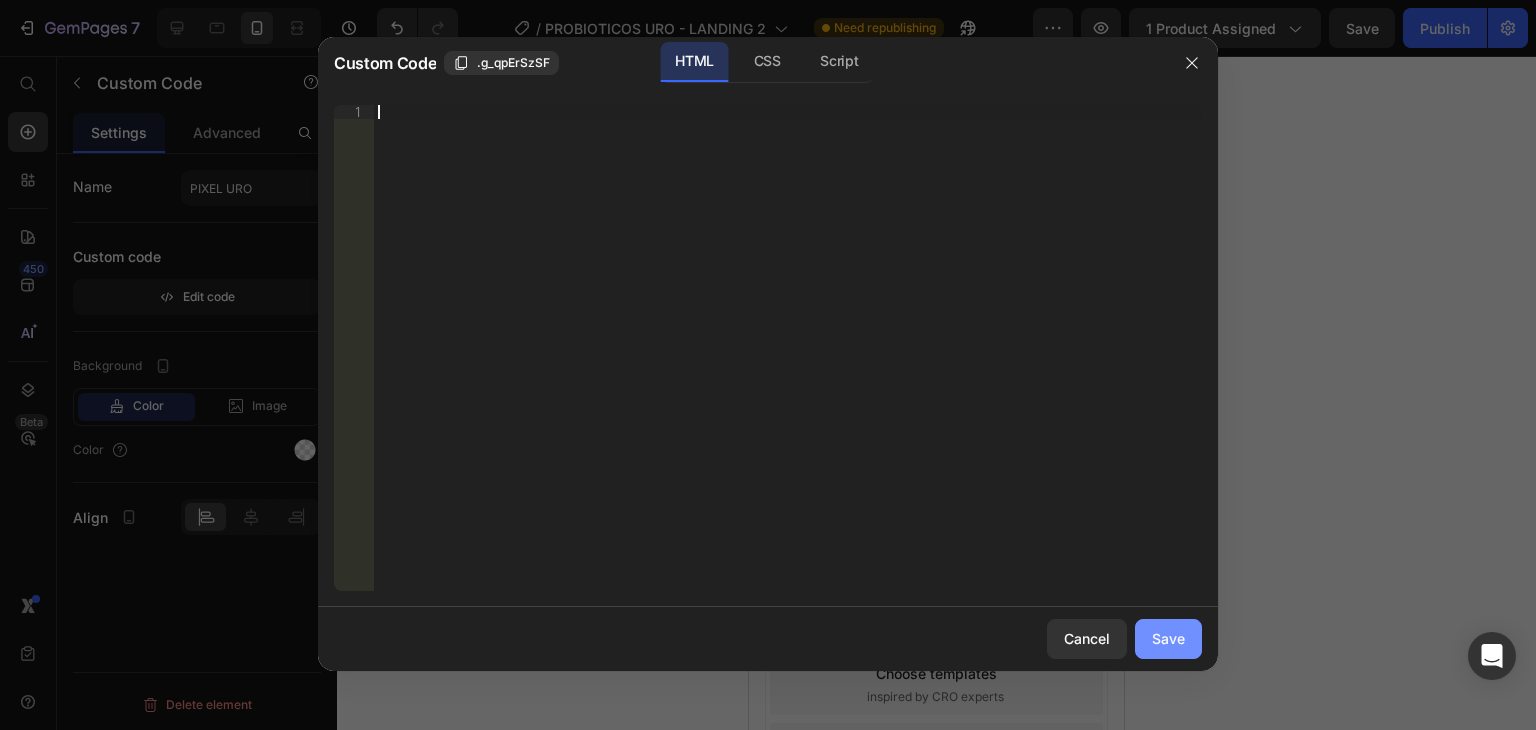 click on "Save" at bounding box center (1168, 638) 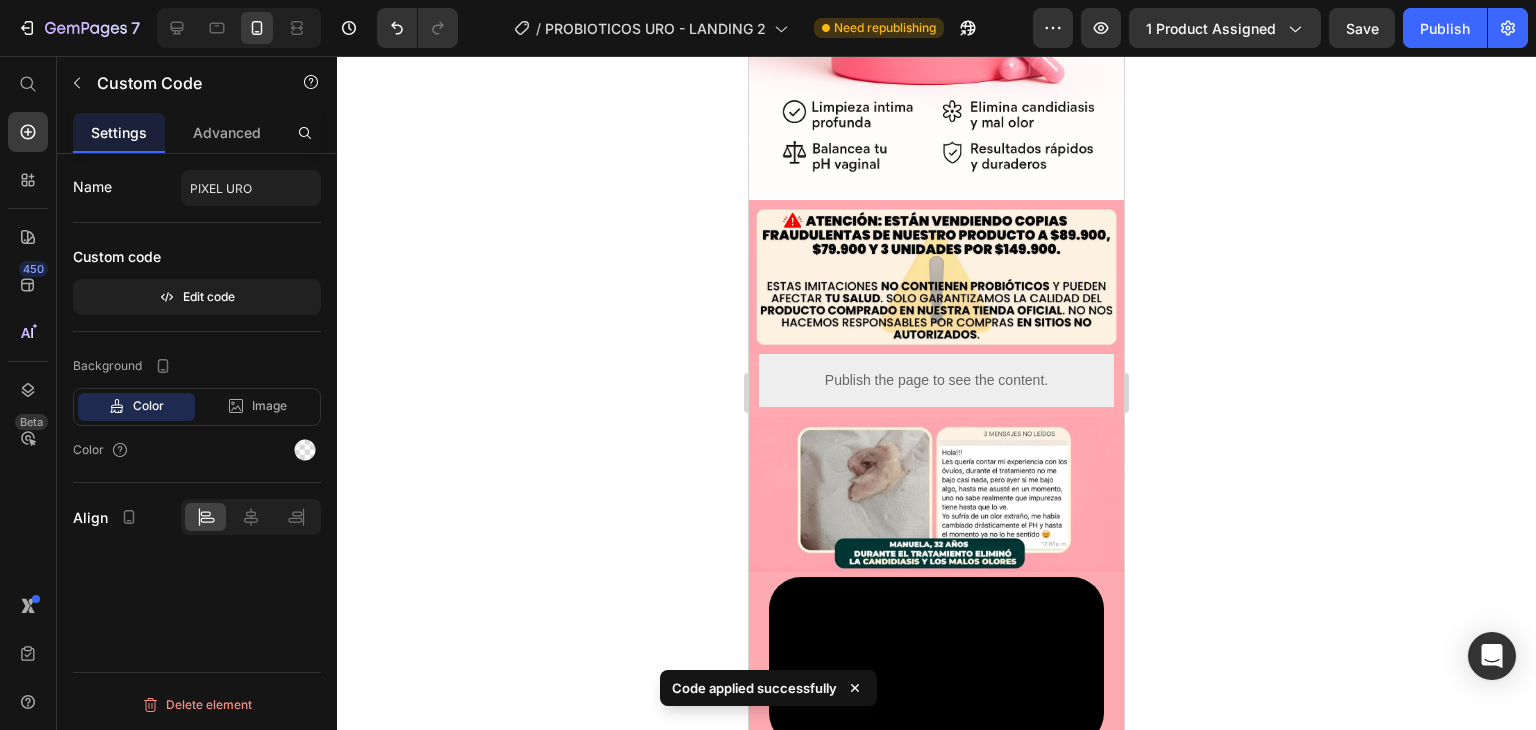 scroll, scrollTop: 0, scrollLeft: 0, axis: both 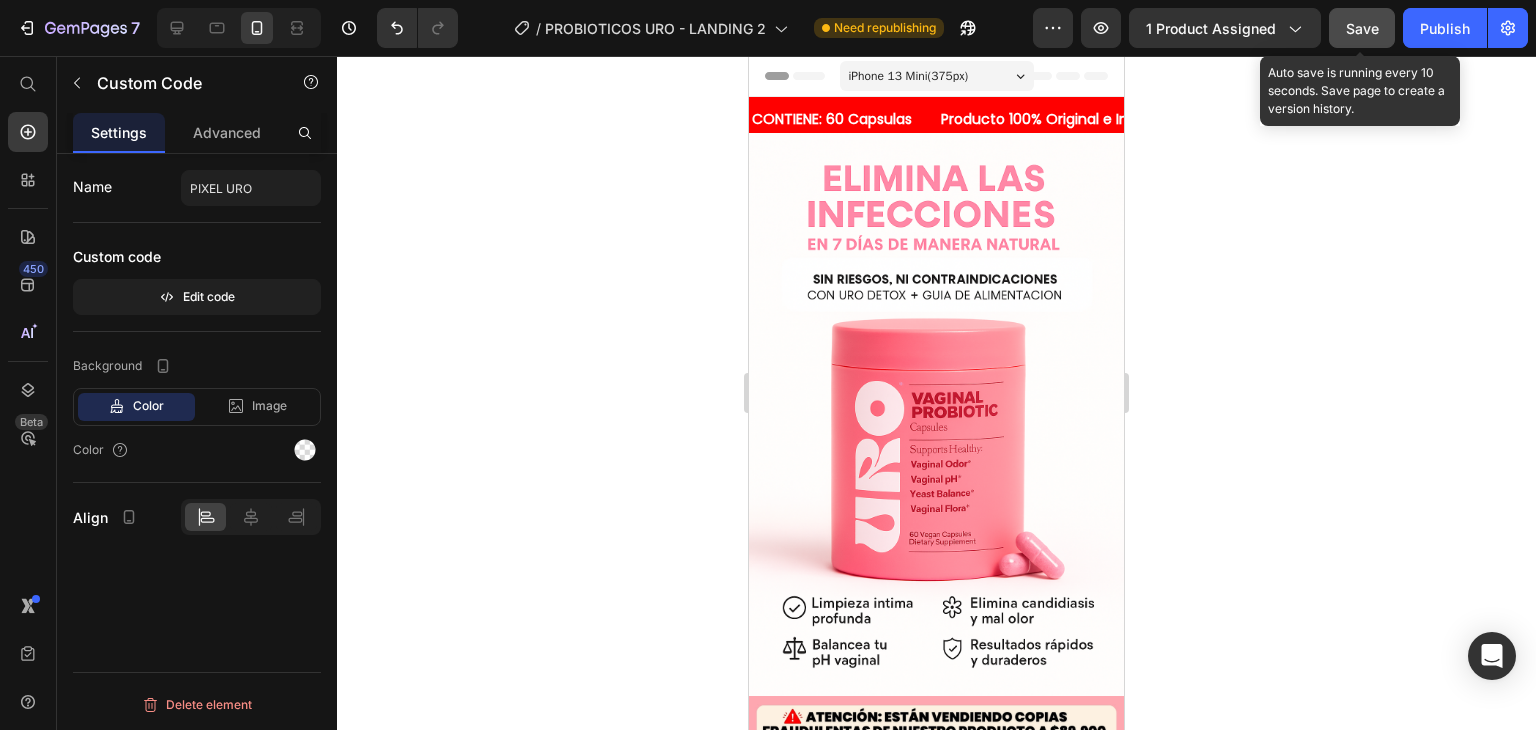 click on "Save" at bounding box center [1362, 28] 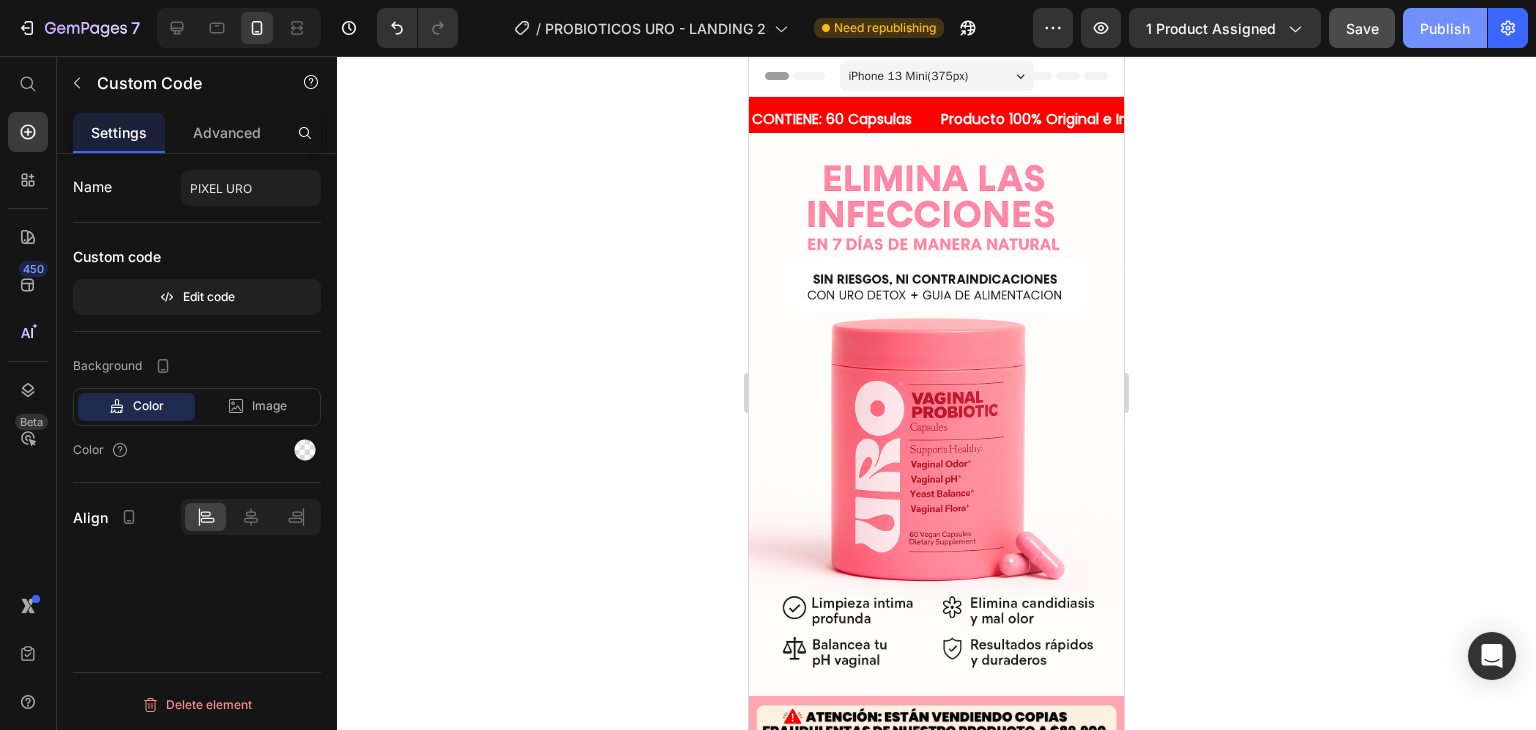 click on "Publish" at bounding box center (1445, 28) 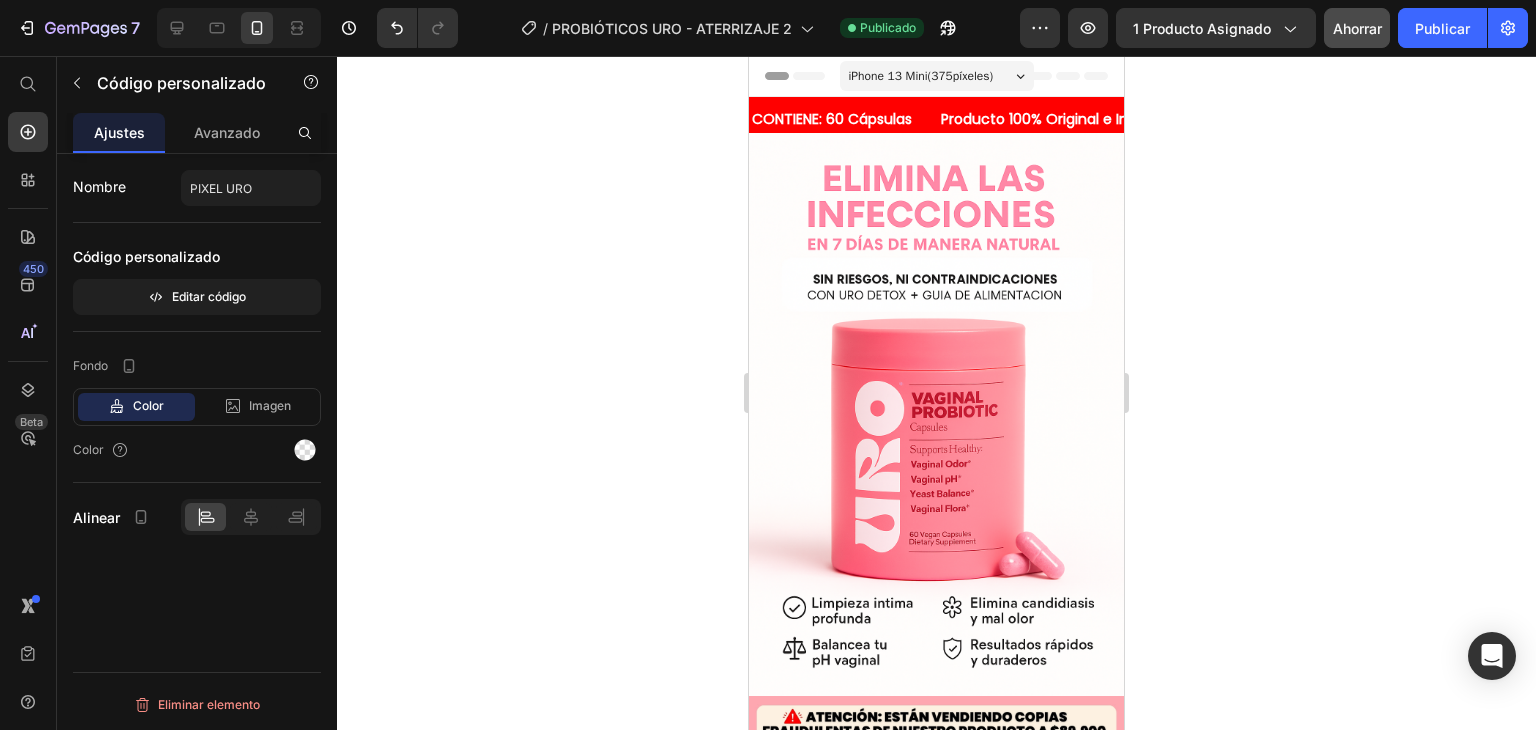 click 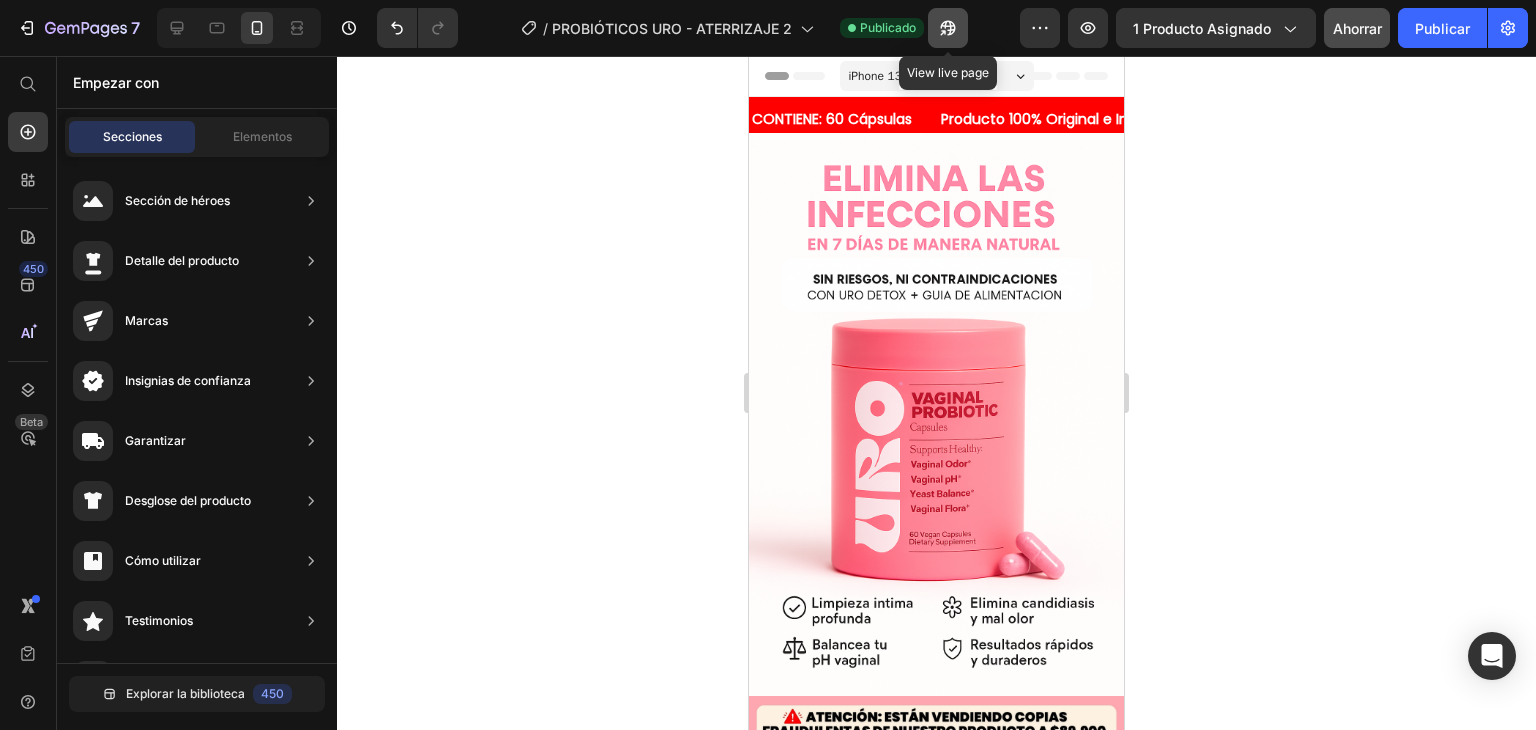 click 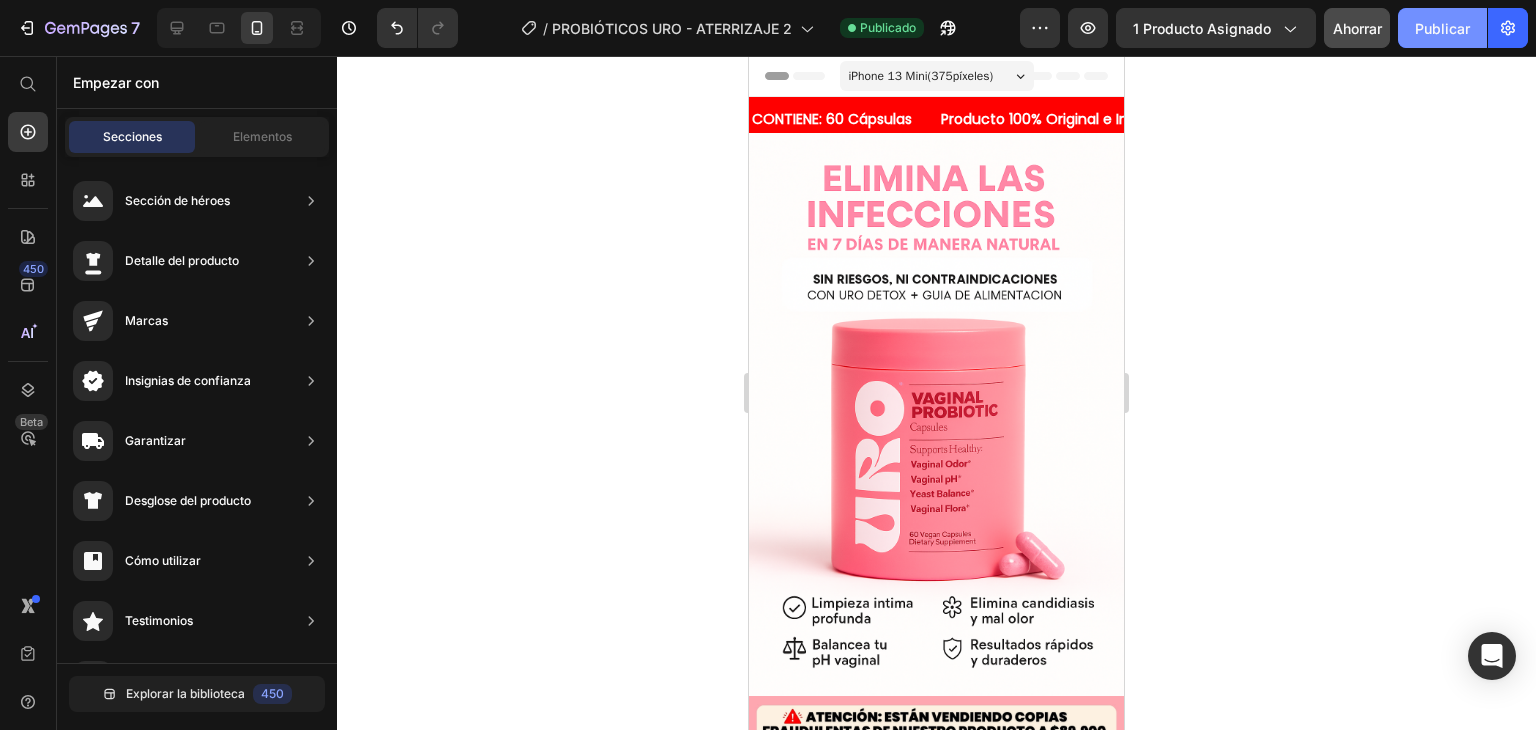 click on "Publicar" at bounding box center (1442, 28) 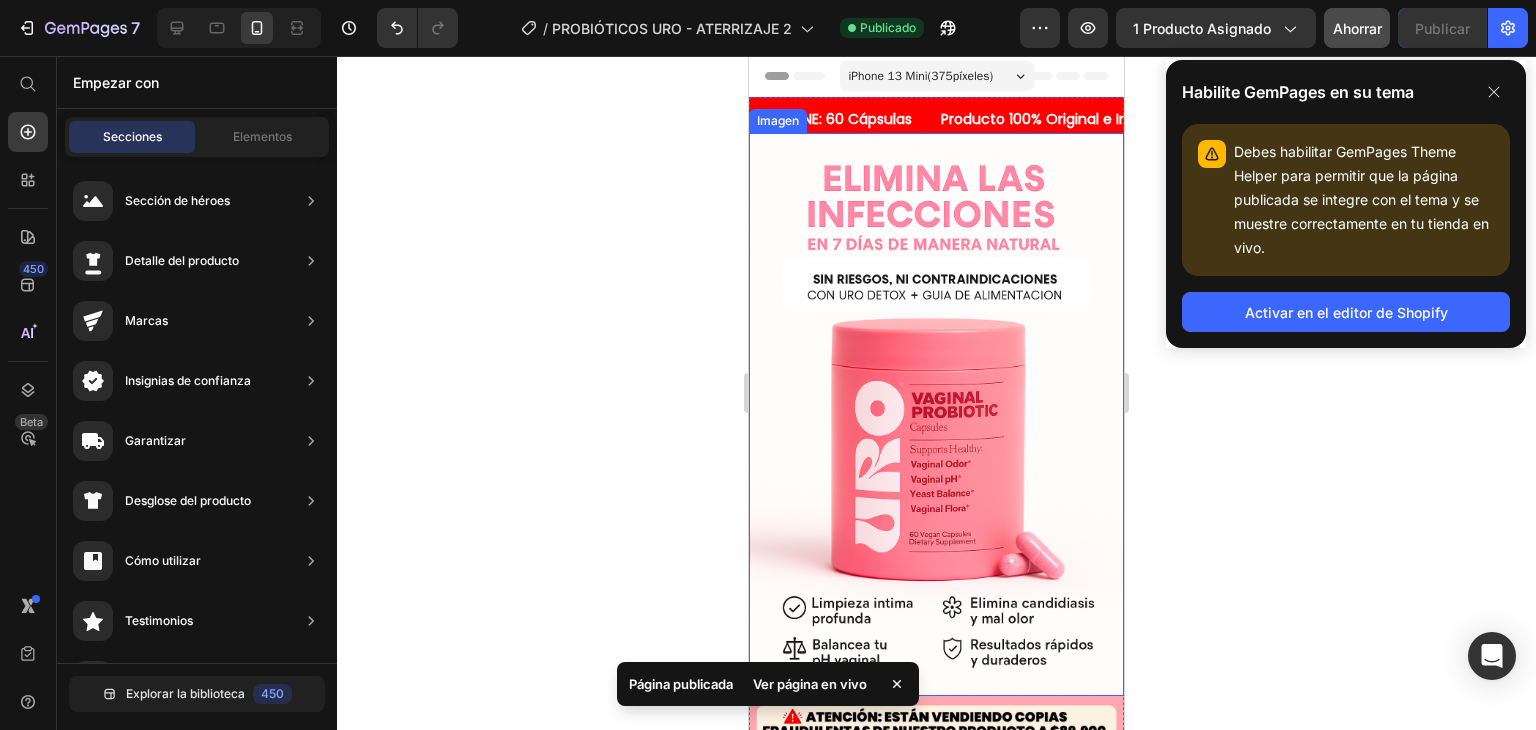 click at bounding box center [936, 414] 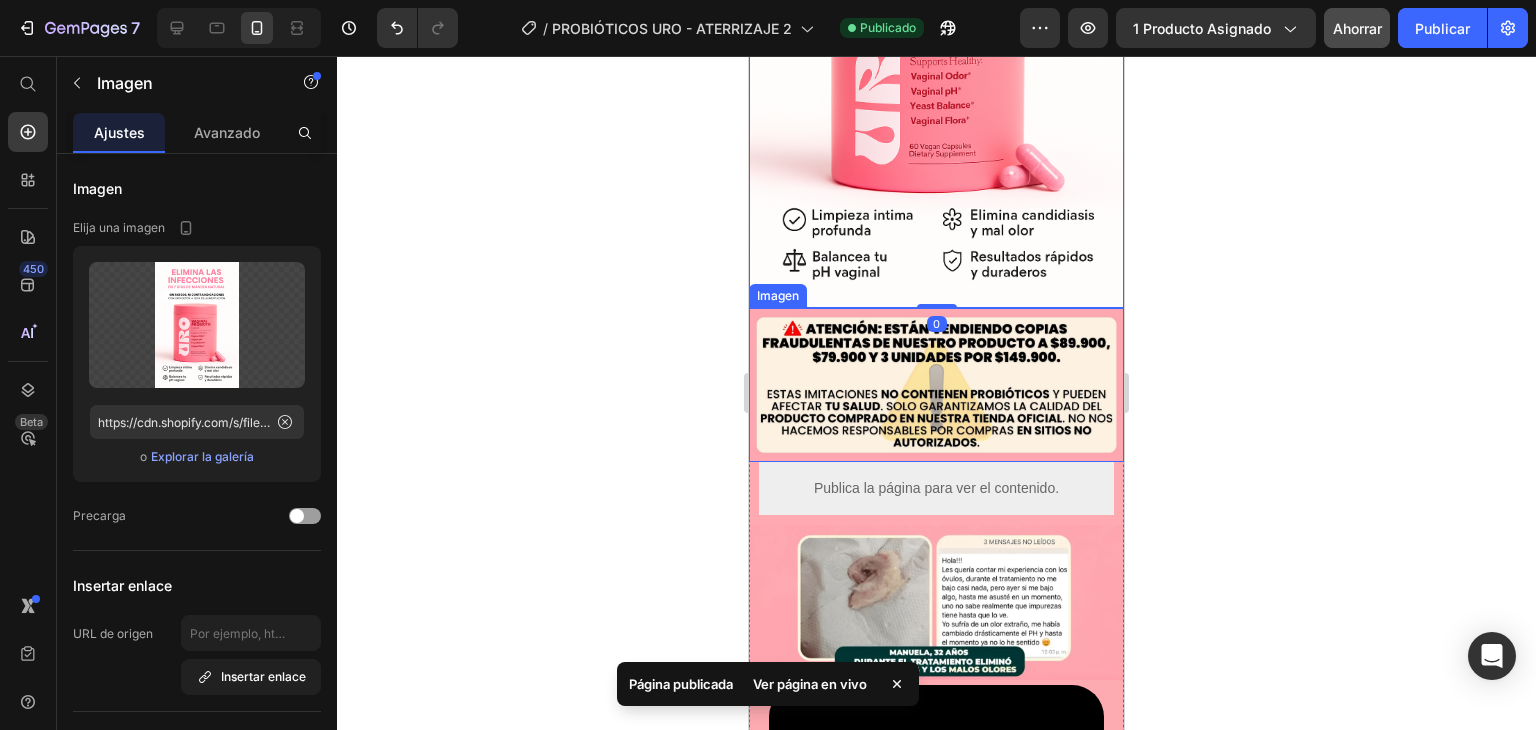 scroll, scrollTop: 400, scrollLeft: 0, axis: vertical 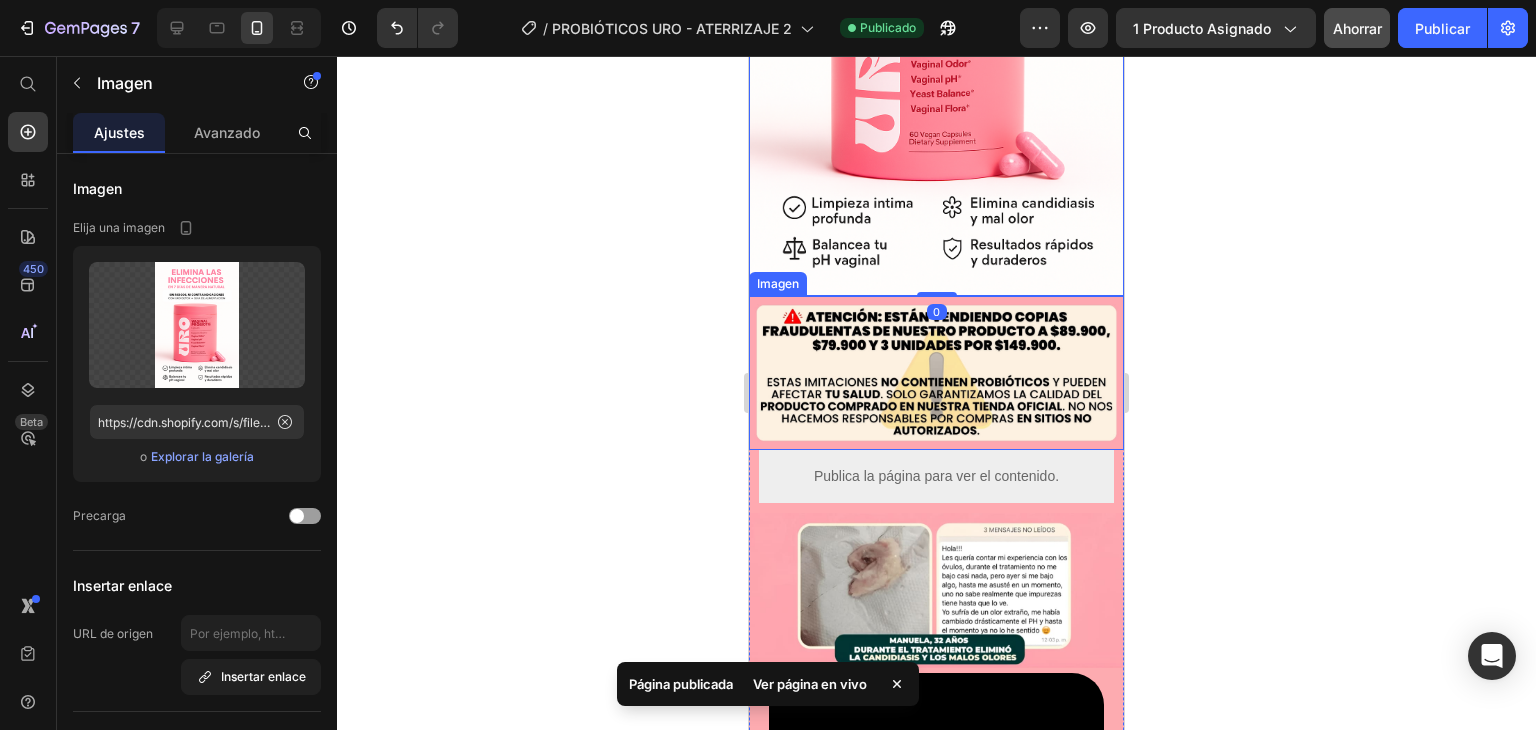 click at bounding box center [936, 373] 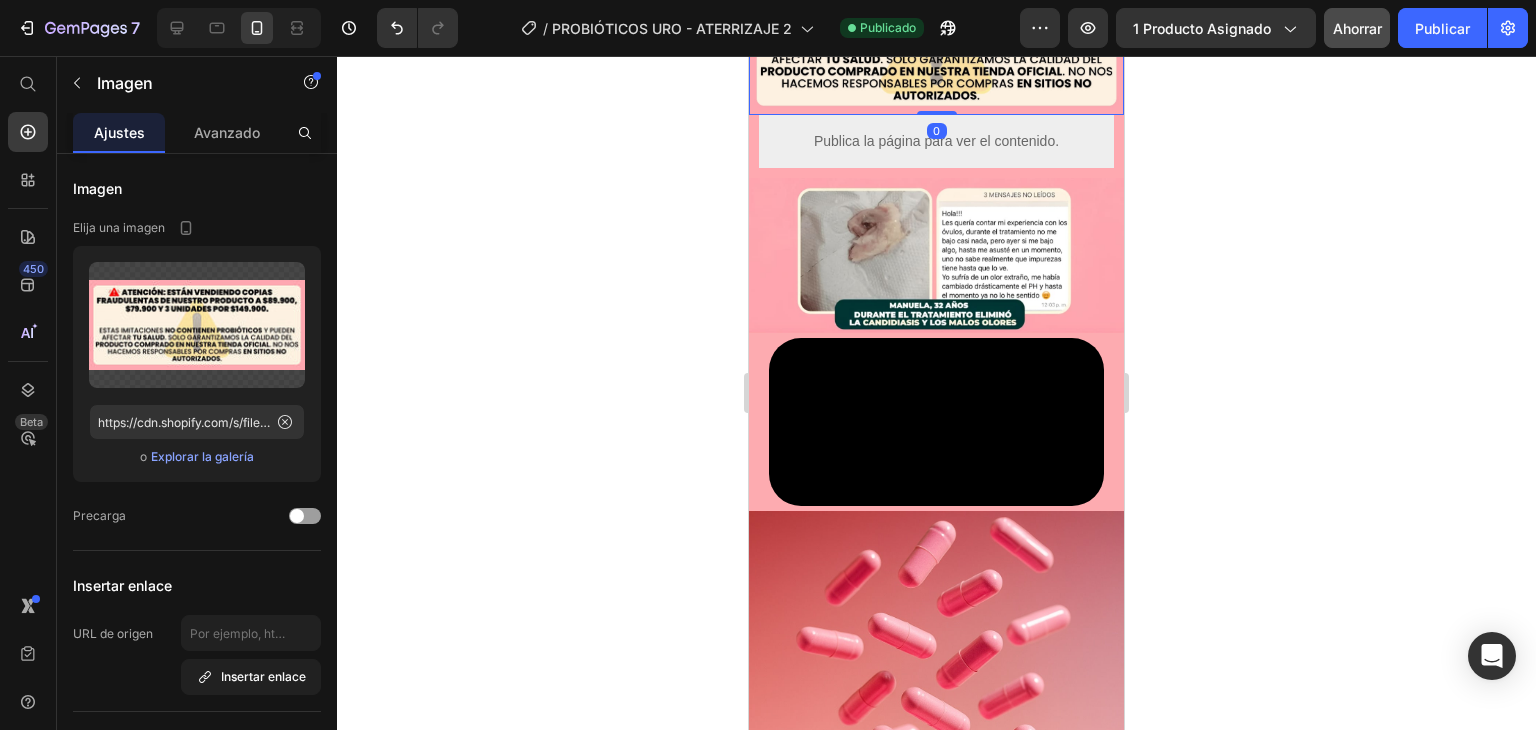 scroll, scrollTop: 800, scrollLeft: 0, axis: vertical 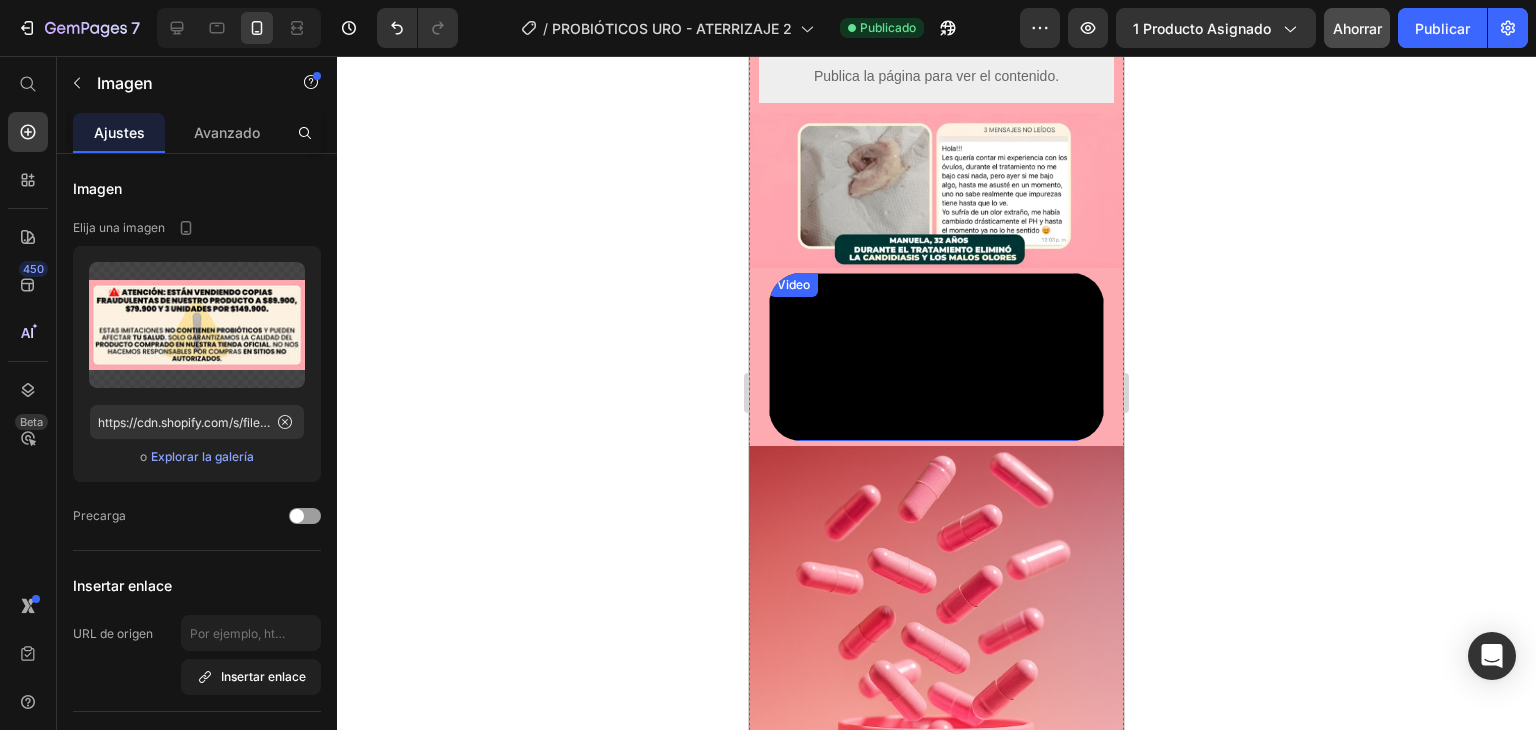 click at bounding box center [936, 357] 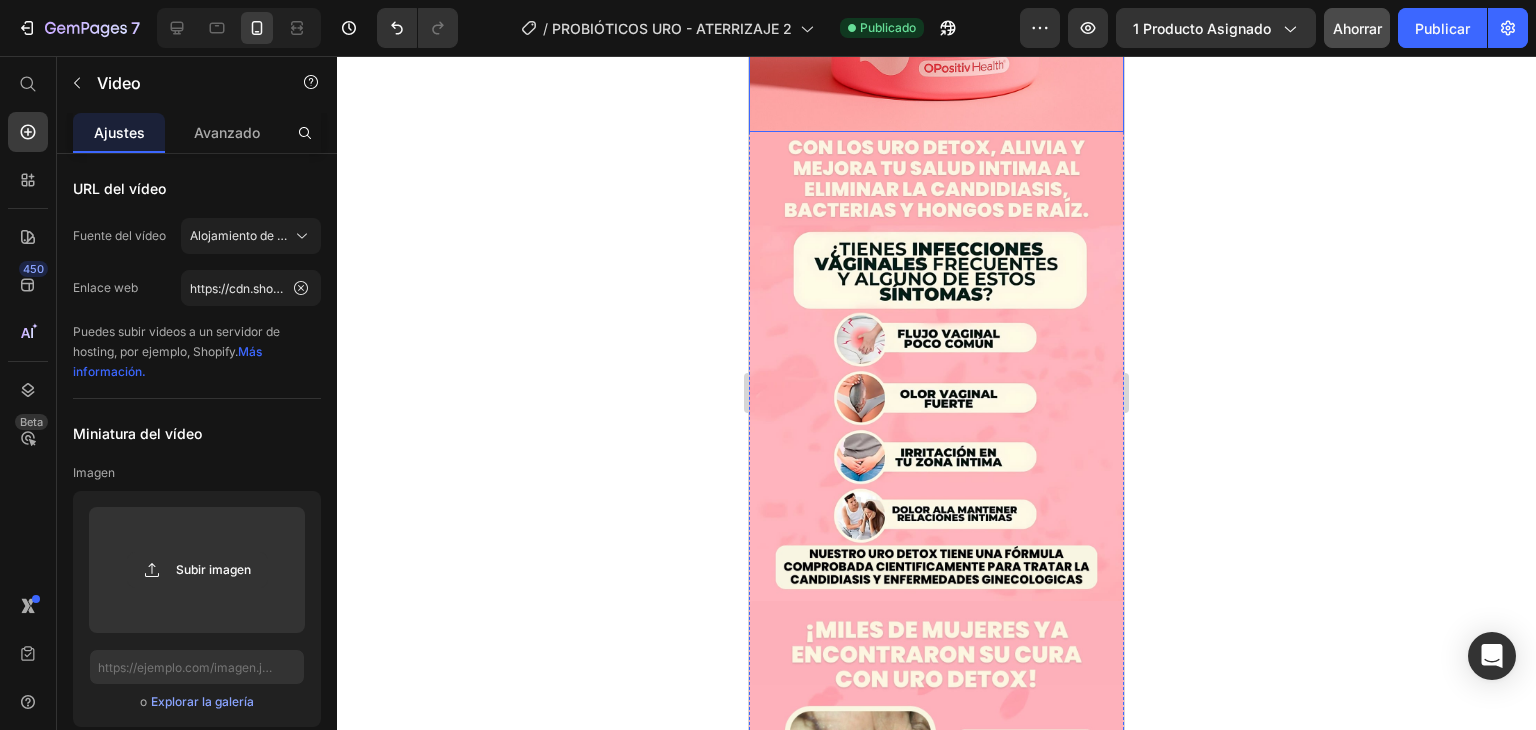 scroll, scrollTop: 1700, scrollLeft: 0, axis: vertical 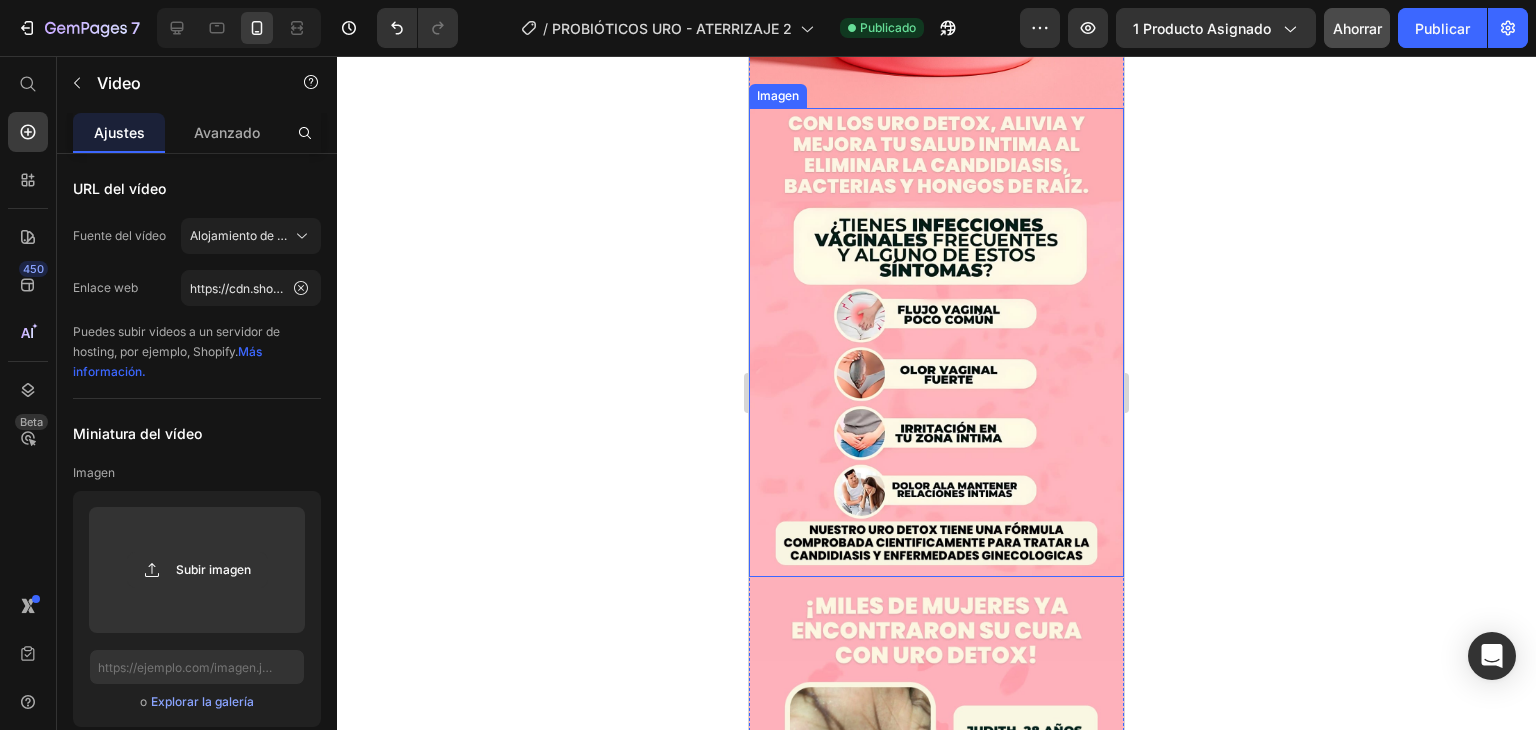 click at bounding box center (936, 342) 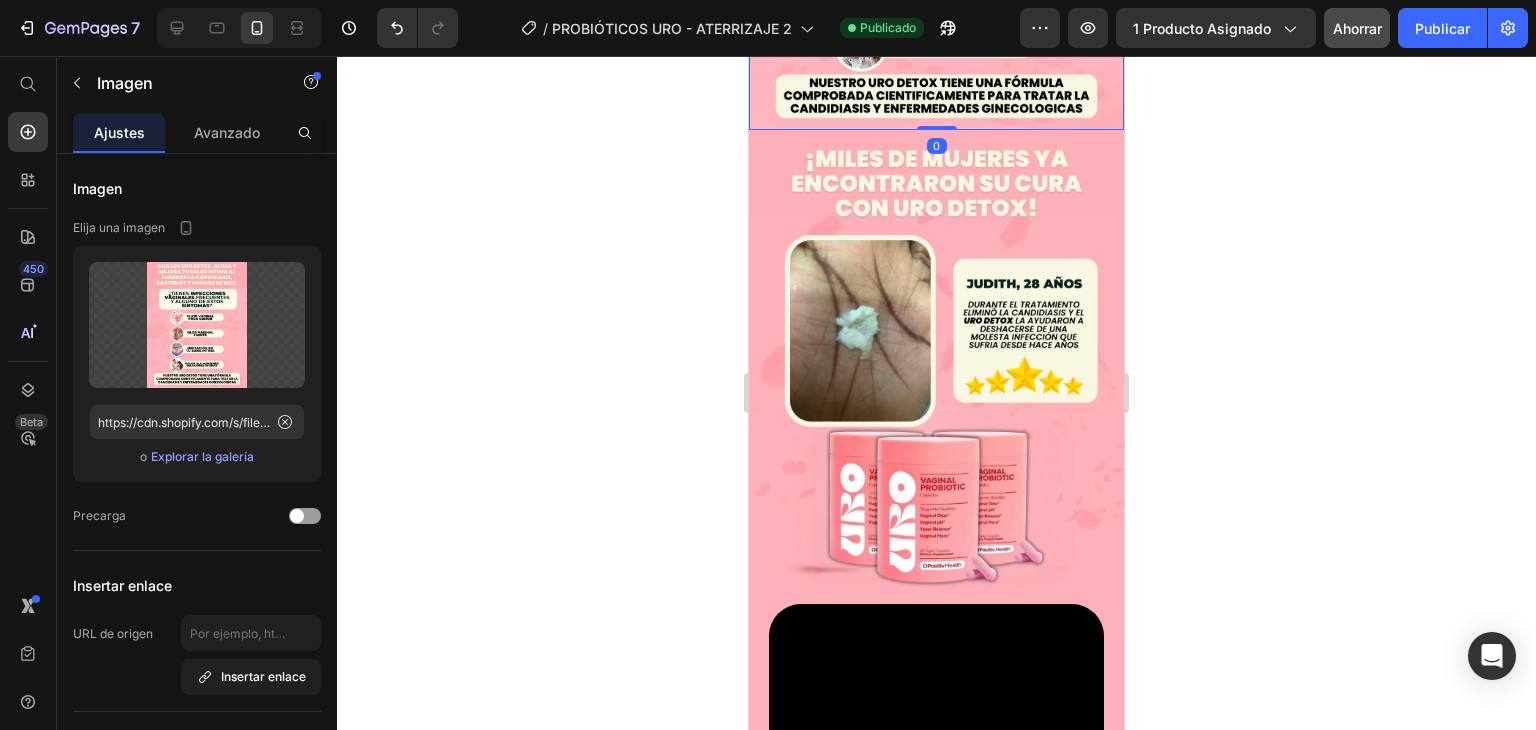 scroll, scrollTop: 2300, scrollLeft: 0, axis: vertical 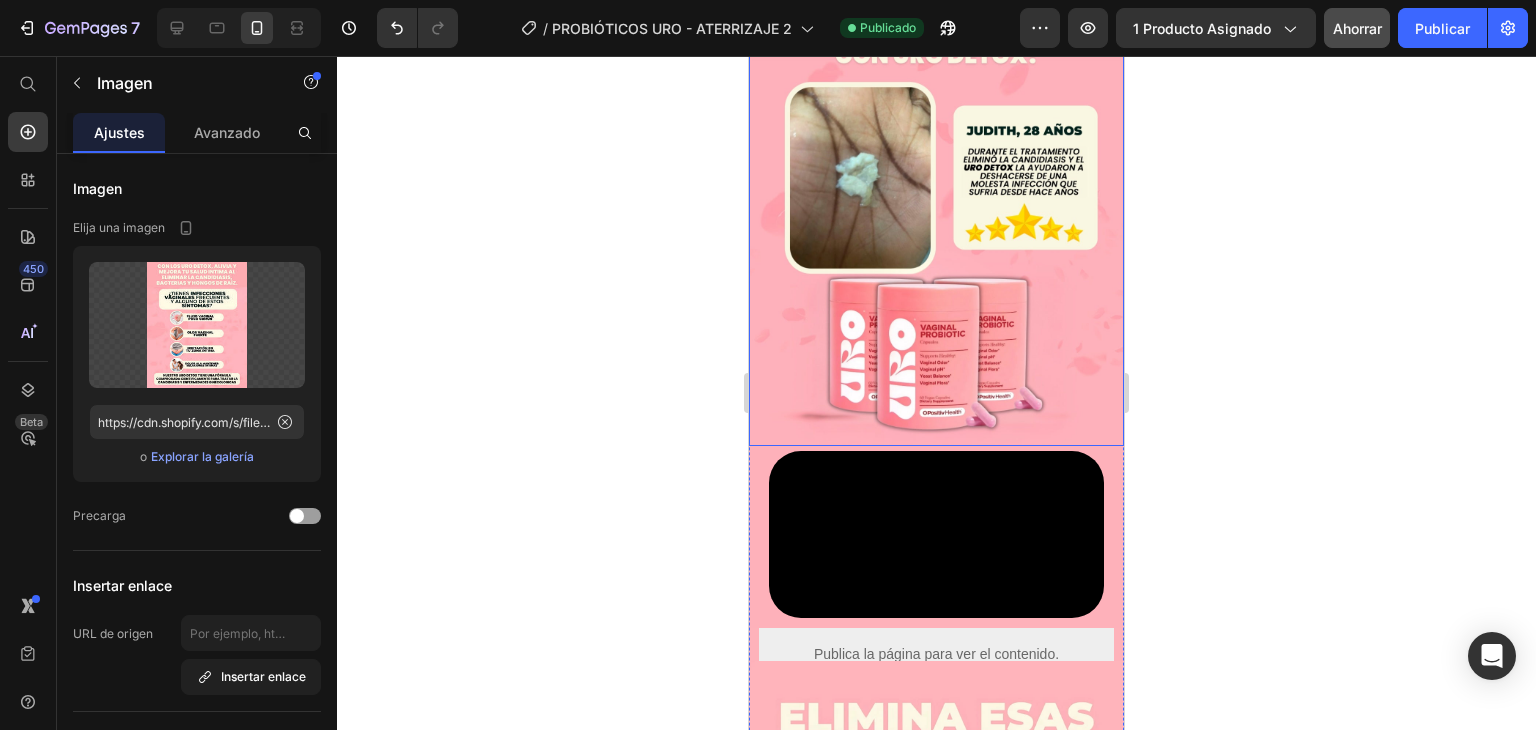 click at bounding box center [936, 211] 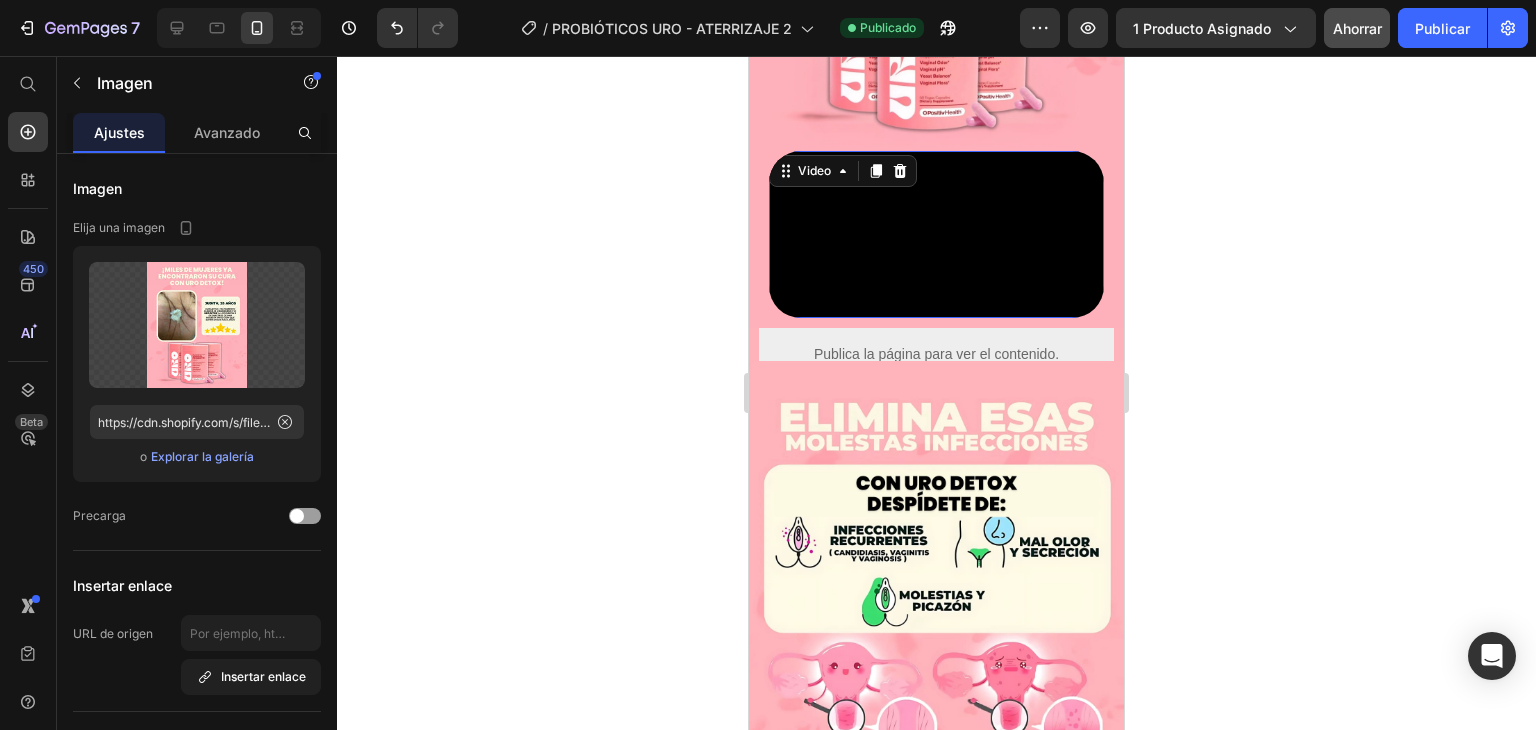 click at bounding box center [936, 235] 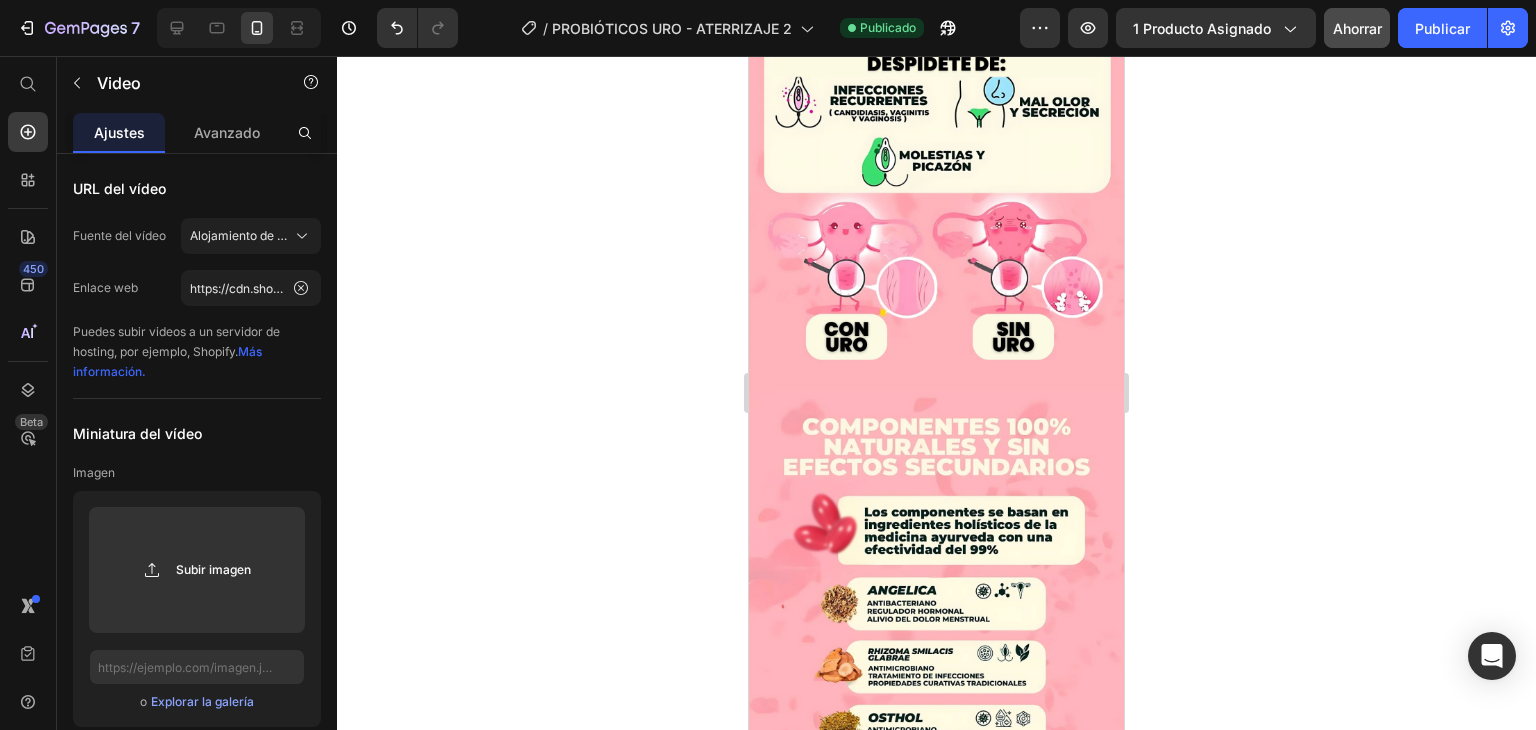 scroll, scrollTop: 3000, scrollLeft: 0, axis: vertical 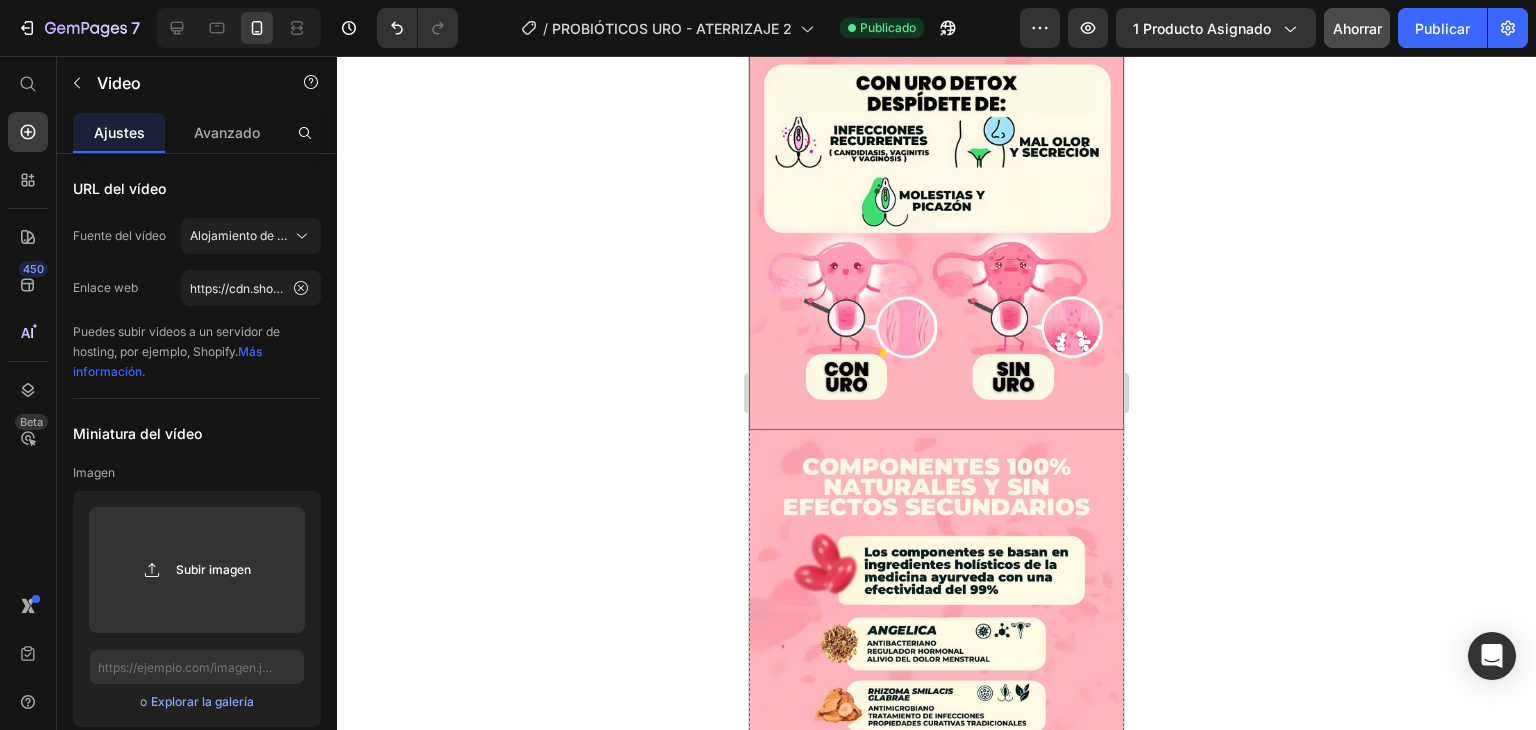 click at bounding box center [936, 195] 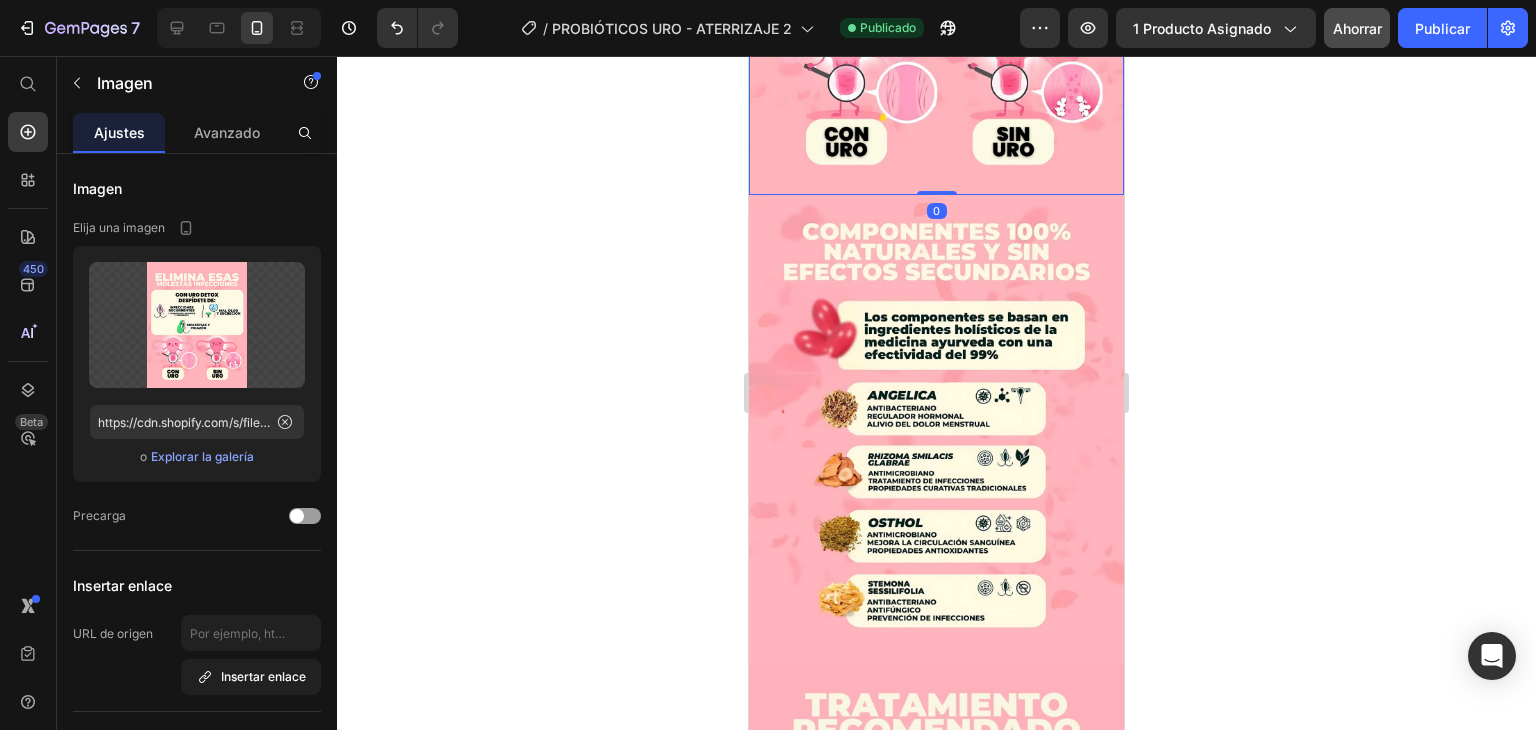 scroll, scrollTop: 3300, scrollLeft: 0, axis: vertical 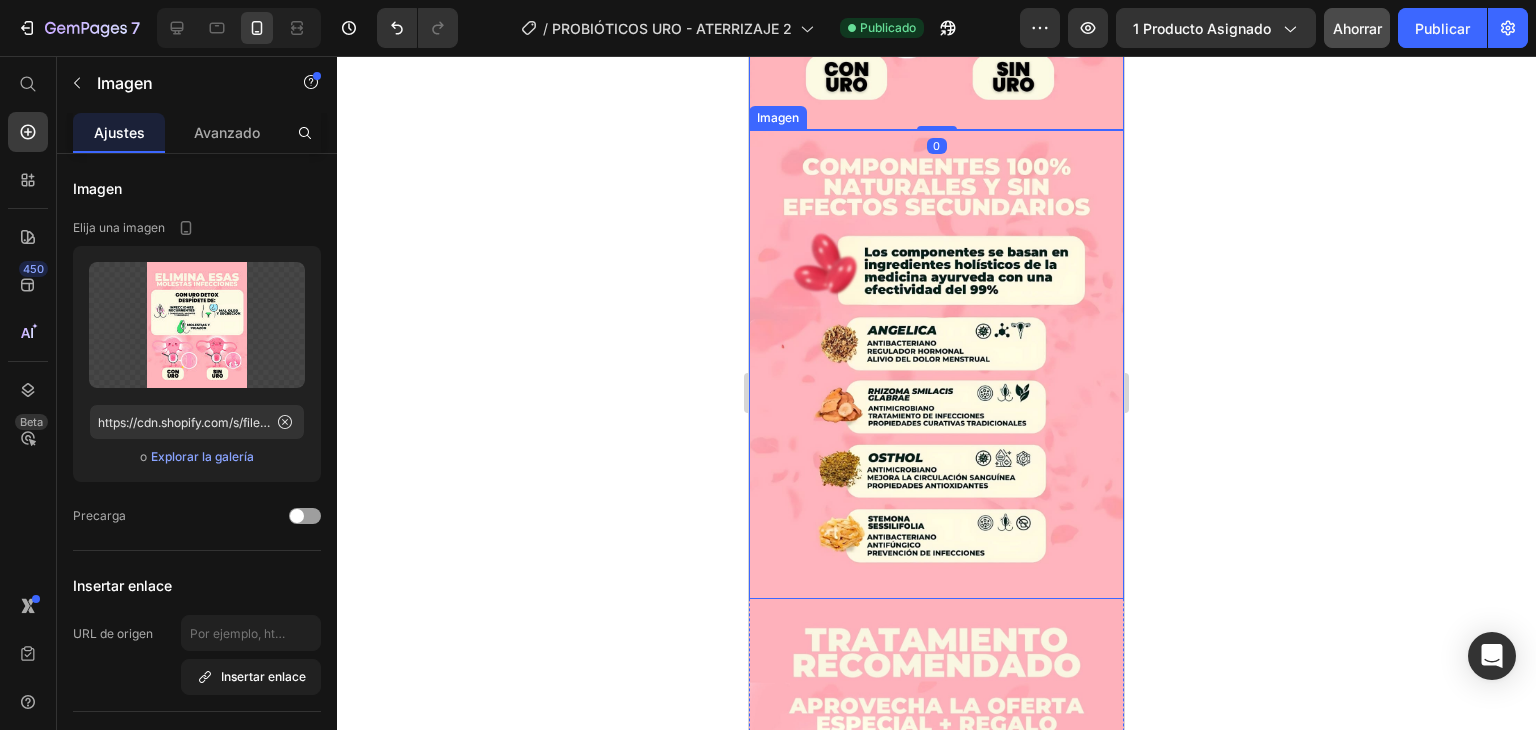 click at bounding box center [936, 364] 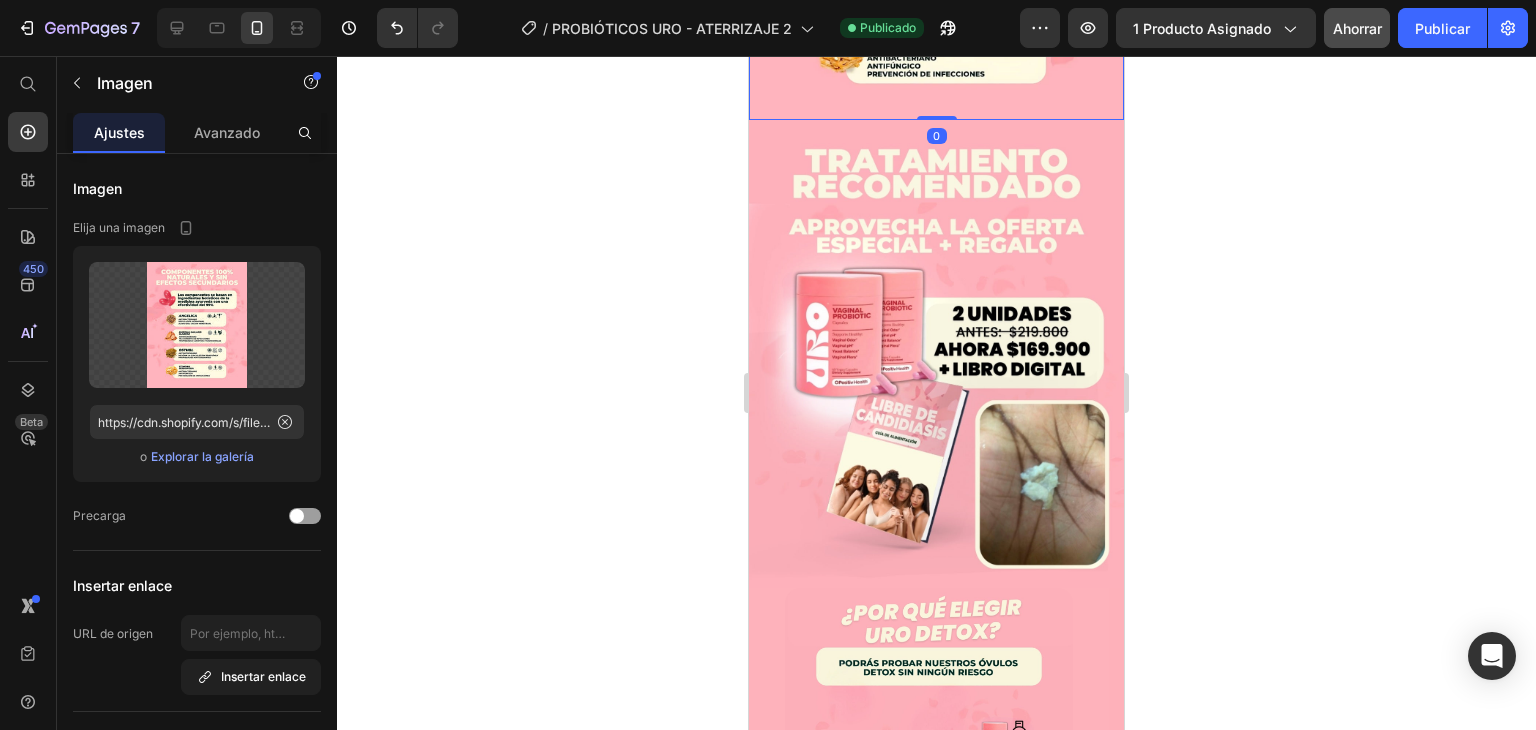 scroll, scrollTop: 3800, scrollLeft: 0, axis: vertical 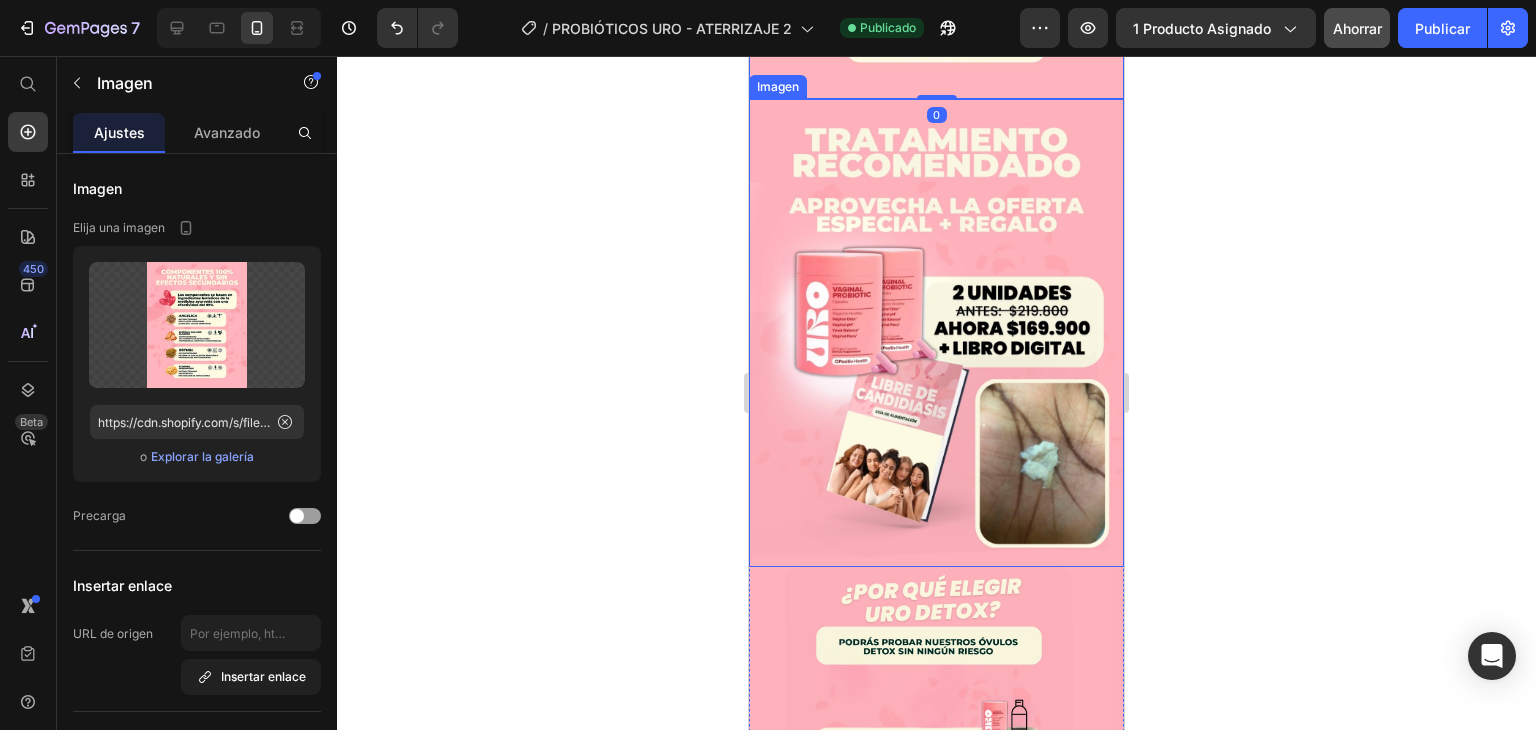 click at bounding box center [936, 333] 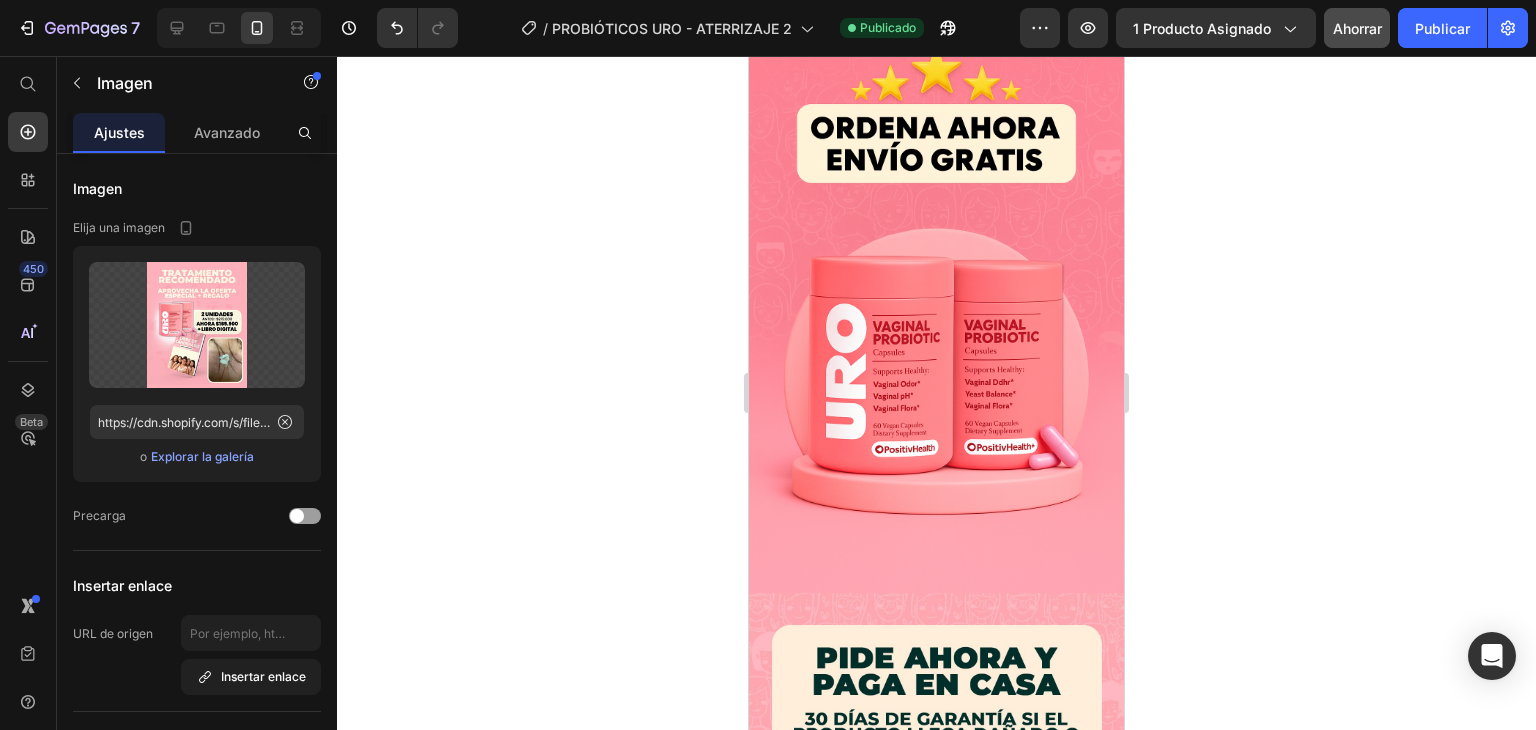 scroll, scrollTop: 5700, scrollLeft: 0, axis: vertical 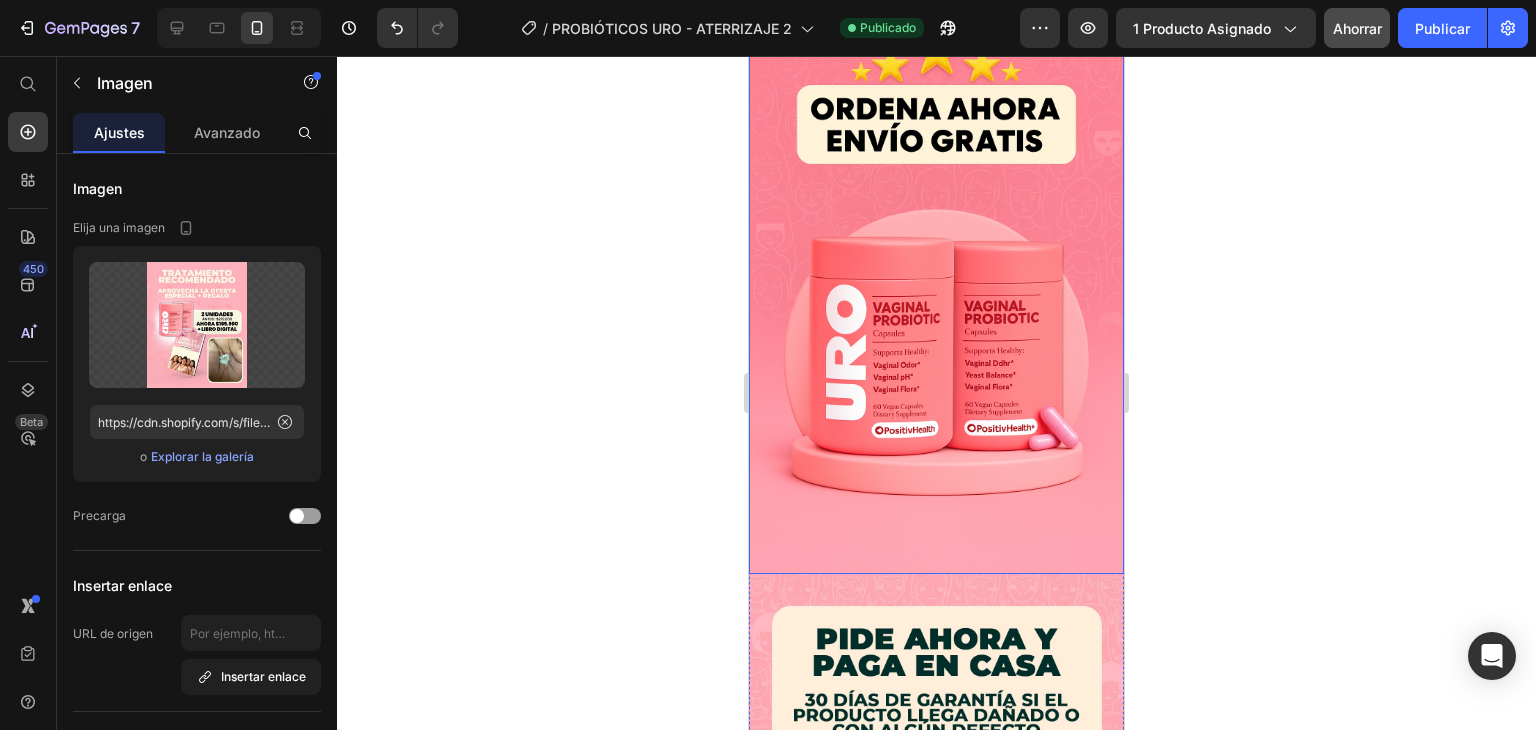 click at bounding box center (936, 292) 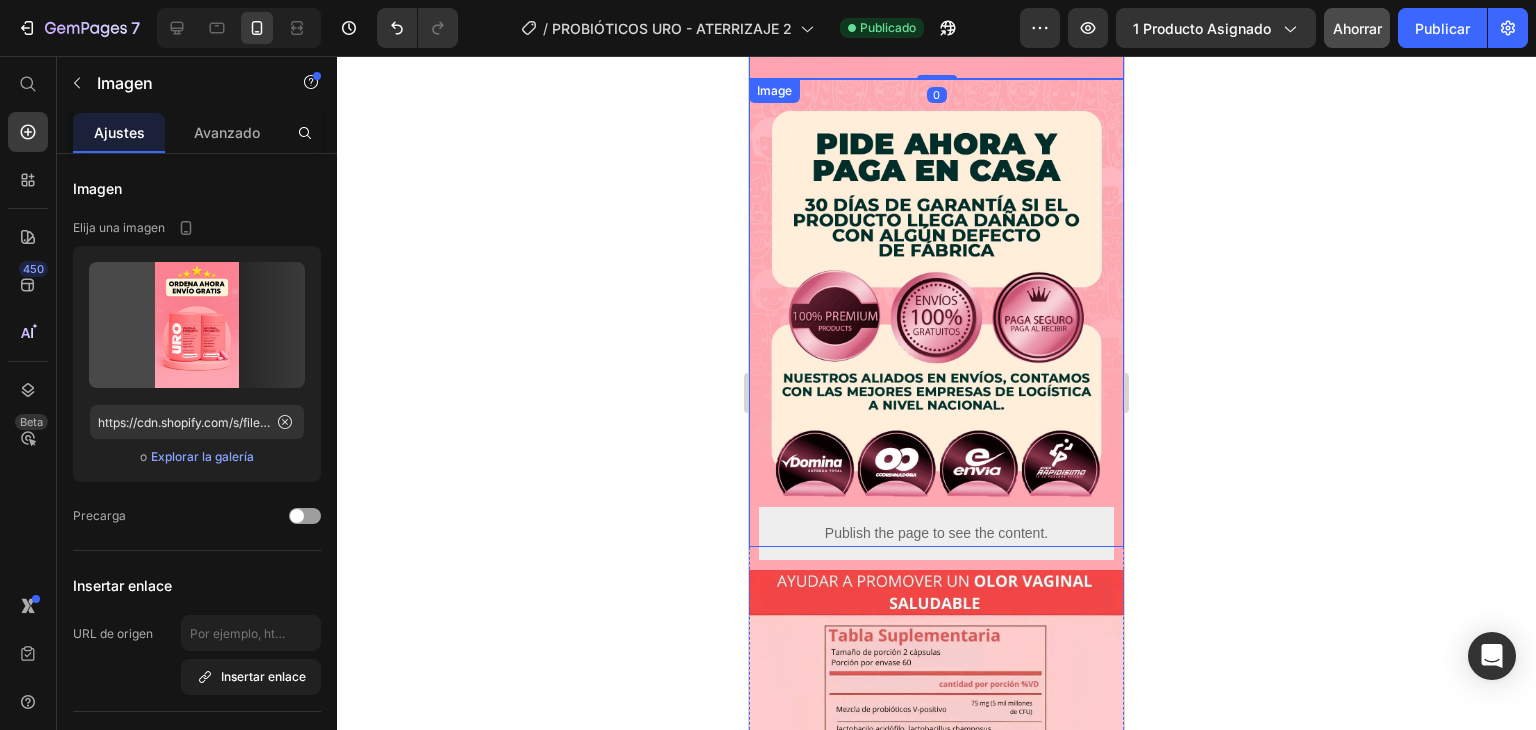 scroll, scrollTop: 6200, scrollLeft: 0, axis: vertical 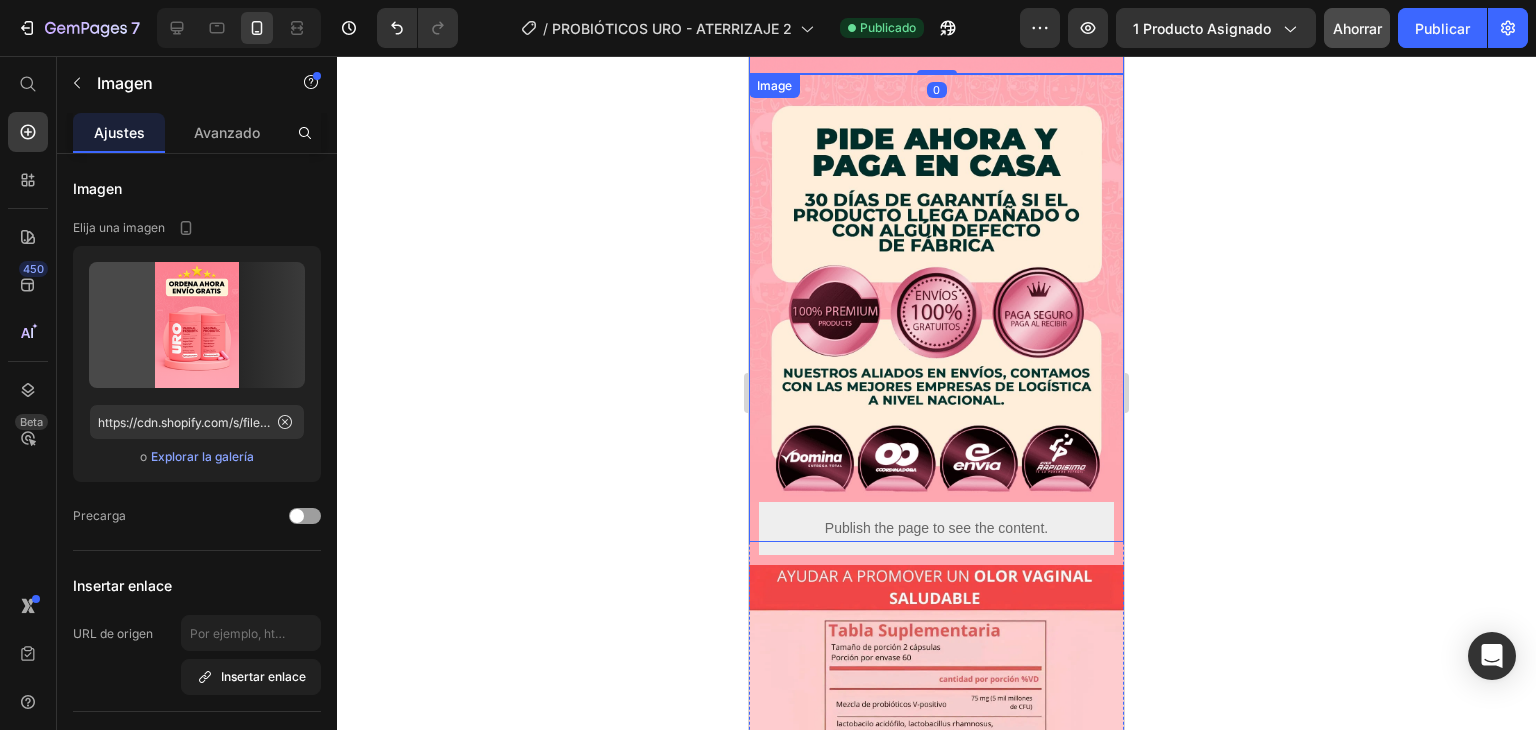 click at bounding box center [936, 308] 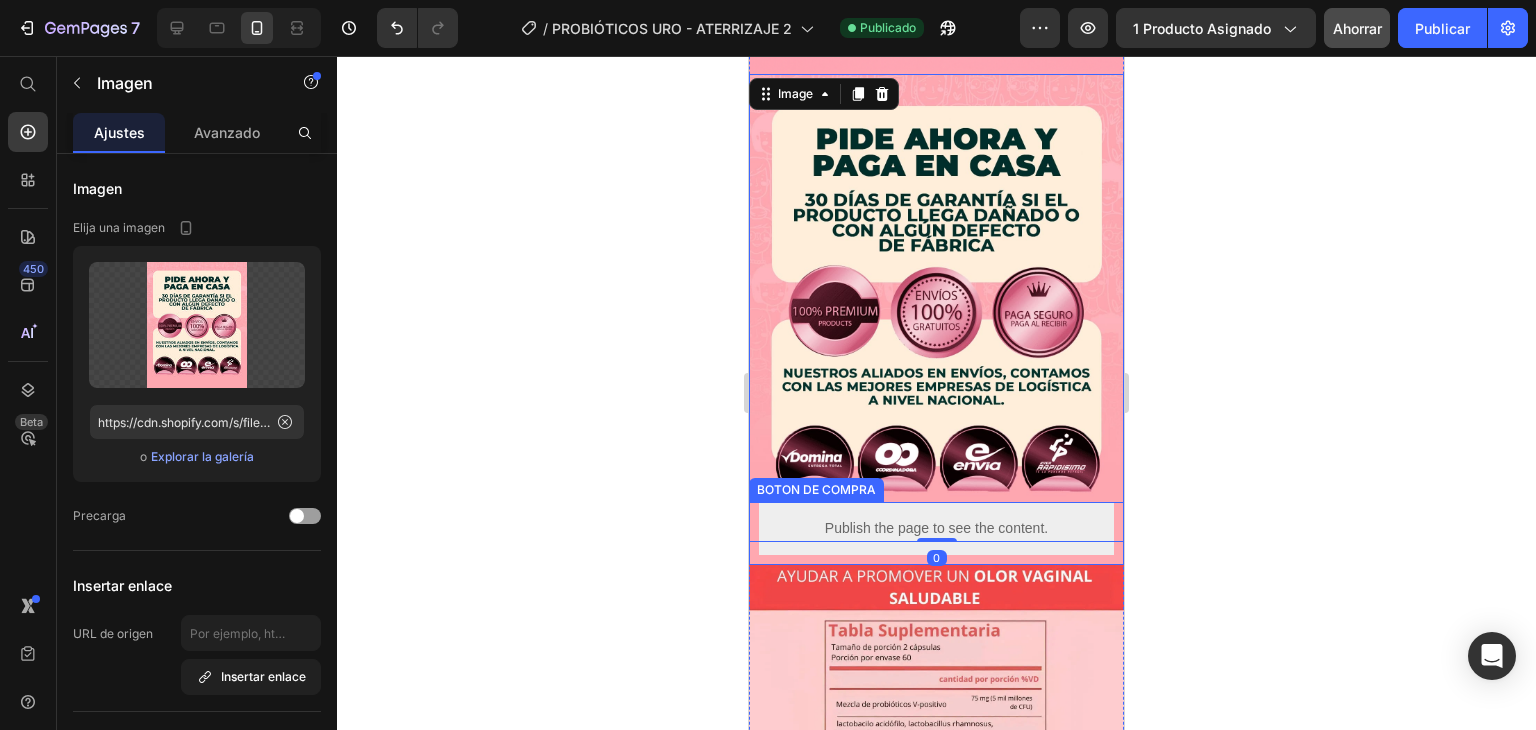 click on "Publish the page to see the content." at bounding box center (936, 528) 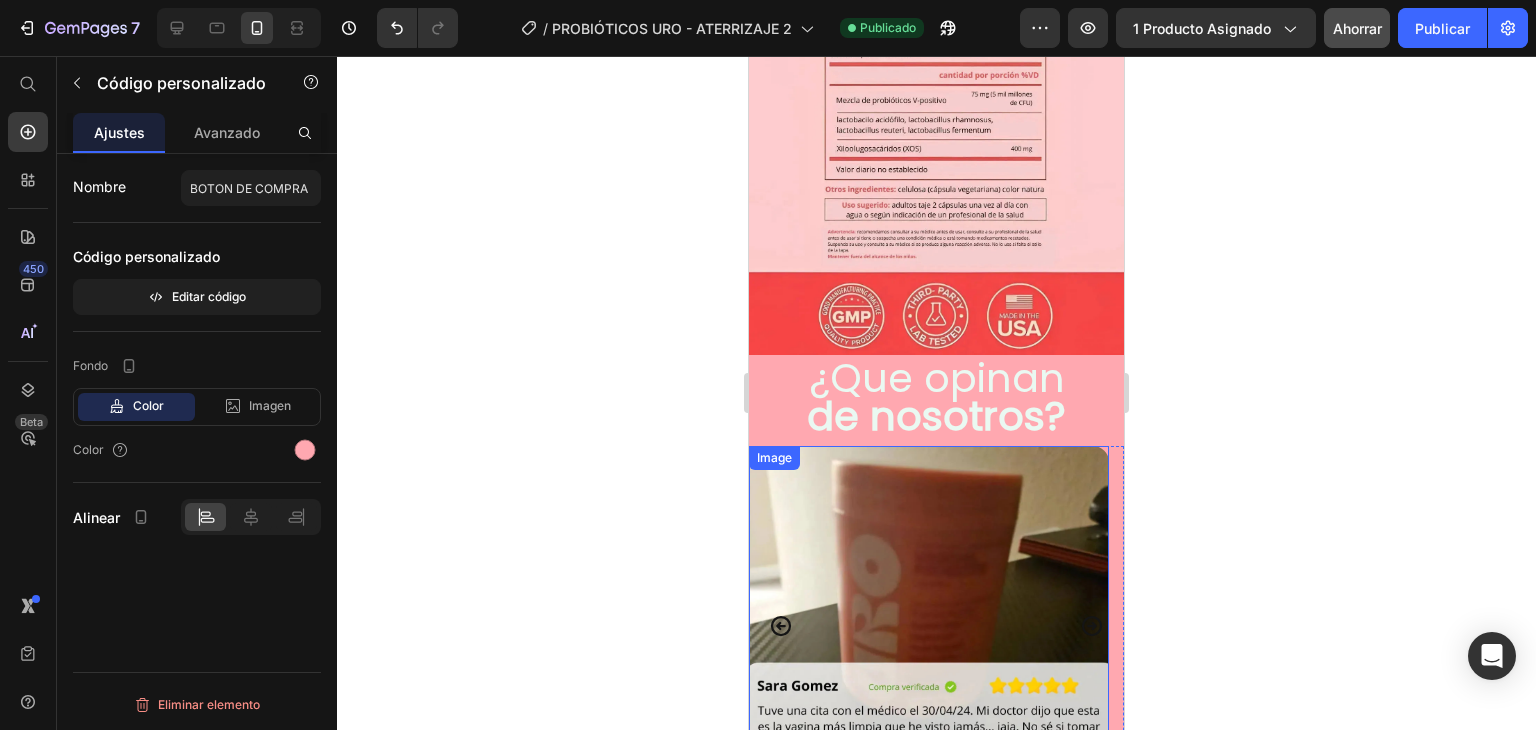 scroll, scrollTop: 6800, scrollLeft: 0, axis: vertical 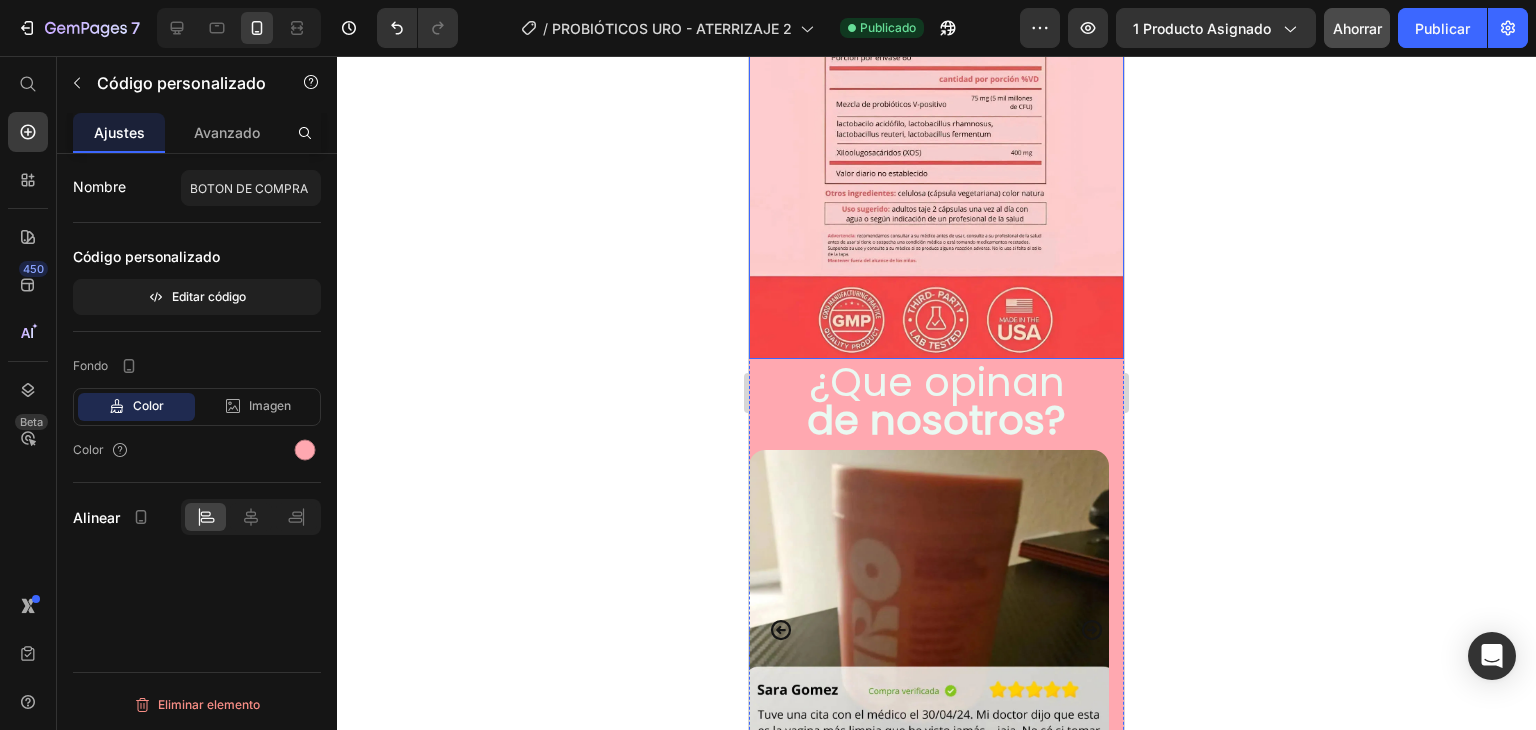 click at bounding box center [936, 161] 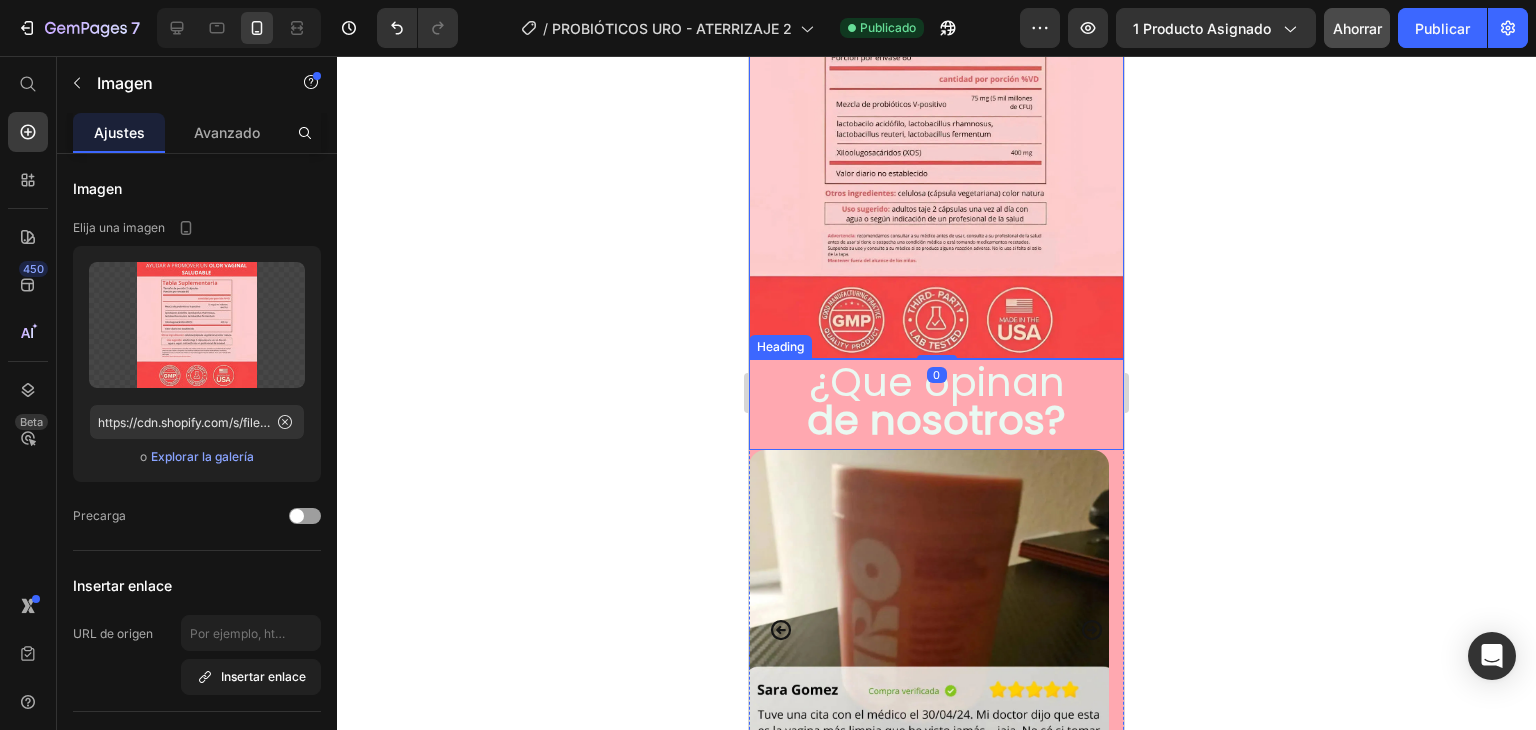 click on "¿Que opinan" at bounding box center (937, 382) 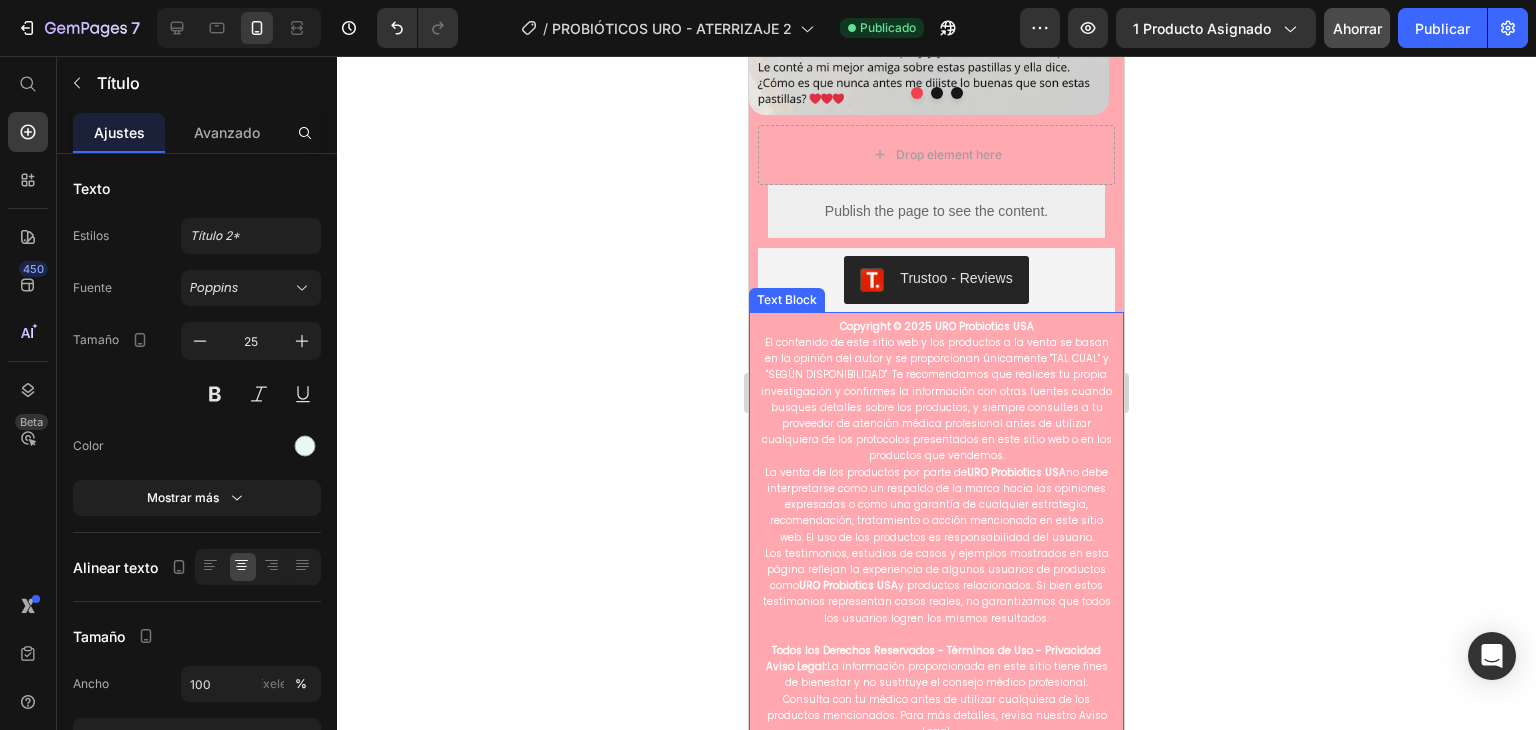 scroll, scrollTop: 7500, scrollLeft: 0, axis: vertical 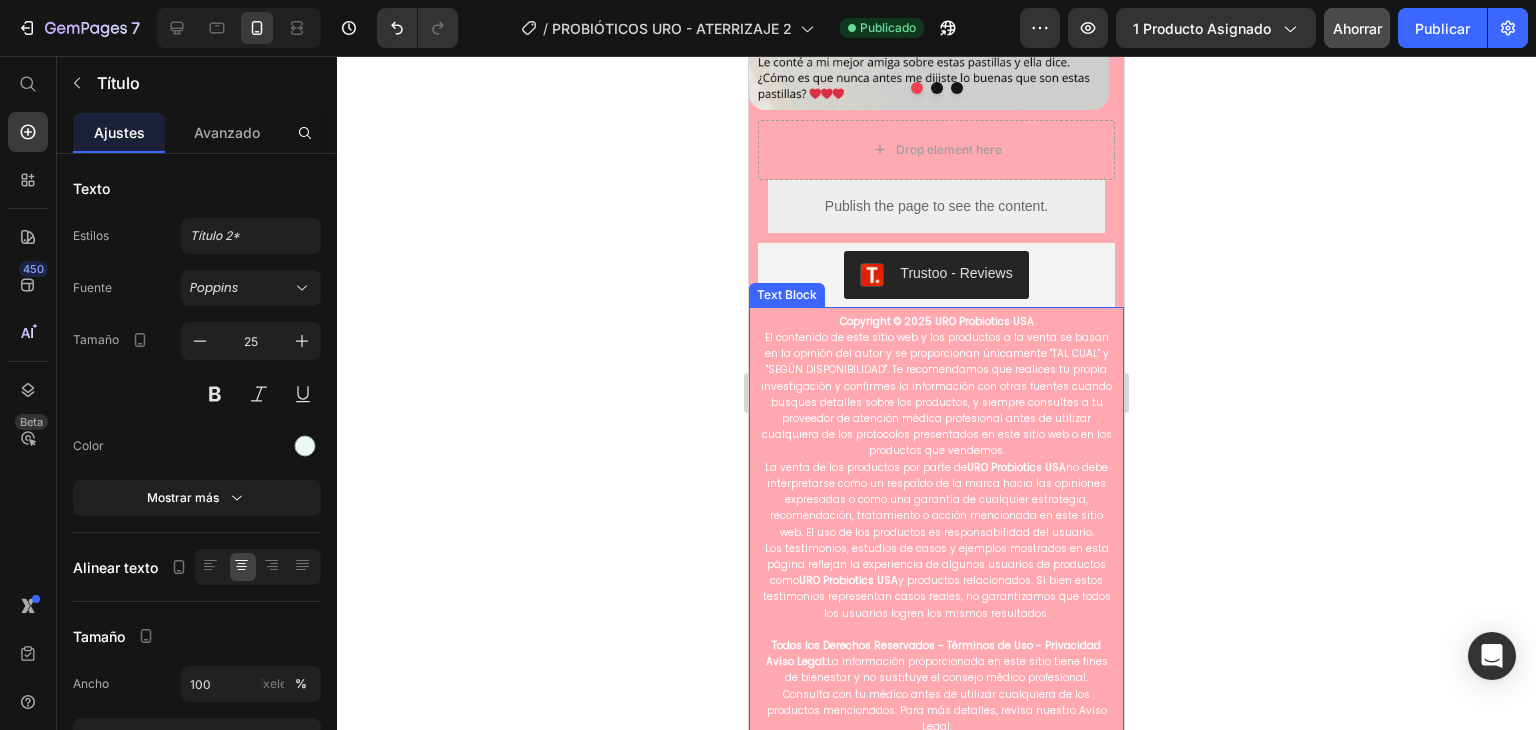 click on "El contenido de este sitio web y los productos a la venta se basan en la opinión del autor y se proporcionan únicamente "TAL CUAL" y "SEGÚN DISPONIBILIDAD". Te recomendamos que realices tu propia investigación y confirmes la información con otras fuentes cuando busques detalles sobre los productos, y siempre consultes a tu proveedor de atención médica profesional antes de utilizar cualquiera de los protocolos presentados en este sitio web o en los productos que vendemos." at bounding box center (936, 394) 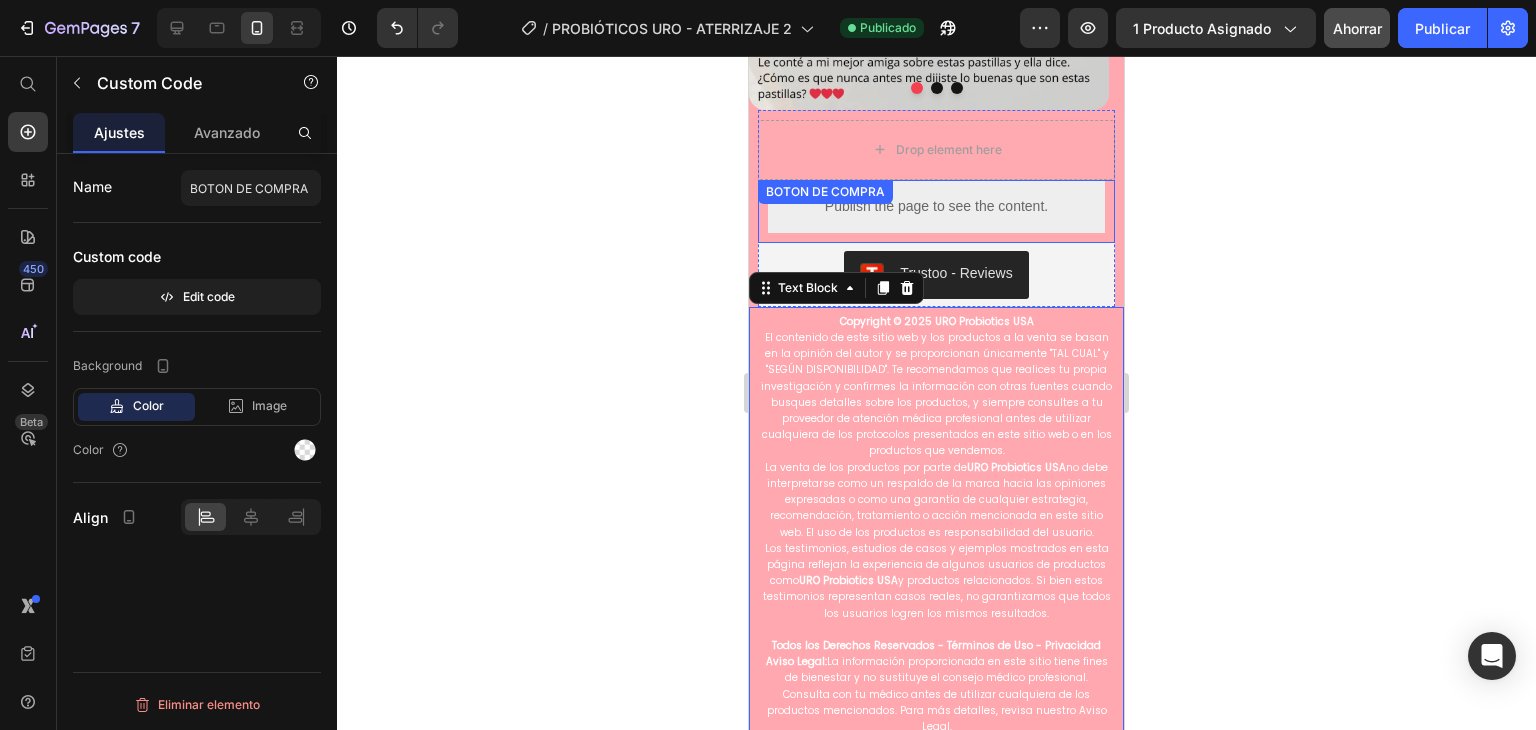 click on "Publish the page to see the content.
BOTON DE COMPRA" at bounding box center (936, 211) 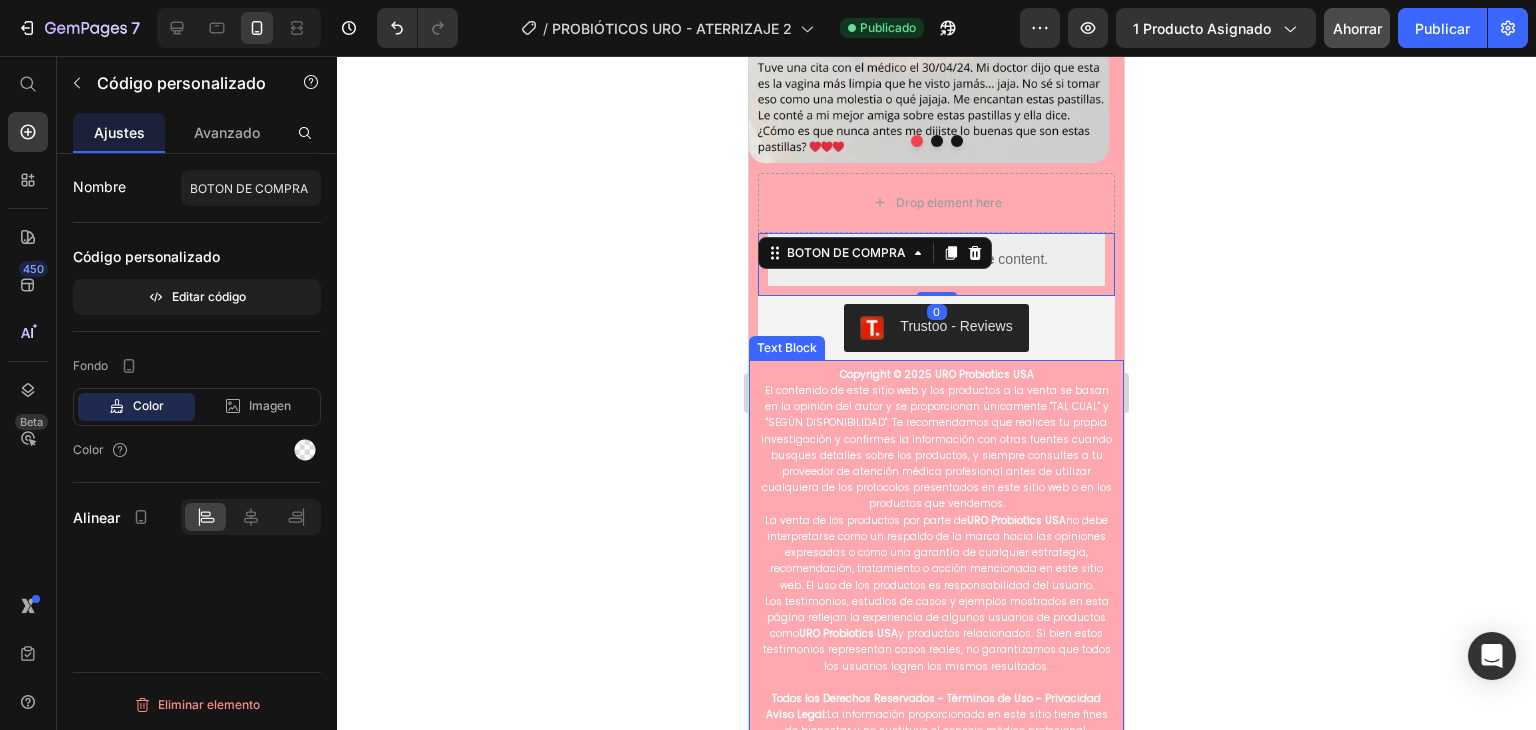 scroll, scrollTop: 7400, scrollLeft: 0, axis: vertical 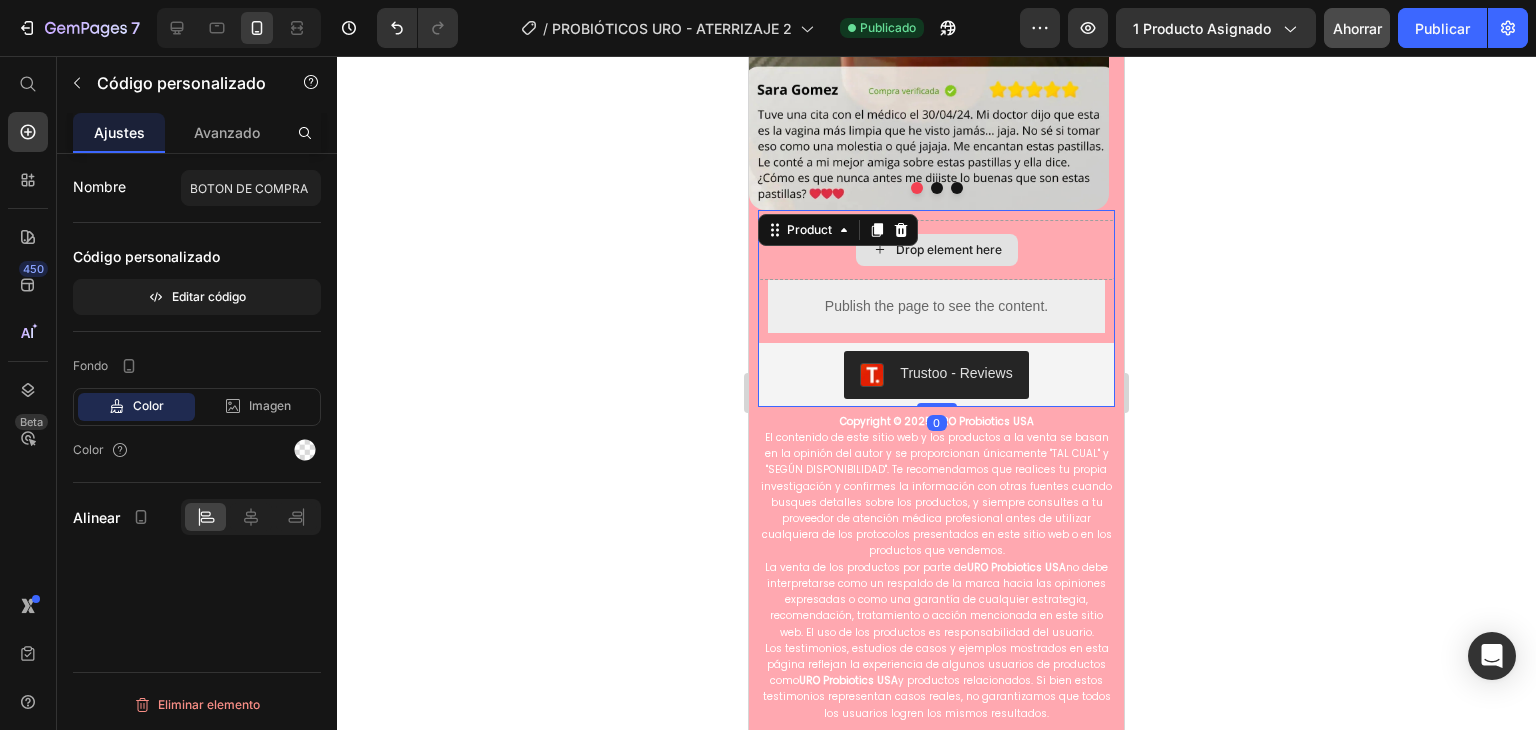 click on "Drop element here" at bounding box center [936, 250] 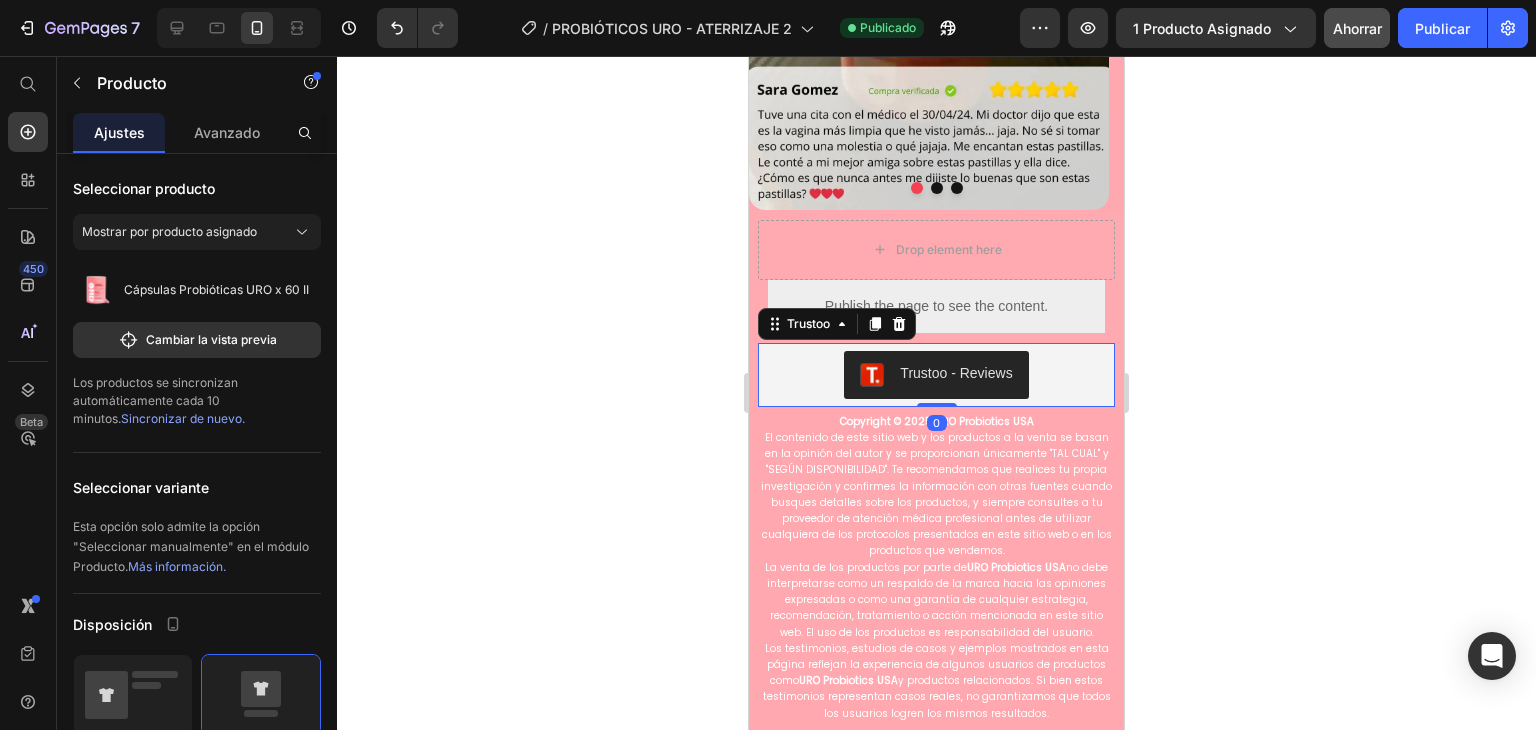 click on "Trustoo - Reviews" at bounding box center (936, 375) 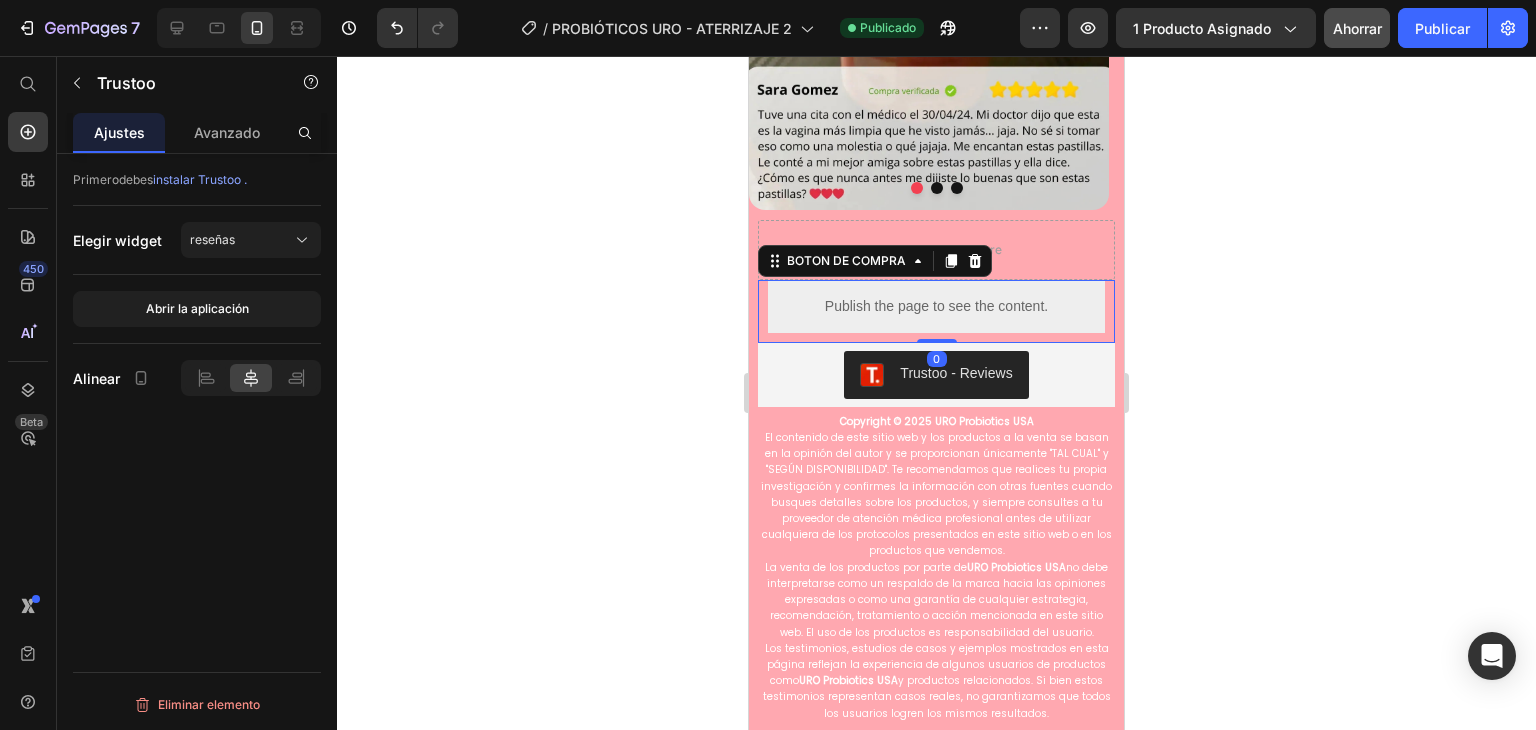 click on "Publish the page to see the content." at bounding box center [936, 306] 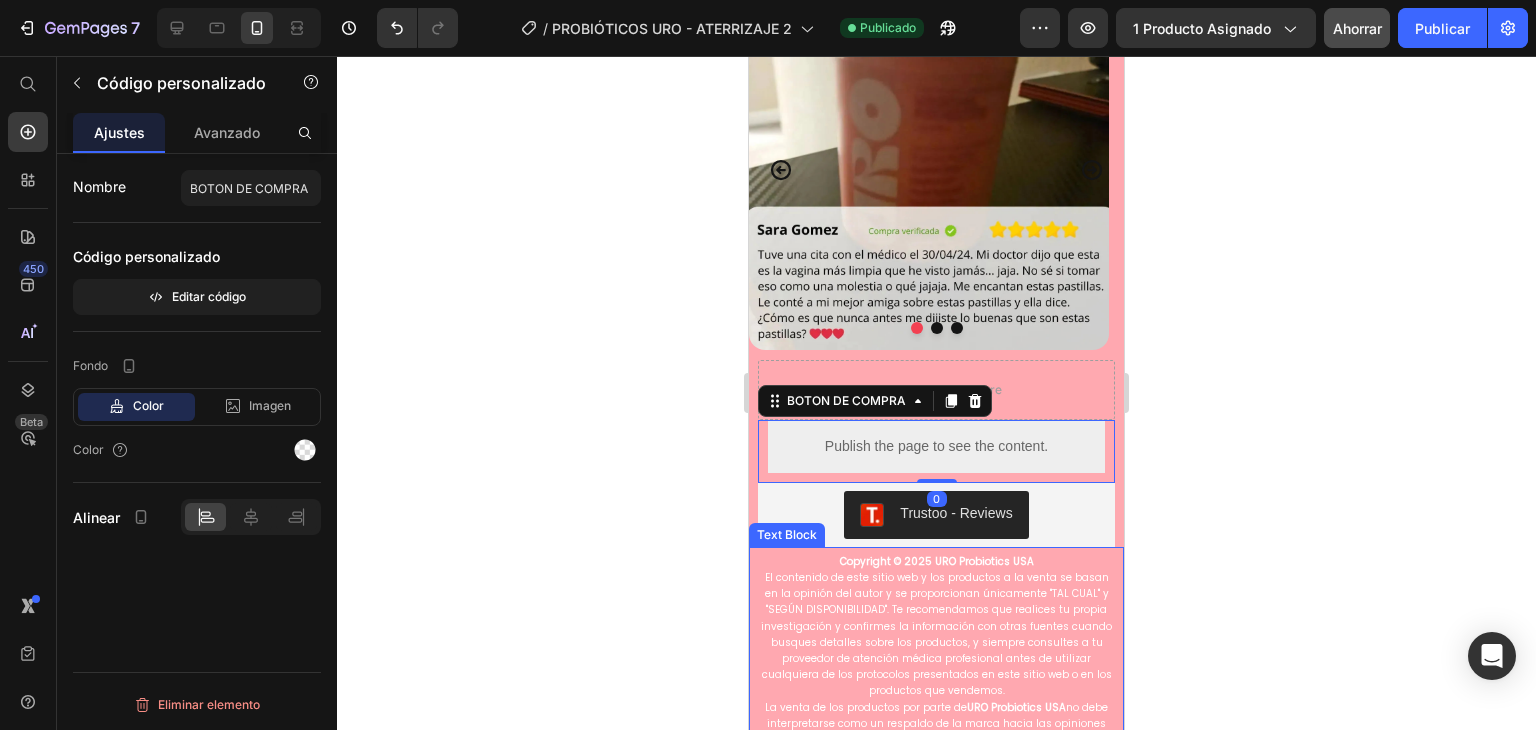 scroll, scrollTop: 7200, scrollLeft: 0, axis: vertical 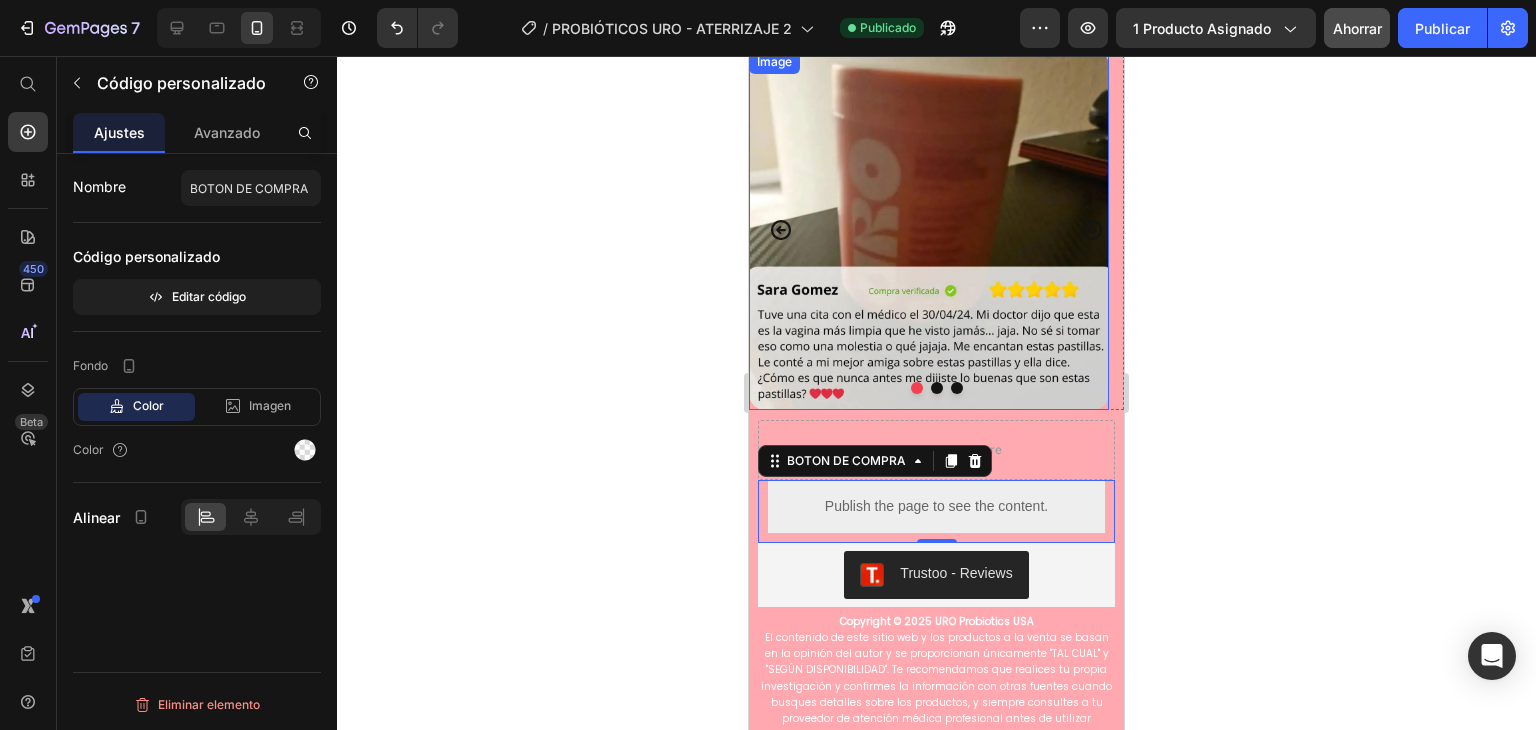 click at bounding box center (929, 230) 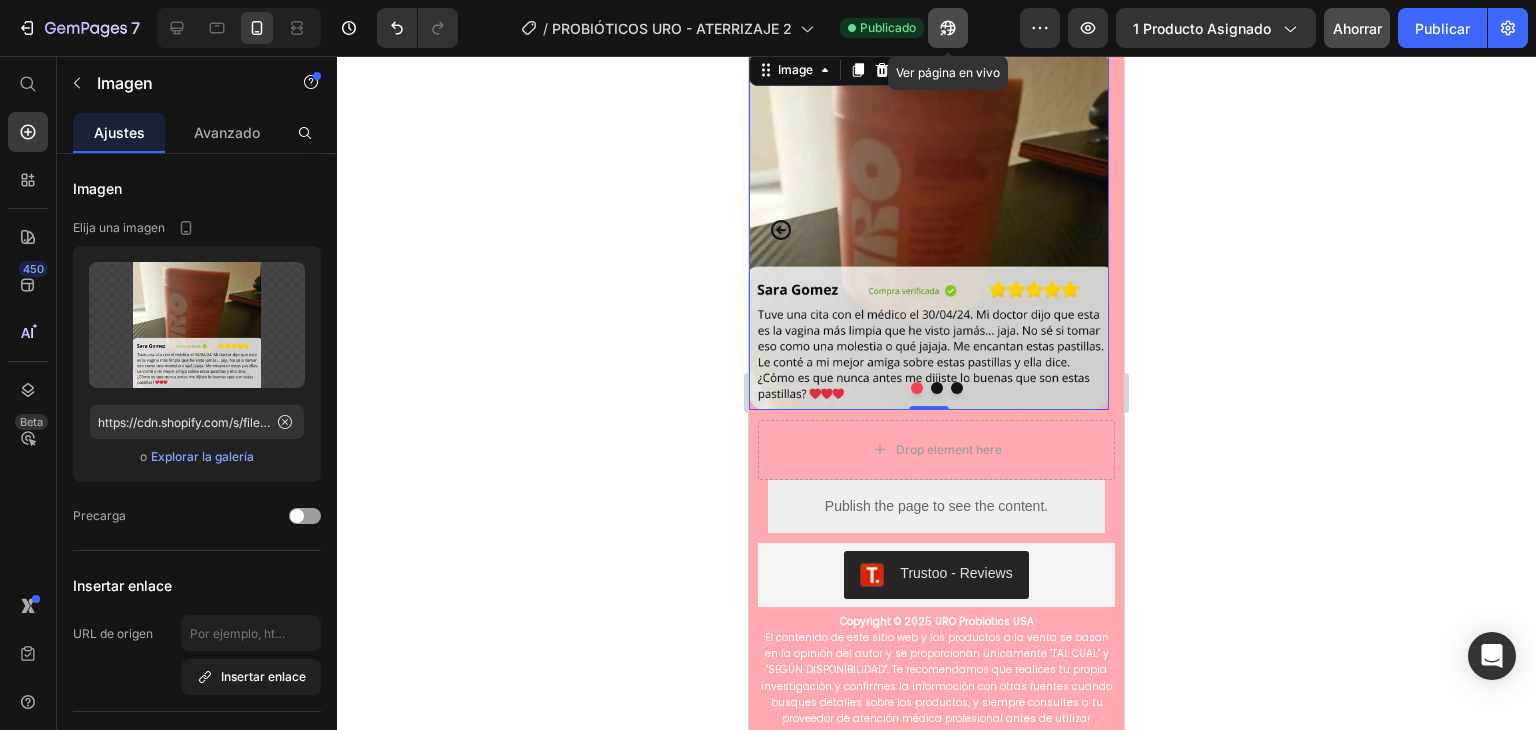 click 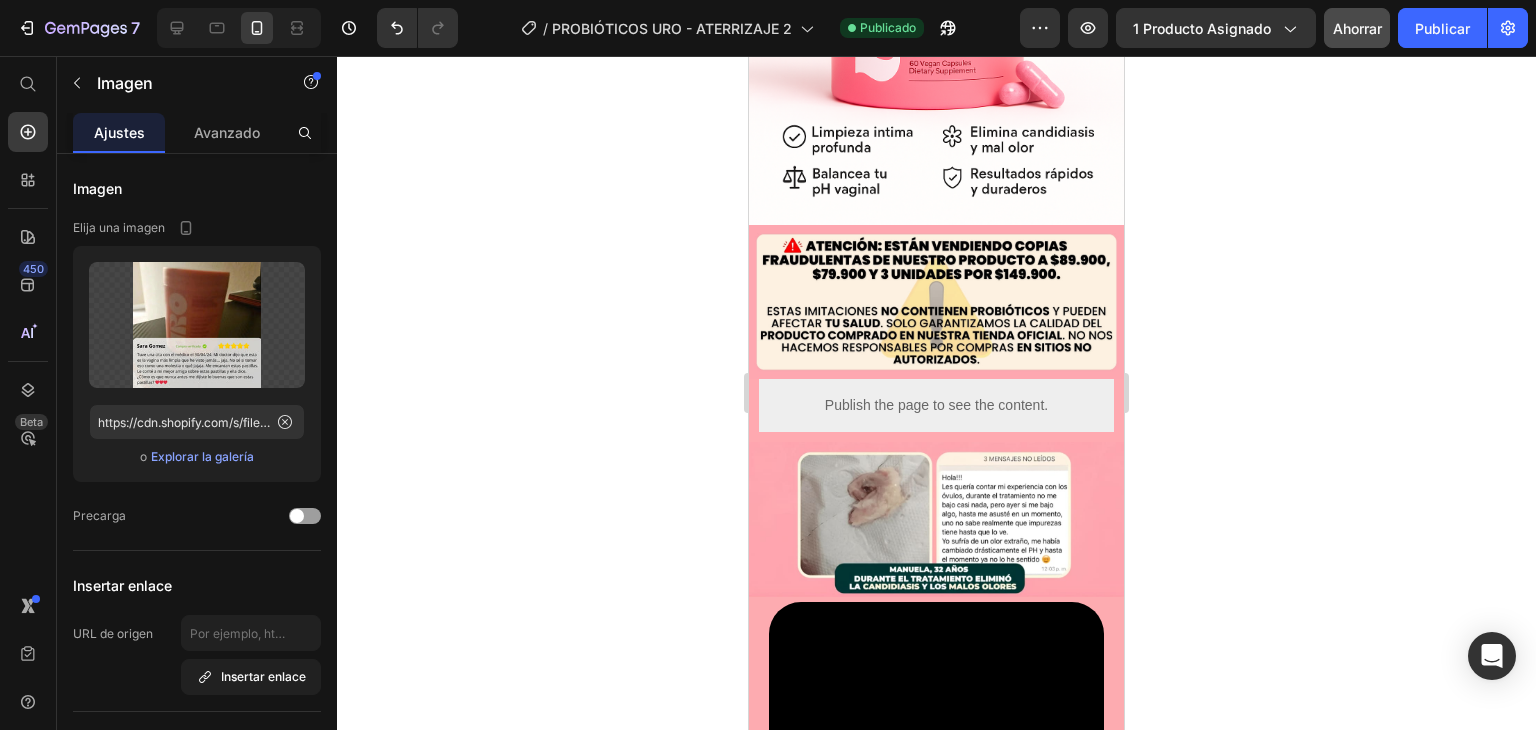 scroll, scrollTop: 0, scrollLeft: 0, axis: both 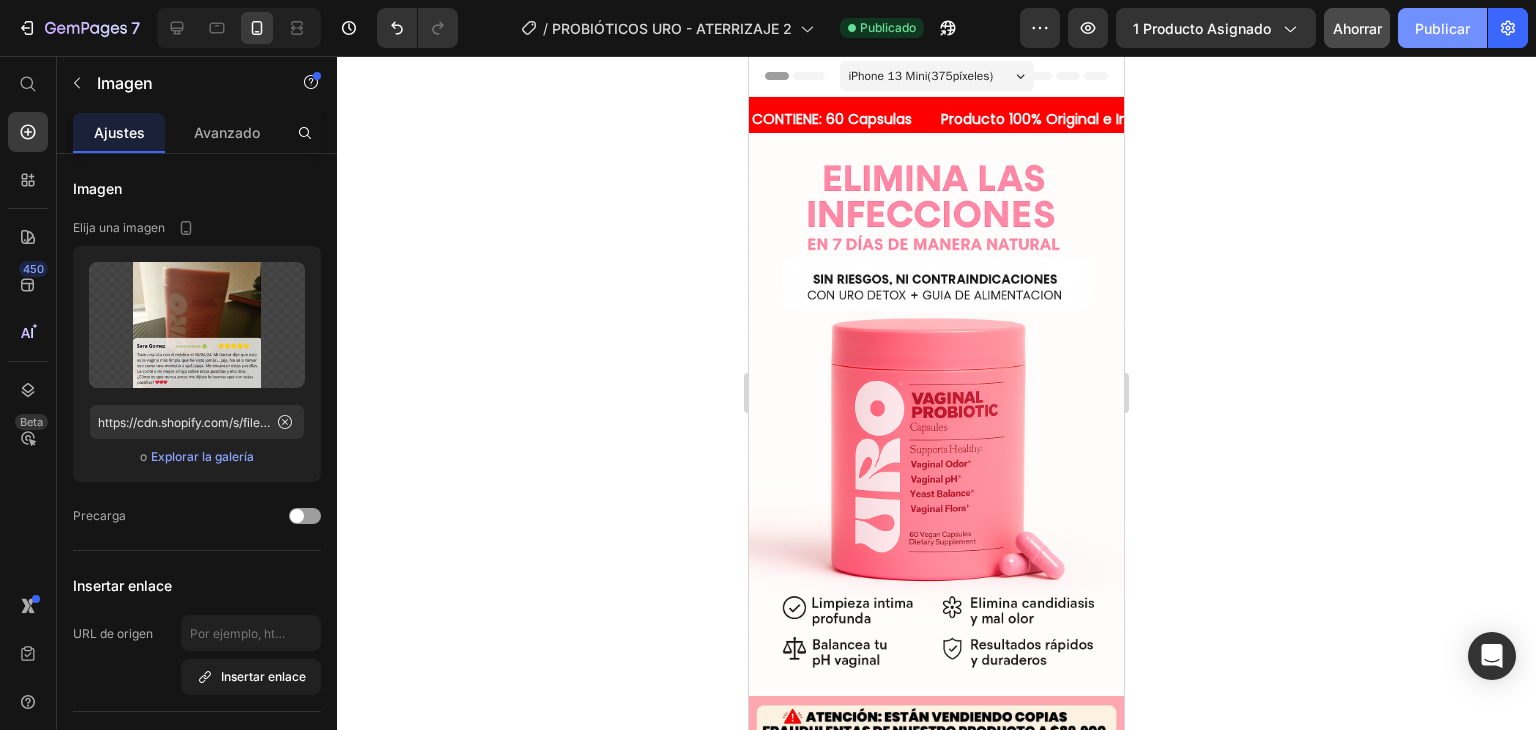 click on "Publicar" at bounding box center (1442, 28) 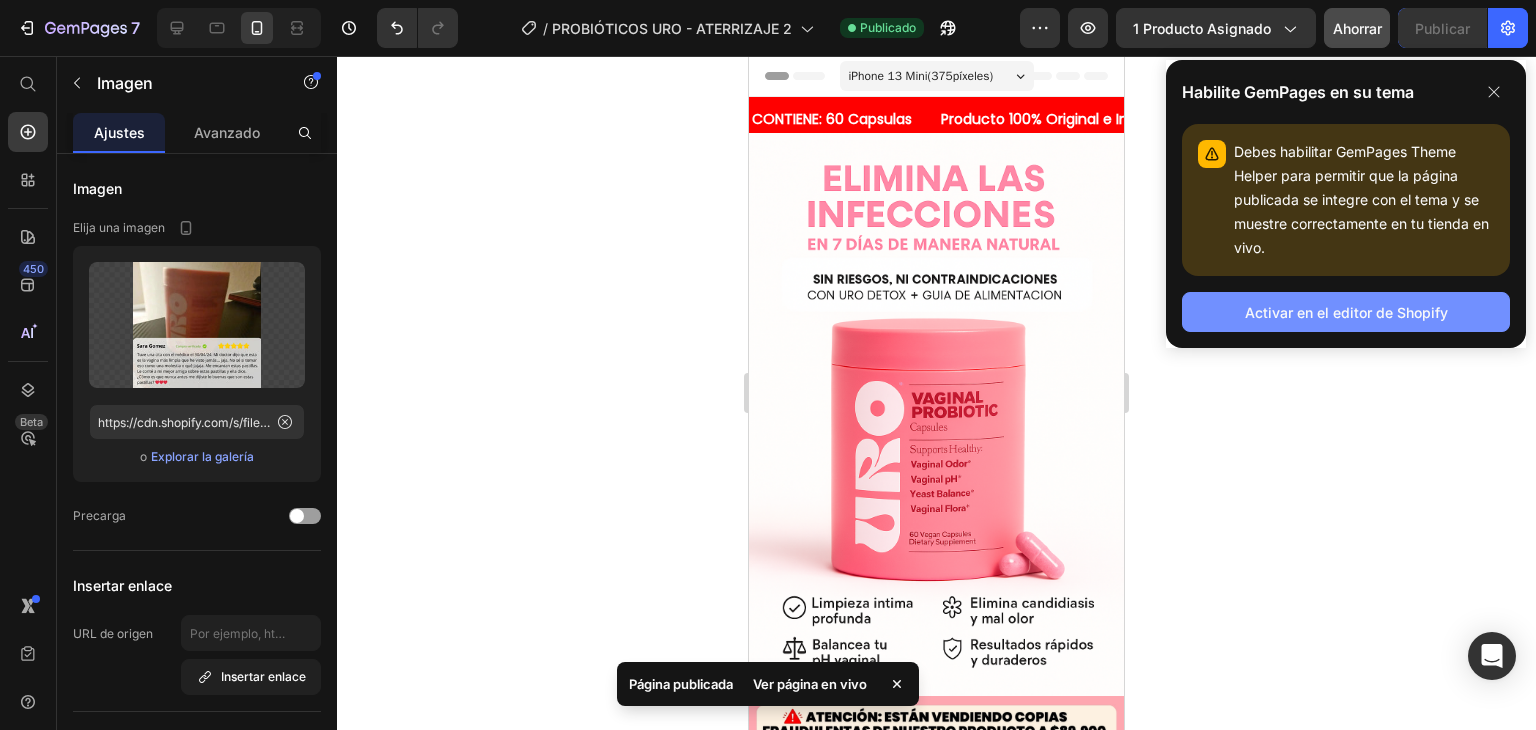 click on "Activar en el editor de Shopify" at bounding box center [1346, 312] 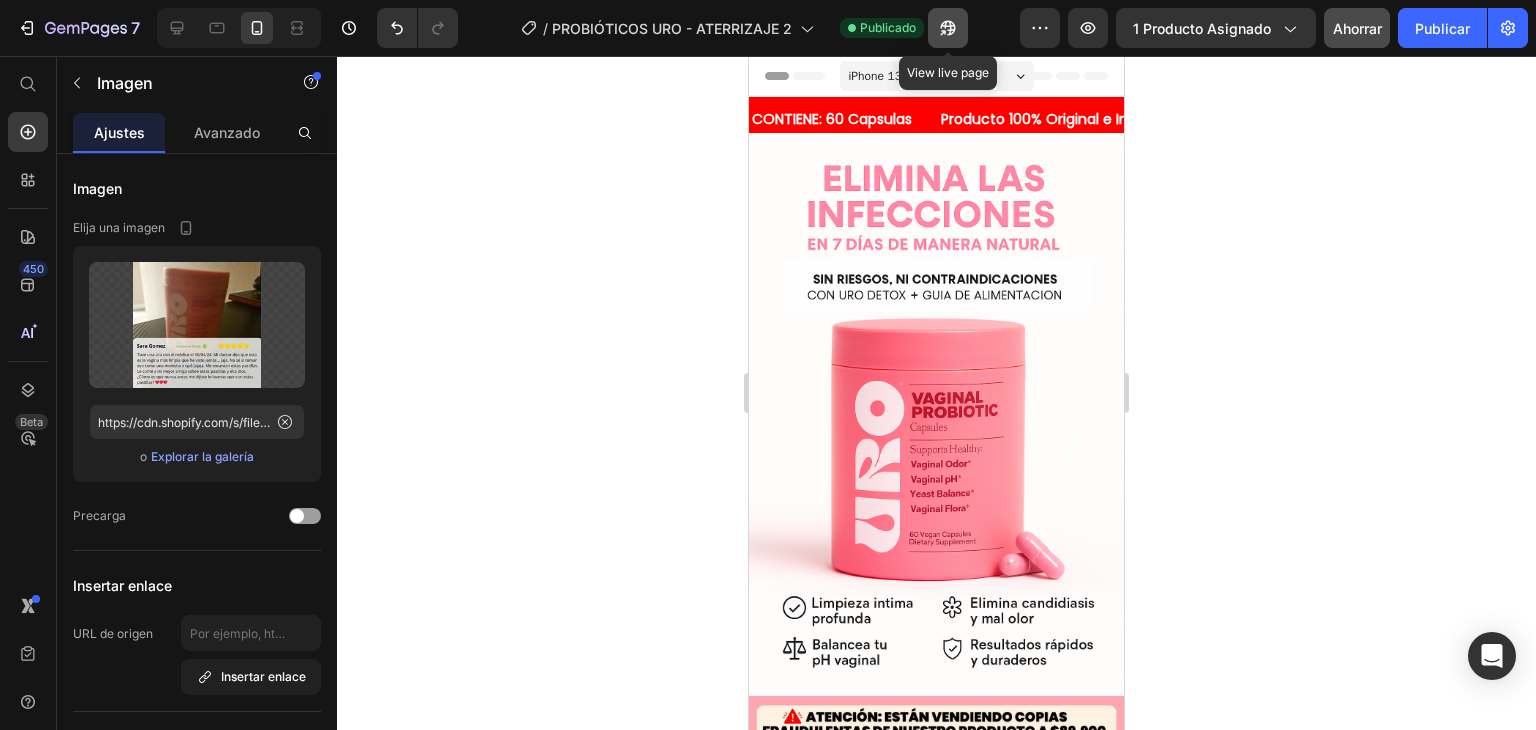 click 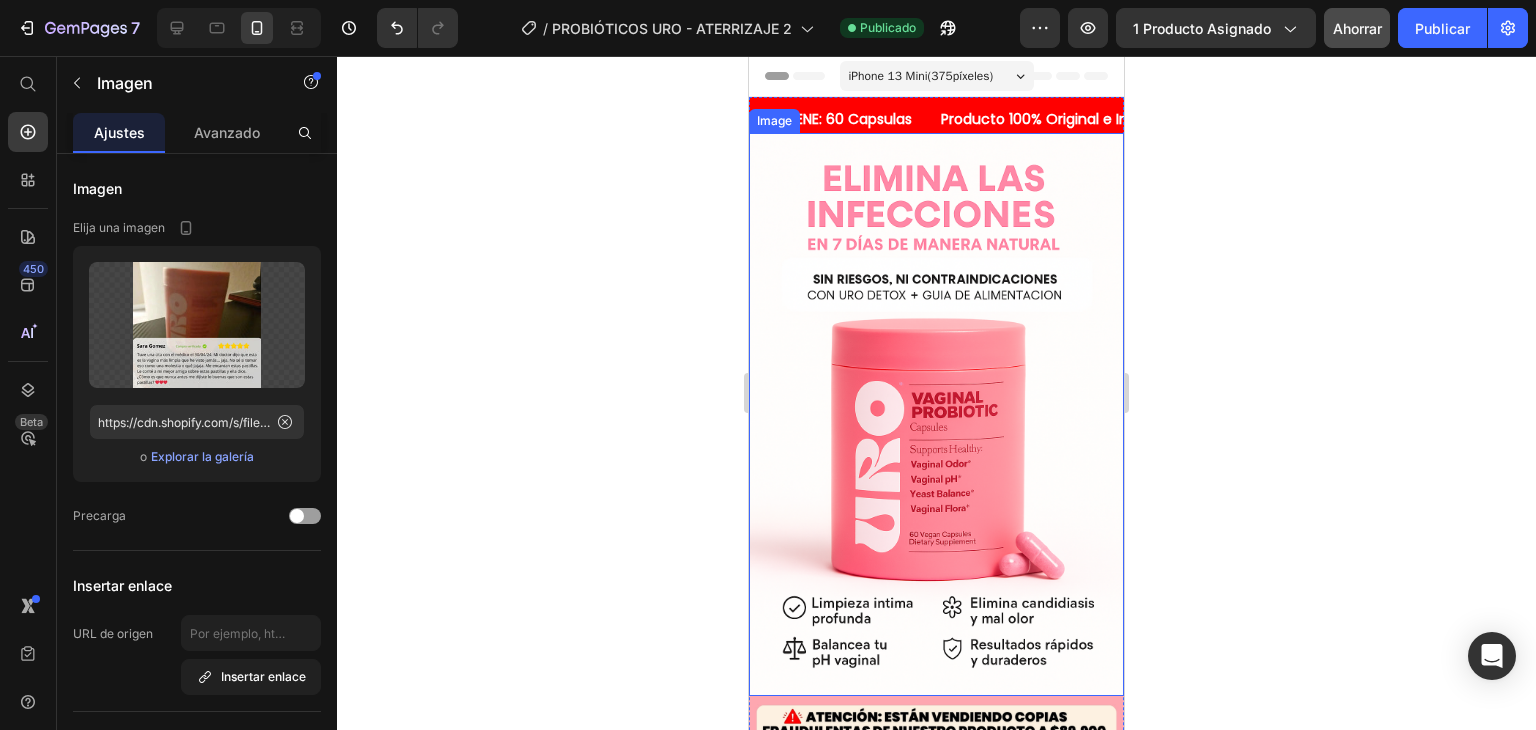 scroll, scrollTop: 600, scrollLeft: 0, axis: vertical 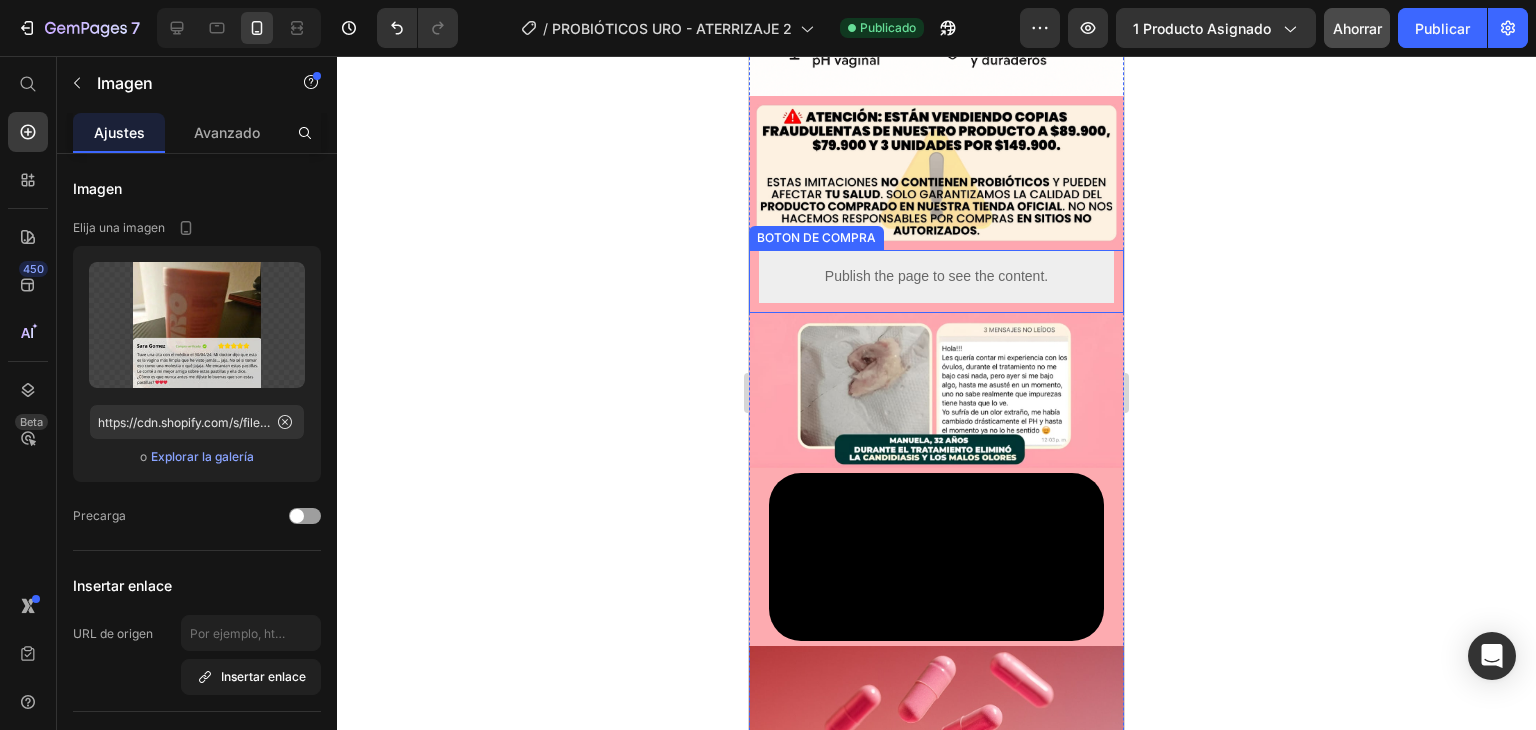click on "Publish the page to see the content." at bounding box center [936, 276] 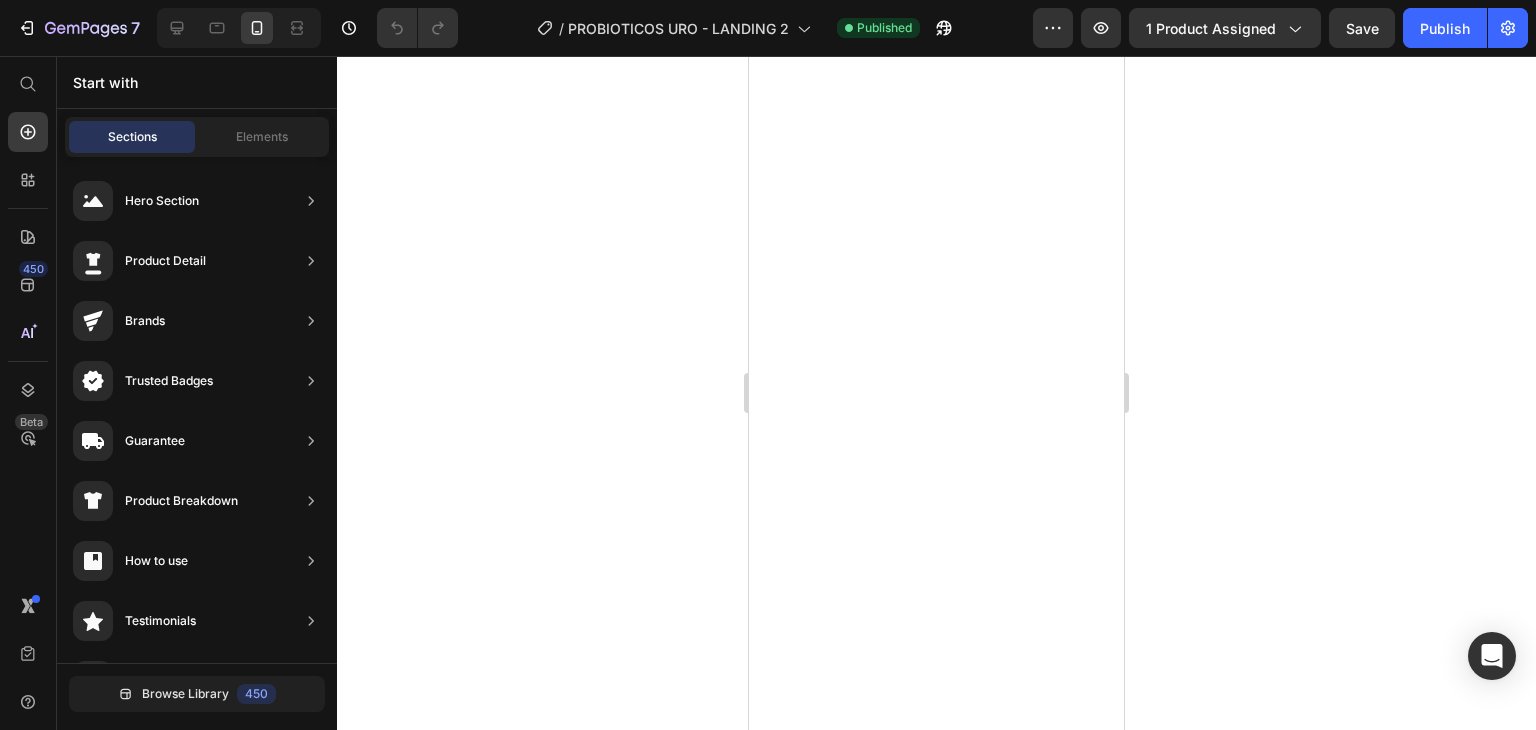 scroll, scrollTop: 0, scrollLeft: 0, axis: both 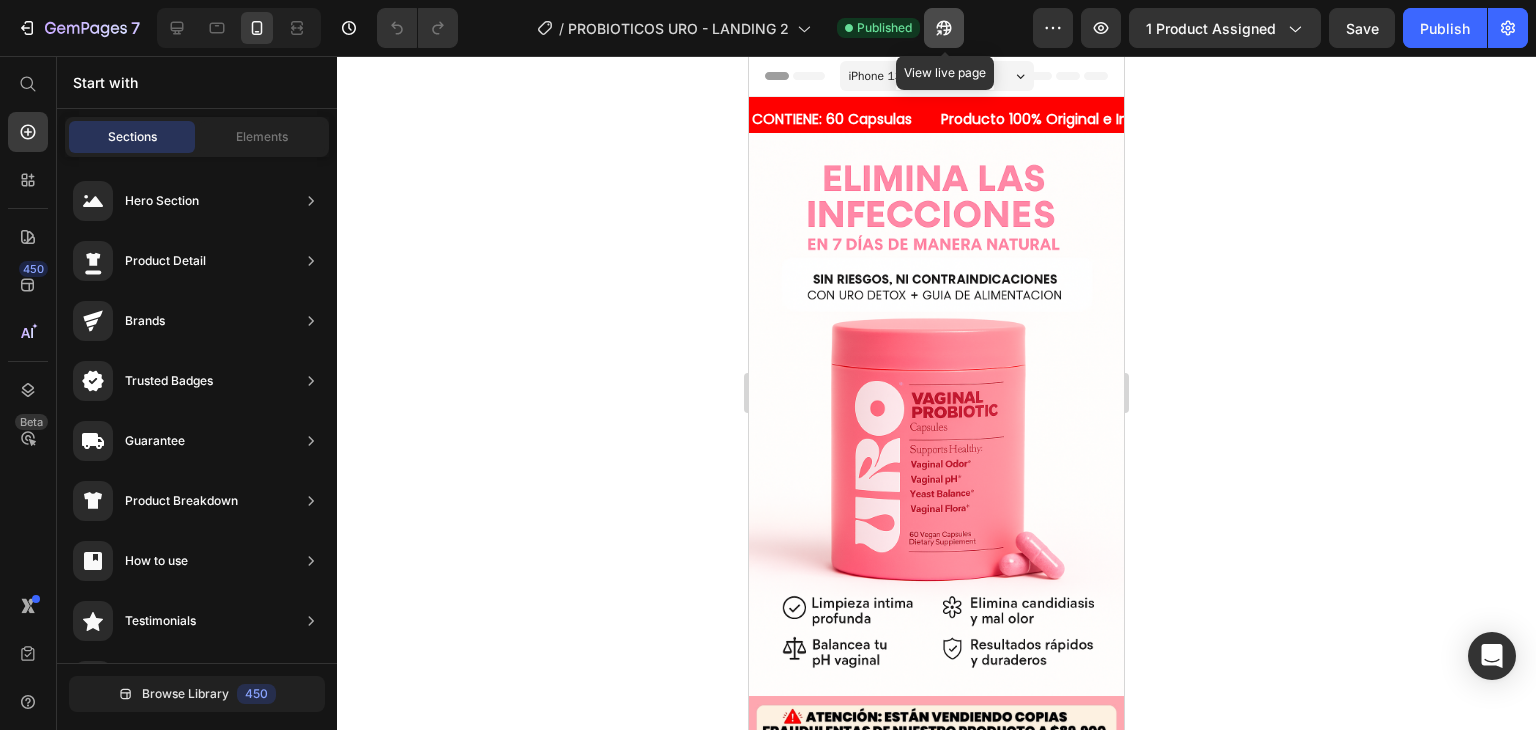click 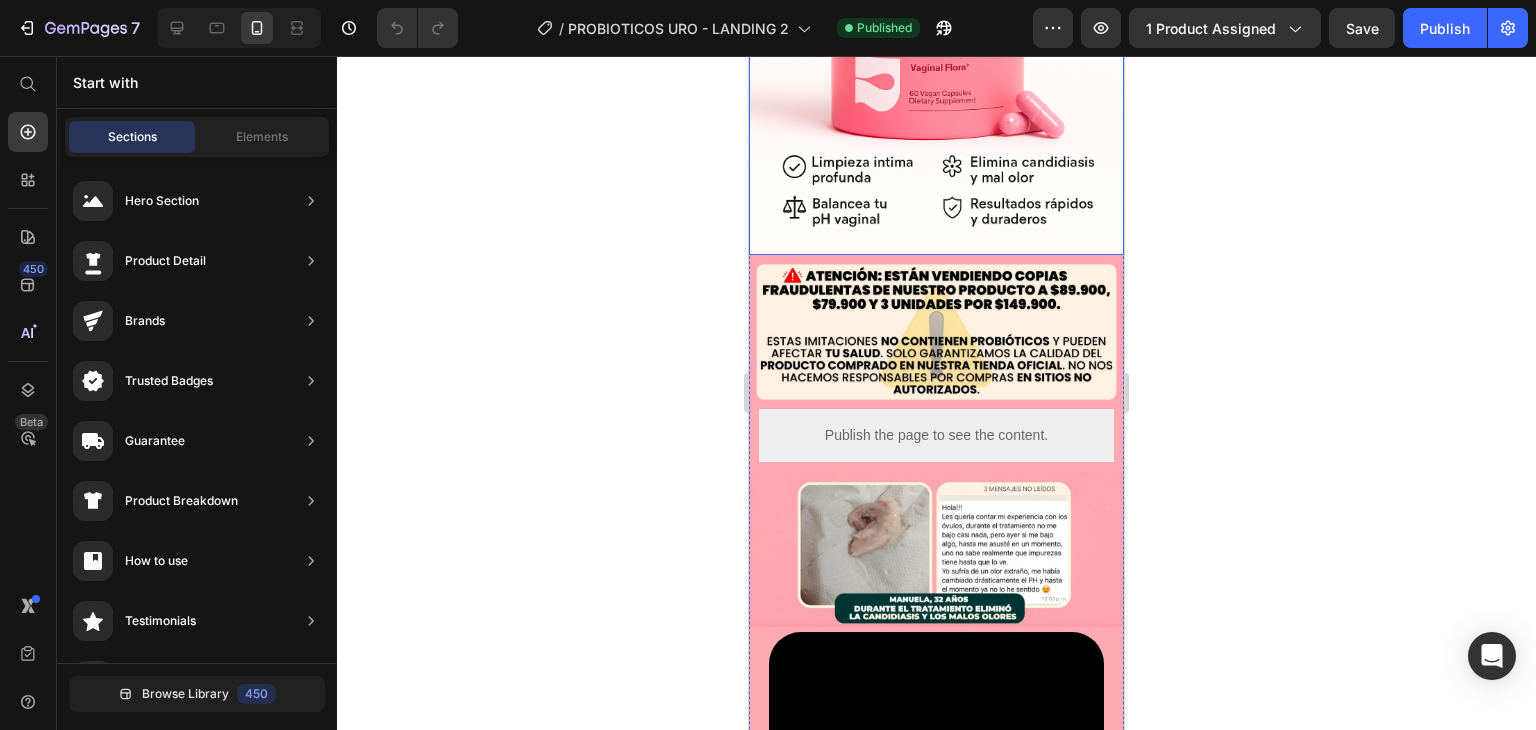 scroll, scrollTop: 700, scrollLeft: 0, axis: vertical 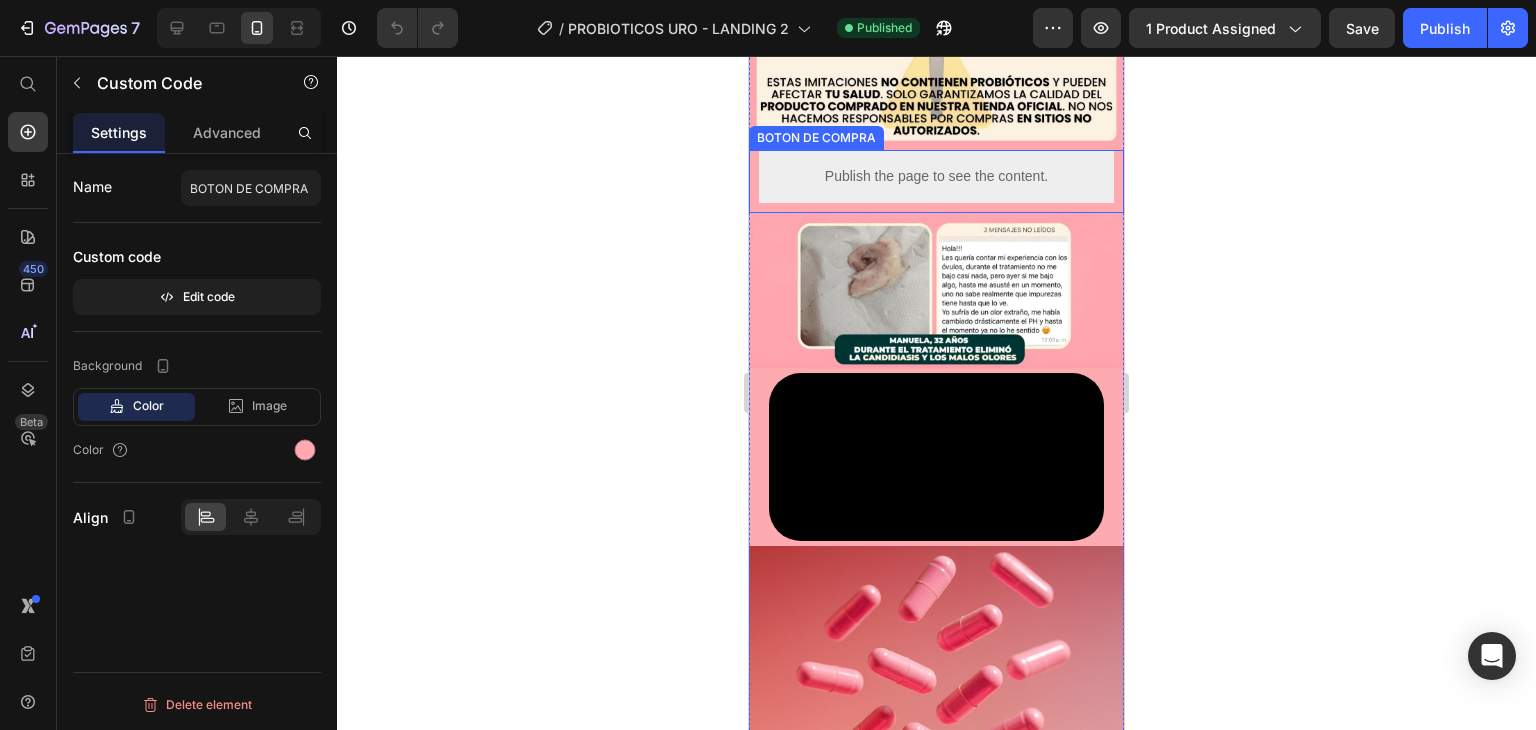 click on "Publish the page to see the content.
BOTON DE COMPRA" at bounding box center [936, 181] 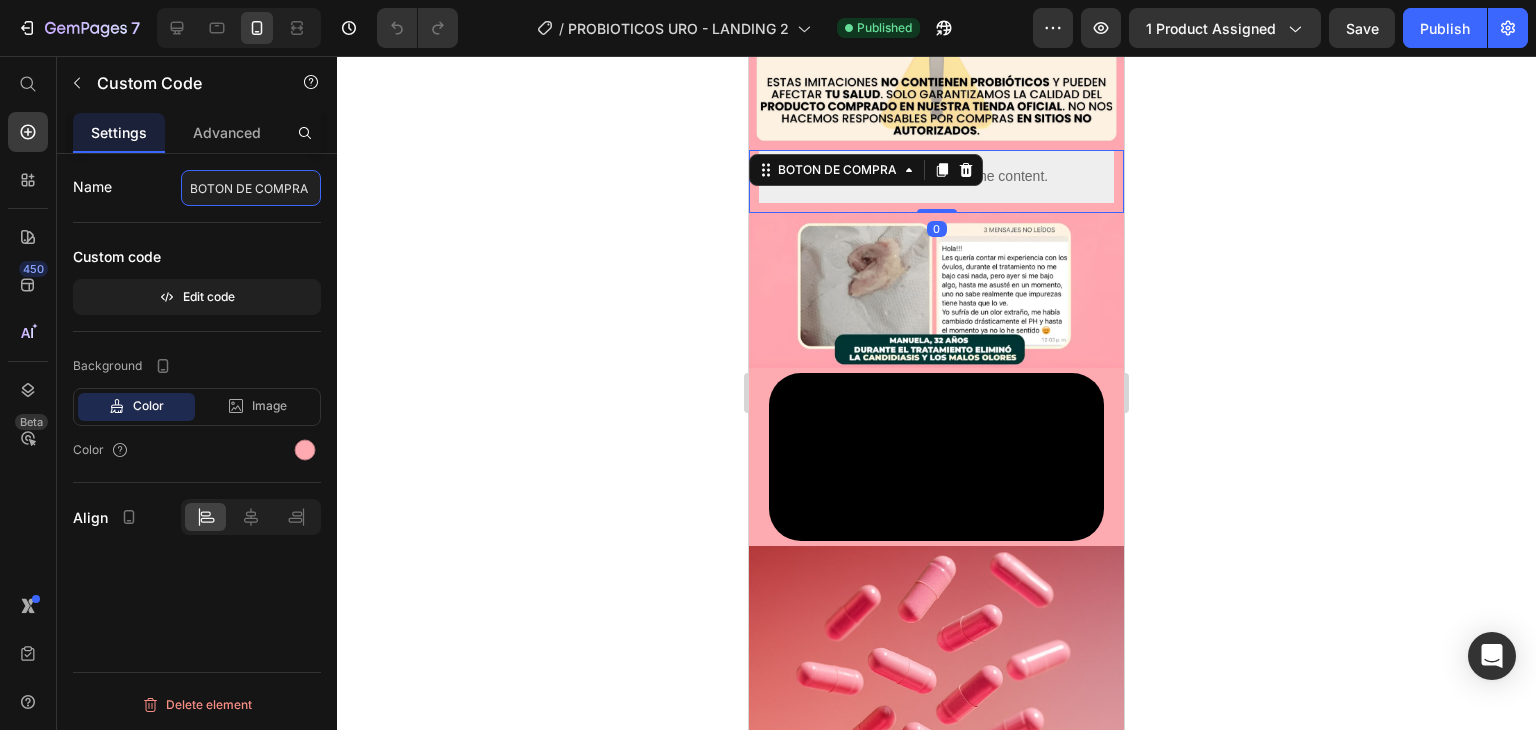 click on "BOTON DE COMPRA" 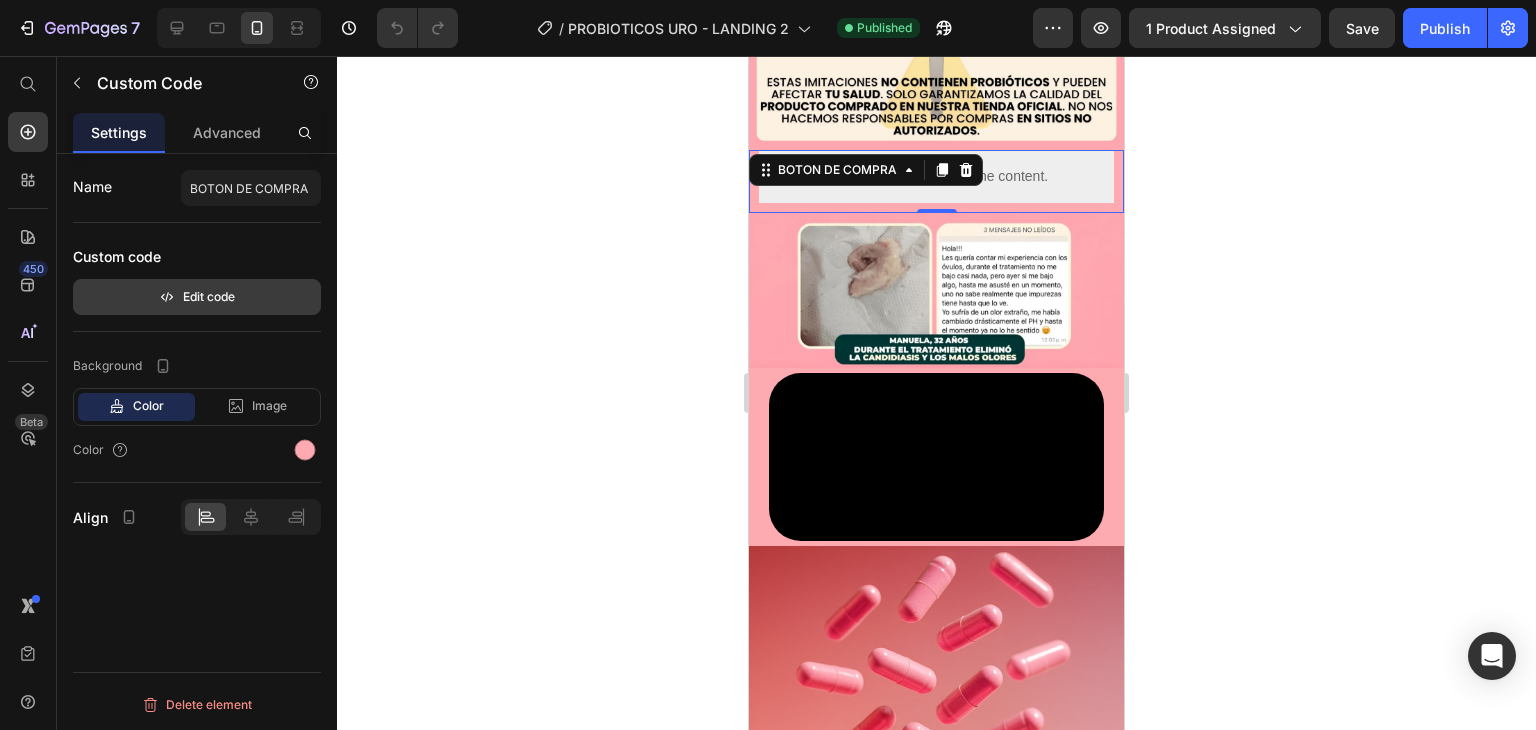 click on "Edit code" at bounding box center (197, 297) 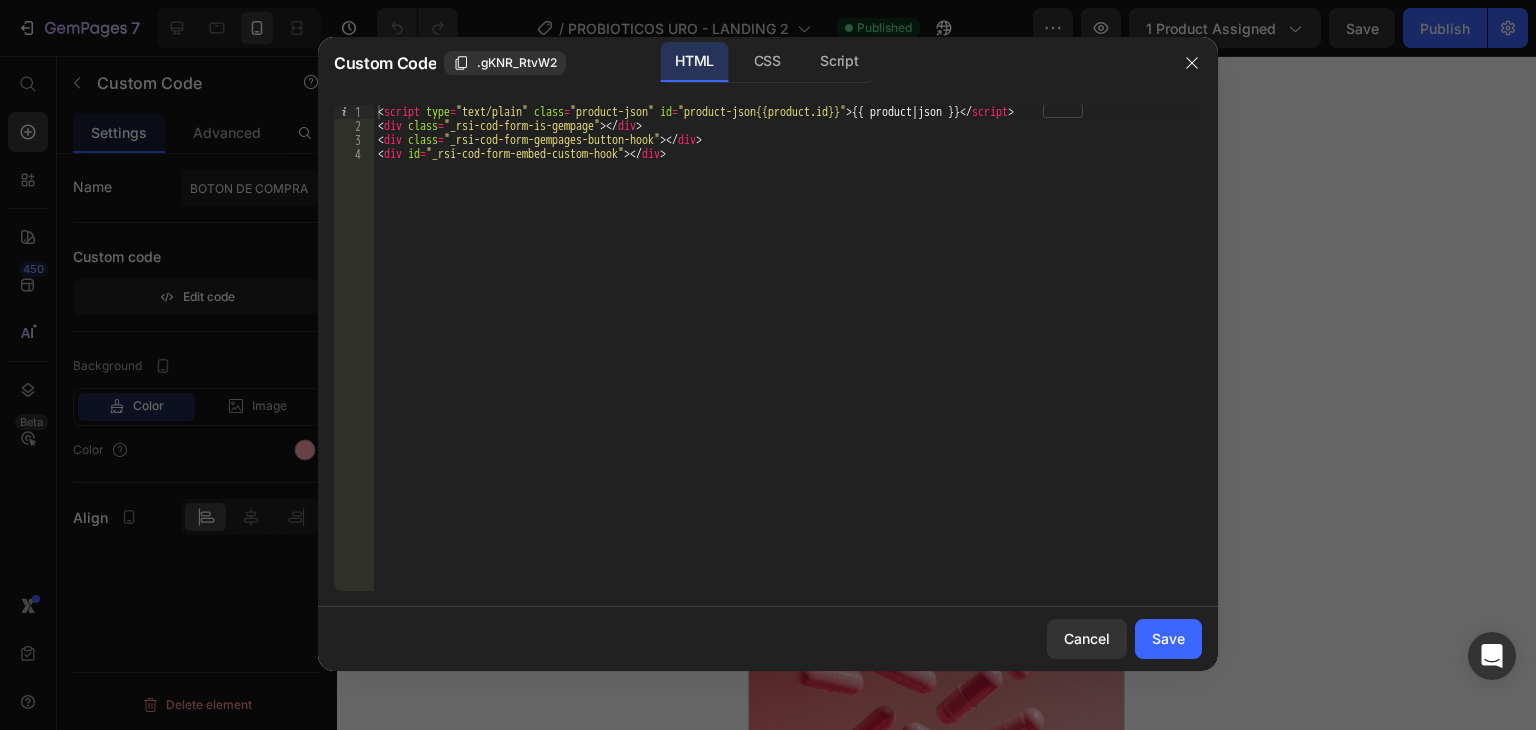 click on "Custom Code .gKNR_RtvW2 HTML CSS Script 1 2 3 4 < script   type = "text/plain"   class = "product-json"   id = "product-json{{product.id}}" > {{   product  |  json   }} </ script > < div   class = "_rsi-cod-form-is-gempage" > </ div > < div   class = "_rsi-cod-form-gempages-button-hook" > </ div > < div   id = "_rsi-cod-form-embed-custom-hook" > </ div >     הההההההההההההההההההההההההההההההההההההההההההההההההההההההההההההההההההההההההההההההההההההההההההההההההההההההההההההההההההההההההההההההההההההההההההההההההההההההההההההההההההההההההההההההההההההההההההההההההההההההההההההההההההההההההההההההההההההההההההההההההההההההההההההההה Cancel Save" at bounding box center (768, 365) 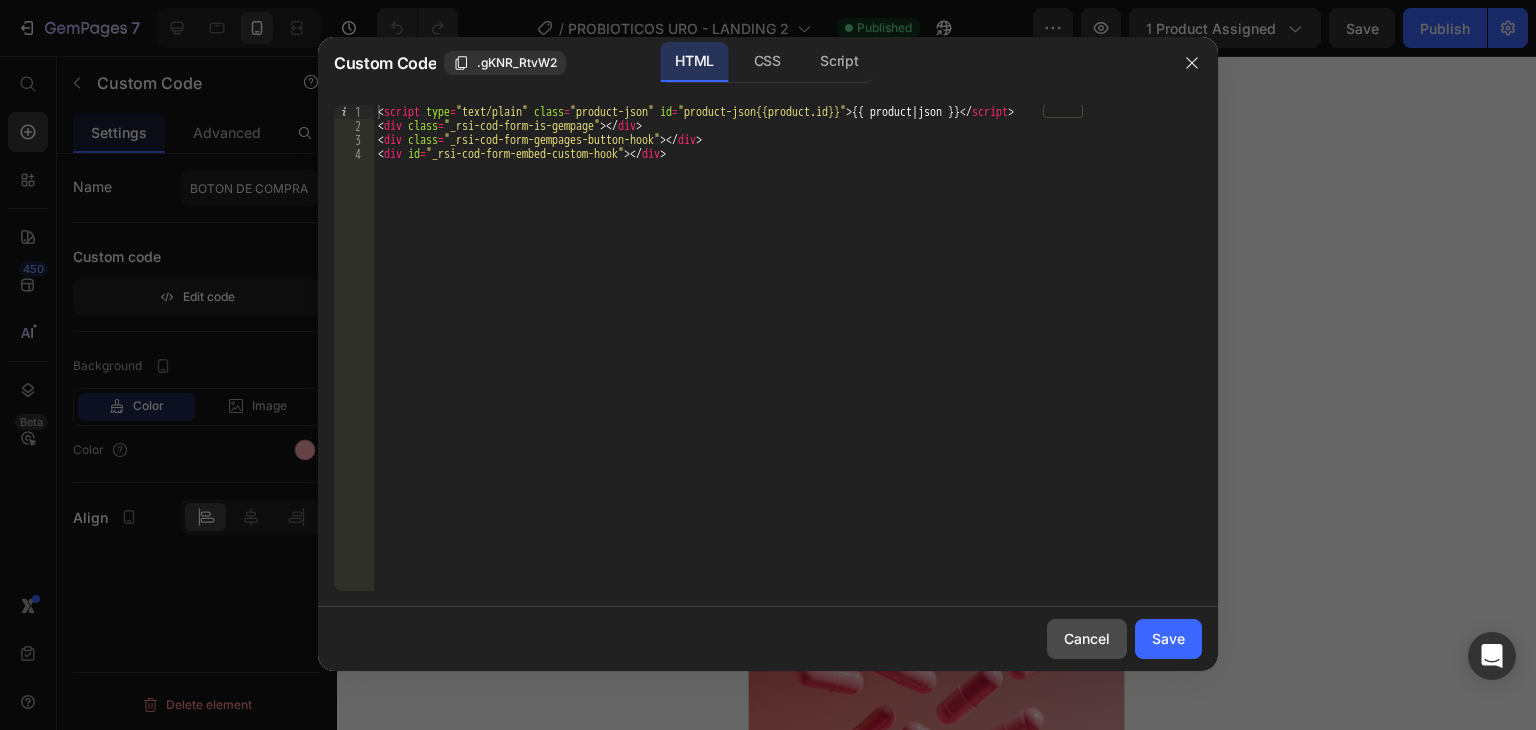 drag, startPoint x: 1108, startPoint y: 638, endPoint x: 358, endPoint y: 581, distance: 752.1629 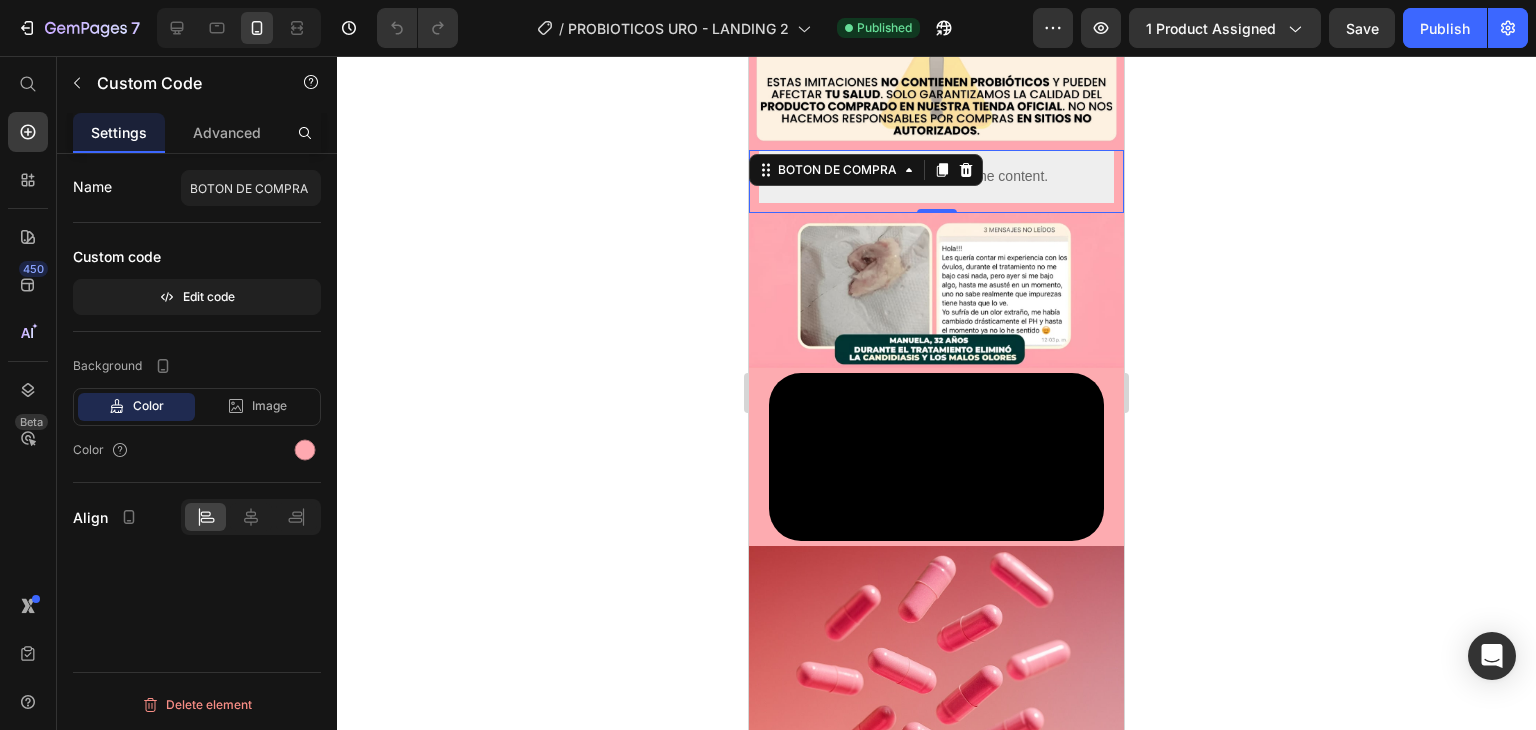 click on "Name" at bounding box center (92, 186) 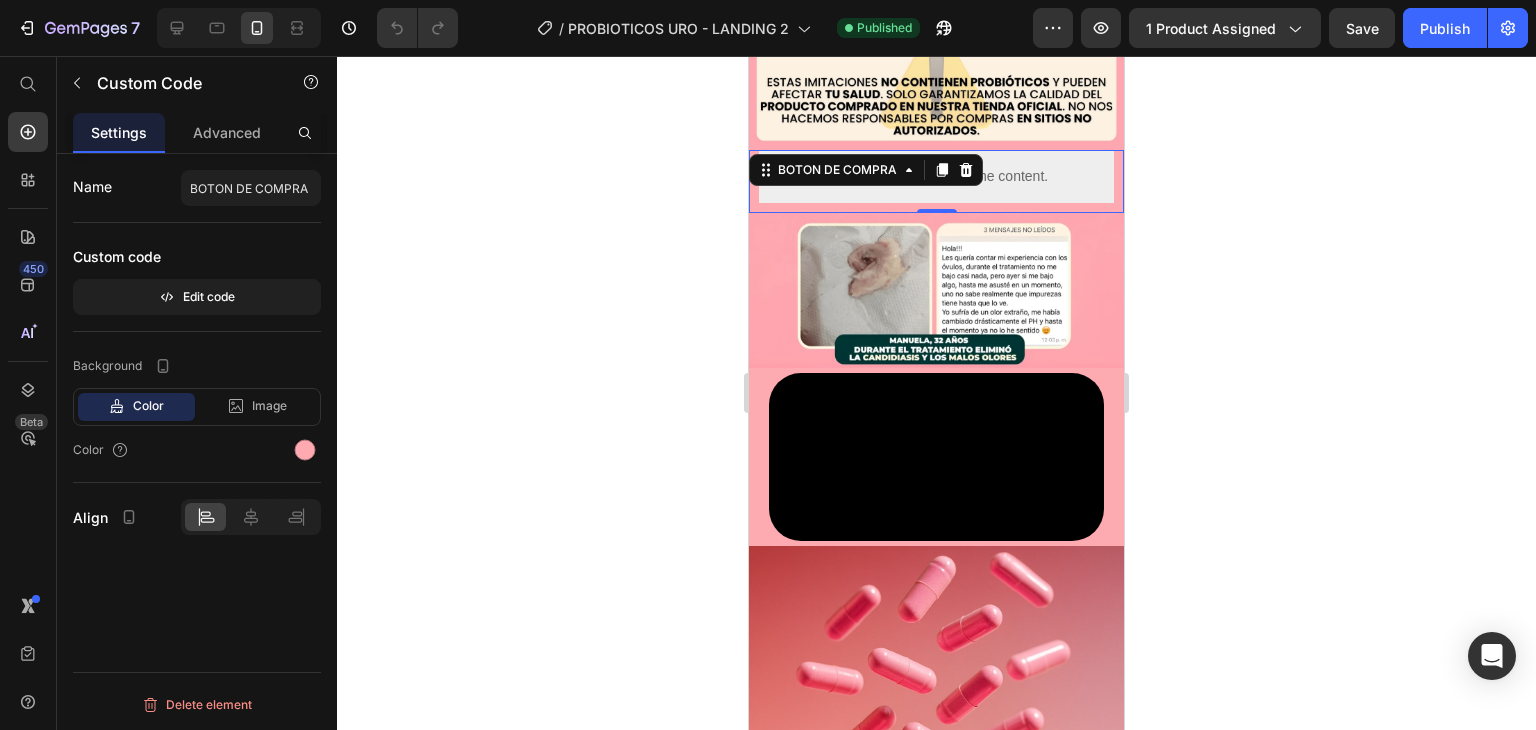 click 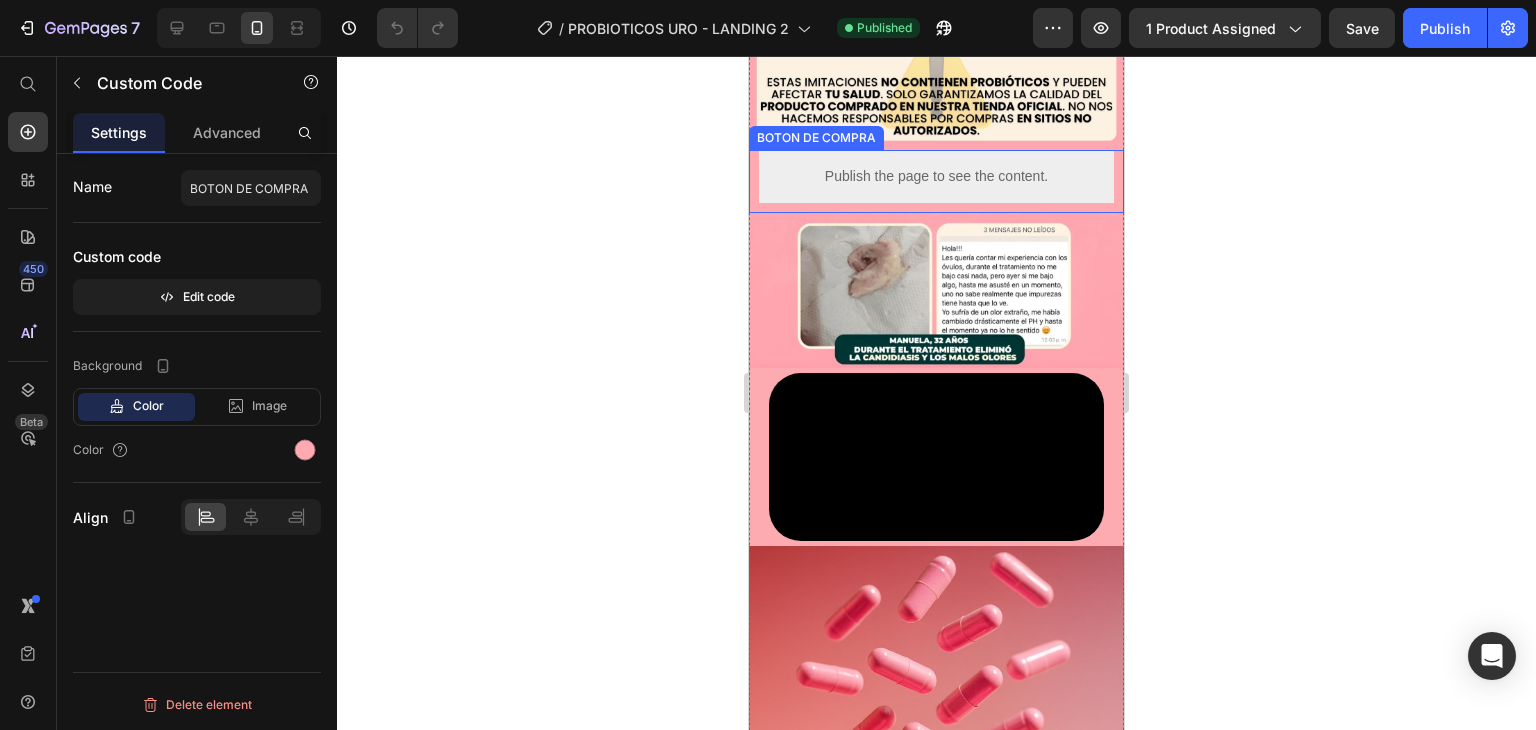 click on "Publish the page to see the content.
BOTON DE COMPRA" at bounding box center (936, 181) 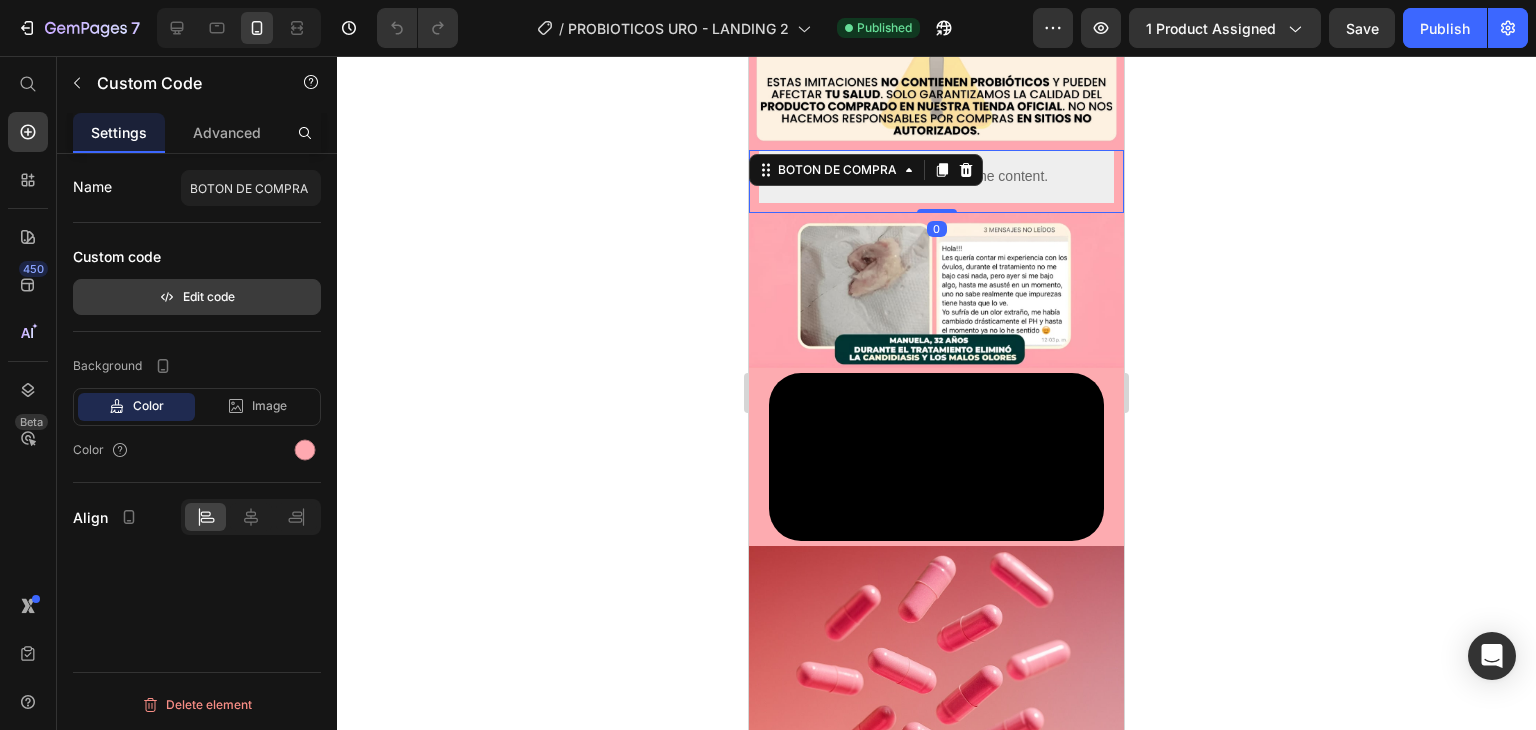 click on "Edit code" at bounding box center (197, 297) 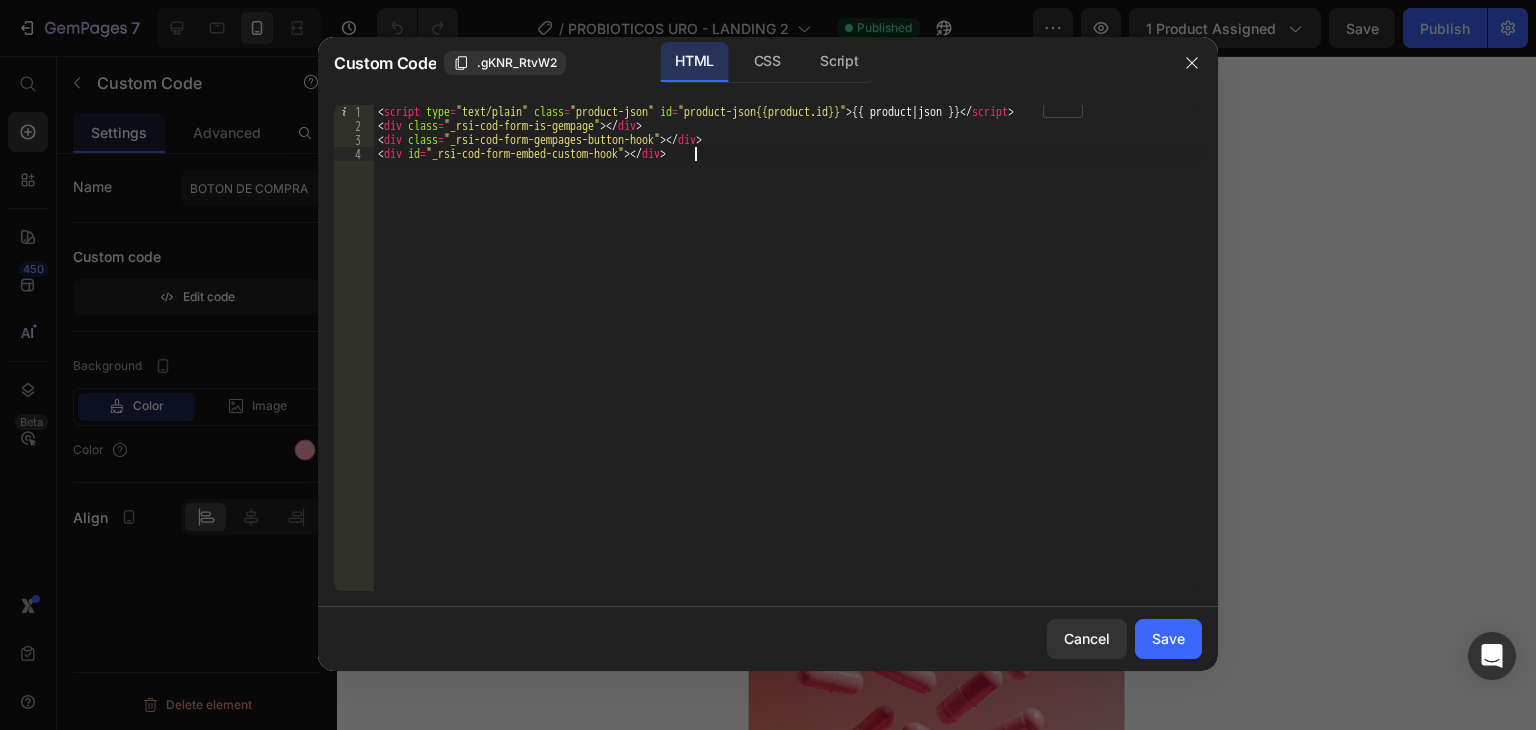 click on "< script   type = "text/plain"   class = "product-json"   id = "product-json{{product.id}}" > {{   product  |  json   }} </ script > < div   class = "_rsi-cod-form-is-gempage" > </ div > < div   class = "_rsi-cod-form-gempages-button-hook" > </ div > < div   id = "_rsi-cod-form-embed-custom-hook" > </ div >" at bounding box center (788, 362) 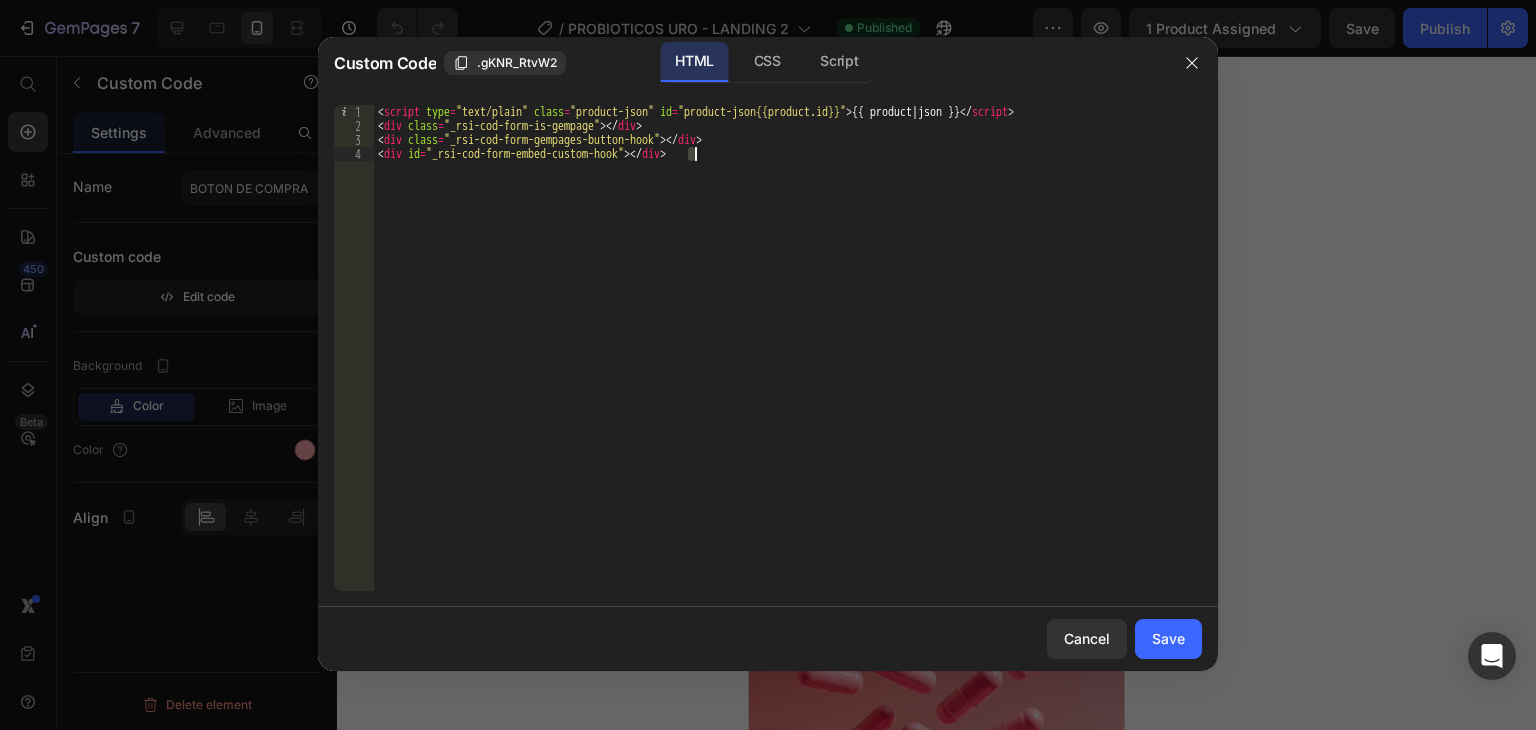 click on "< script   type = "text/plain"   class = "product-json"   id = "product-json{{product.id}}" > {{   product  |  json   }} </ script > < div   class = "_rsi-cod-form-is-gempage" > </ div > < div   class = "_rsi-cod-form-gempages-button-hook" > </ div > < div   id = "_rsi-cod-form-embed-custom-hook" > </ div >" at bounding box center [788, 362] 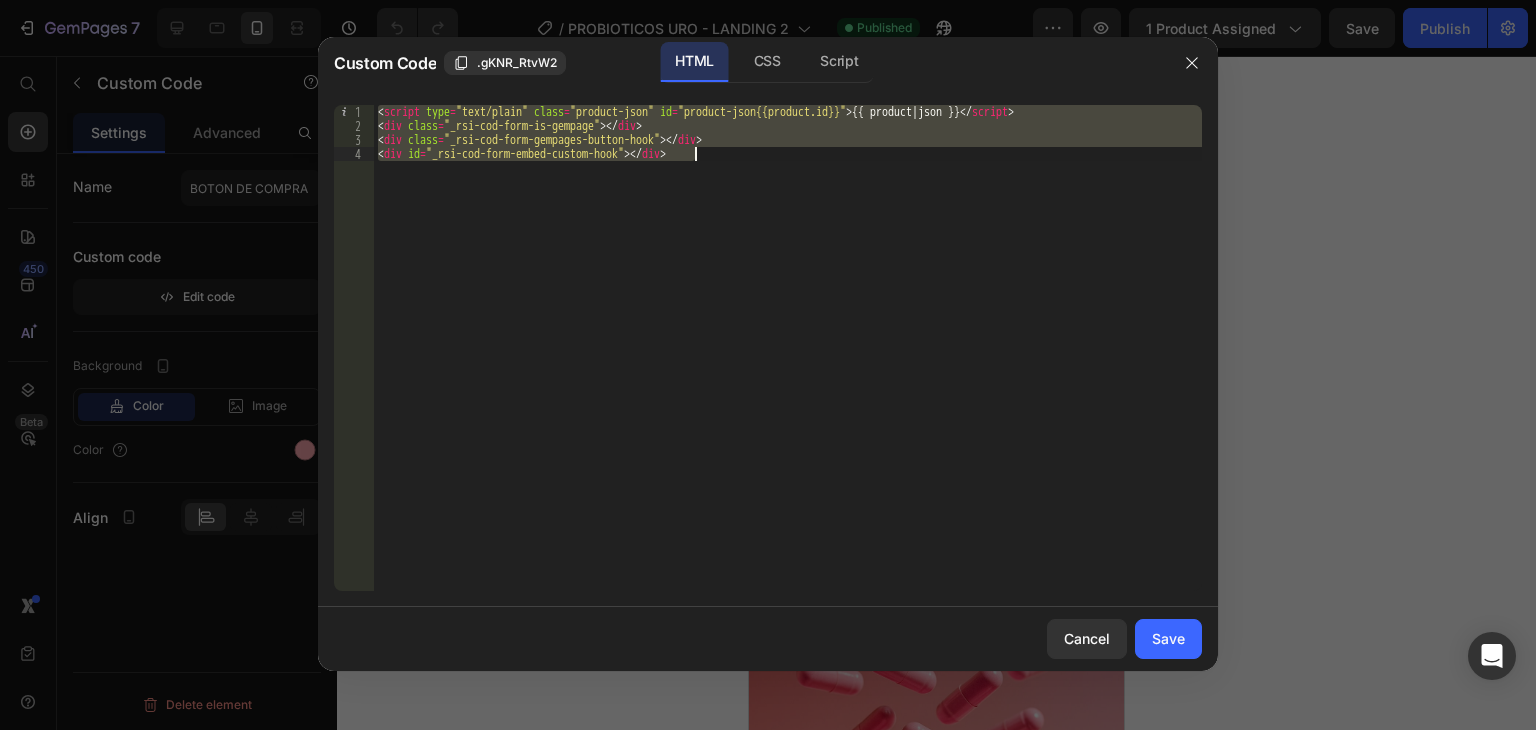 click on "< script   type = "text/plain"   class = "product-json"   id = "product-json{{product.id}}" > {{   product  |  json   }} </ script > < div   class = "_rsi-cod-form-is-gempage" > </ div > < div   class = "_rsi-cod-form-gempages-button-hook" > </ div > < div   id = "_rsi-cod-form-embed-custom-hook" > </ div >" at bounding box center (788, 362) 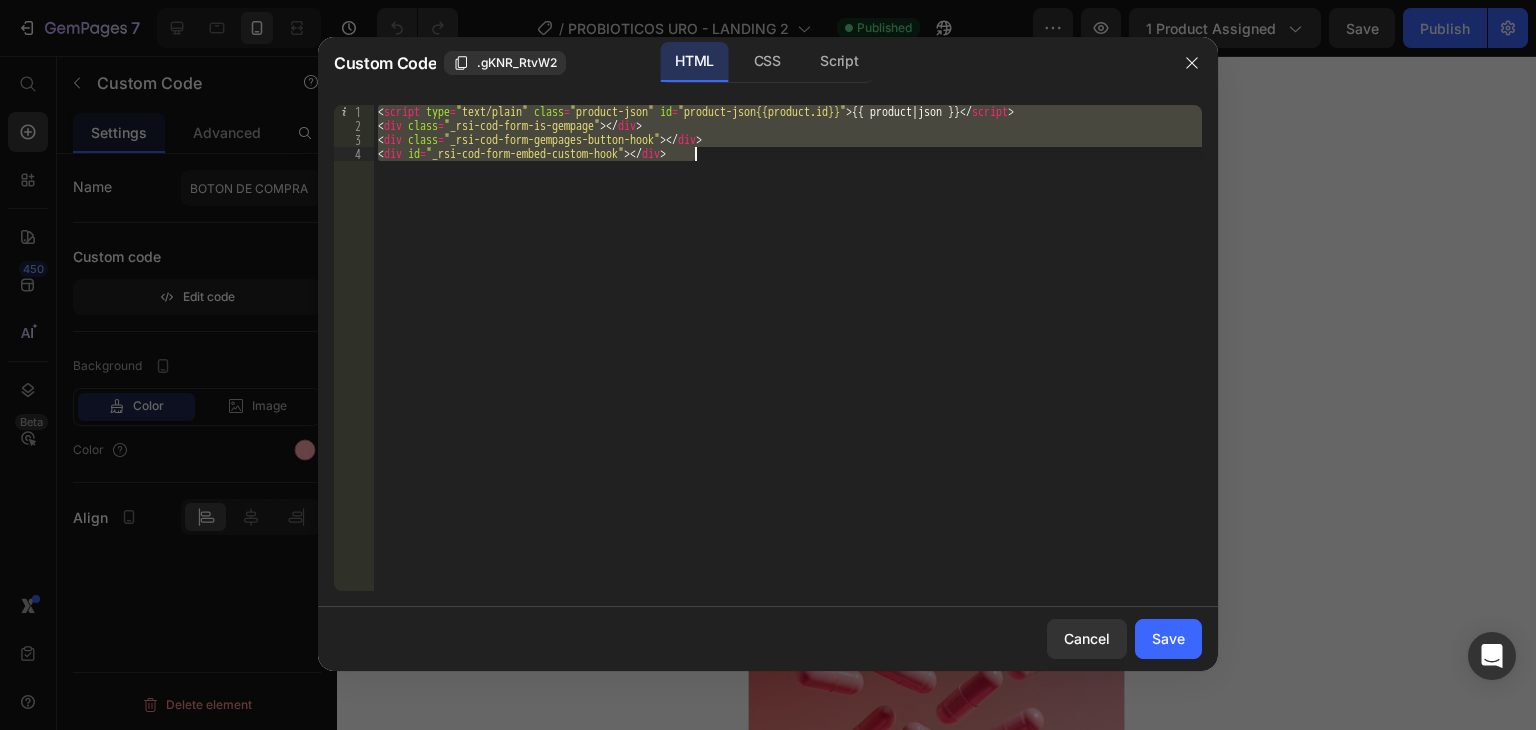 paste 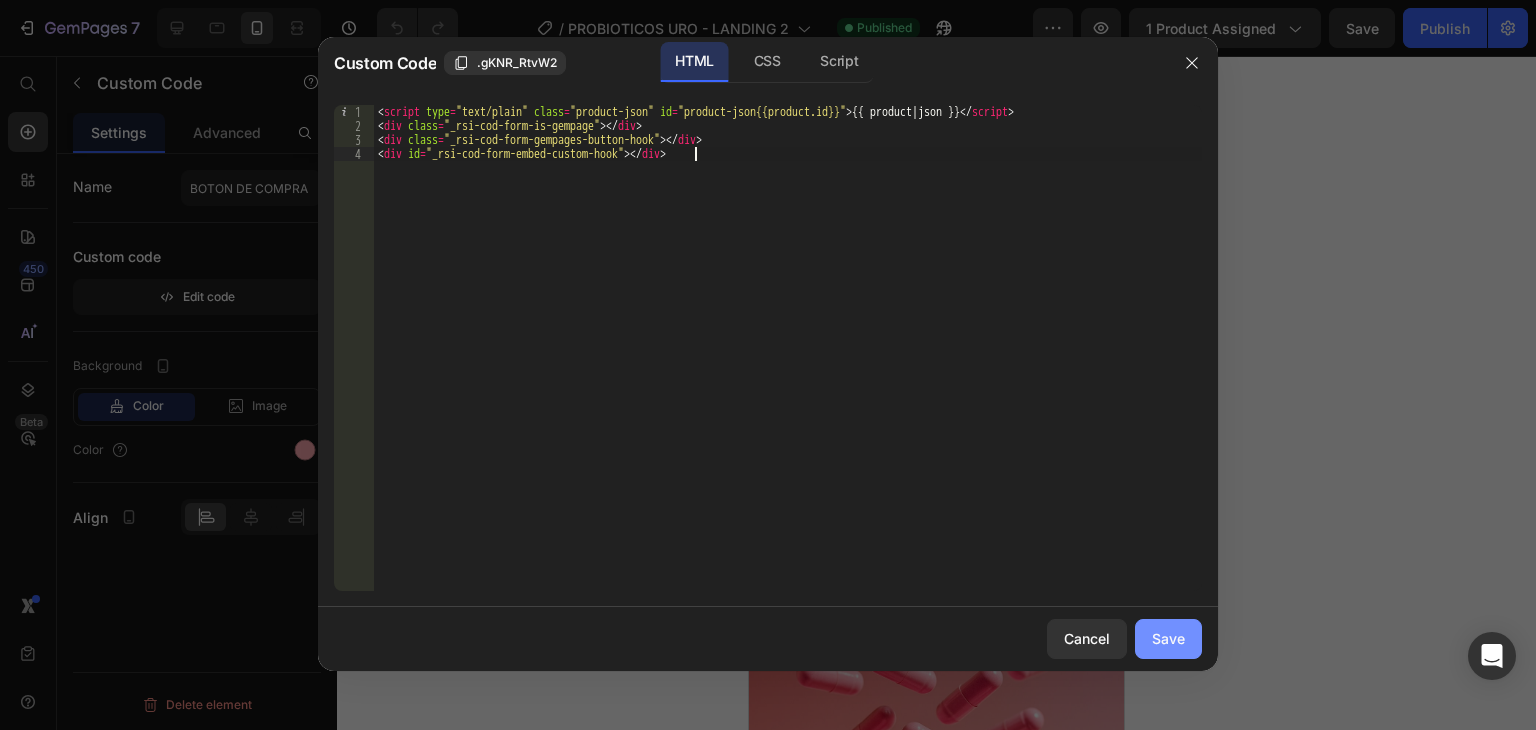 click on "Save" at bounding box center (1168, 638) 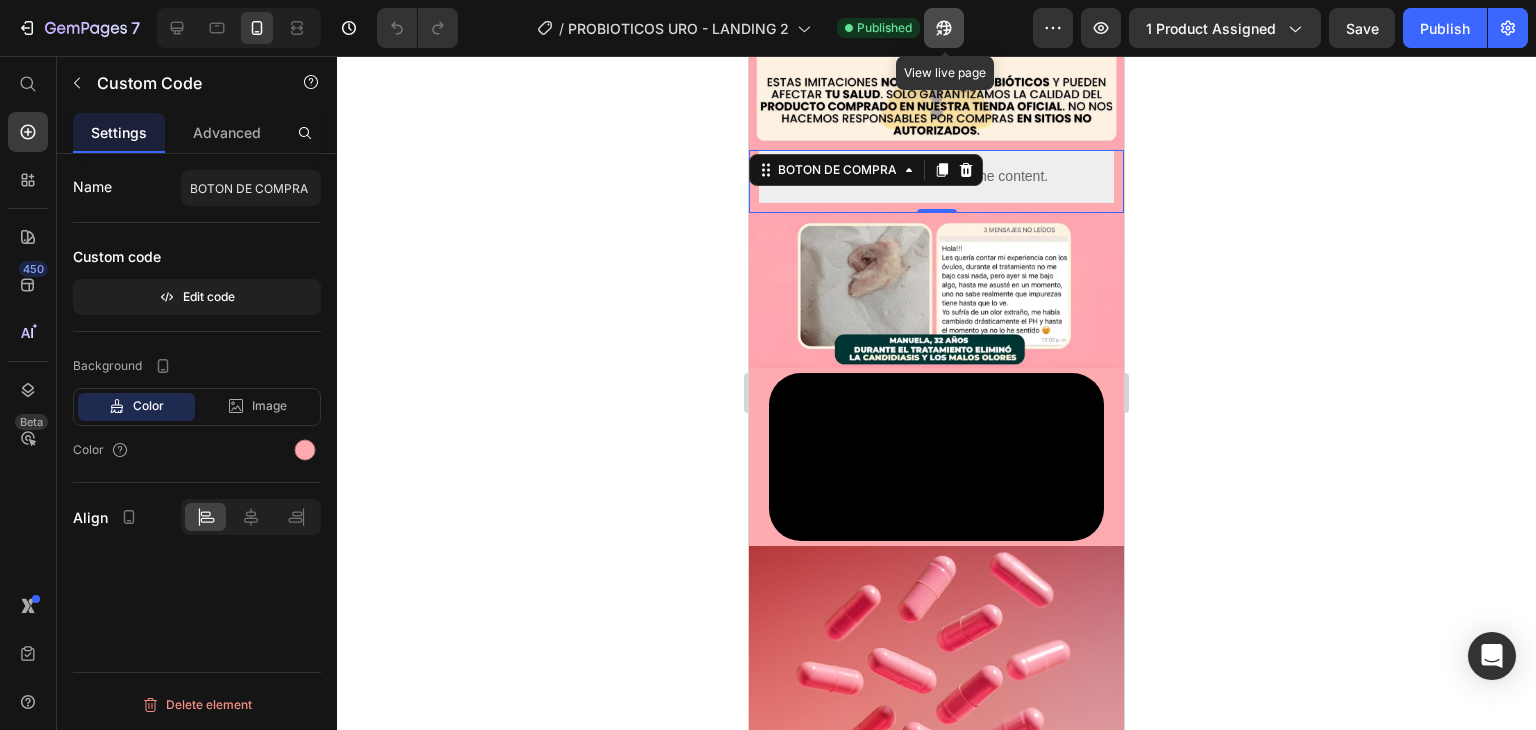 click 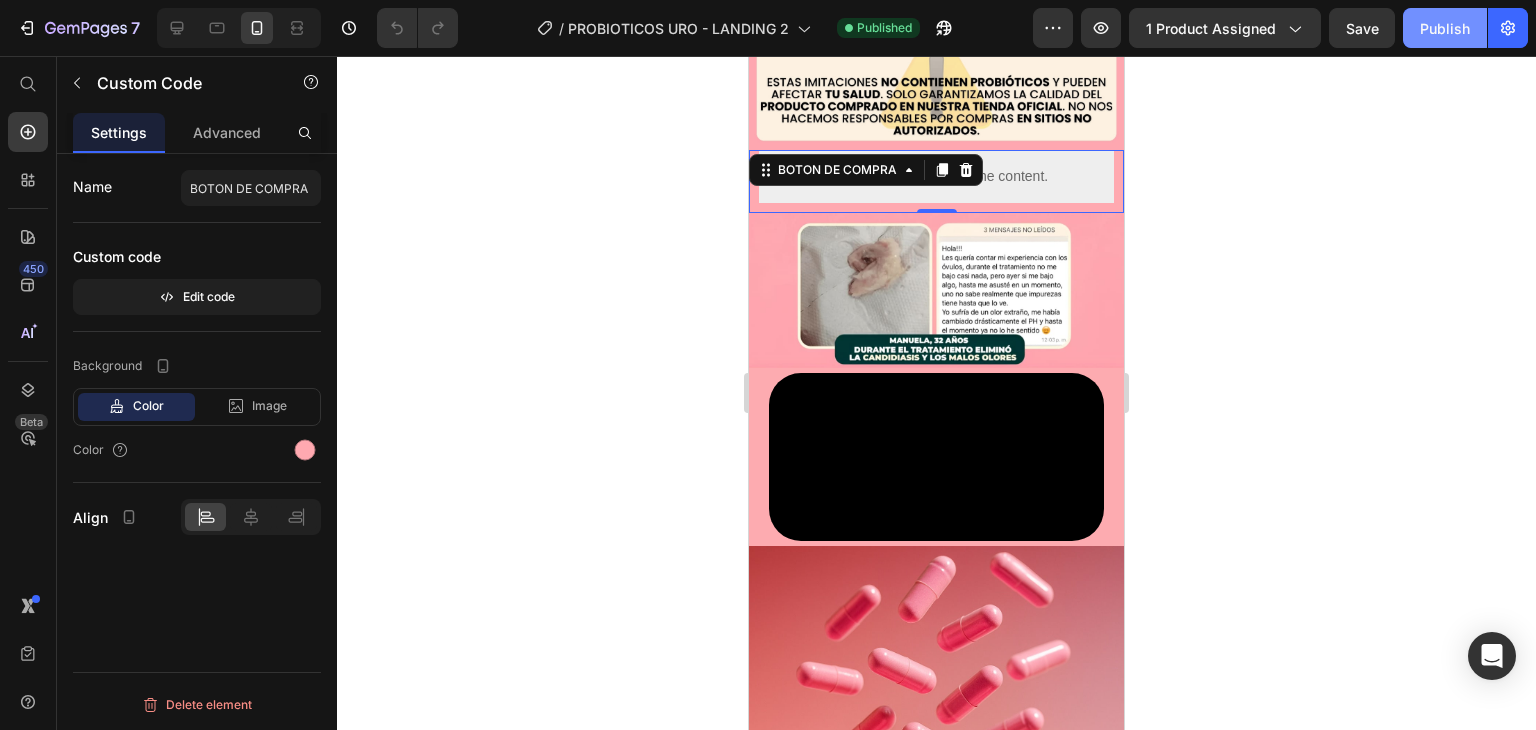 click on "Publish" at bounding box center [1445, 28] 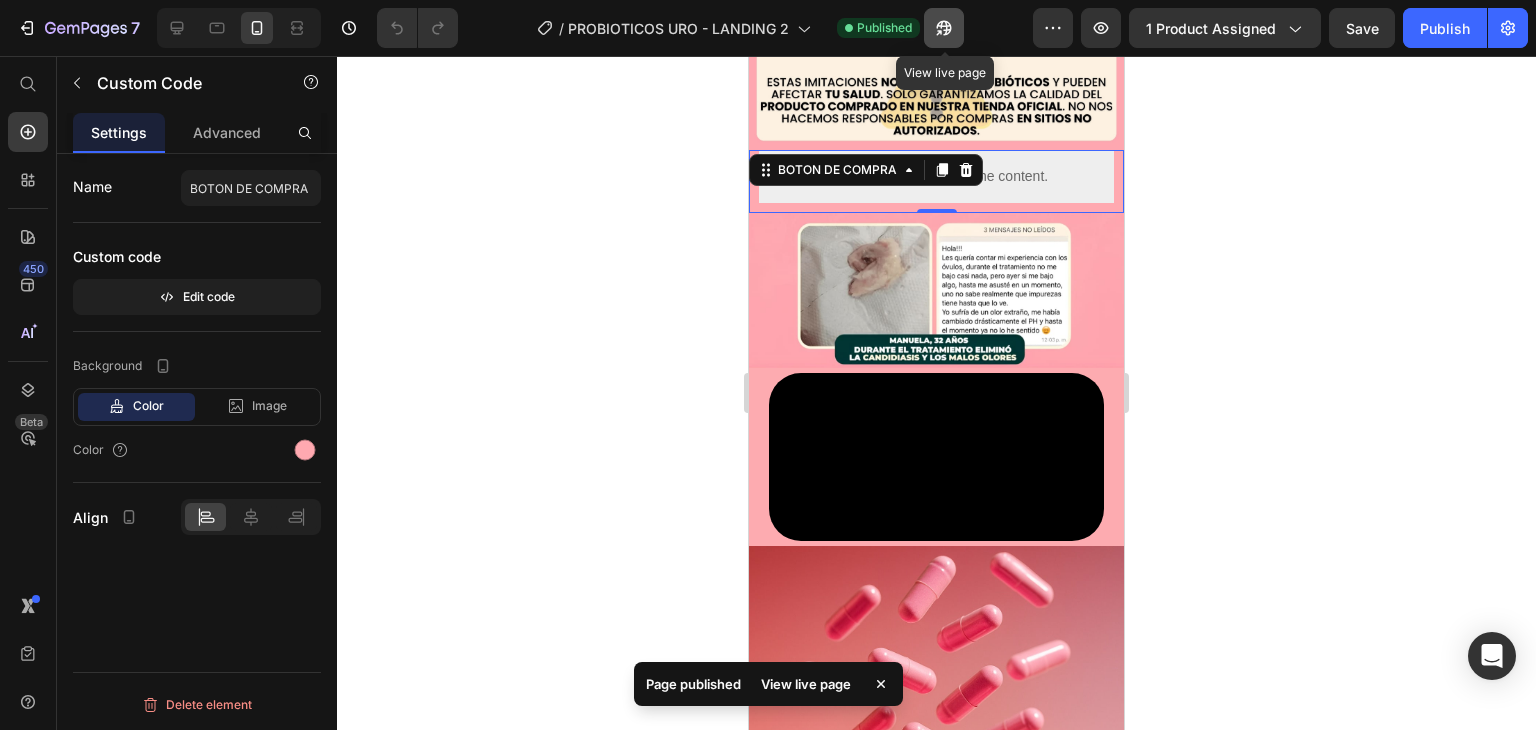 click 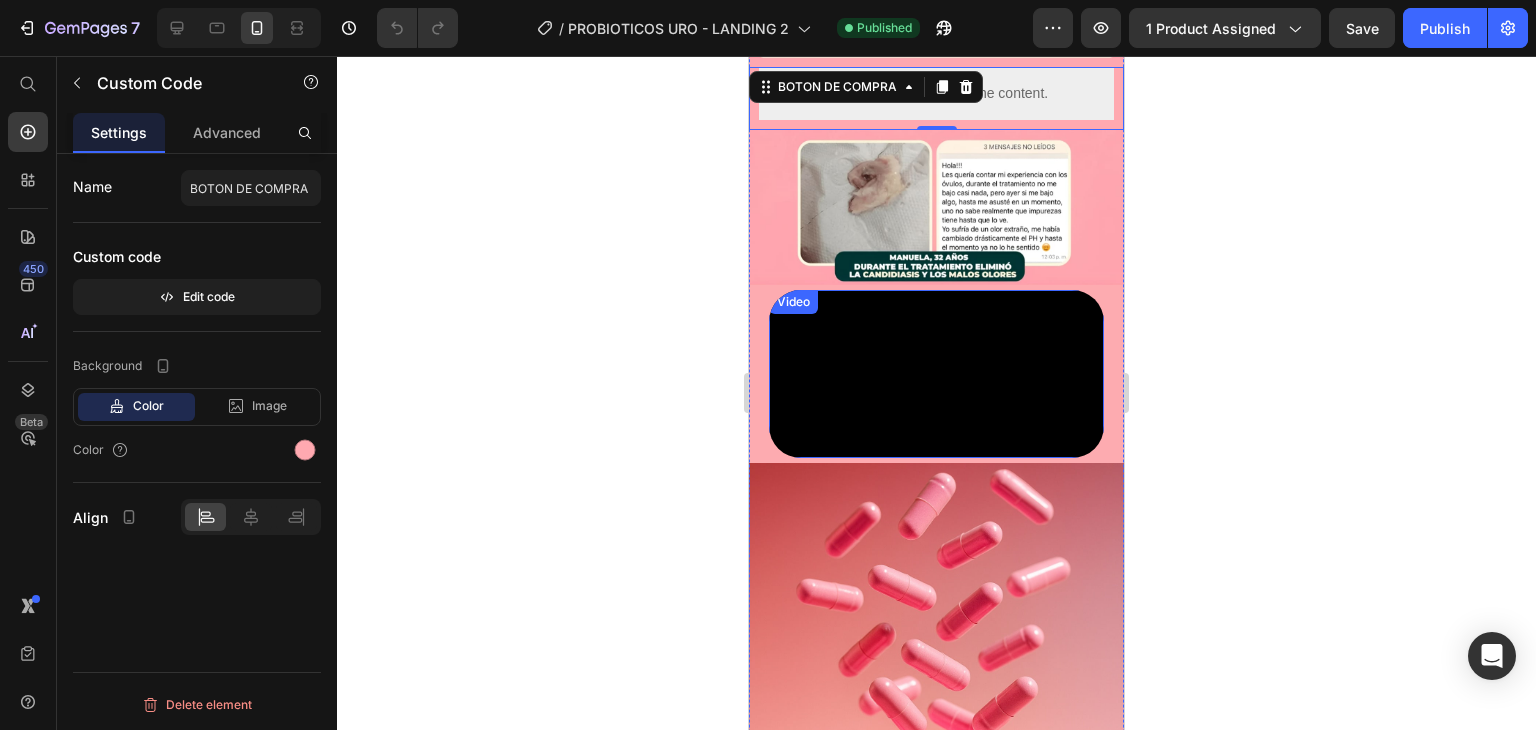scroll, scrollTop: 800, scrollLeft: 0, axis: vertical 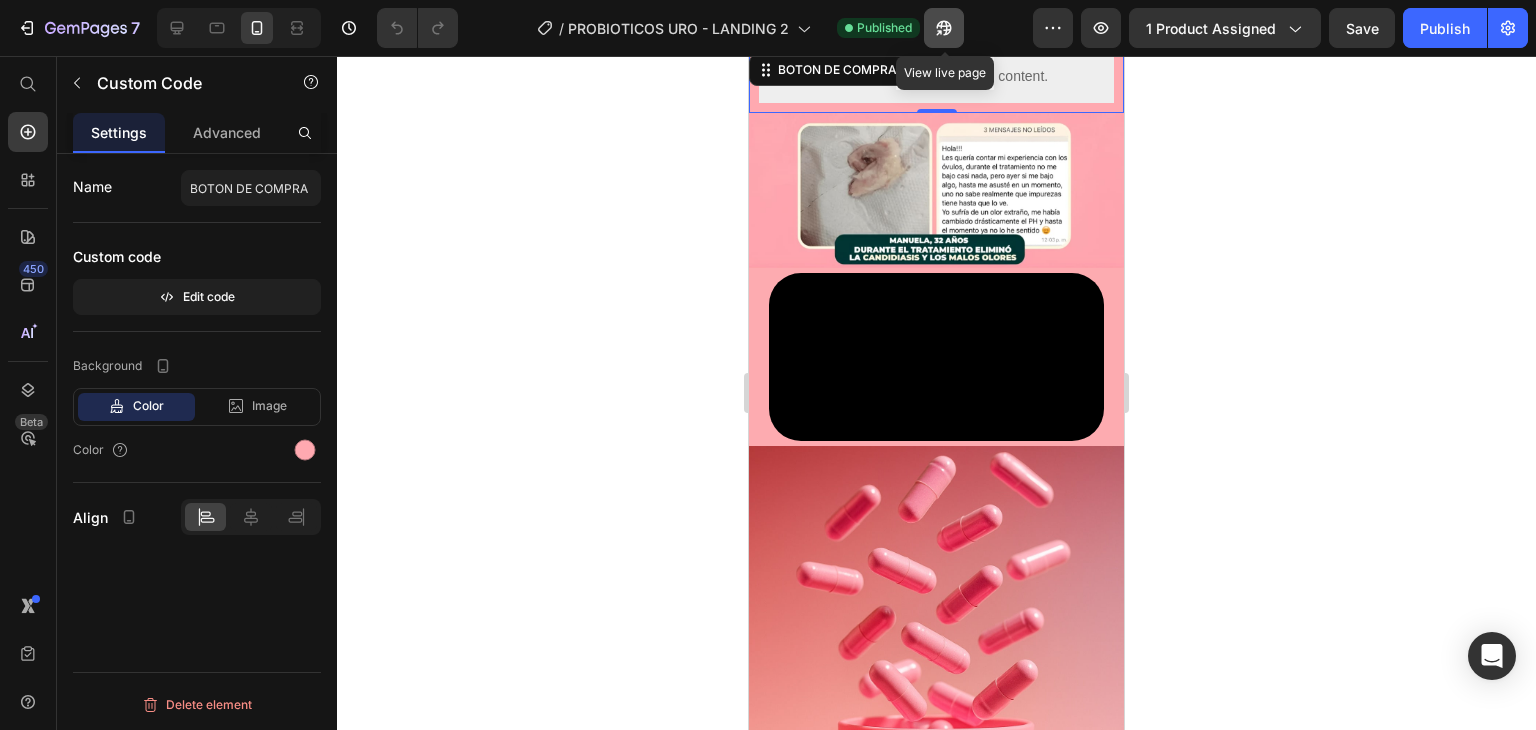 click 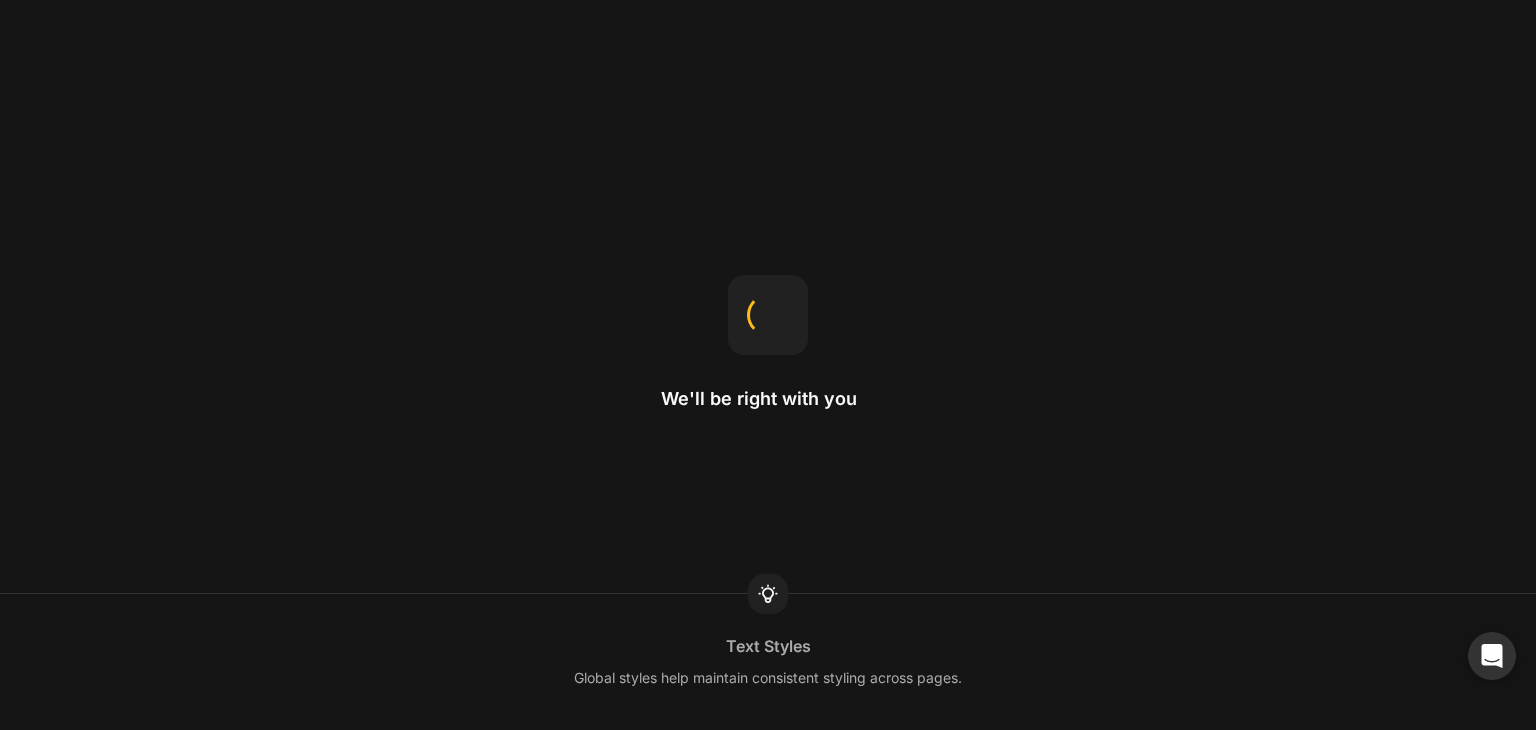 scroll, scrollTop: 0, scrollLeft: 0, axis: both 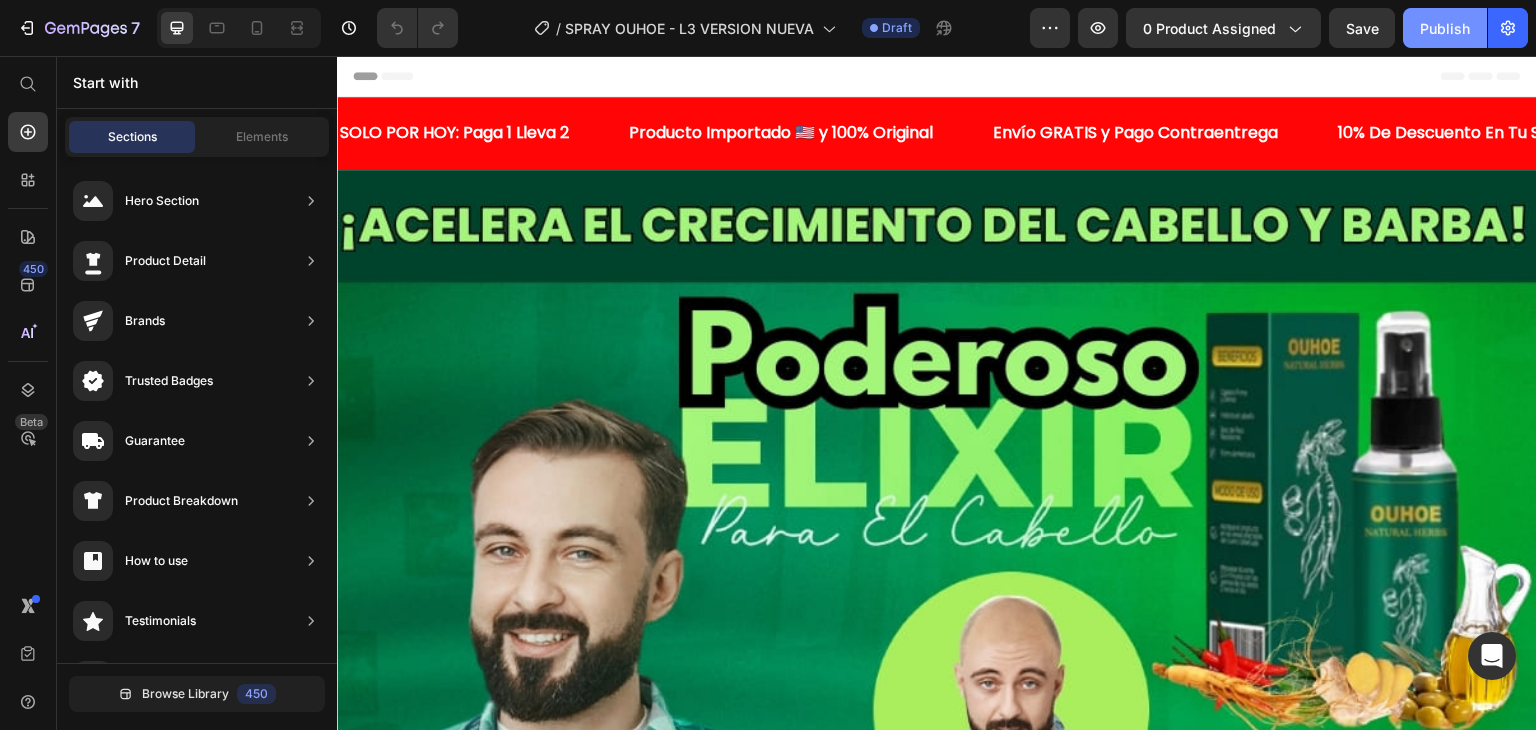 click on "Publish" at bounding box center [1445, 28] 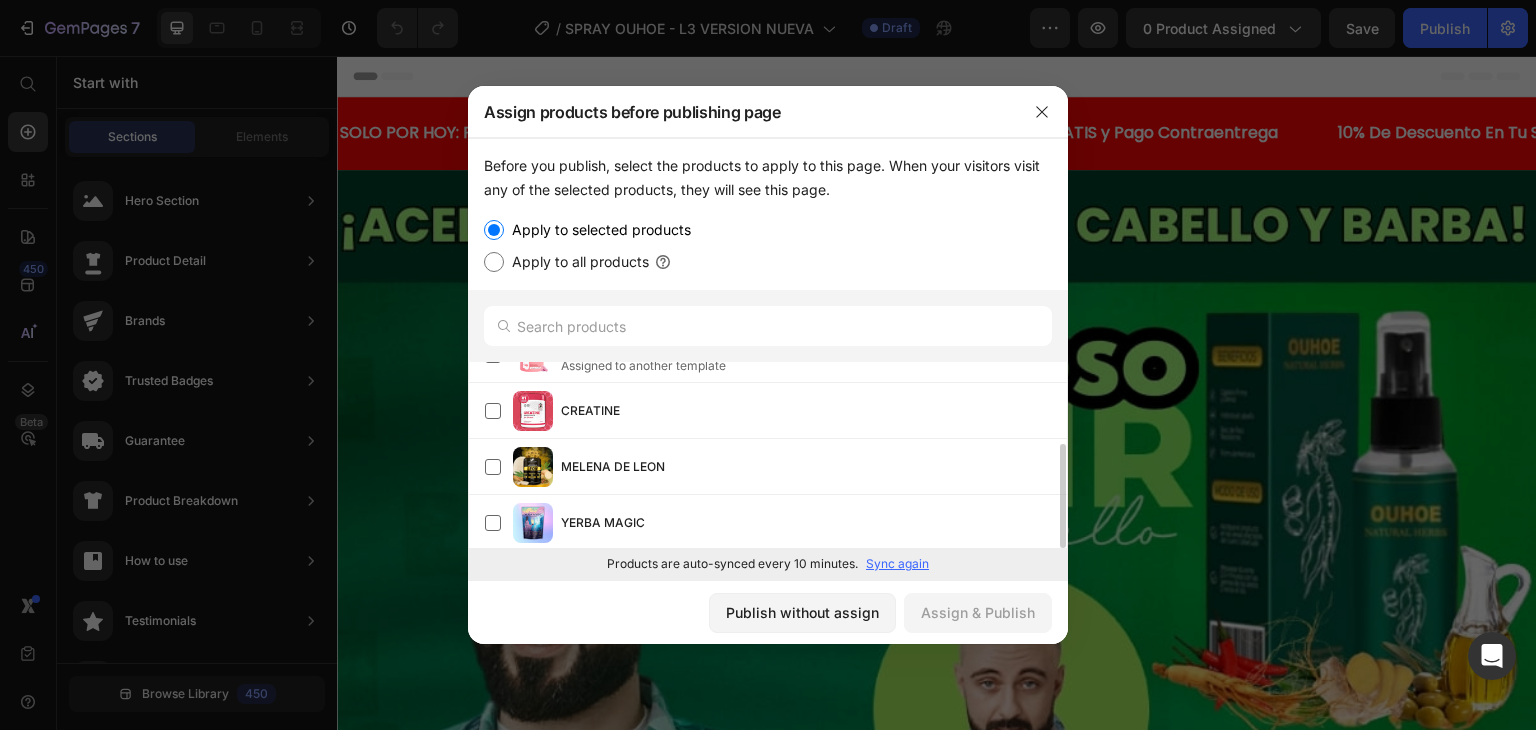 scroll, scrollTop: 0, scrollLeft: 0, axis: both 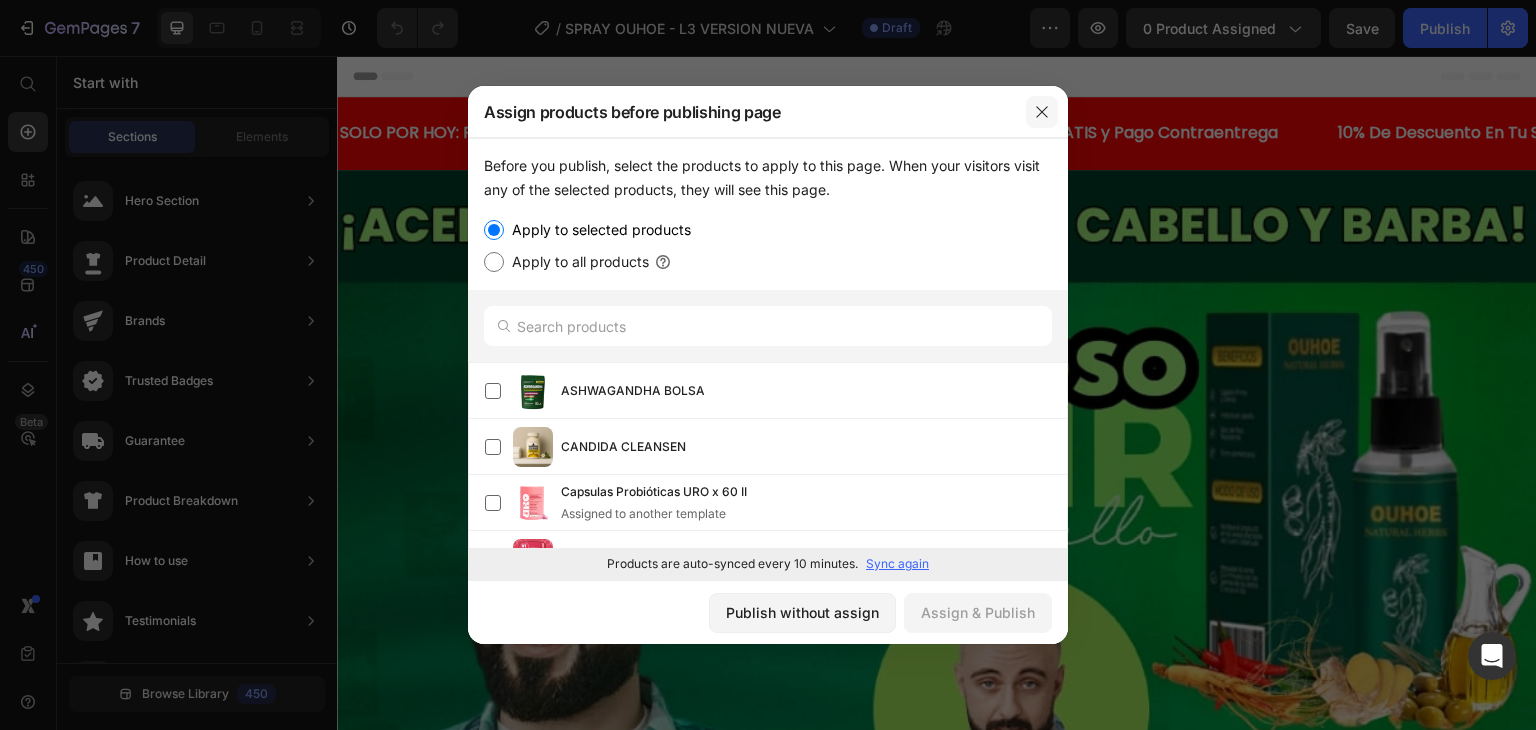 click 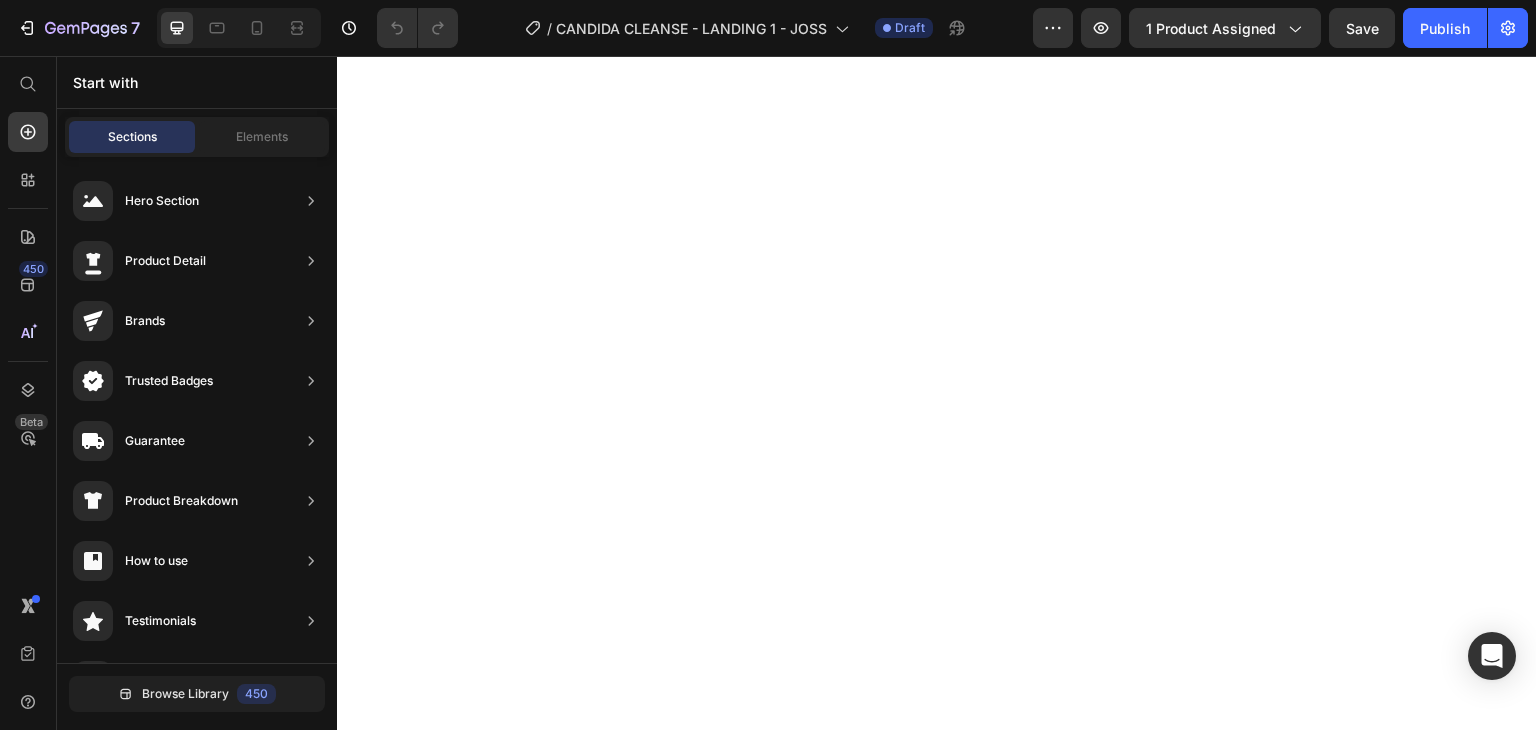 scroll, scrollTop: 0, scrollLeft: 0, axis: both 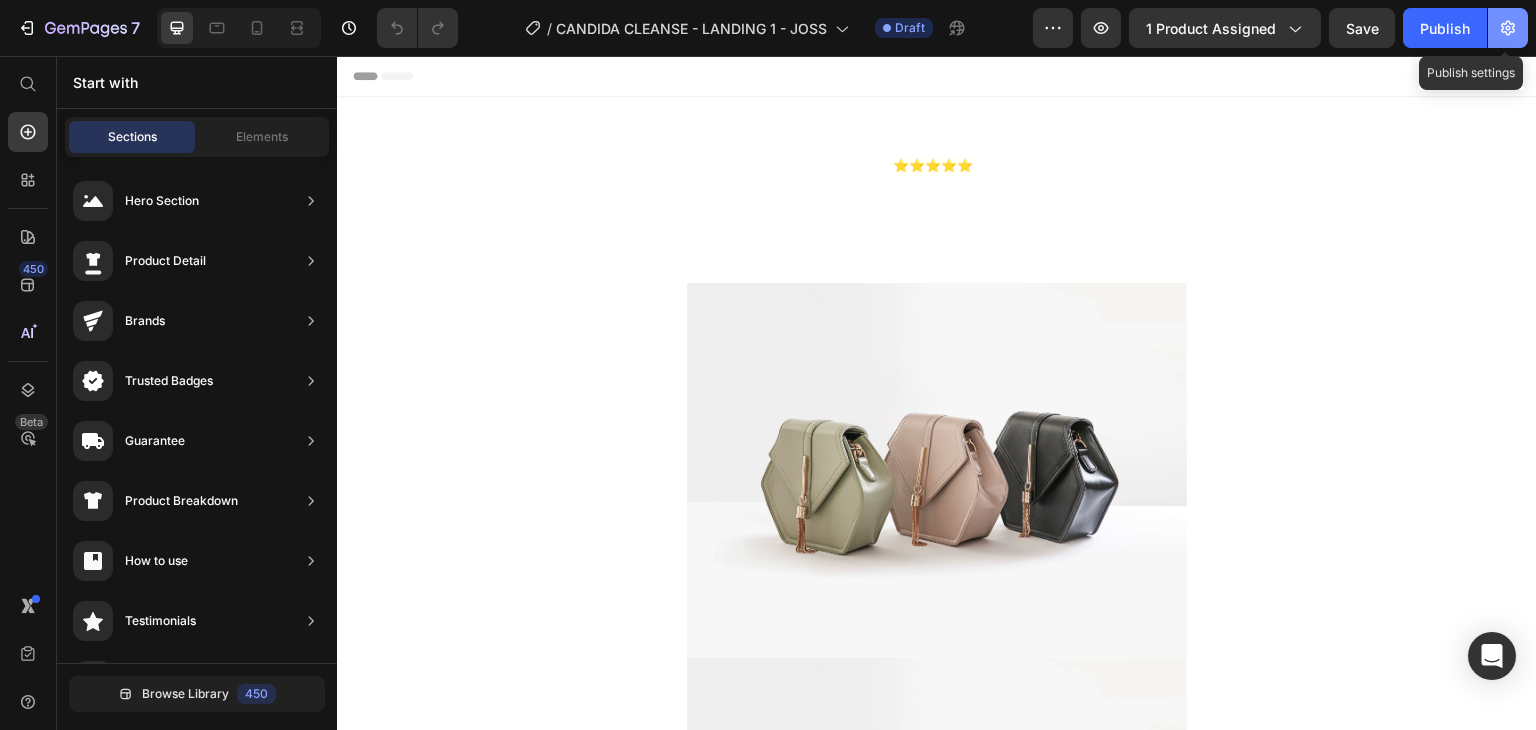click 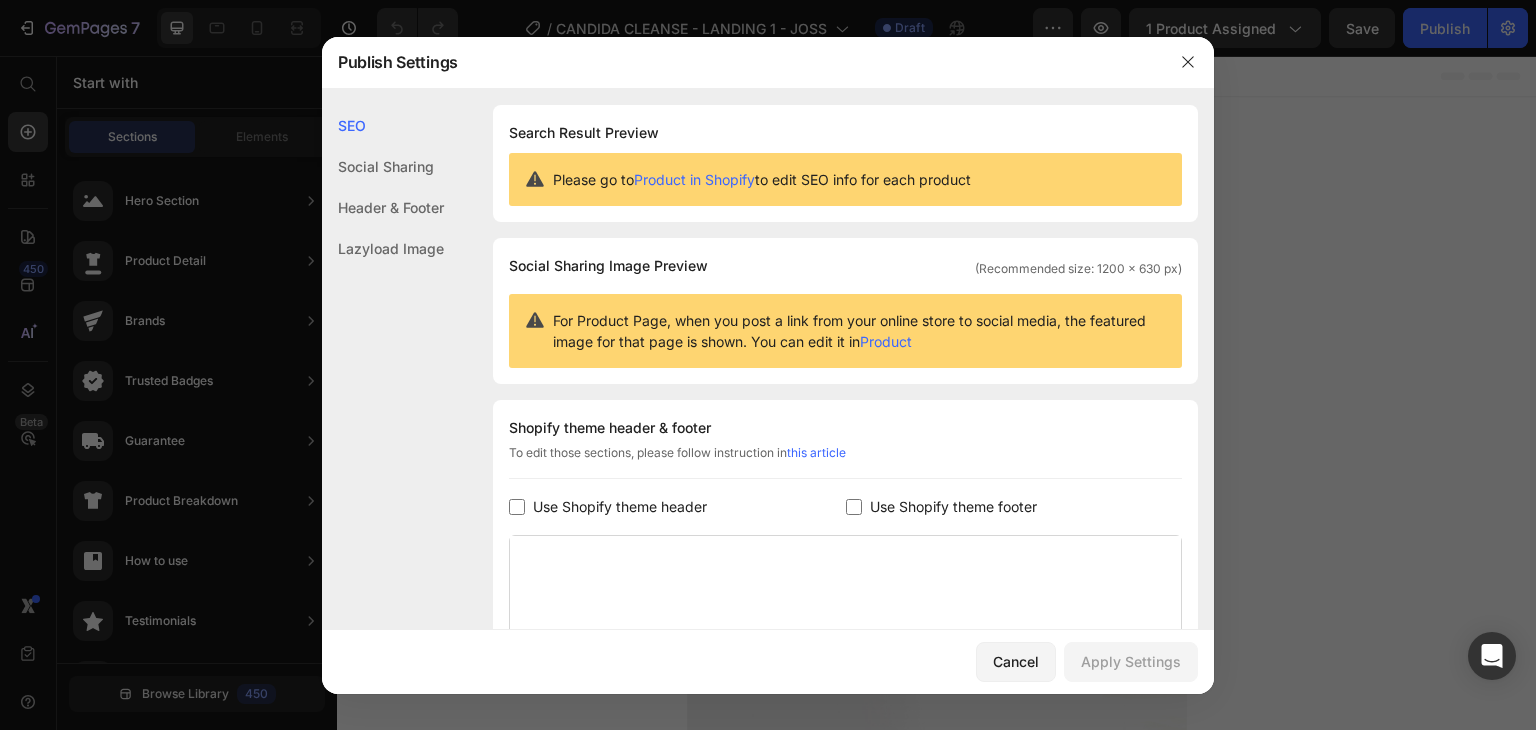 click on "Use Shopify theme footer" at bounding box center [953, 507] 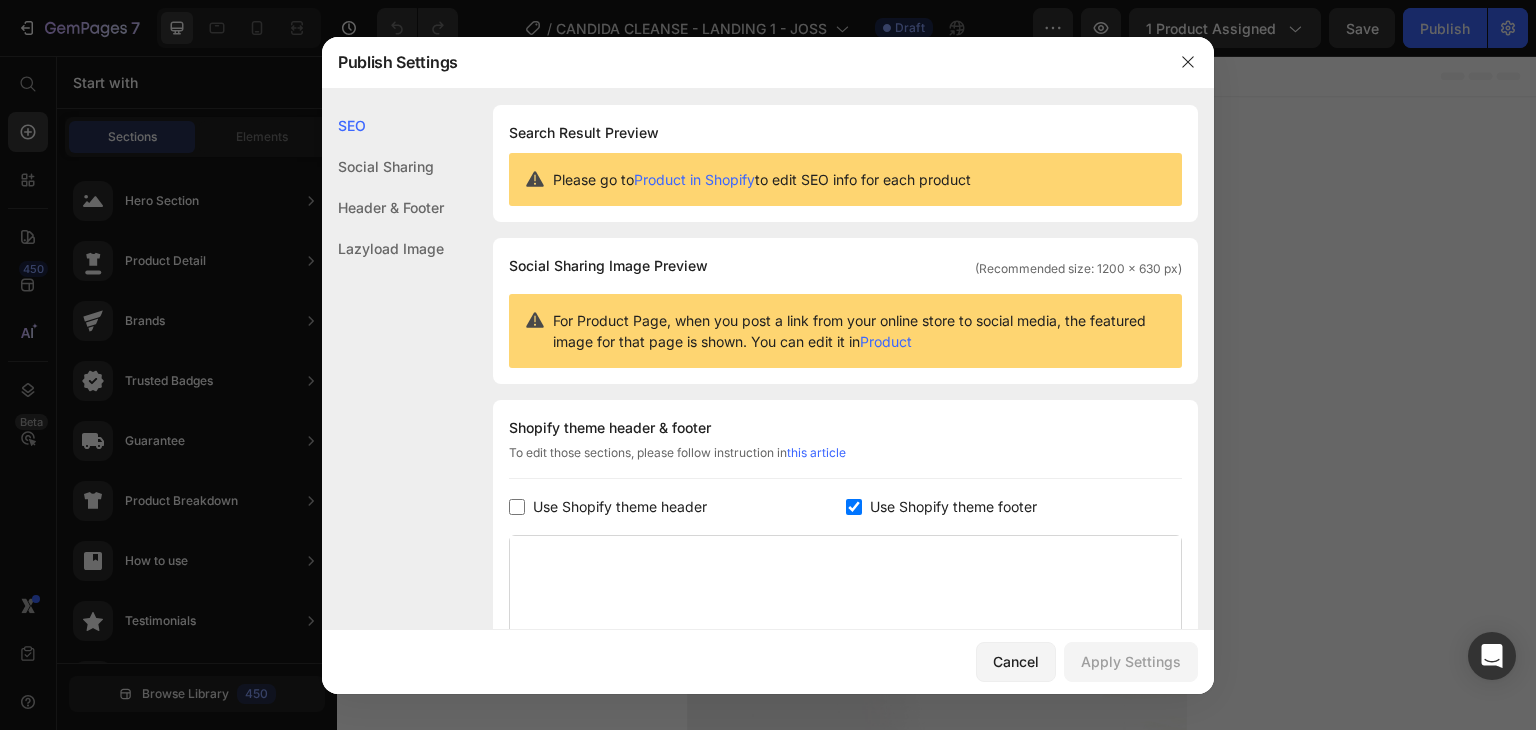 checkbox on "true" 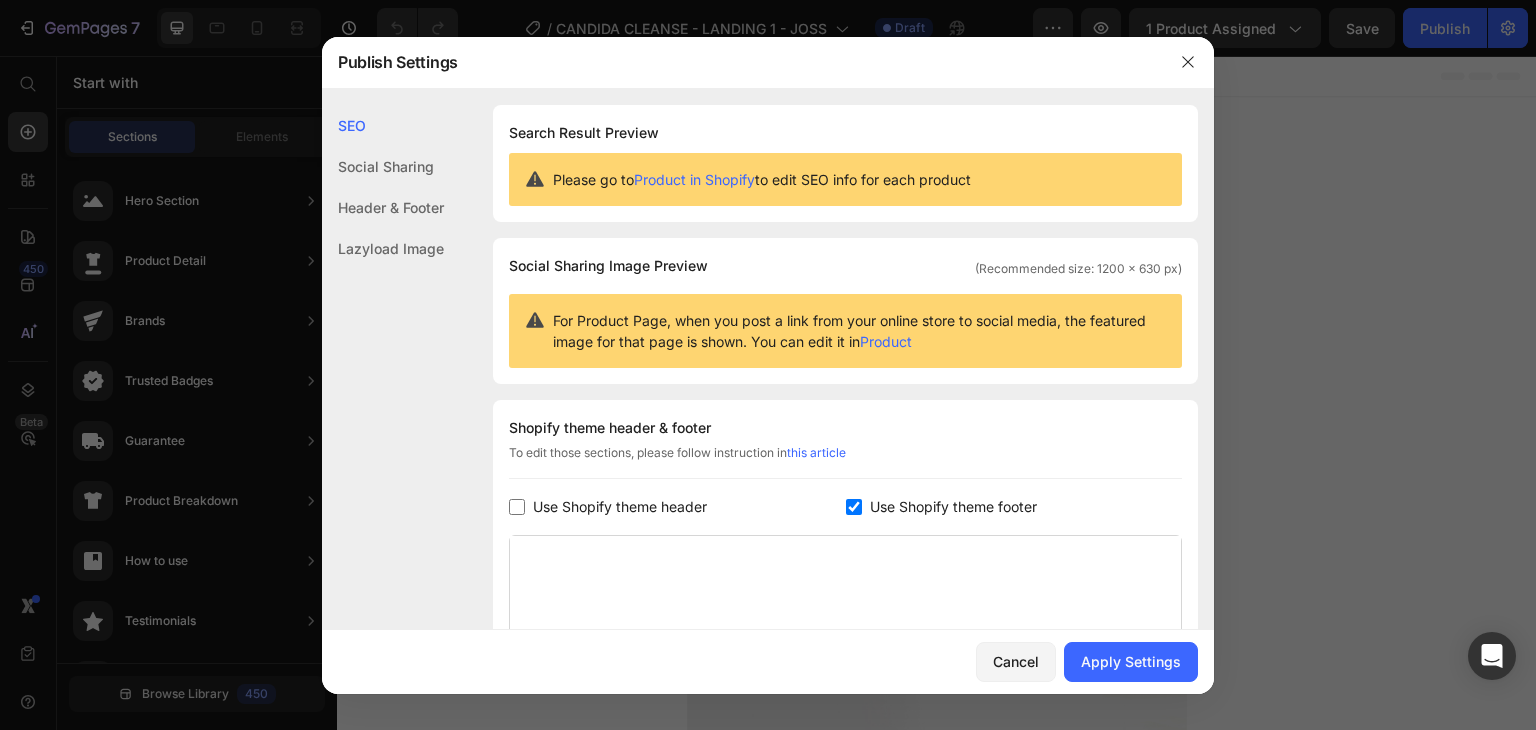 click on "Use Shopify theme header" at bounding box center [620, 507] 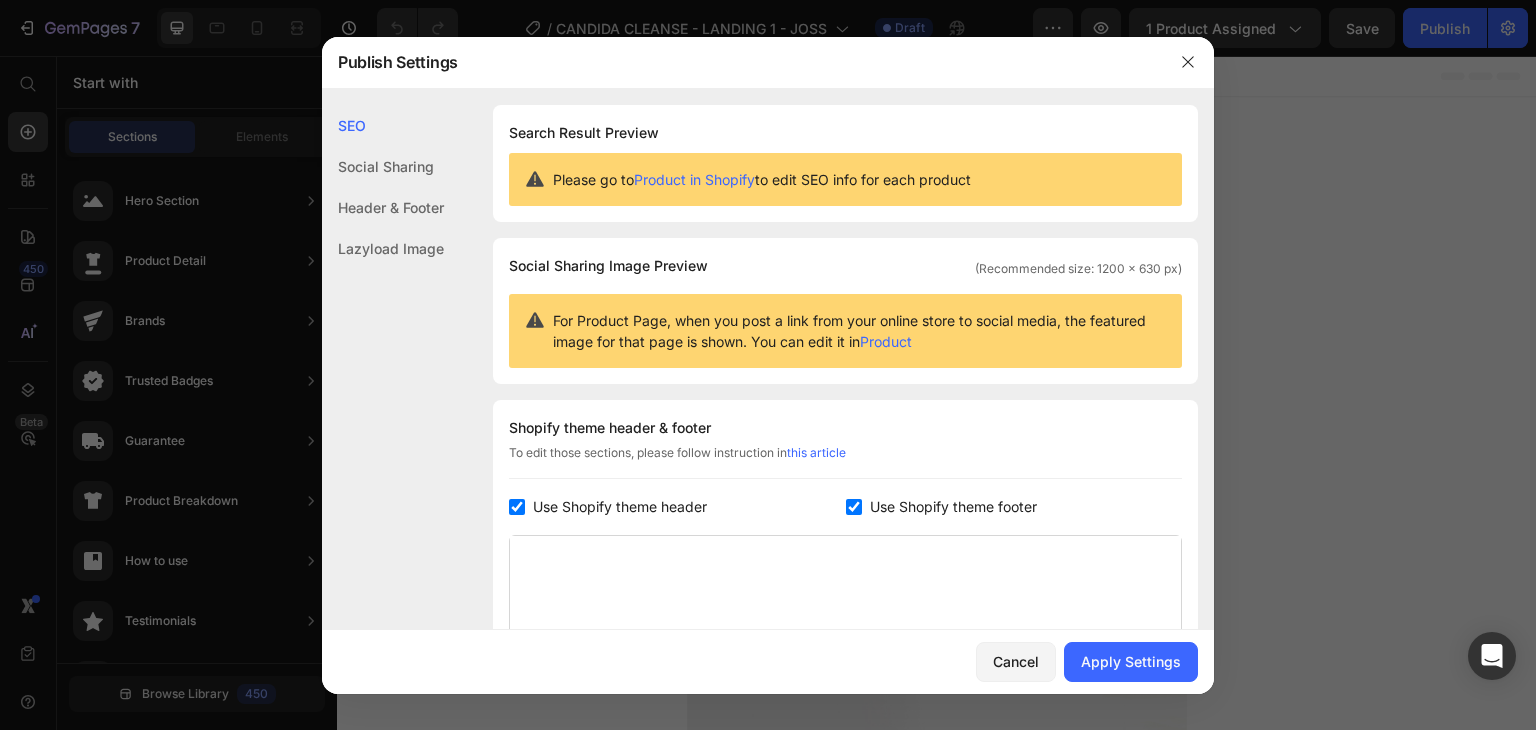 checkbox on "true" 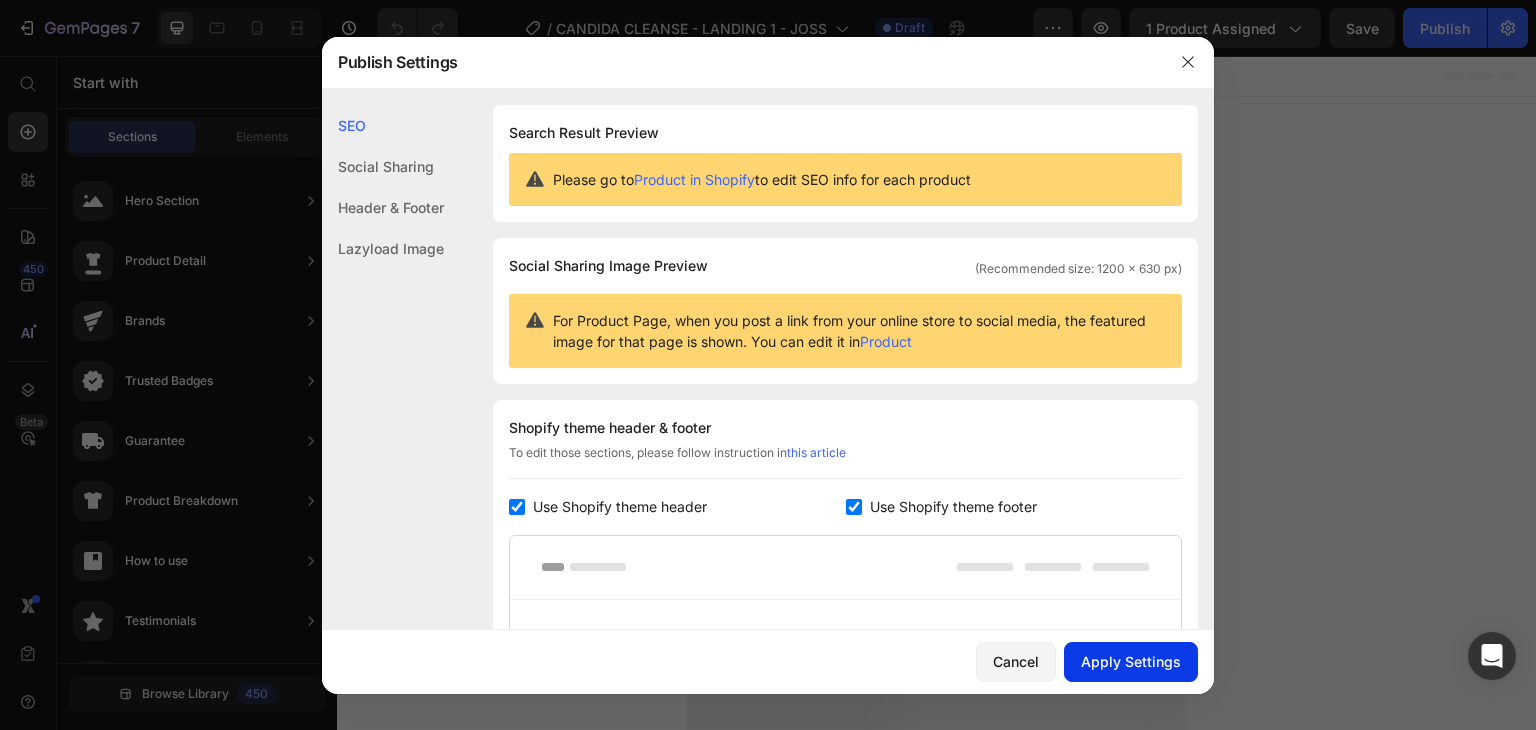 click on "Apply Settings" at bounding box center (1131, 661) 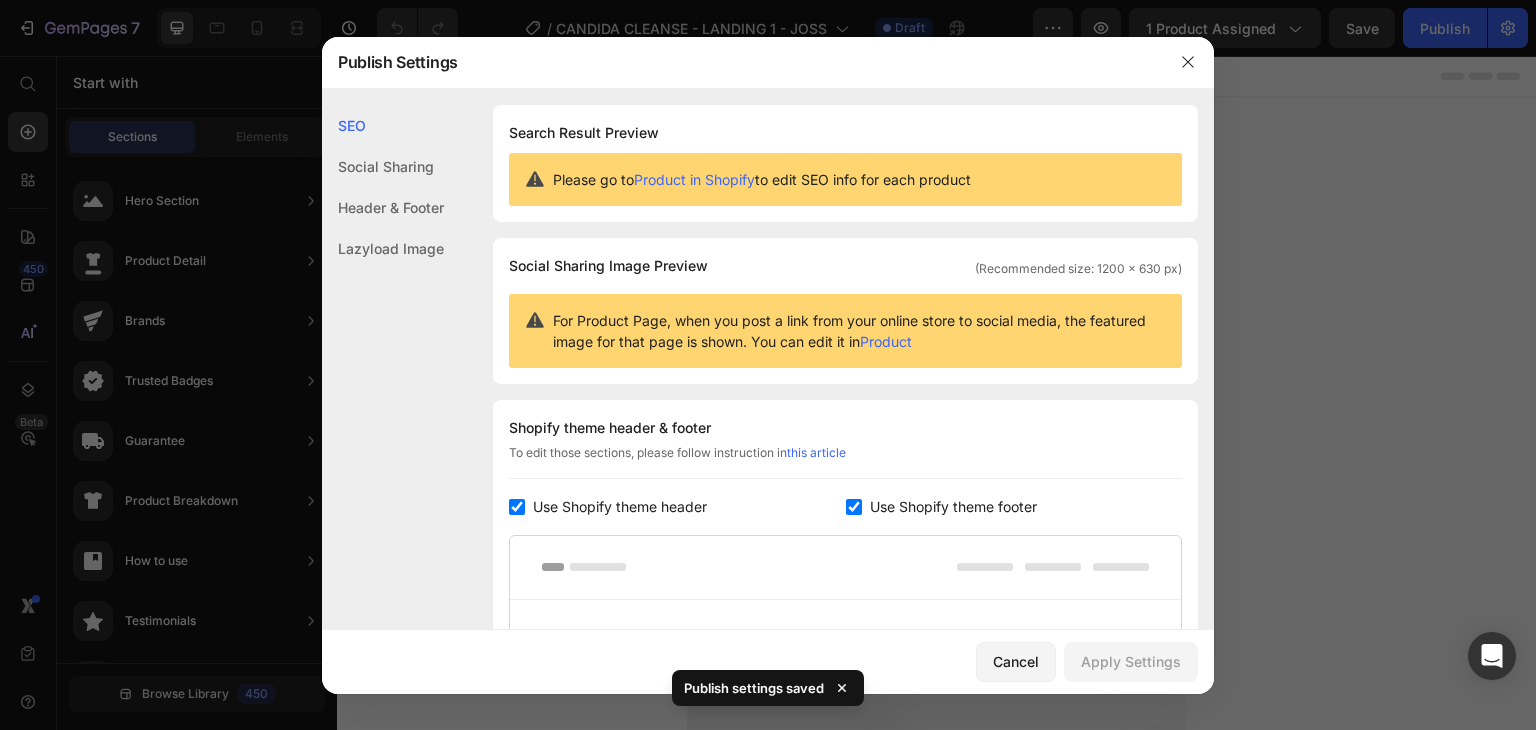 click at bounding box center [854, 507] 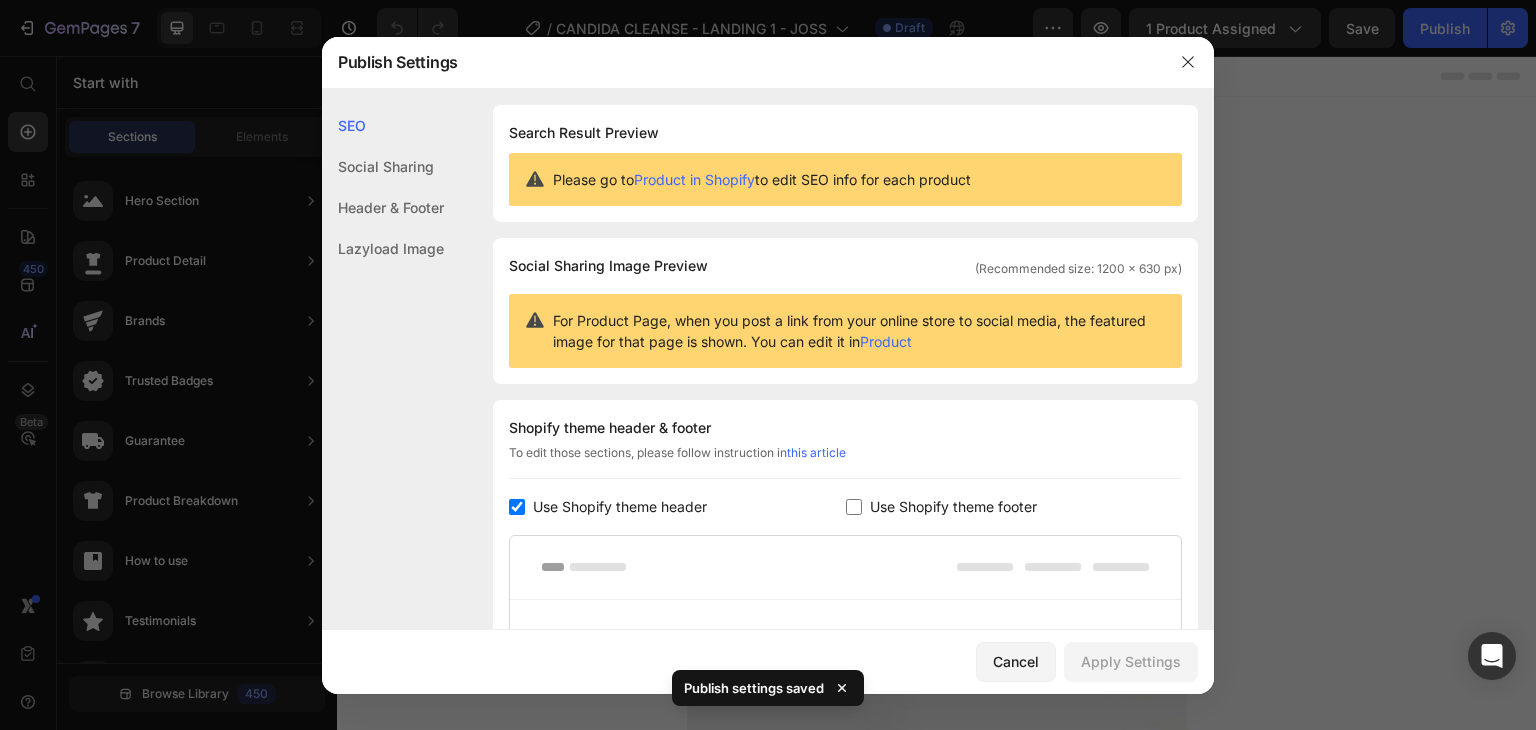 checkbox on "false" 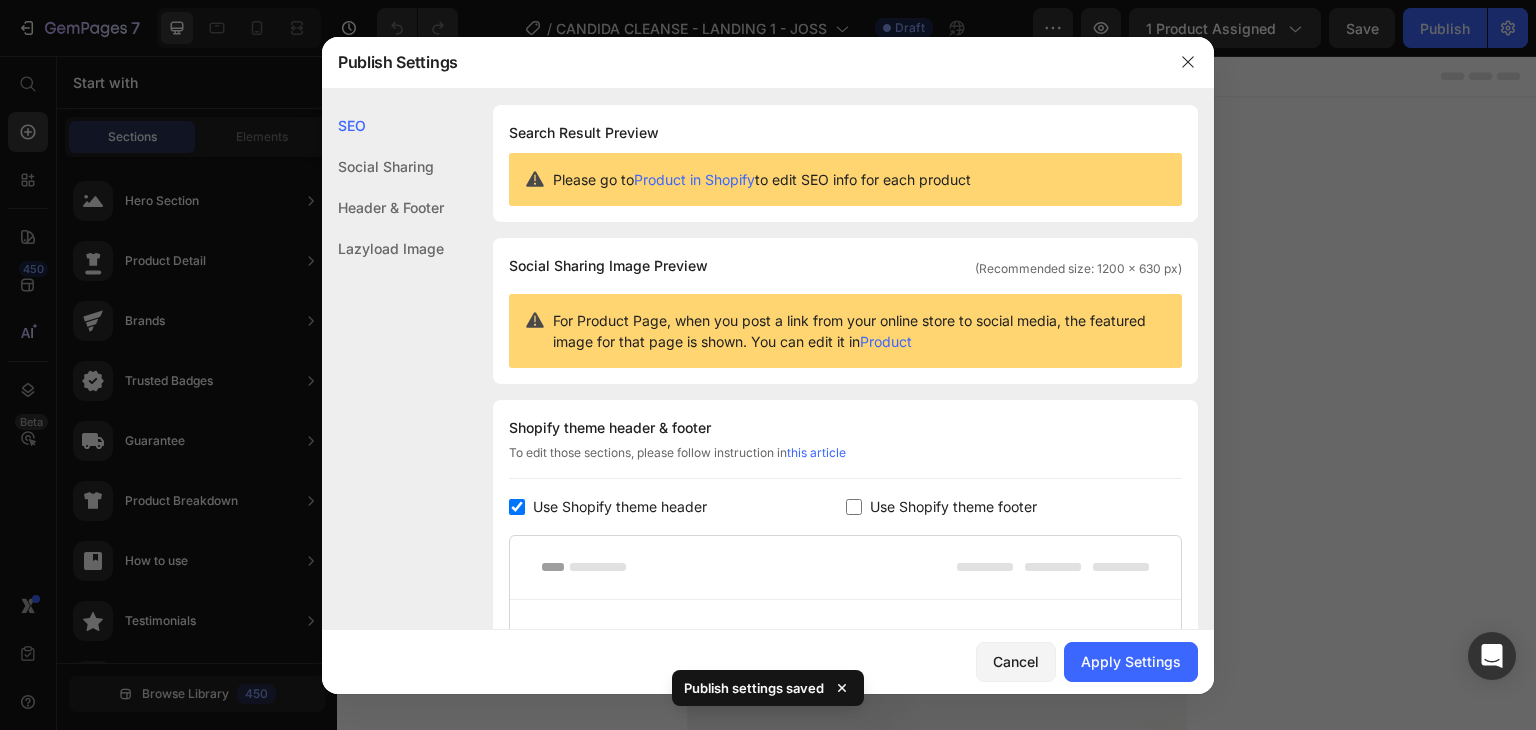 click on "Use Shopify theme header" at bounding box center (620, 507) 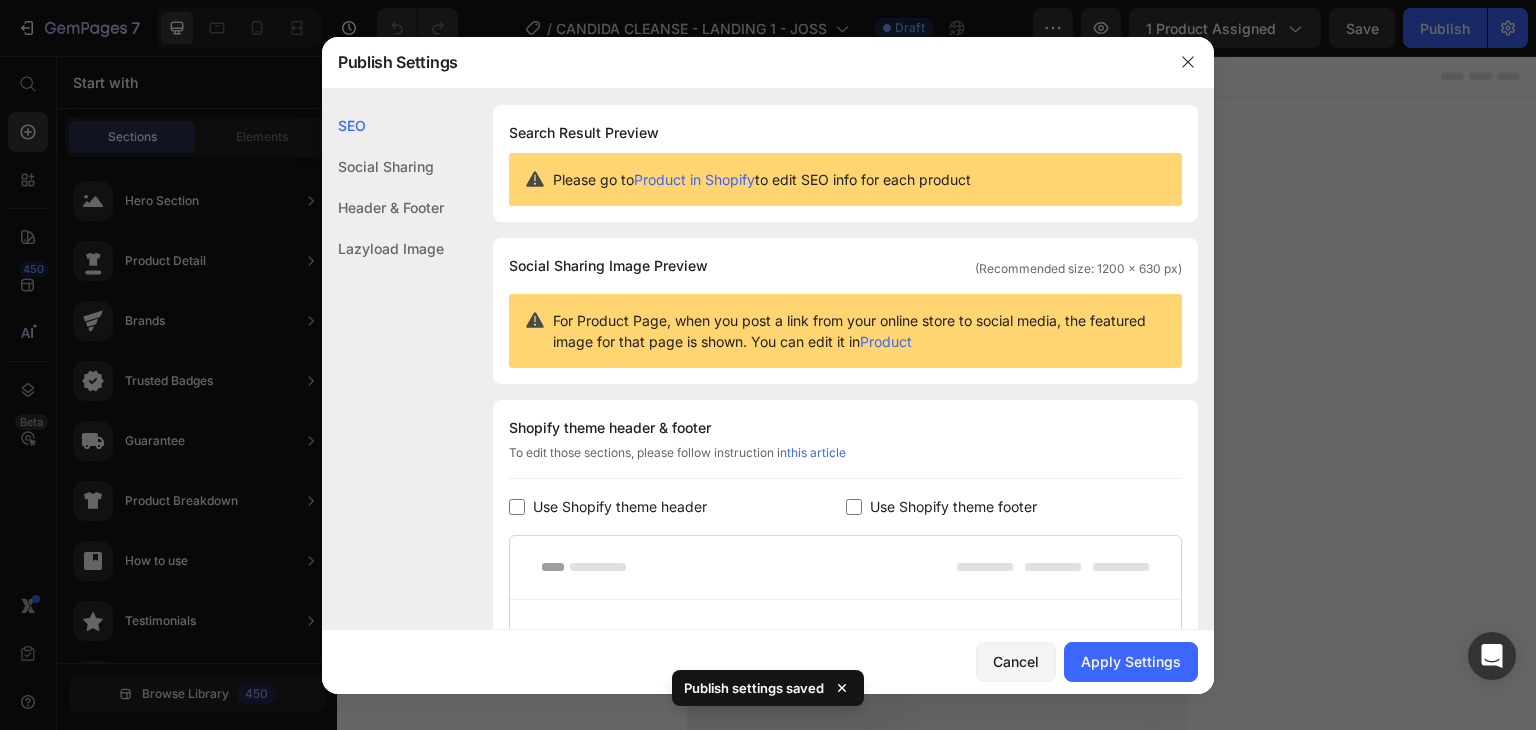 checkbox on "false" 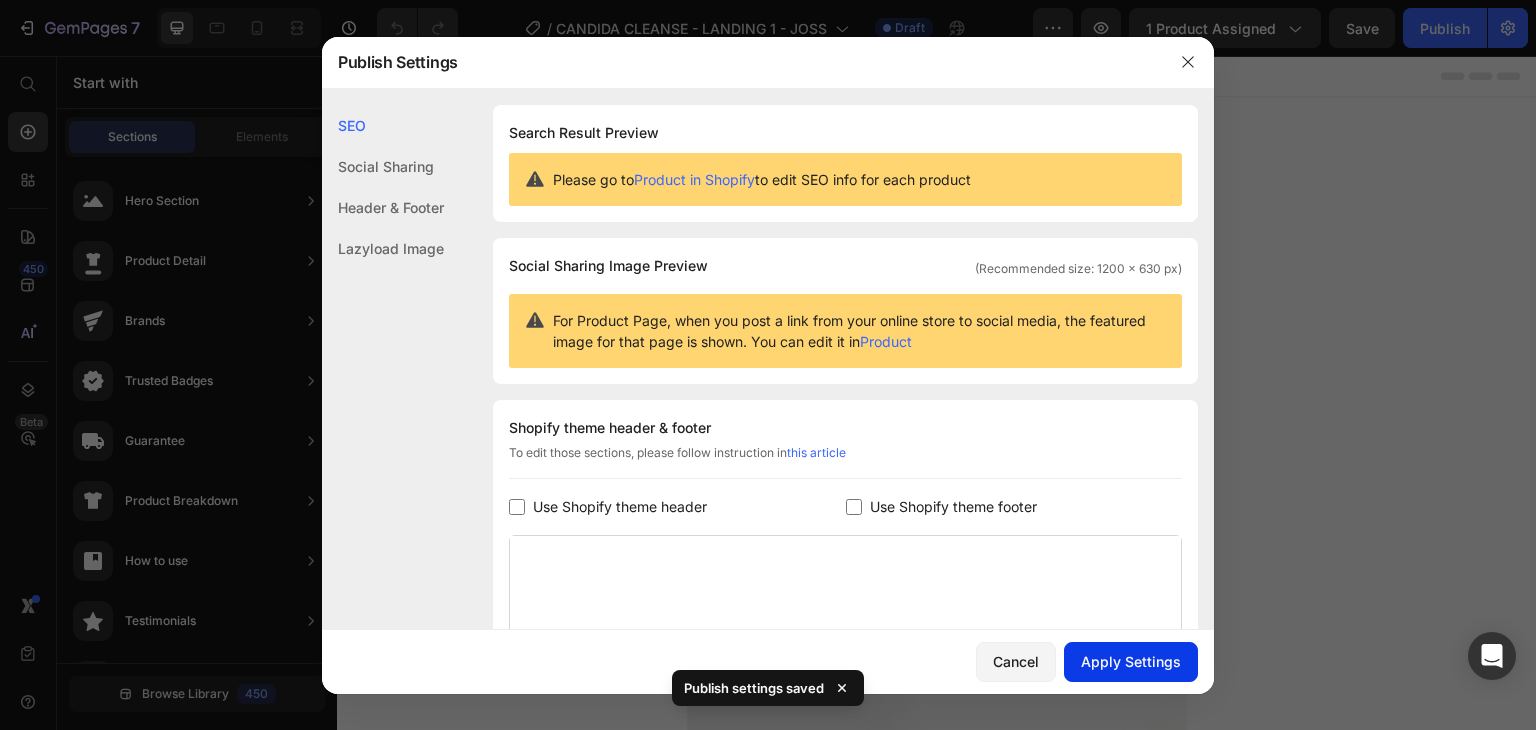 click on "Apply Settings" at bounding box center [1131, 661] 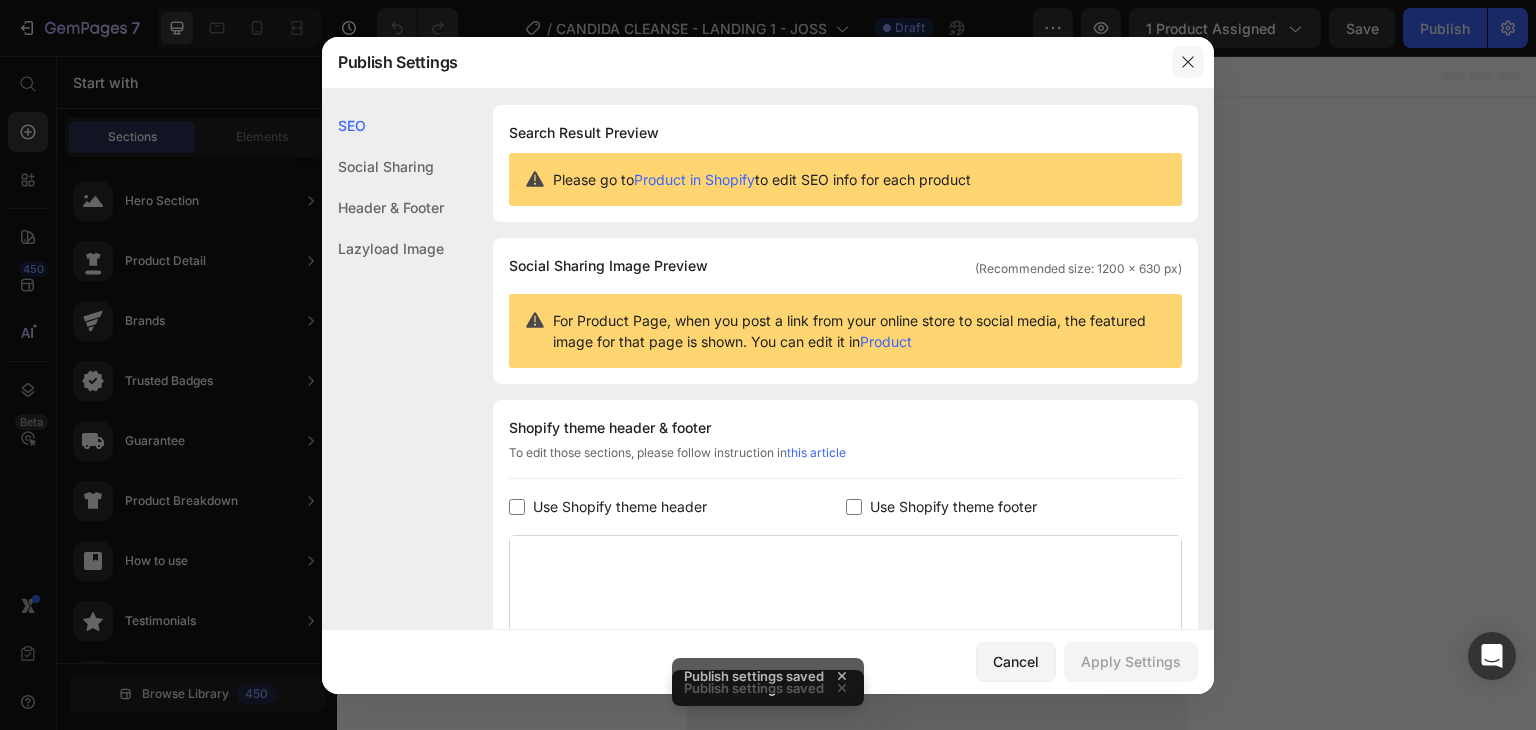 click 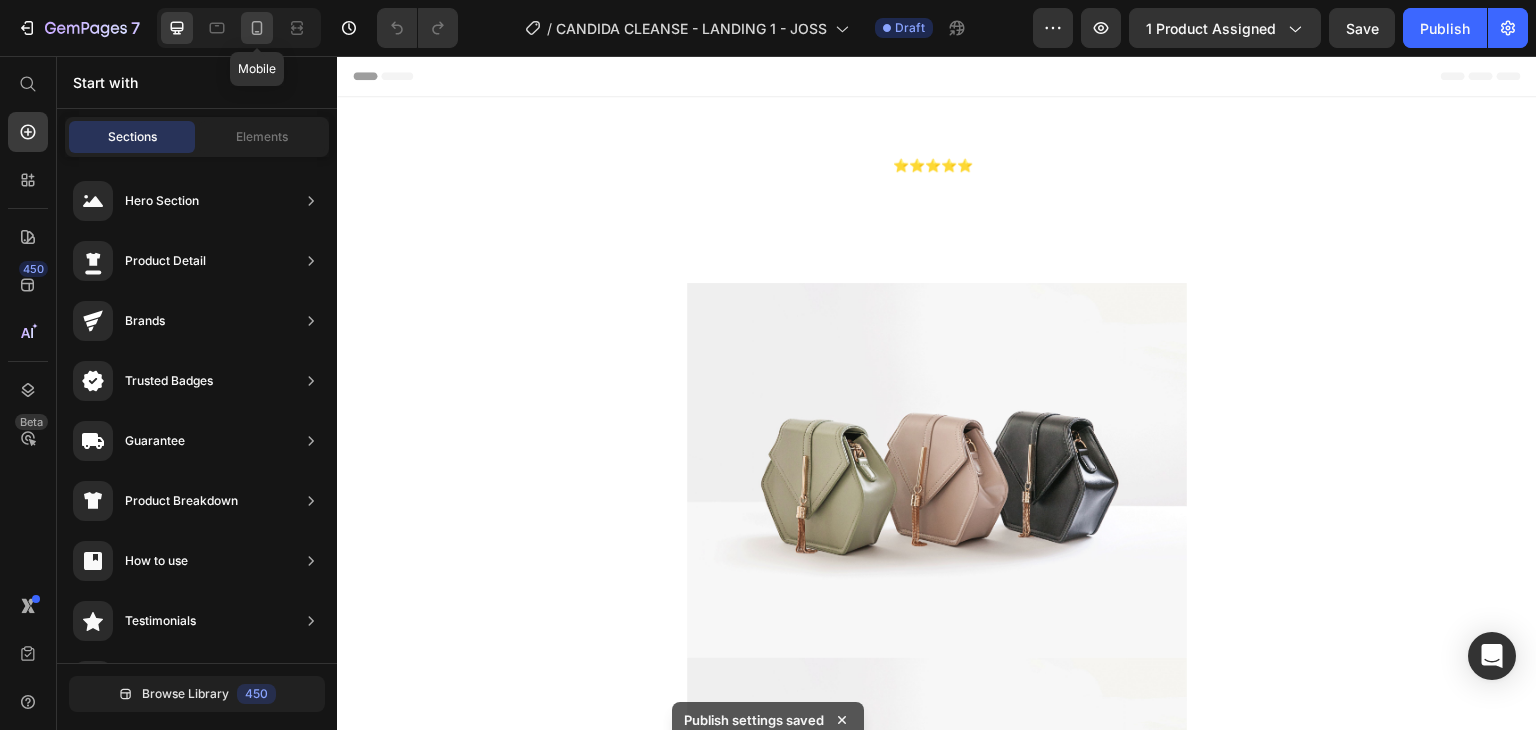 click 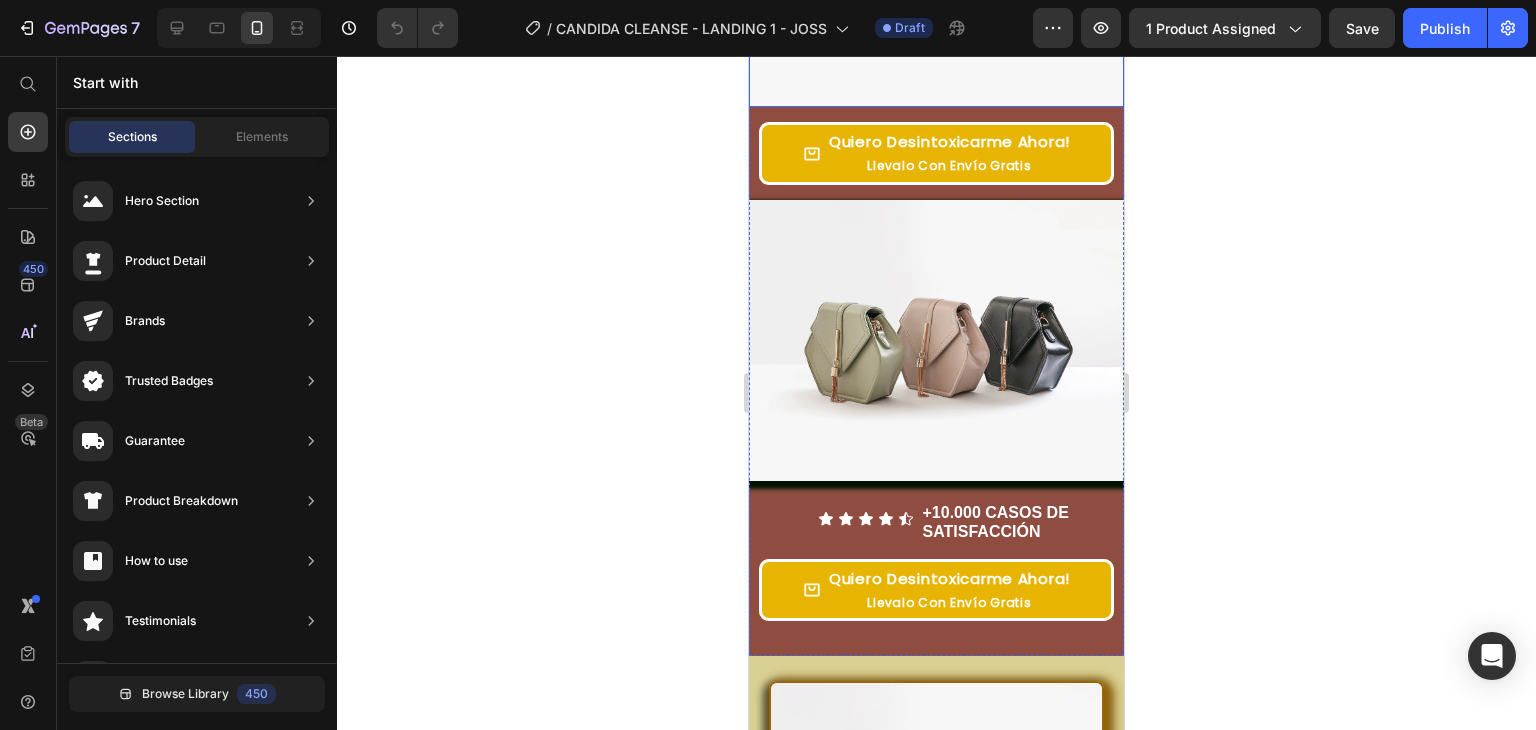 scroll, scrollTop: 400, scrollLeft: 0, axis: vertical 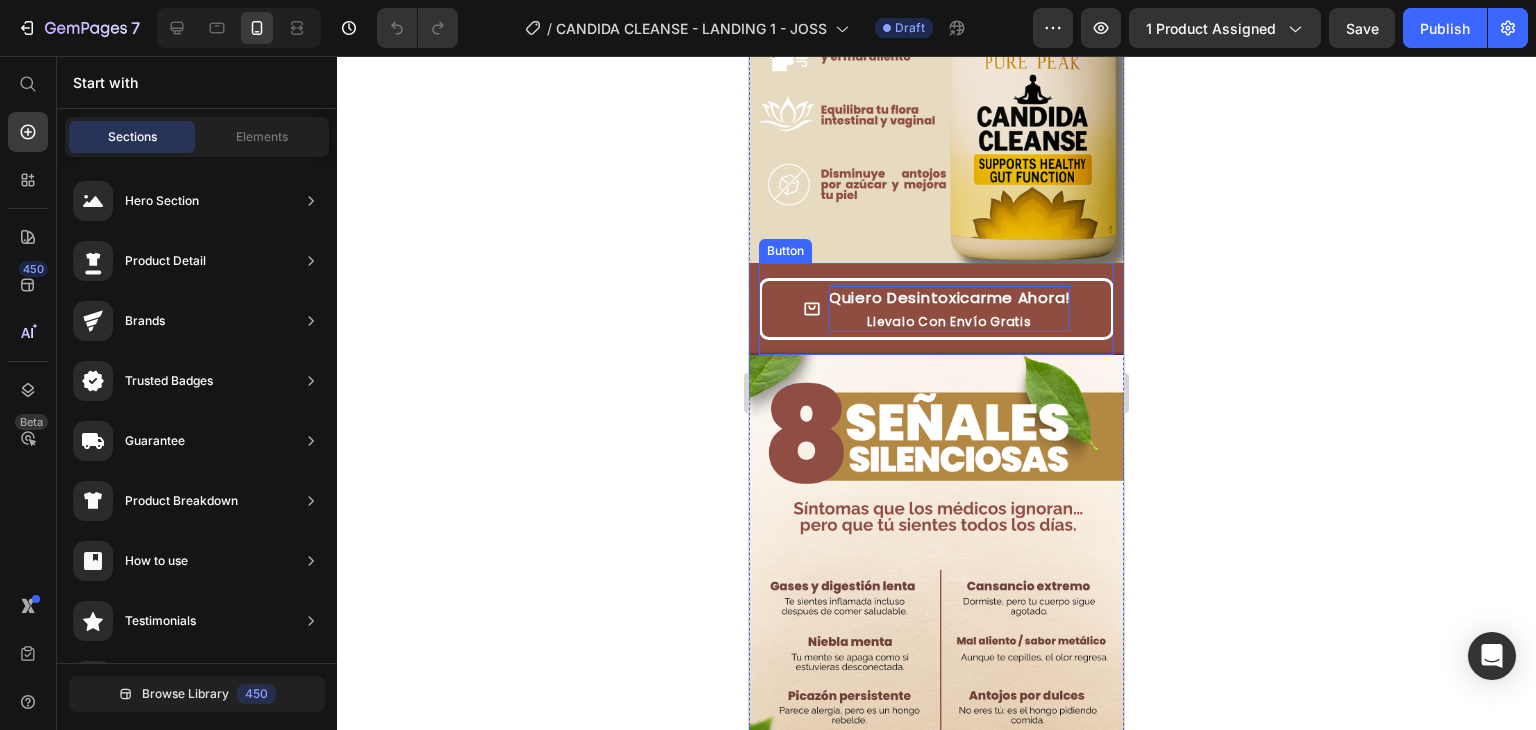click on "llevalo con envío gratis" at bounding box center (949, 321) 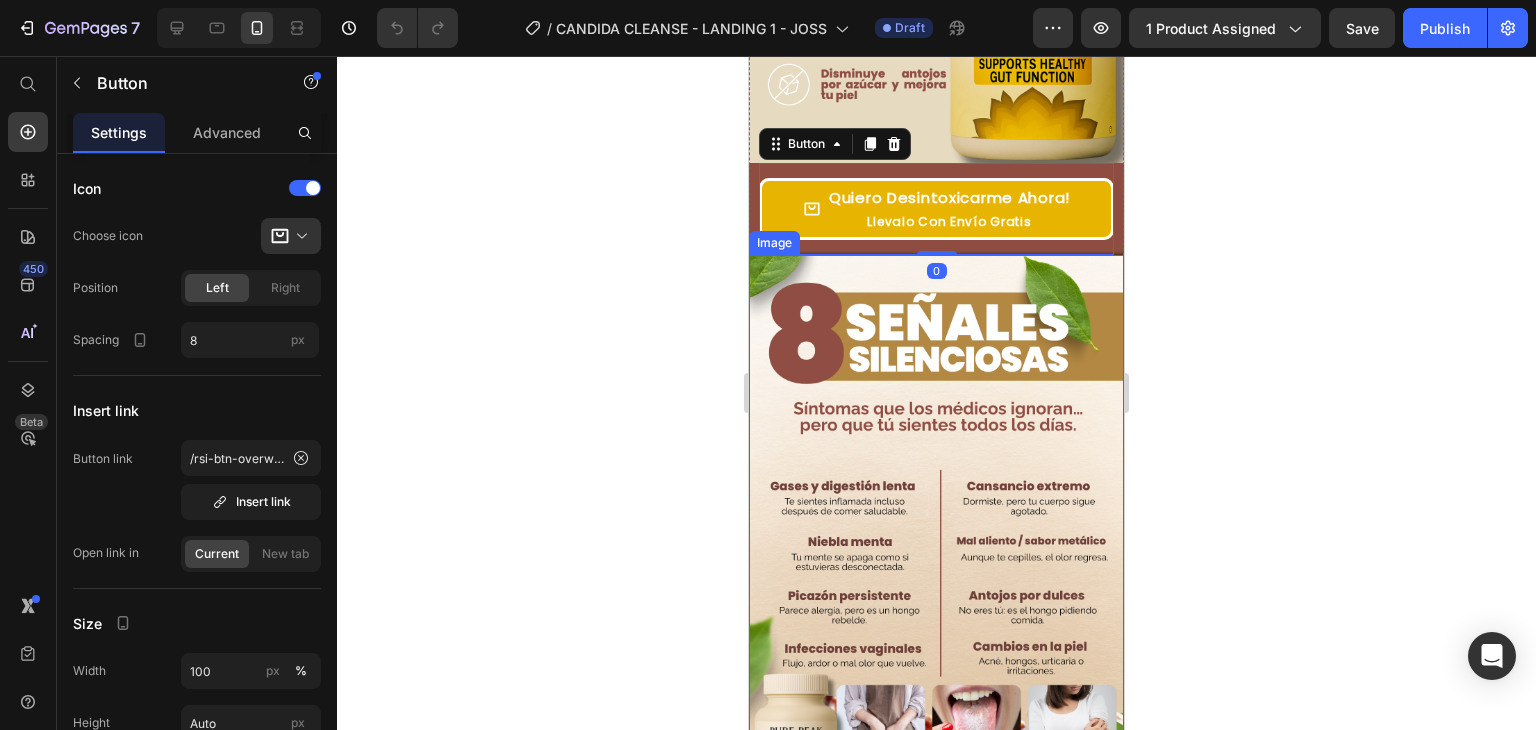click at bounding box center [936, 550] 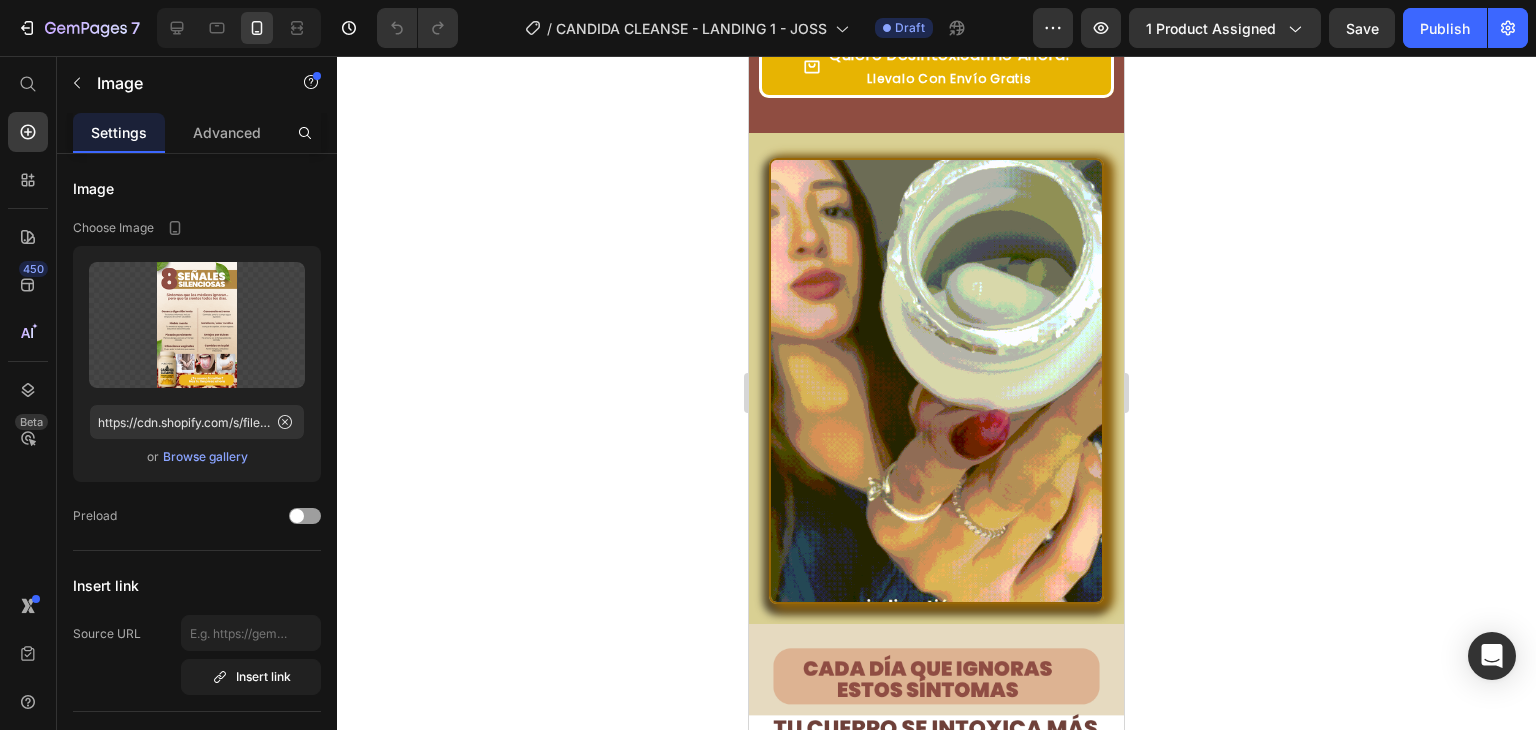 scroll, scrollTop: 1400, scrollLeft: 0, axis: vertical 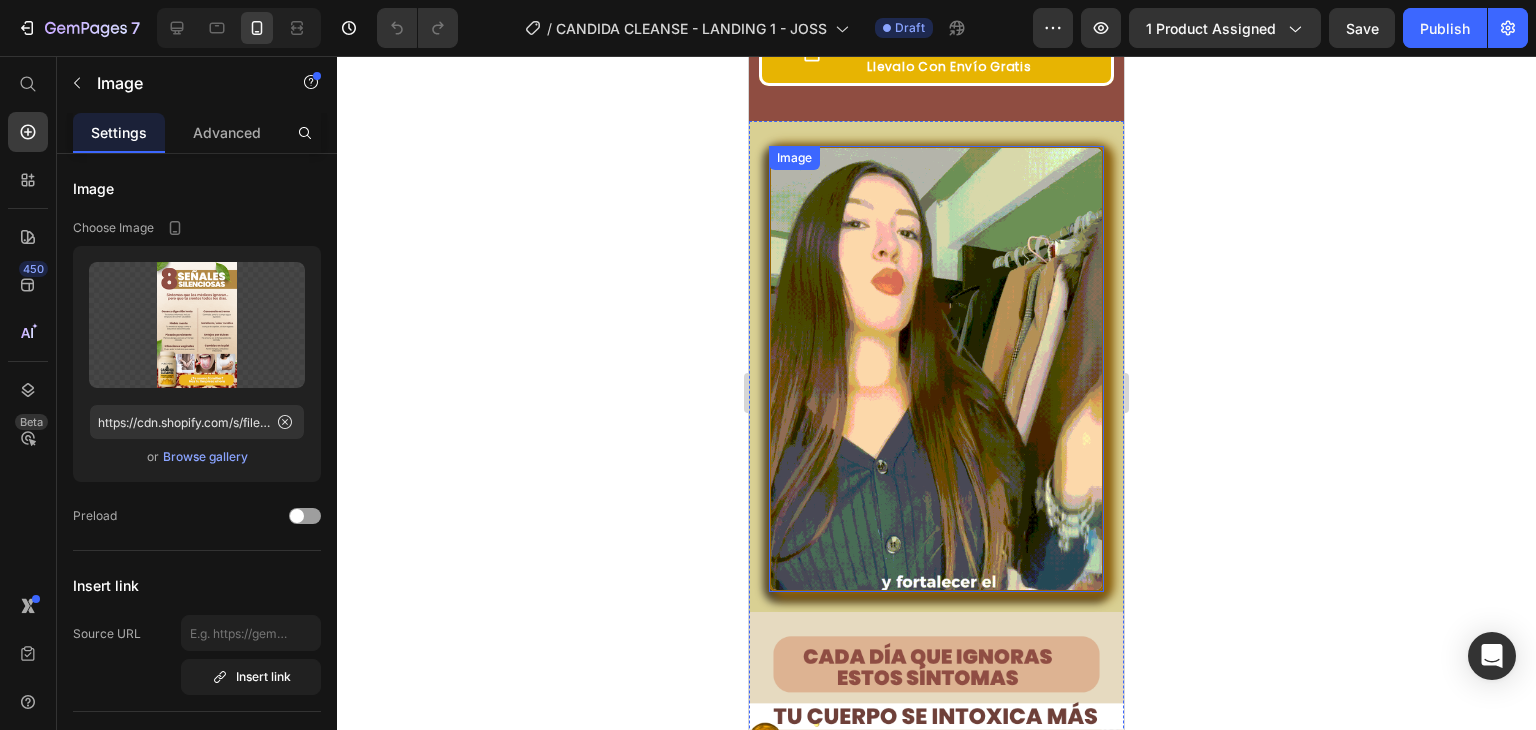 click at bounding box center [936, 369] 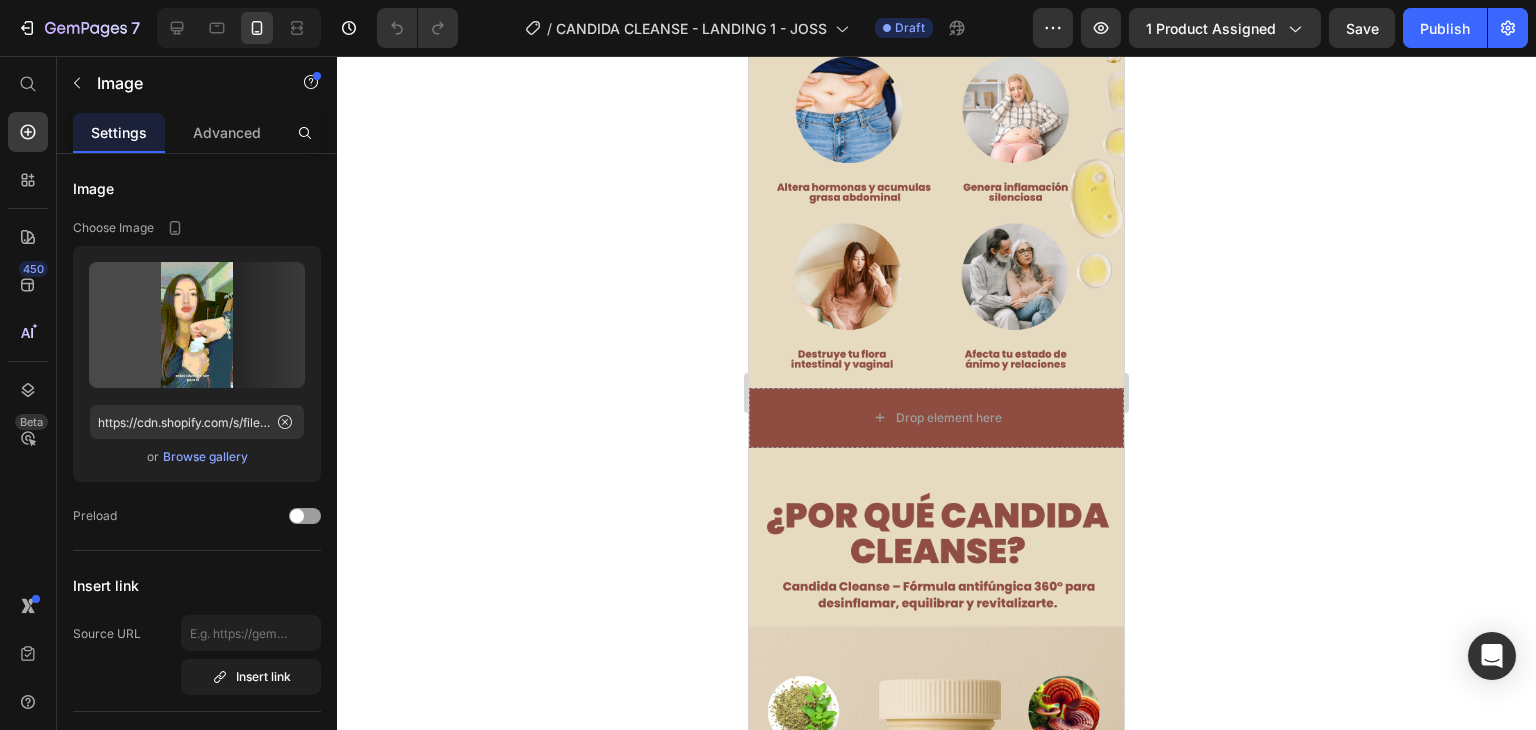 scroll, scrollTop: 2200, scrollLeft: 0, axis: vertical 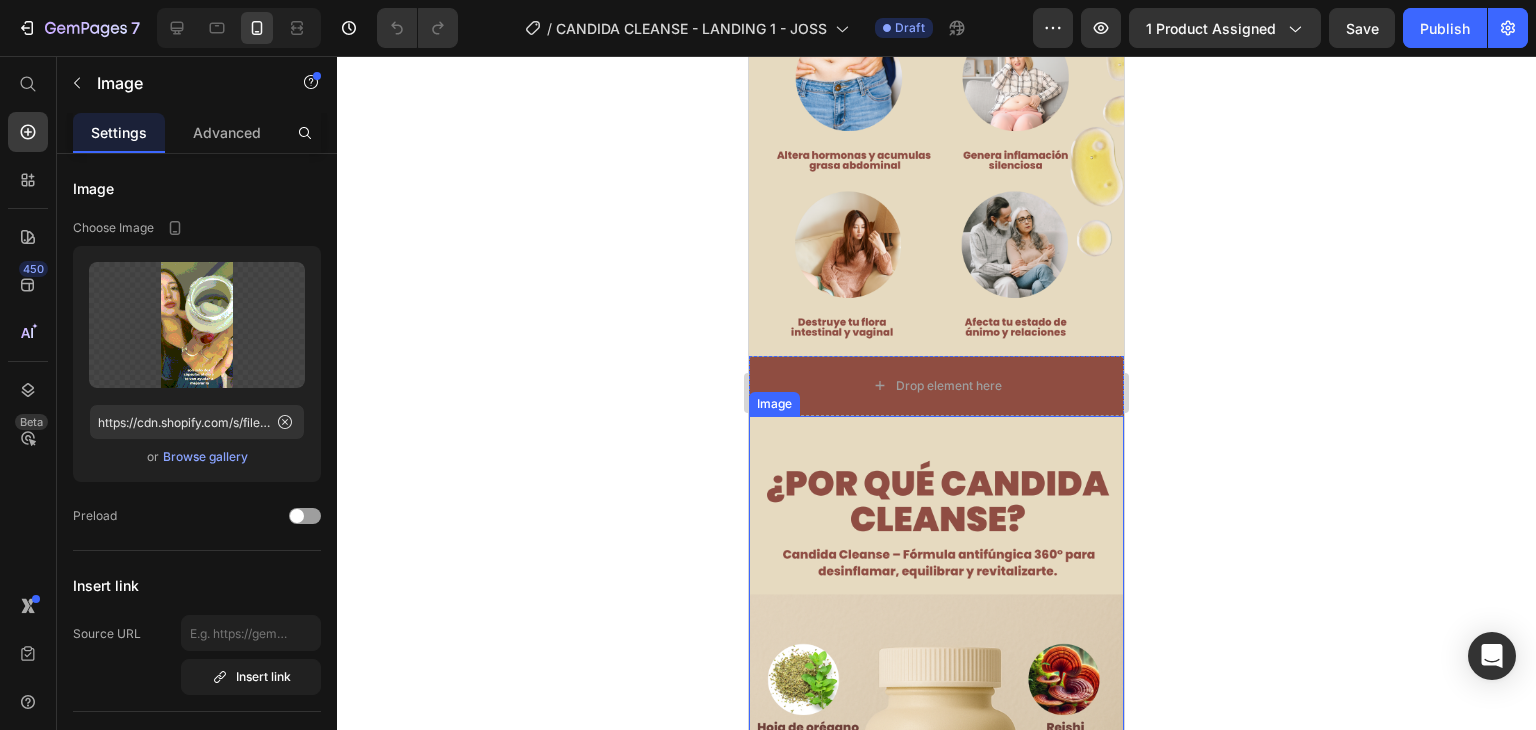 click at bounding box center [936, 711] 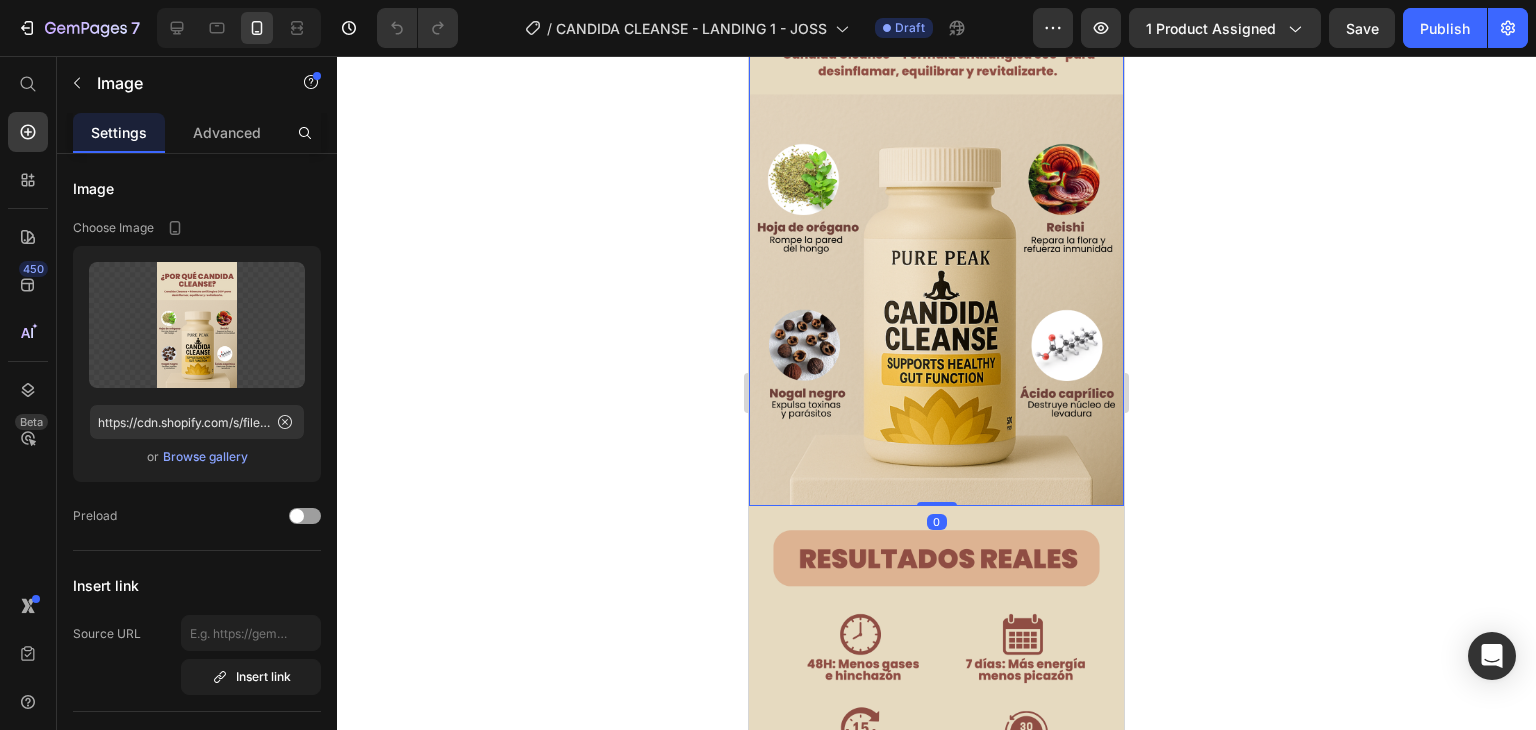 scroll, scrollTop: 2900, scrollLeft: 0, axis: vertical 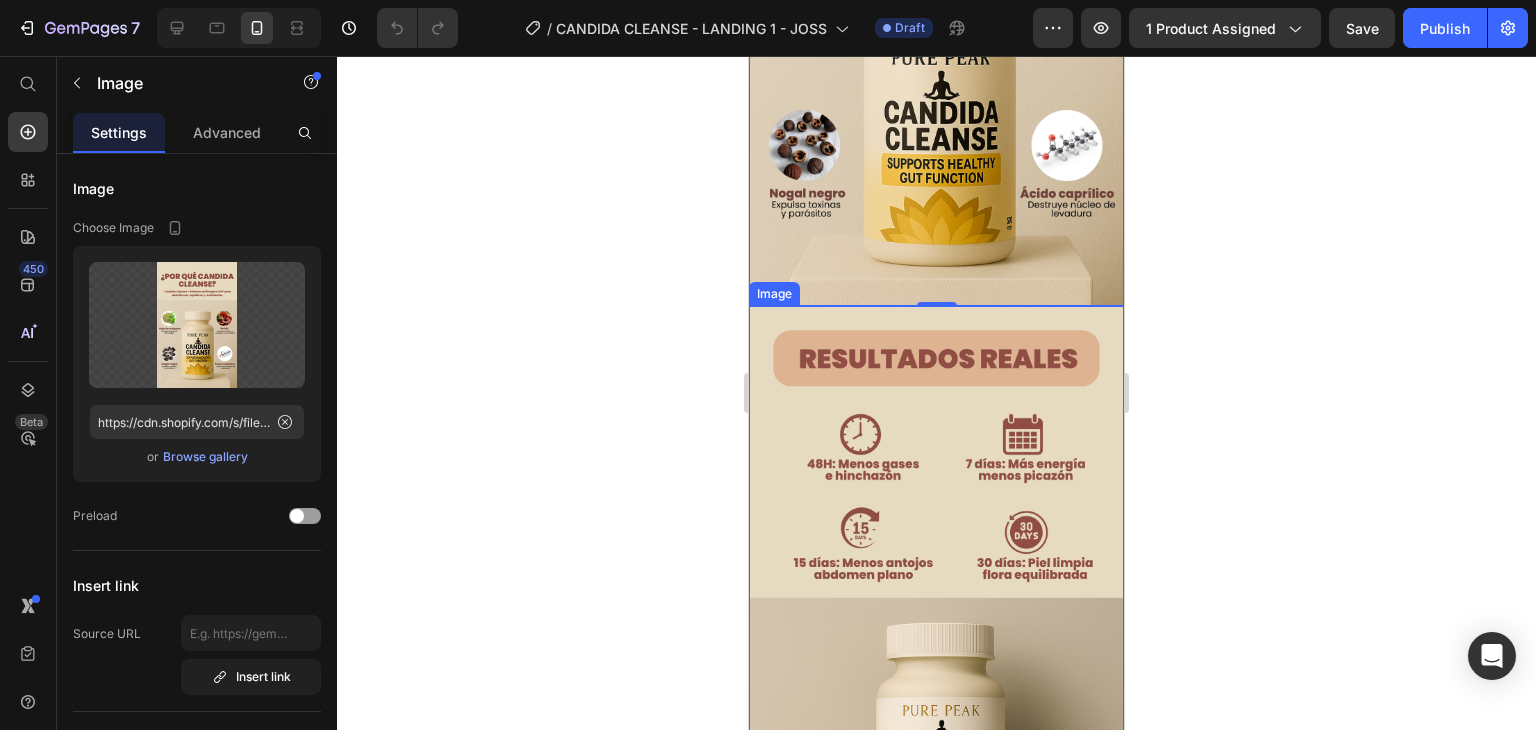 click at bounding box center [936, 601] 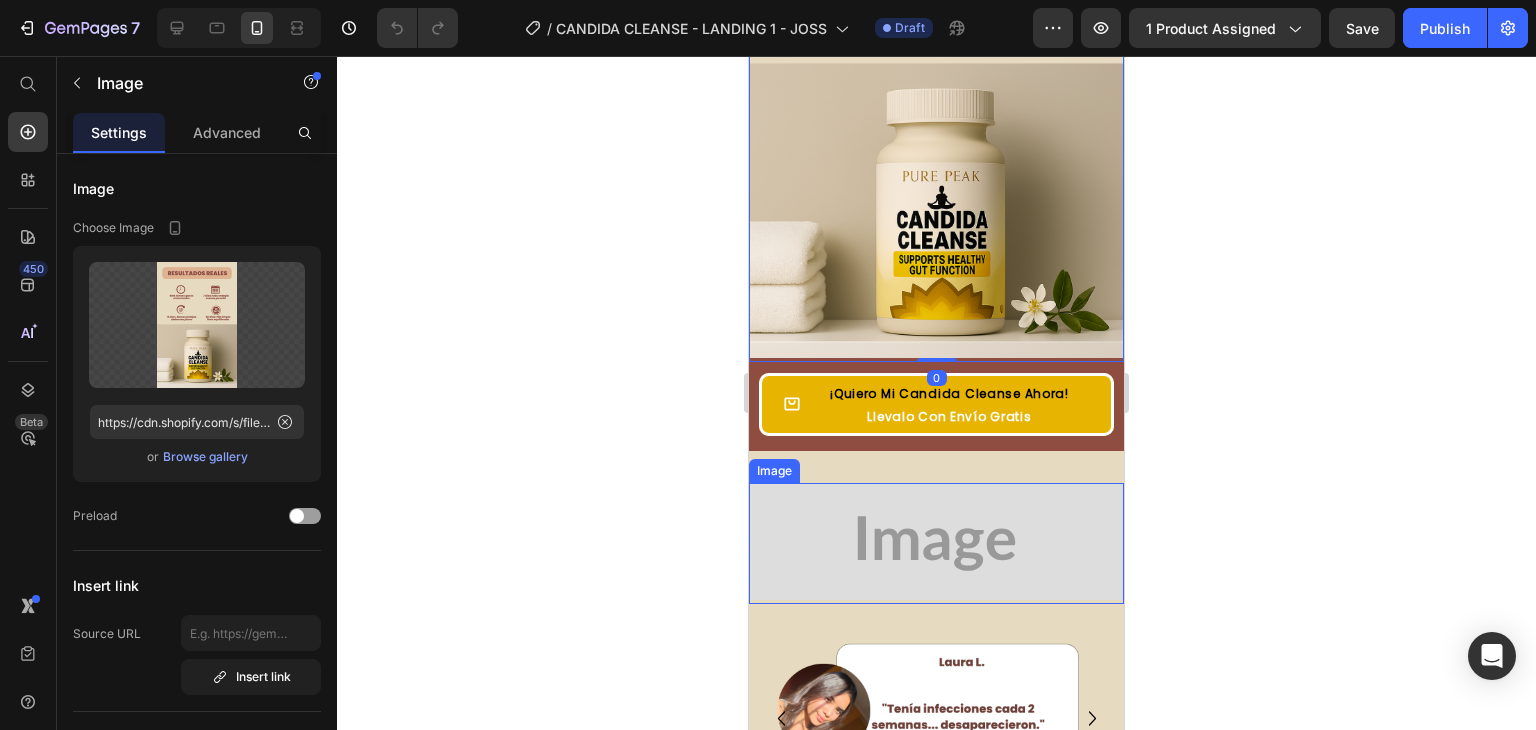 scroll, scrollTop: 3400, scrollLeft: 0, axis: vertical 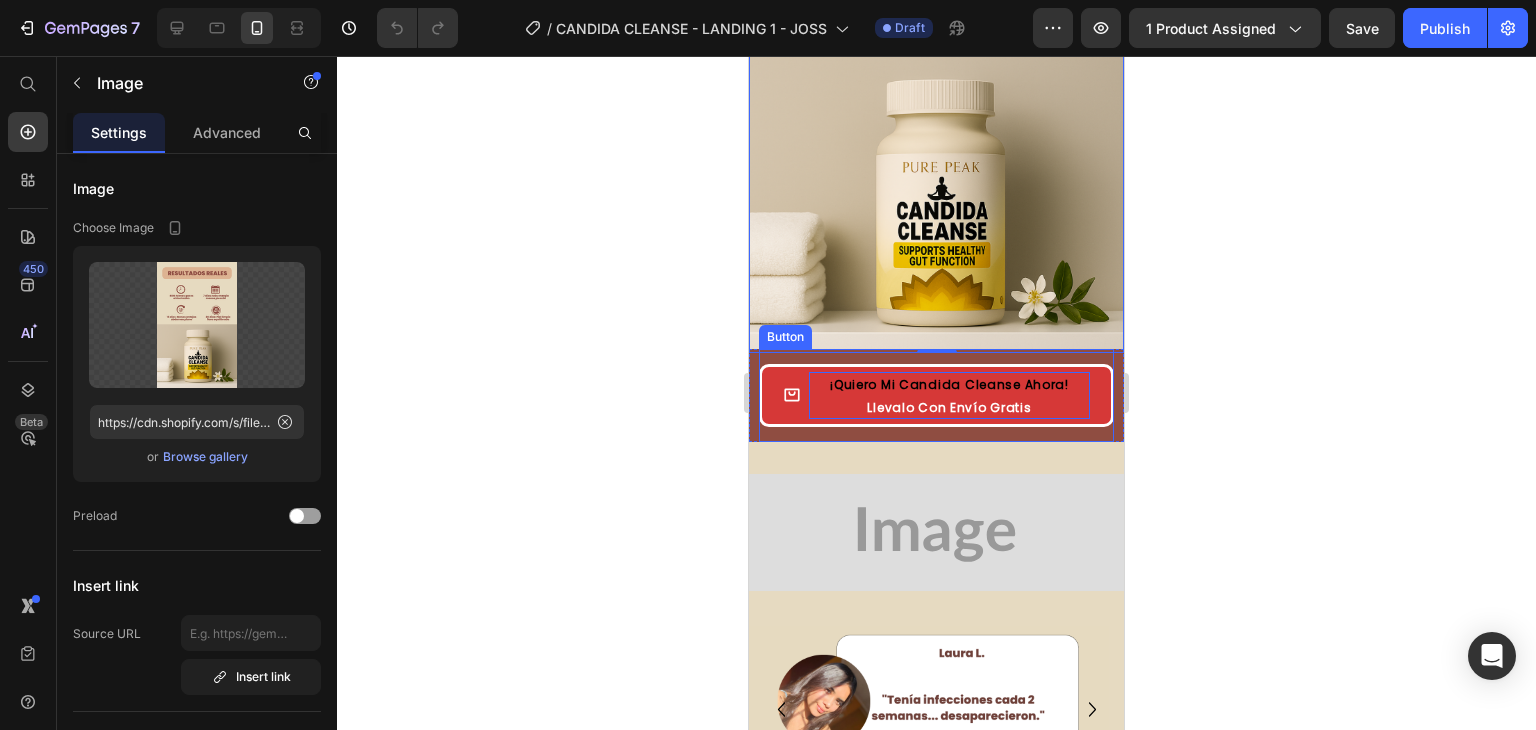 click on "¡quiero mi candida cleanse ahora!   llevalo con envío gratis" at bounding box center [949, 395] 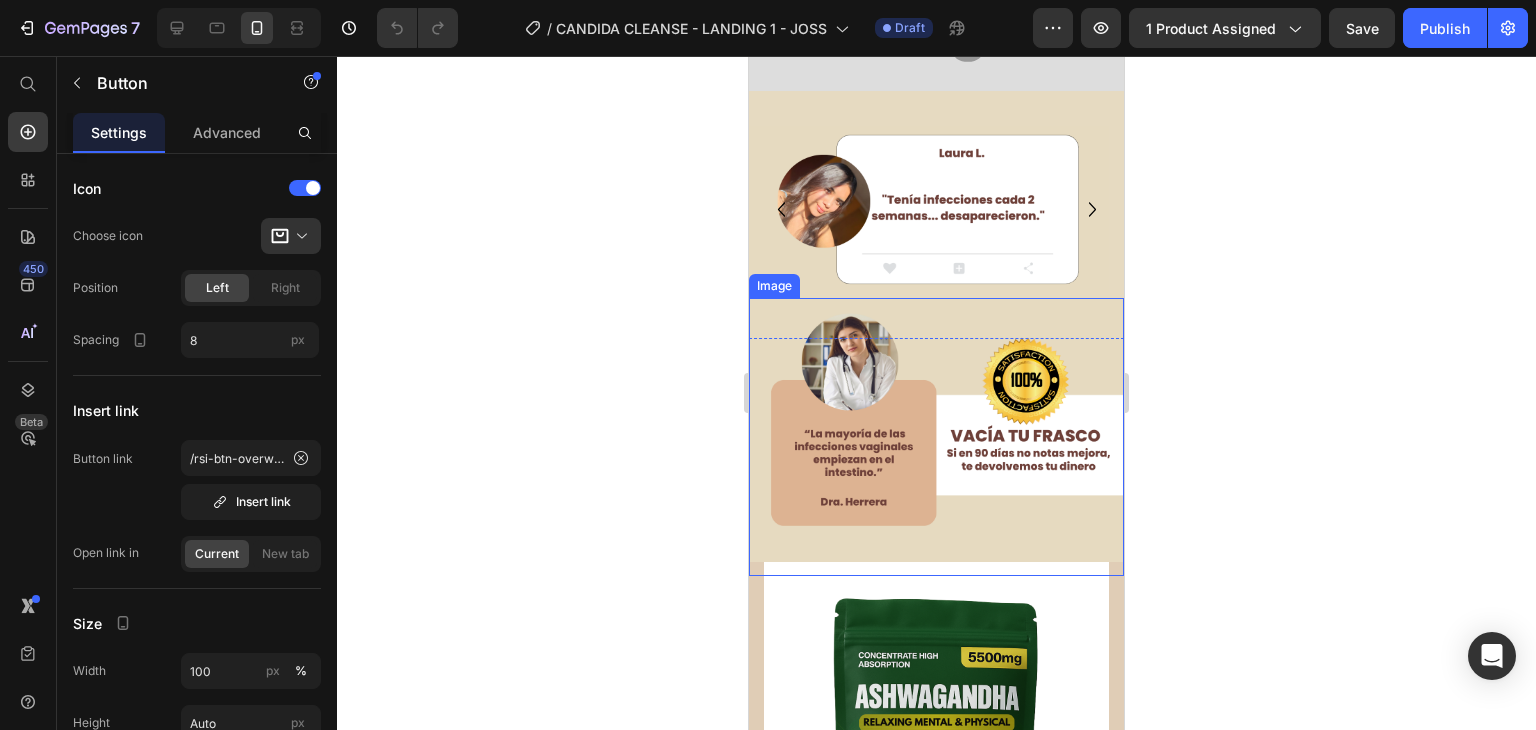 scroll, scrollTop: 4600, scrollLeft: 0, axis: vertical 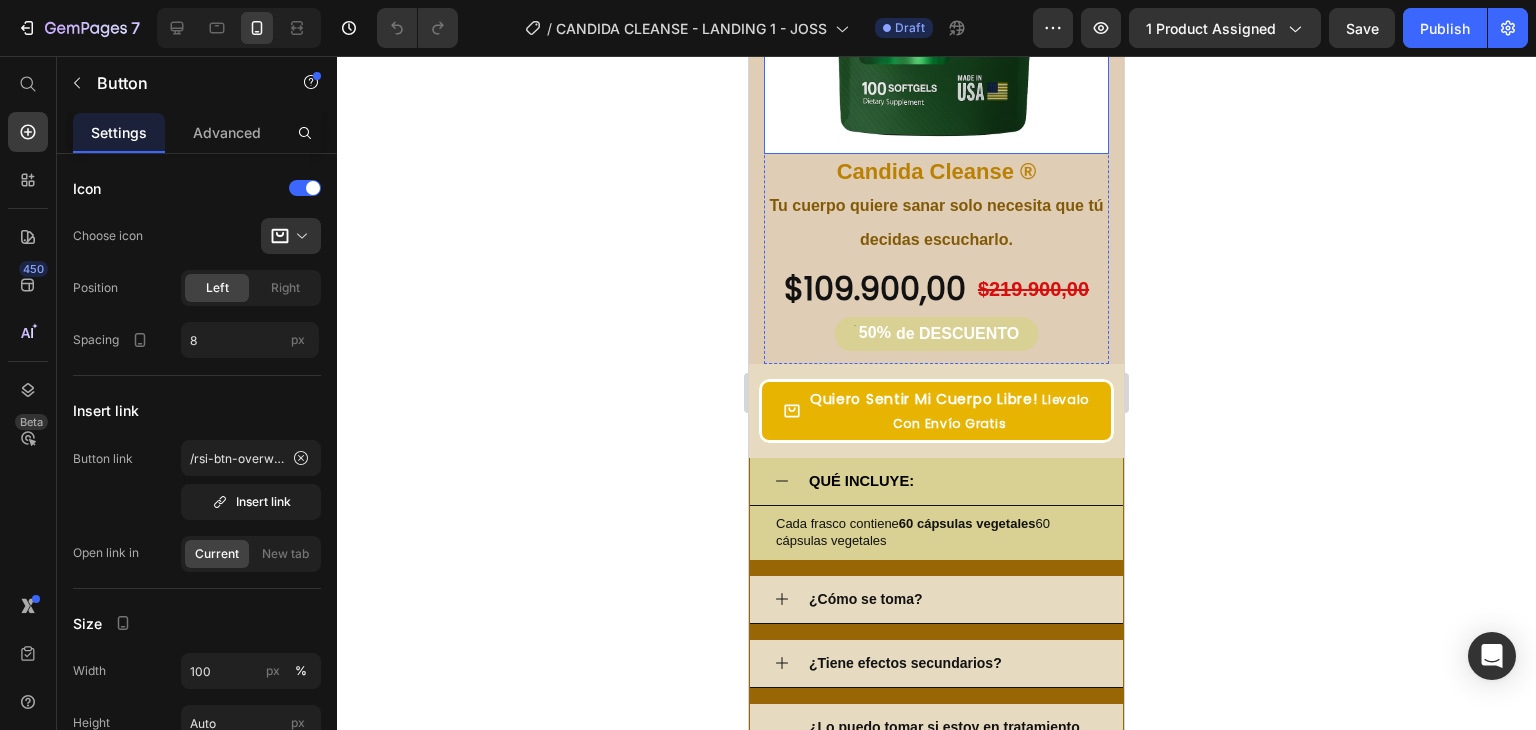 click at bounding box center [936, -19] 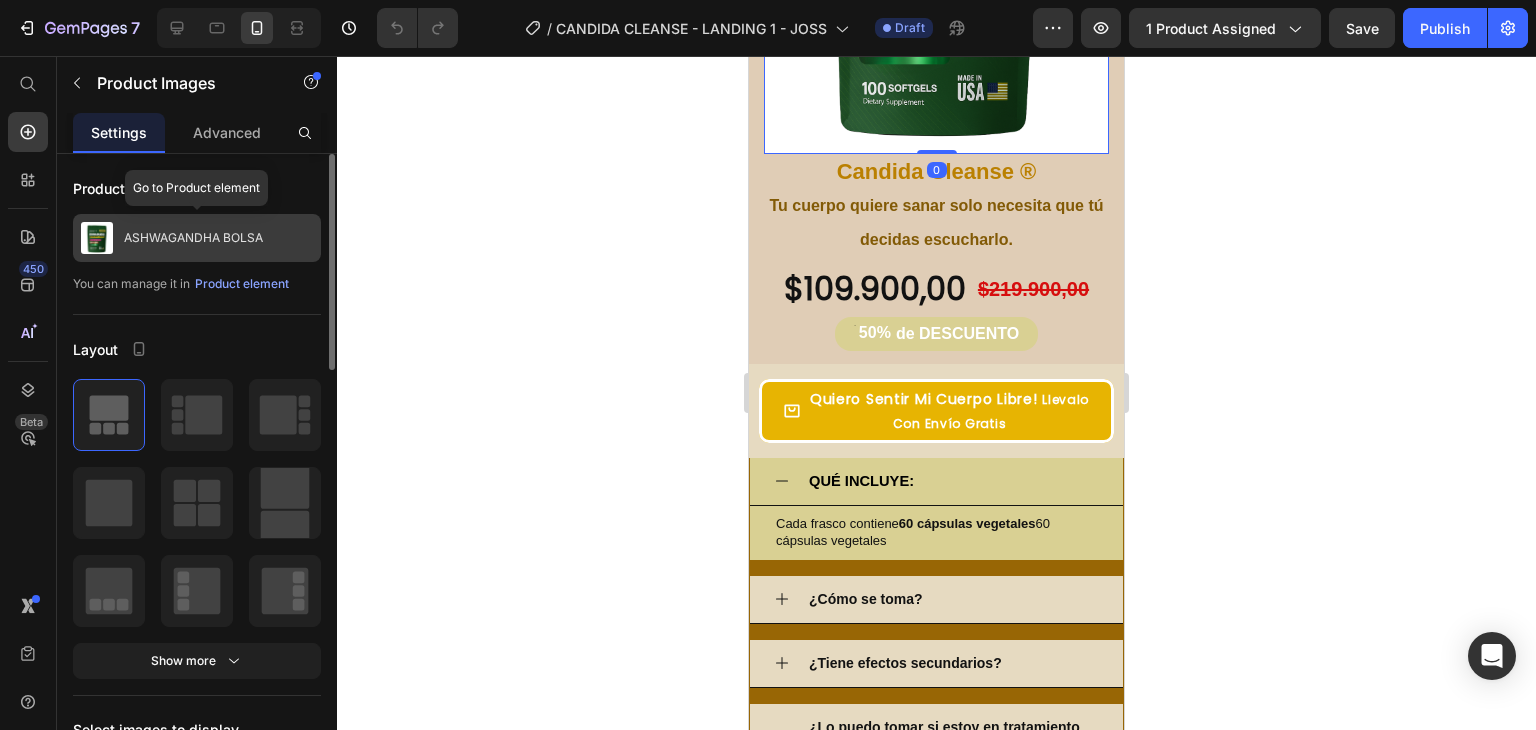 click on "ASHWAGANDHA BOLSA" at bounding box center [197, 238] 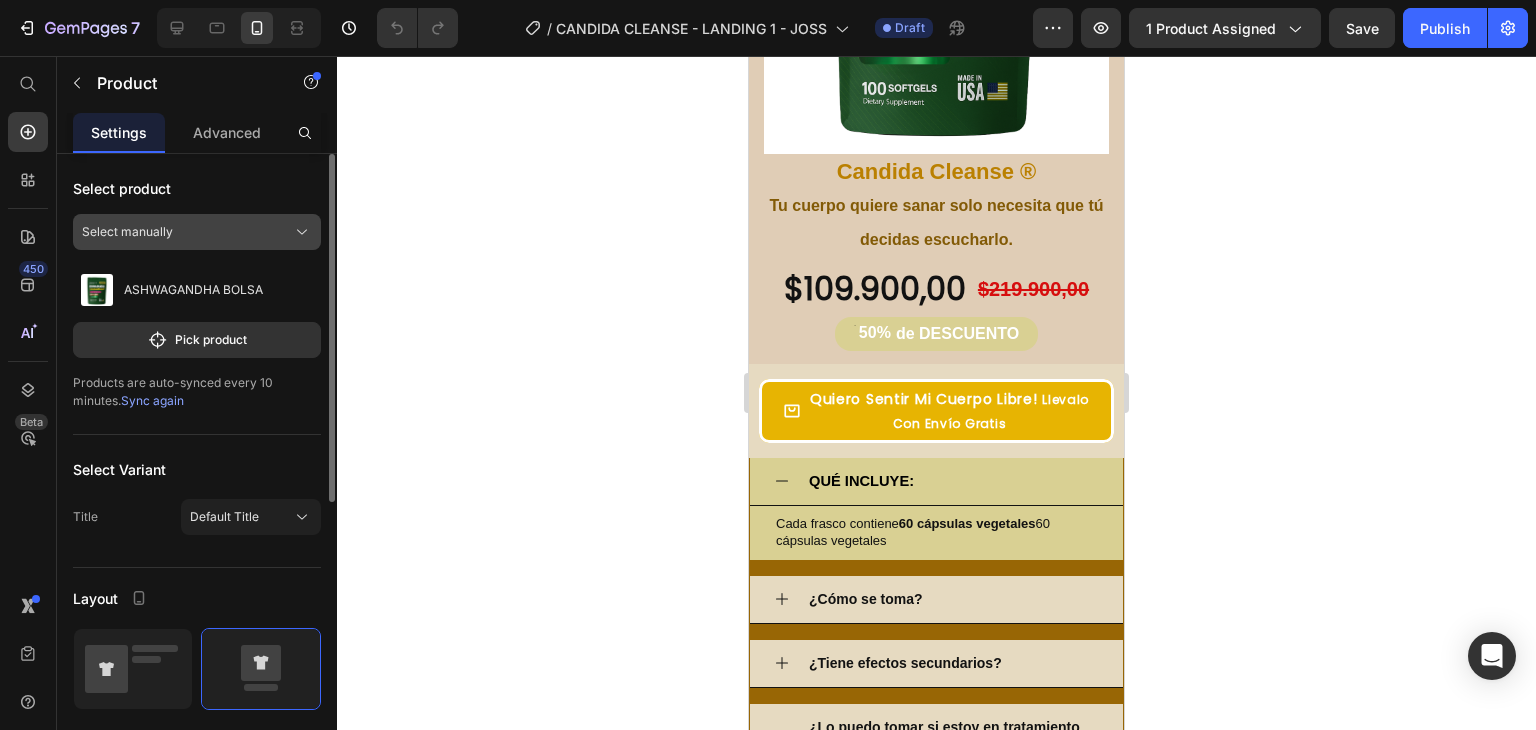 click on "Select manually" 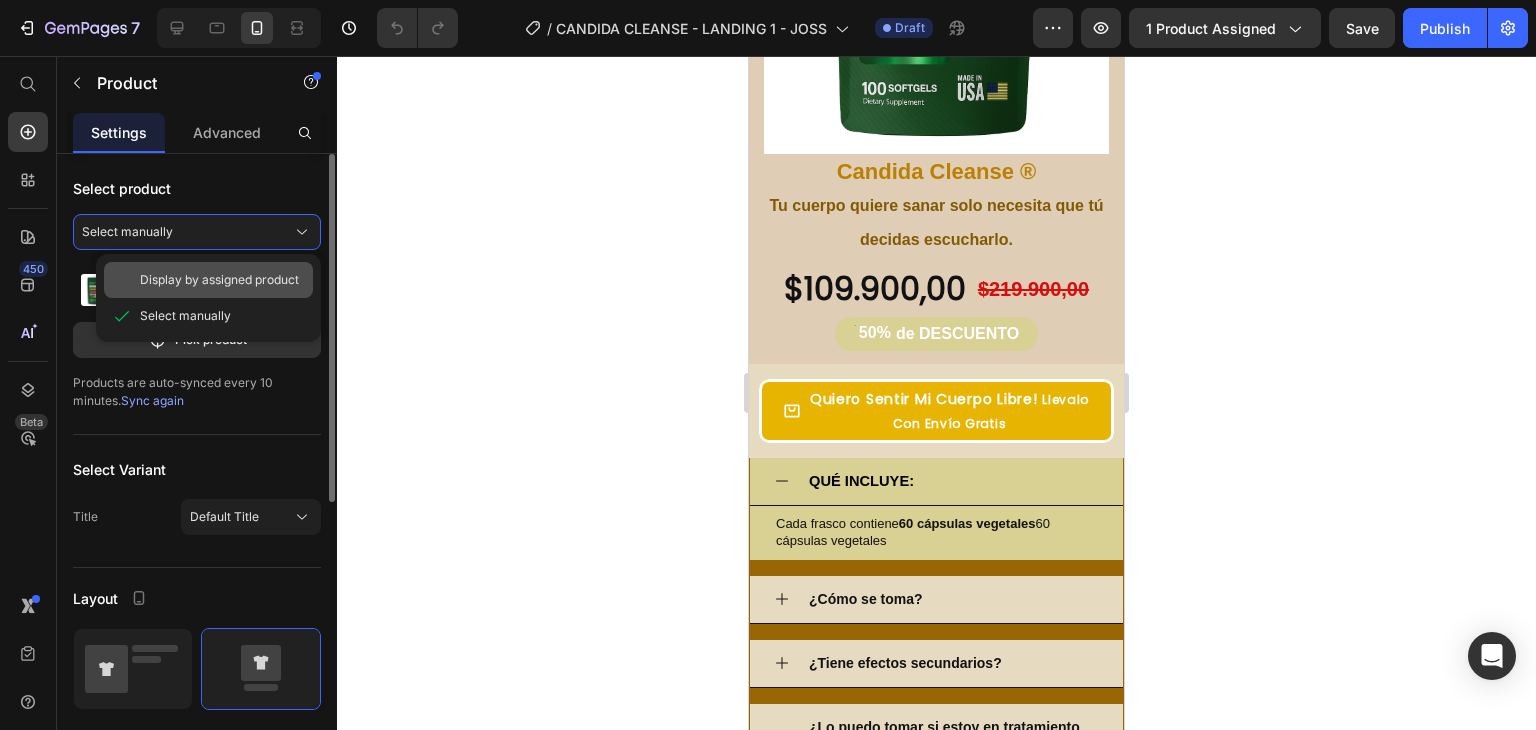 click on "Display by assigned product" at bounding box center [219, 280] 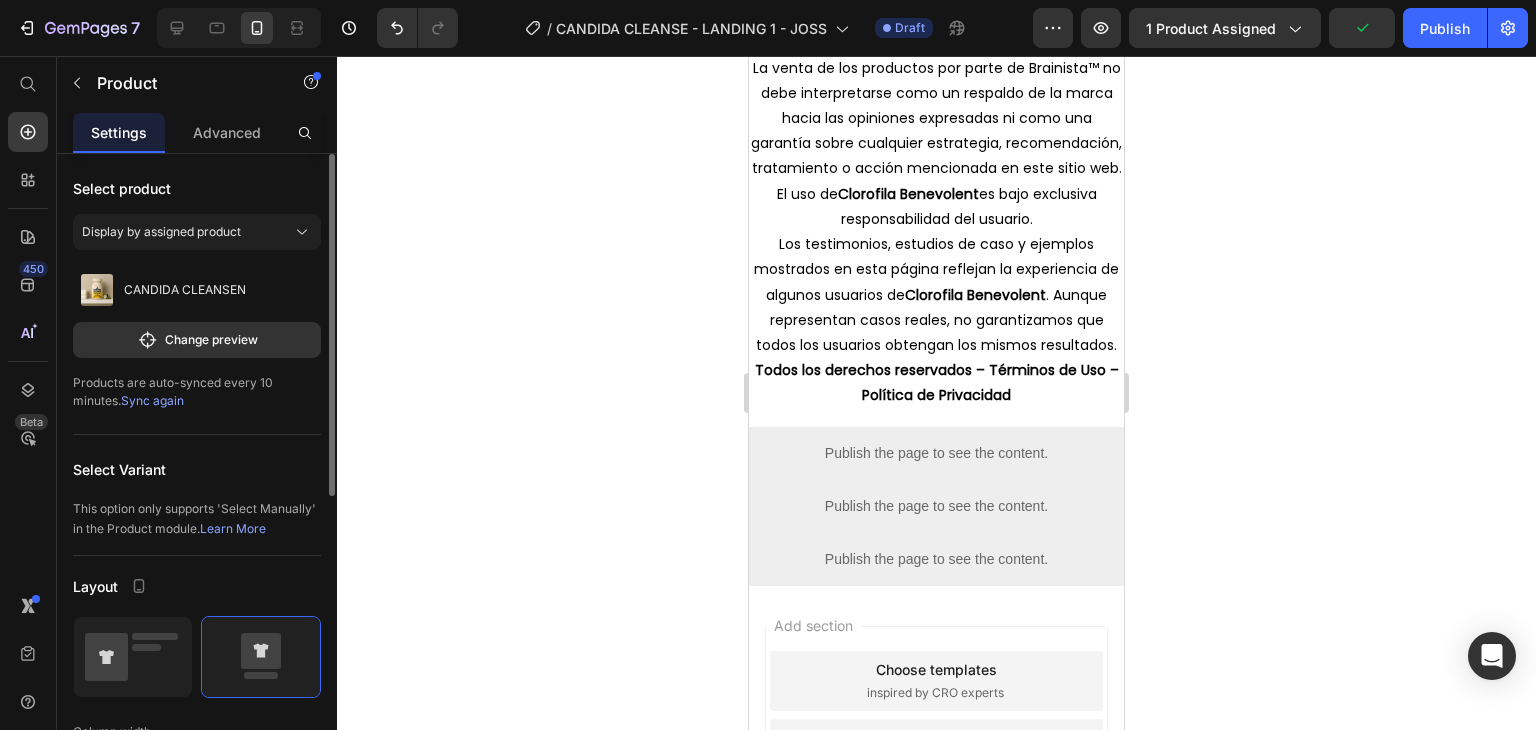 scroll, scrollTop: 8534, scrollLeft: 0, axis: vertical 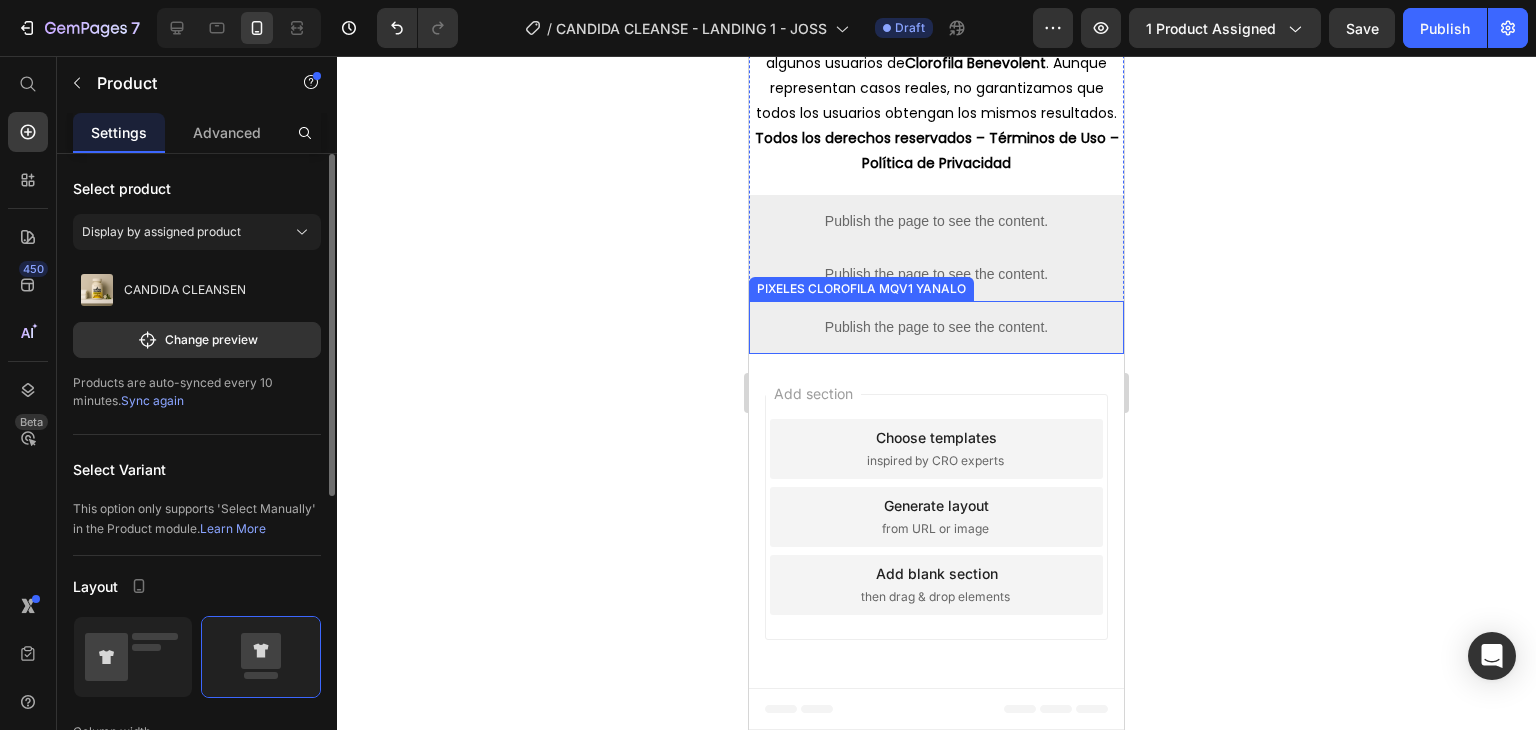 click on "Publish the page to see the content." at bounding box center [936, 327] 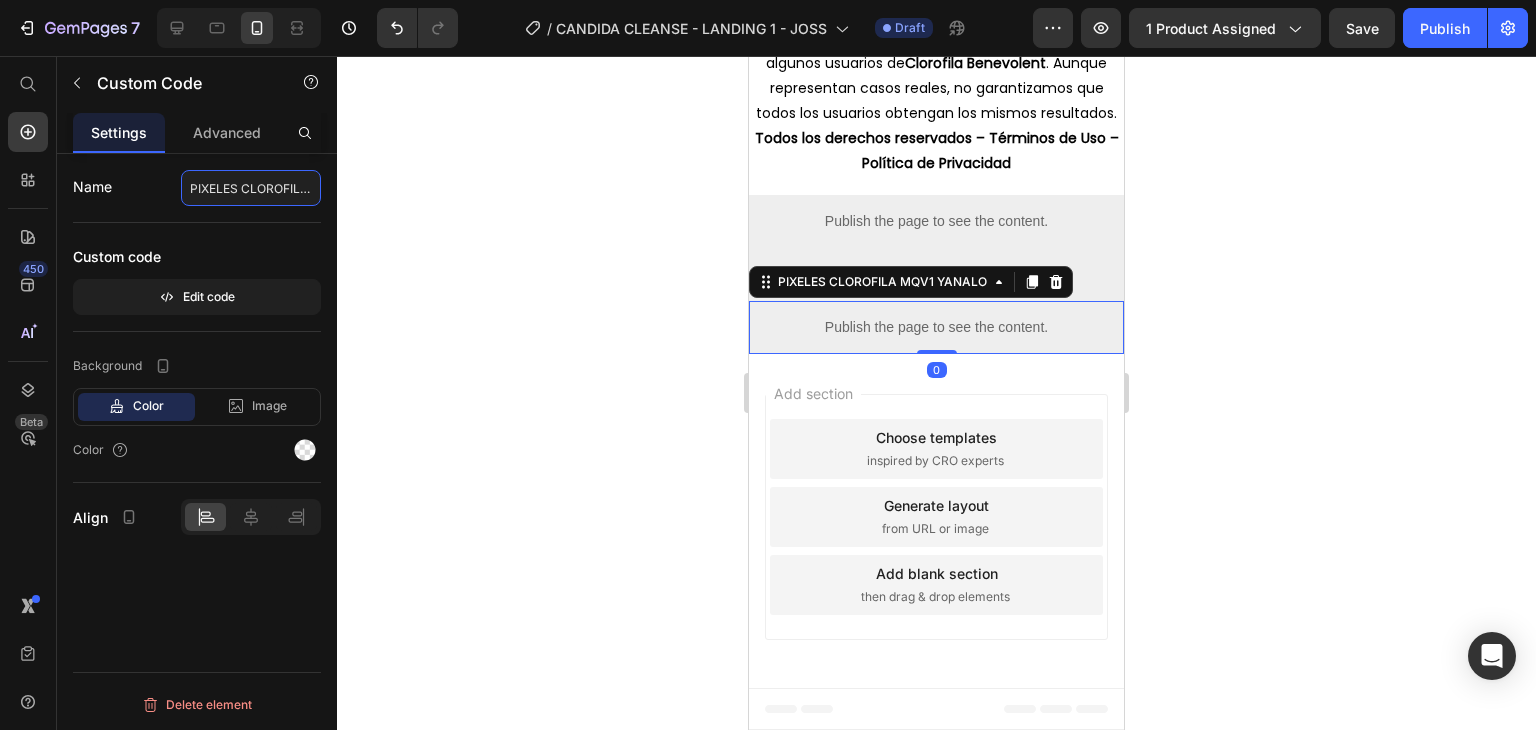 click on "PIXELES CLOROFILA MQV1 YANALO" 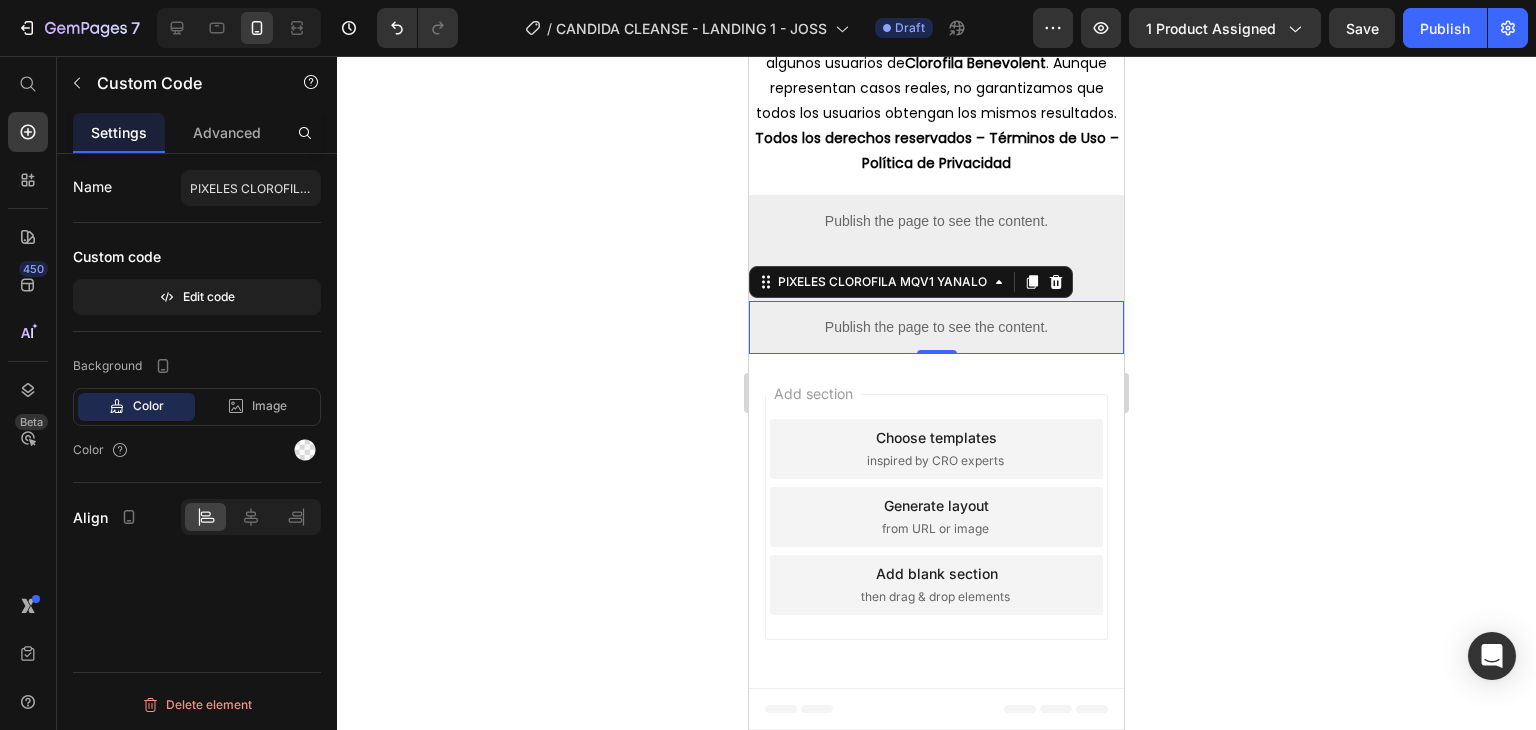 click 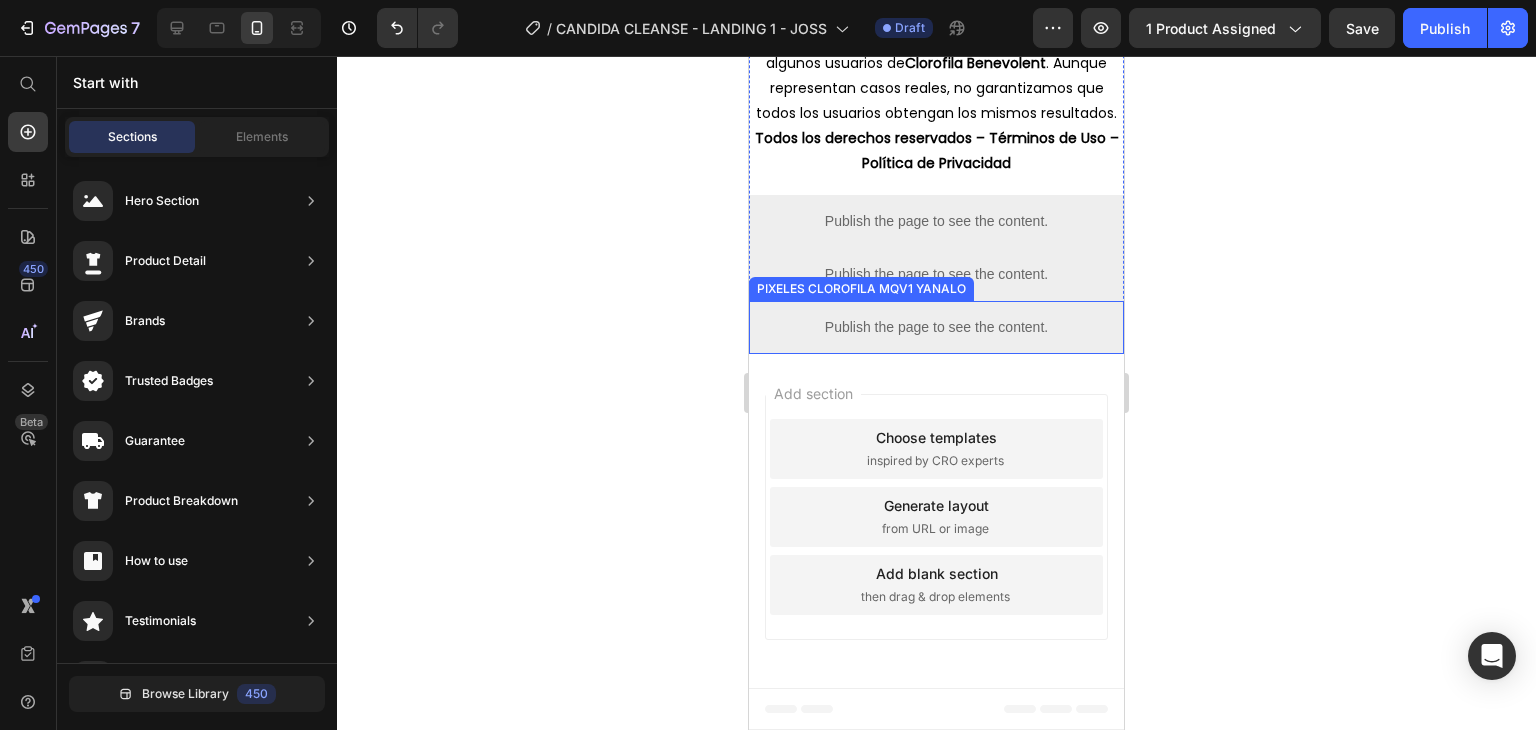 click on "Publish the page to see the content." at bounding box center (936, 327) 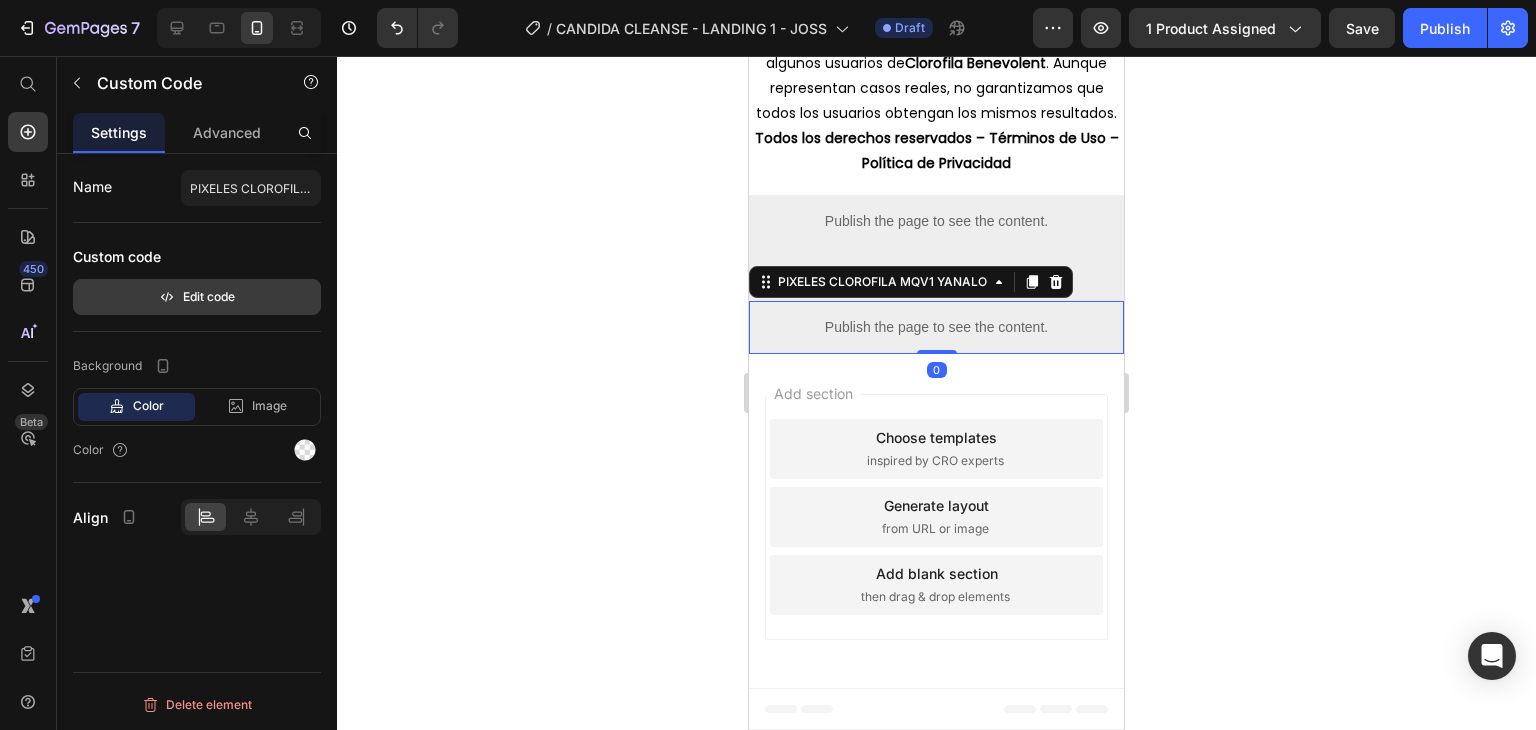 click on "Edit code" at bounding box center (197, 297) 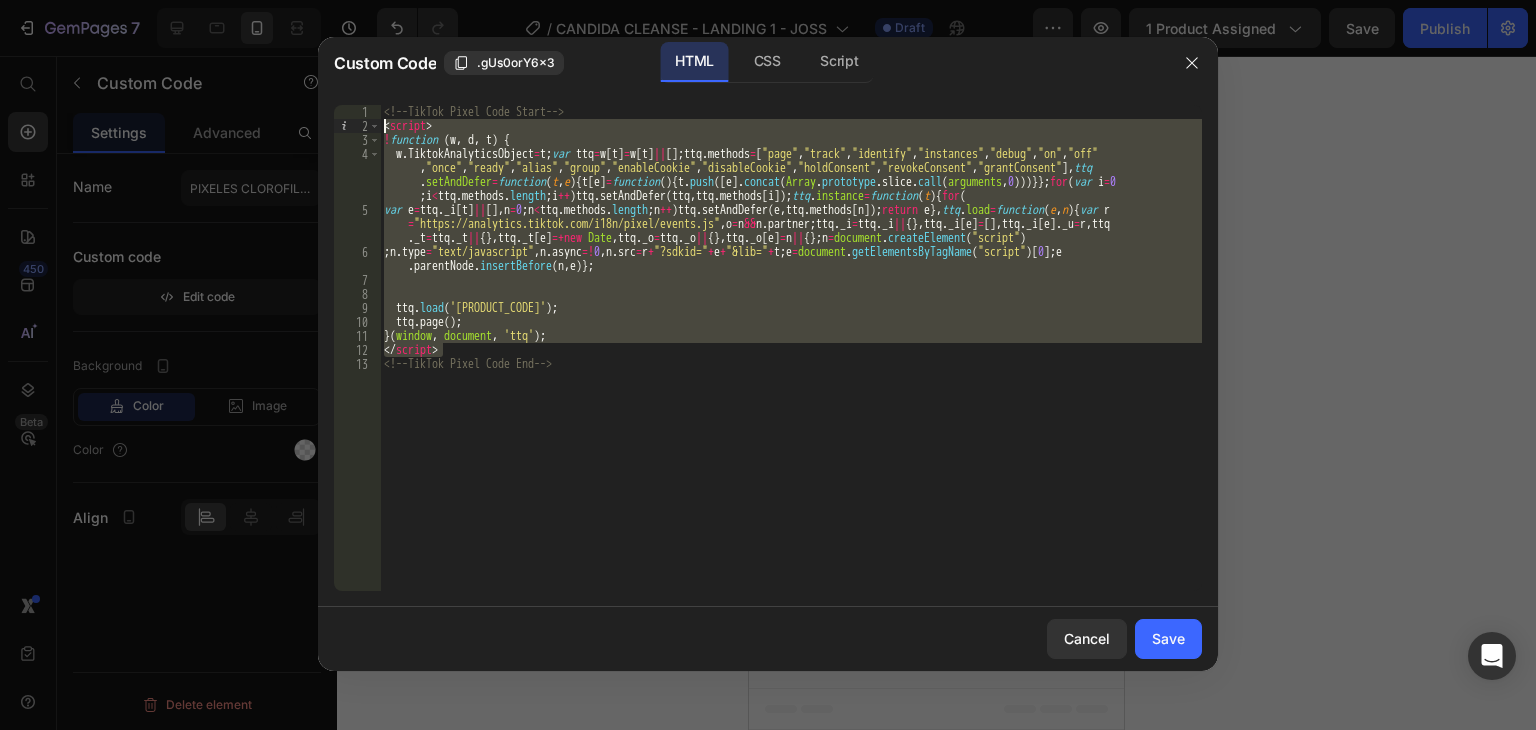 drag, startPoint x: 604, startPoint y: 356, endPoint x: 362, endPoint y: 125, distance: 334.55194 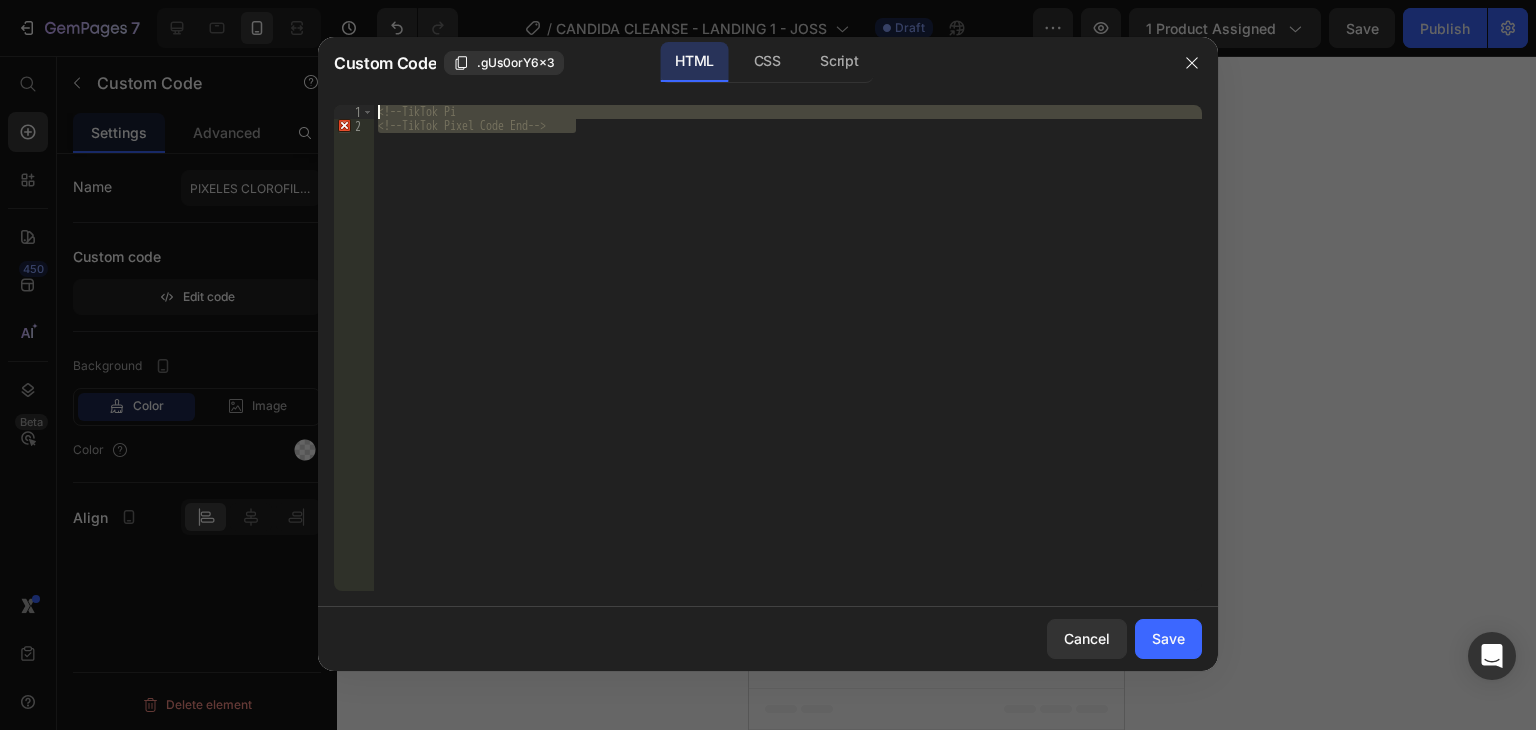 drag, startPoint x: 574, startPoint y: 130, endPoint x: 321, endPoint y: 99, distance: 254.89214 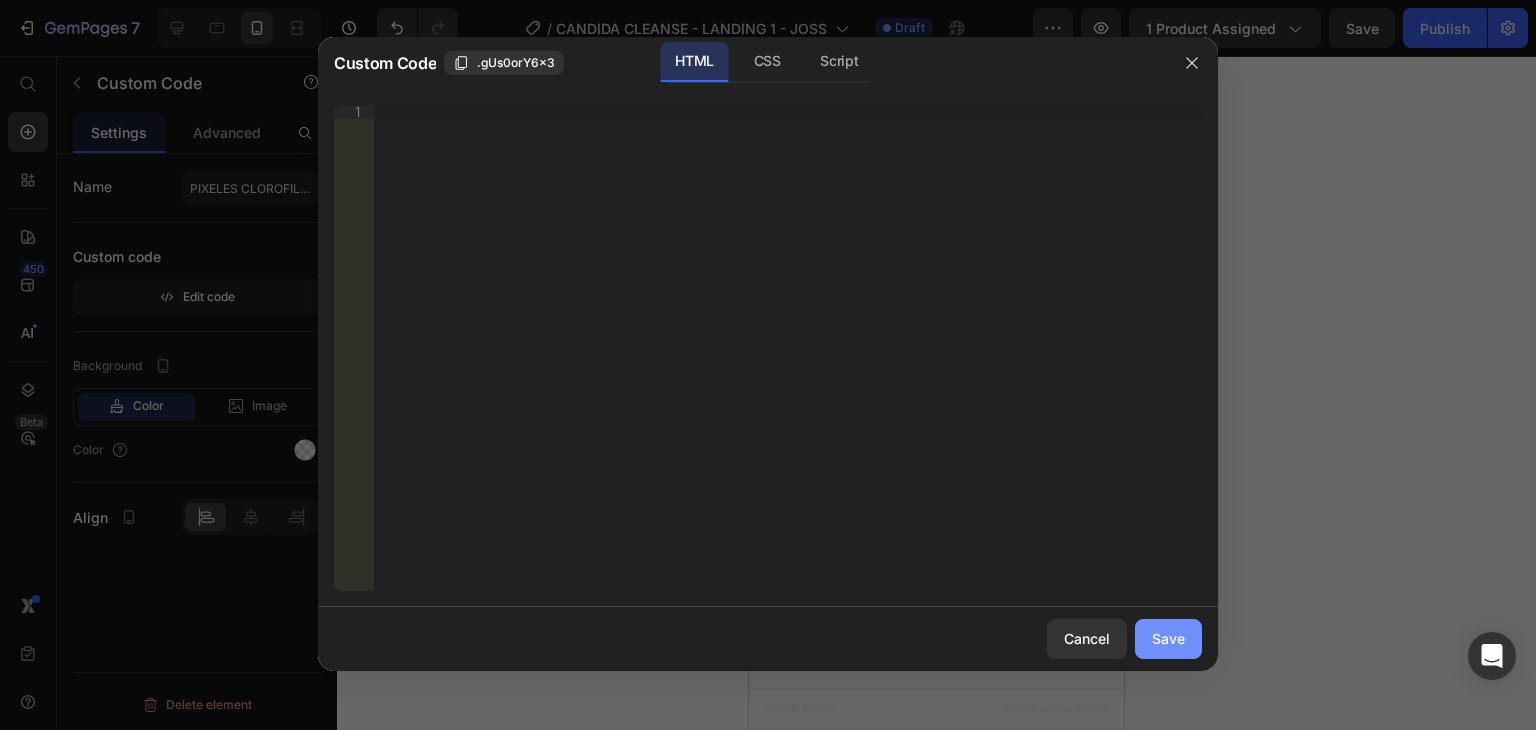 click on "Save" at bounding box center (1168, 638) 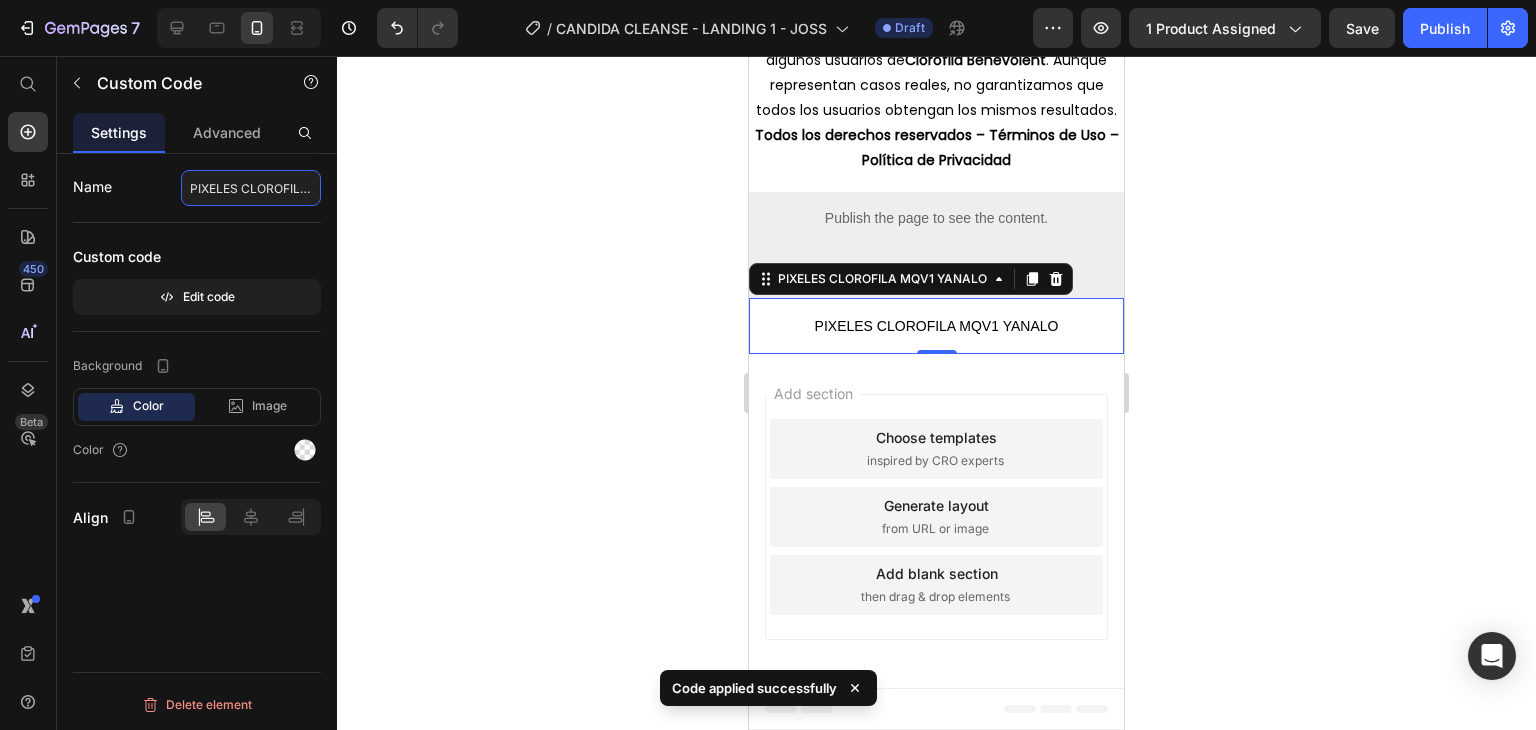 click on "PIXELES CLOROFILA MQV1 YANALO" 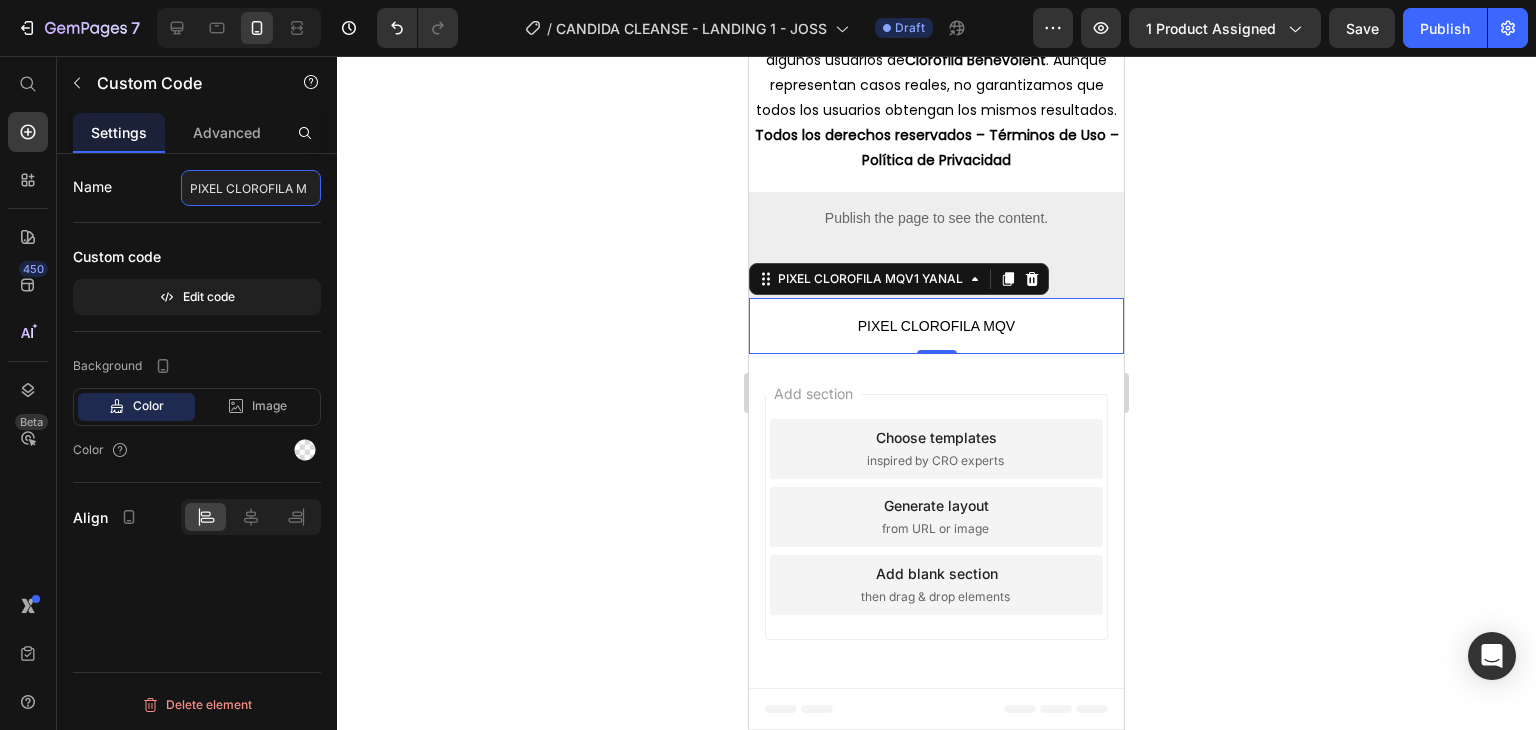 scroll, scrollTop: 0, scrollLeft: 0, axis: both 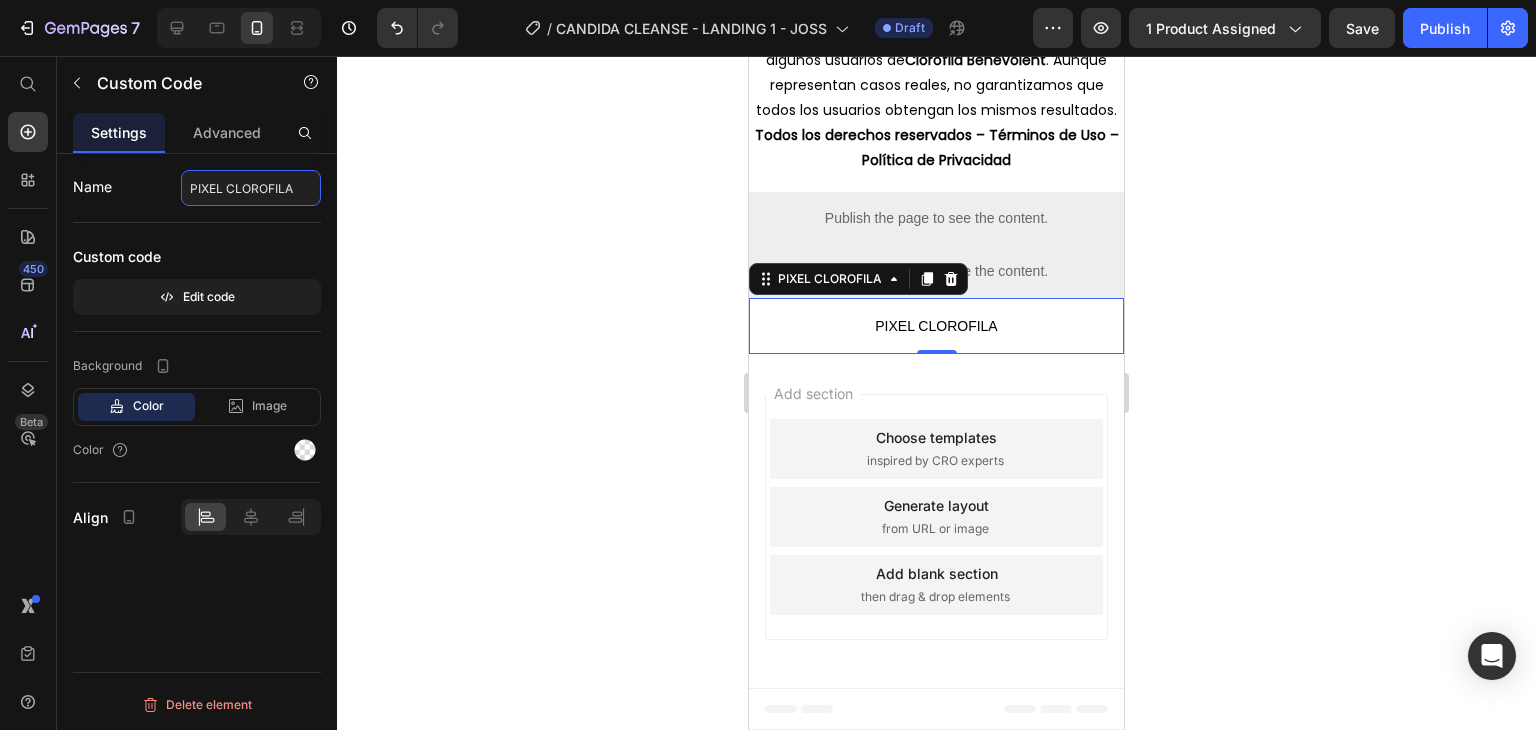 type on "PIXEL CLOROFILA" 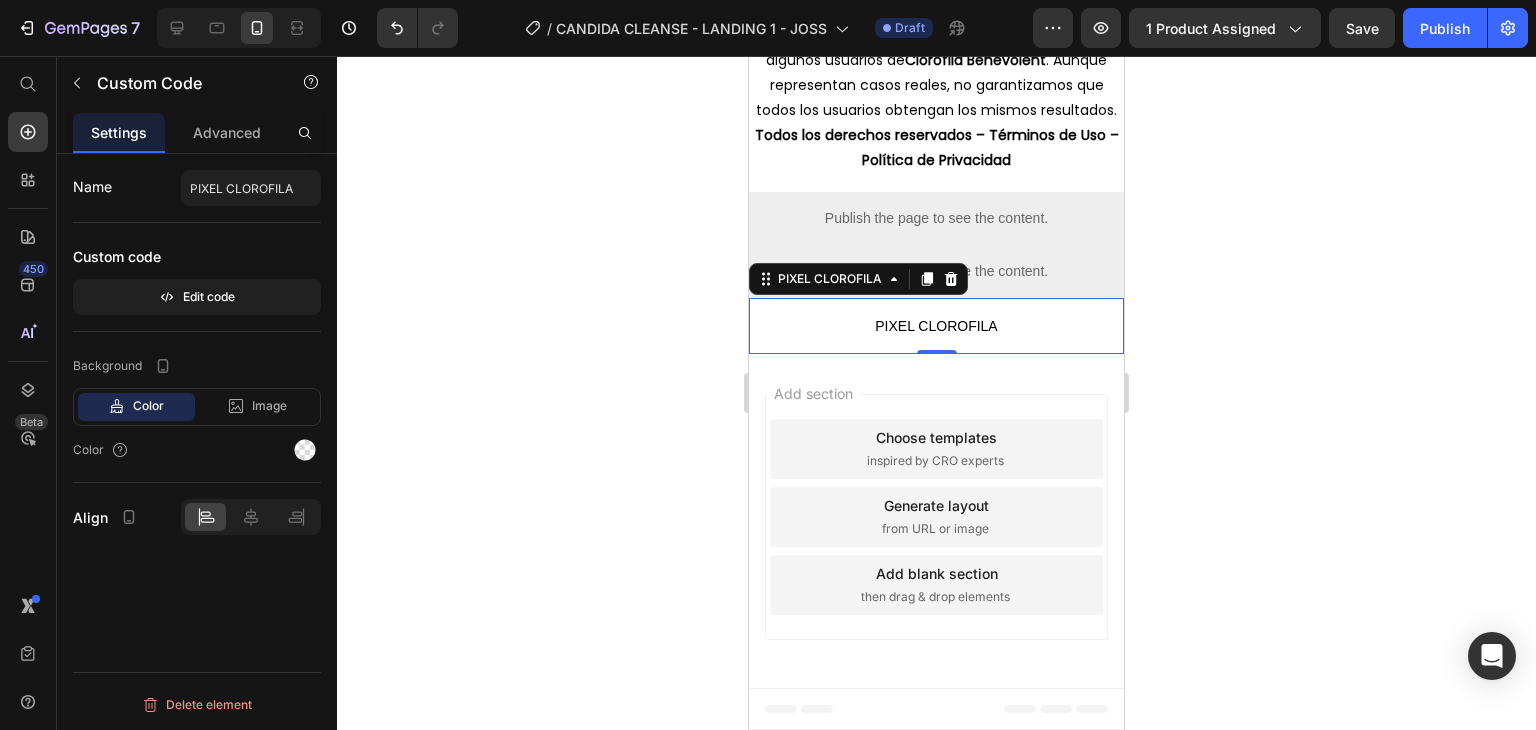 click 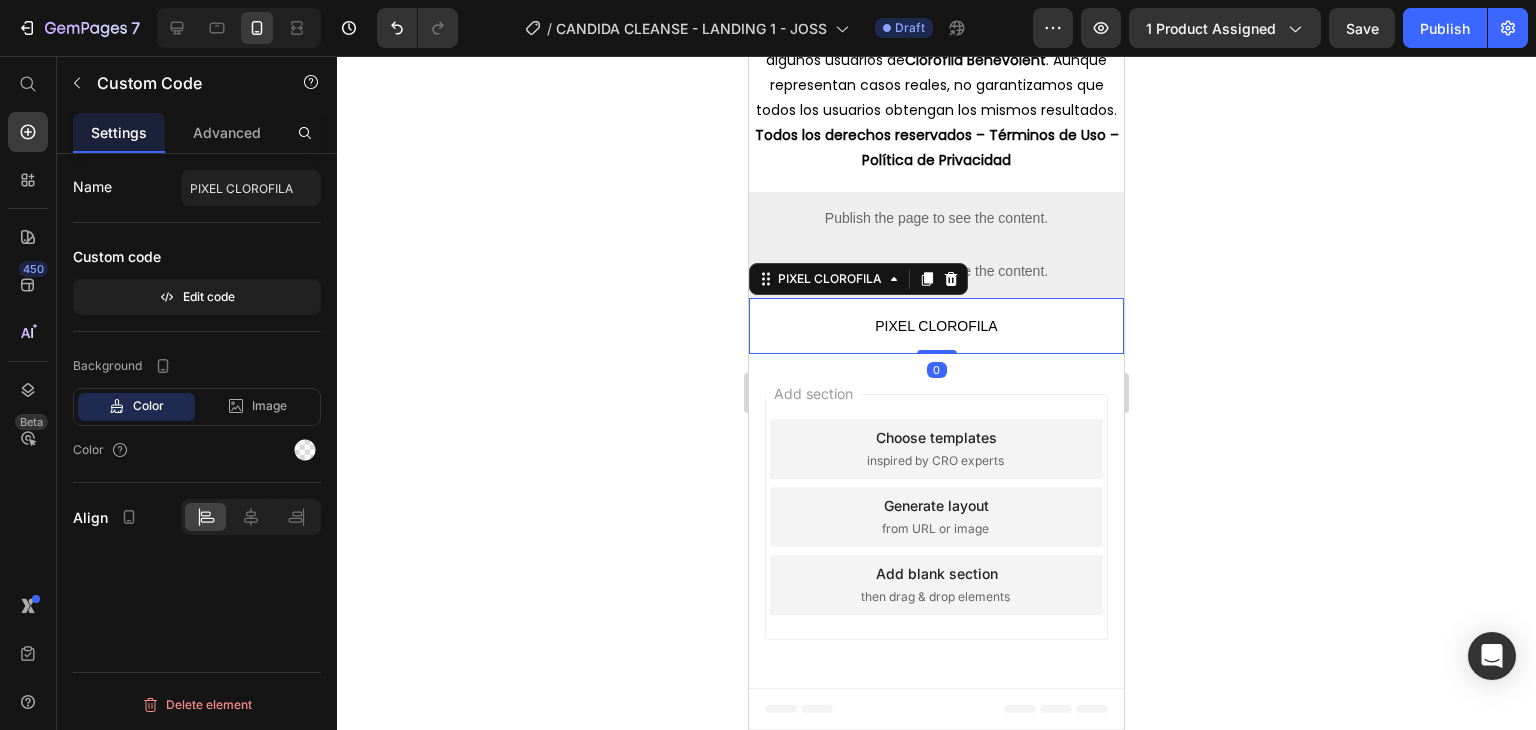 click on "PIXEL CLOROFILA" at bounding box center [936, 326] 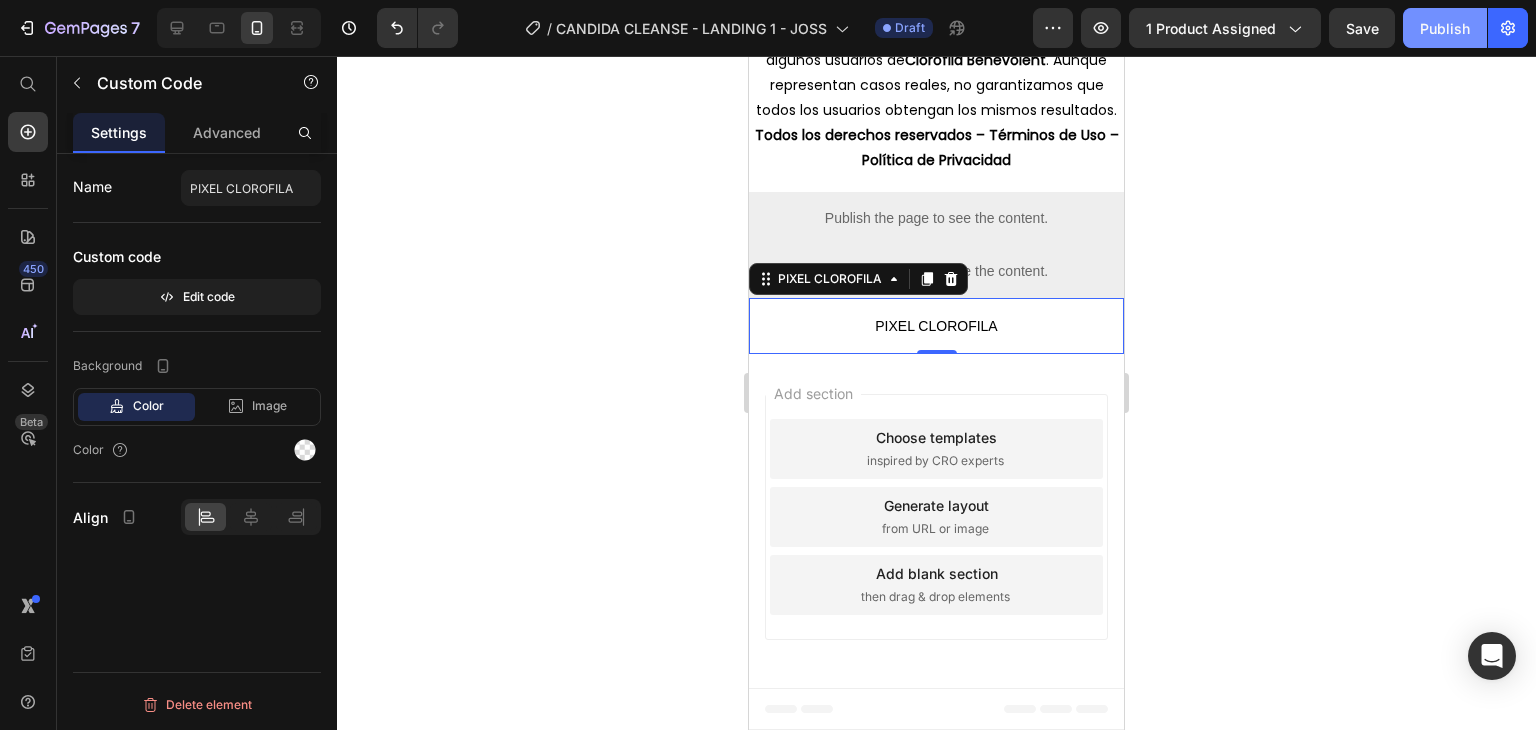 click on "Publish" at bounding box center [1445, 28] 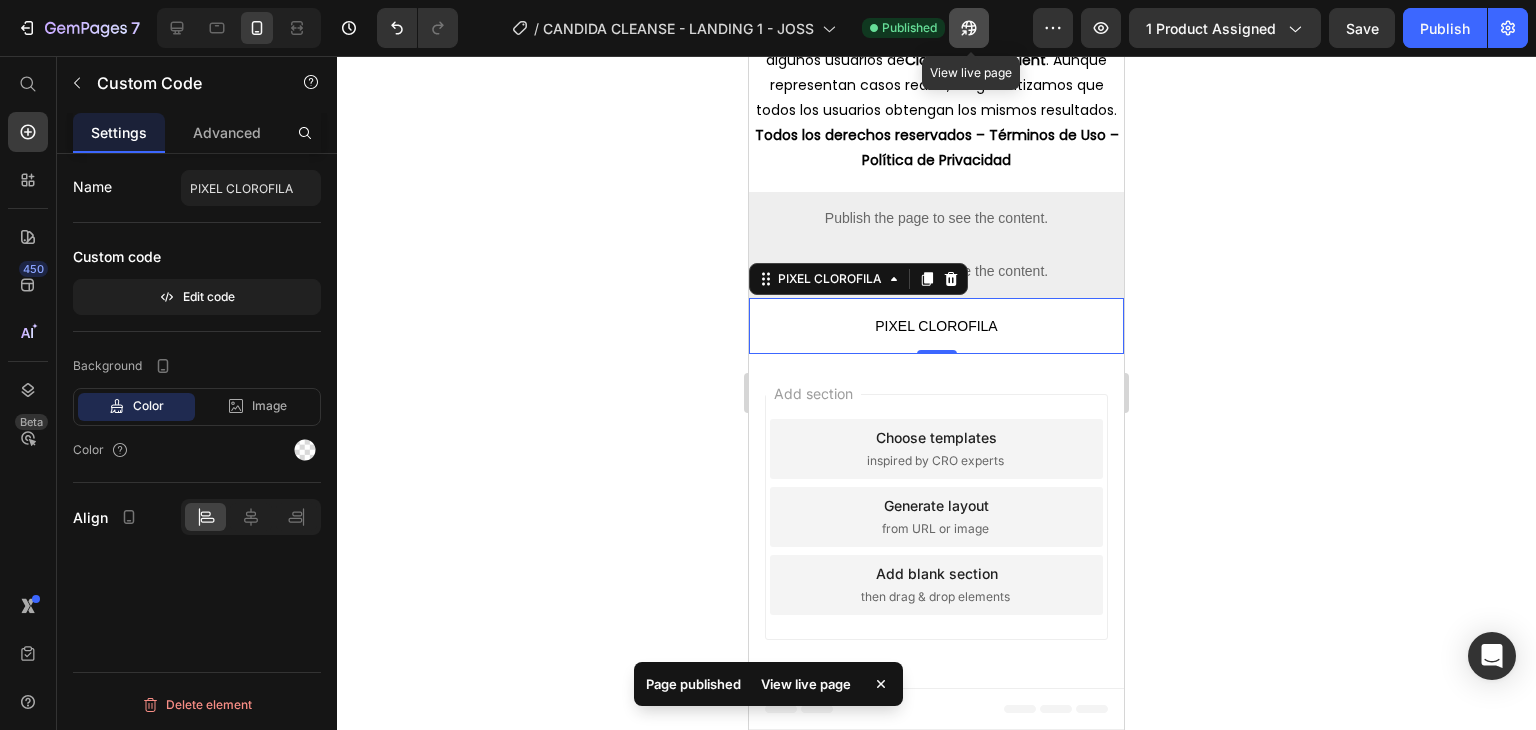 click 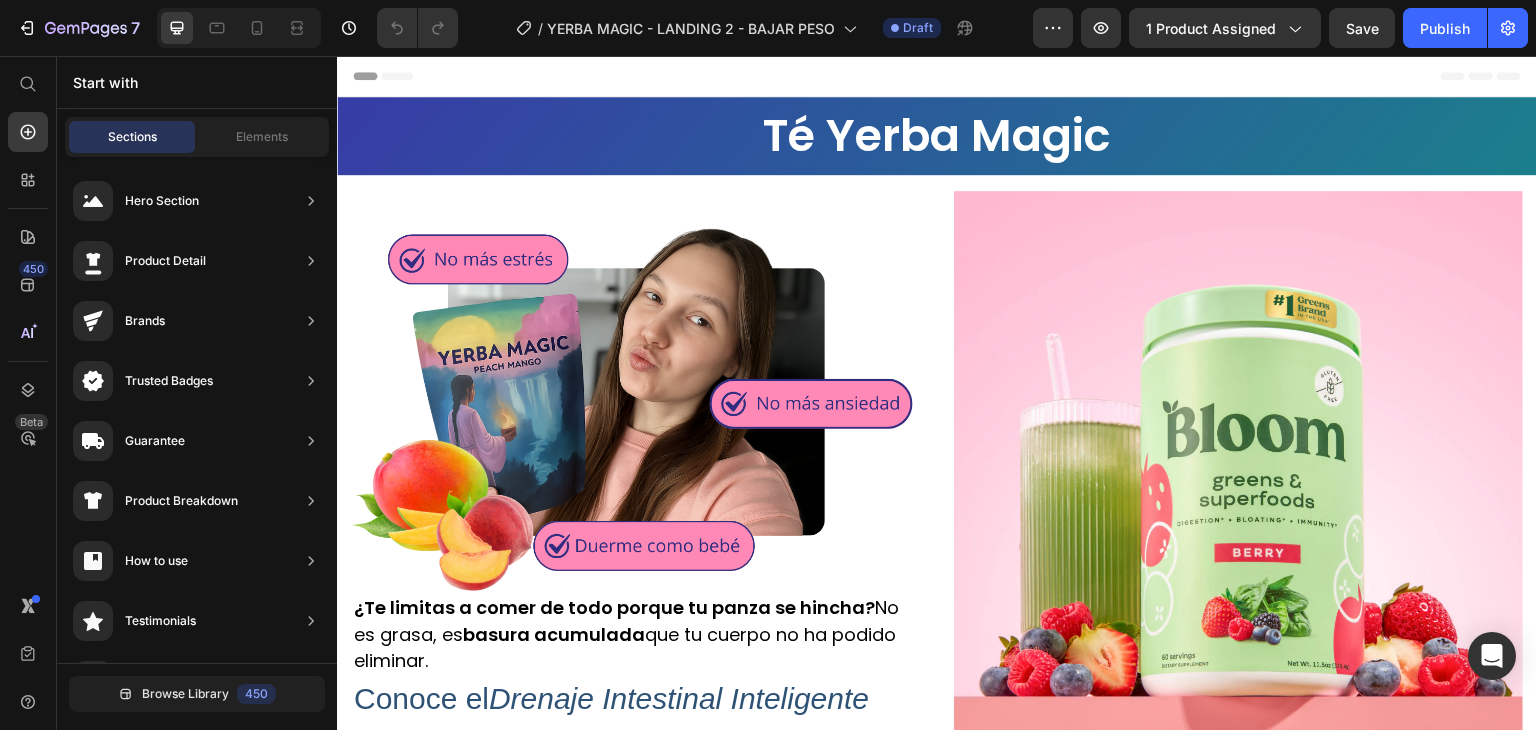 scroll, scrollTop: 0, scrollLeft: 0, axis: both 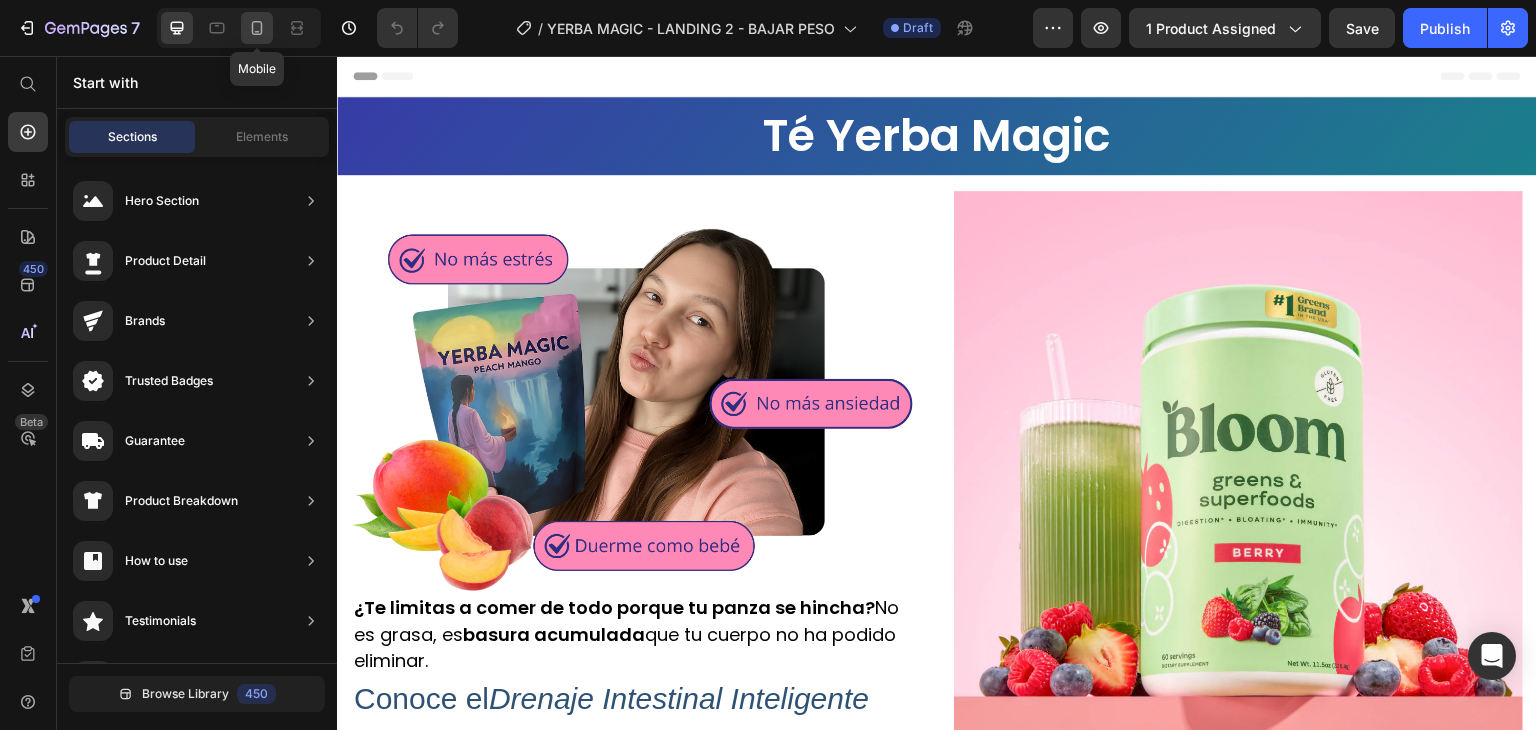 click 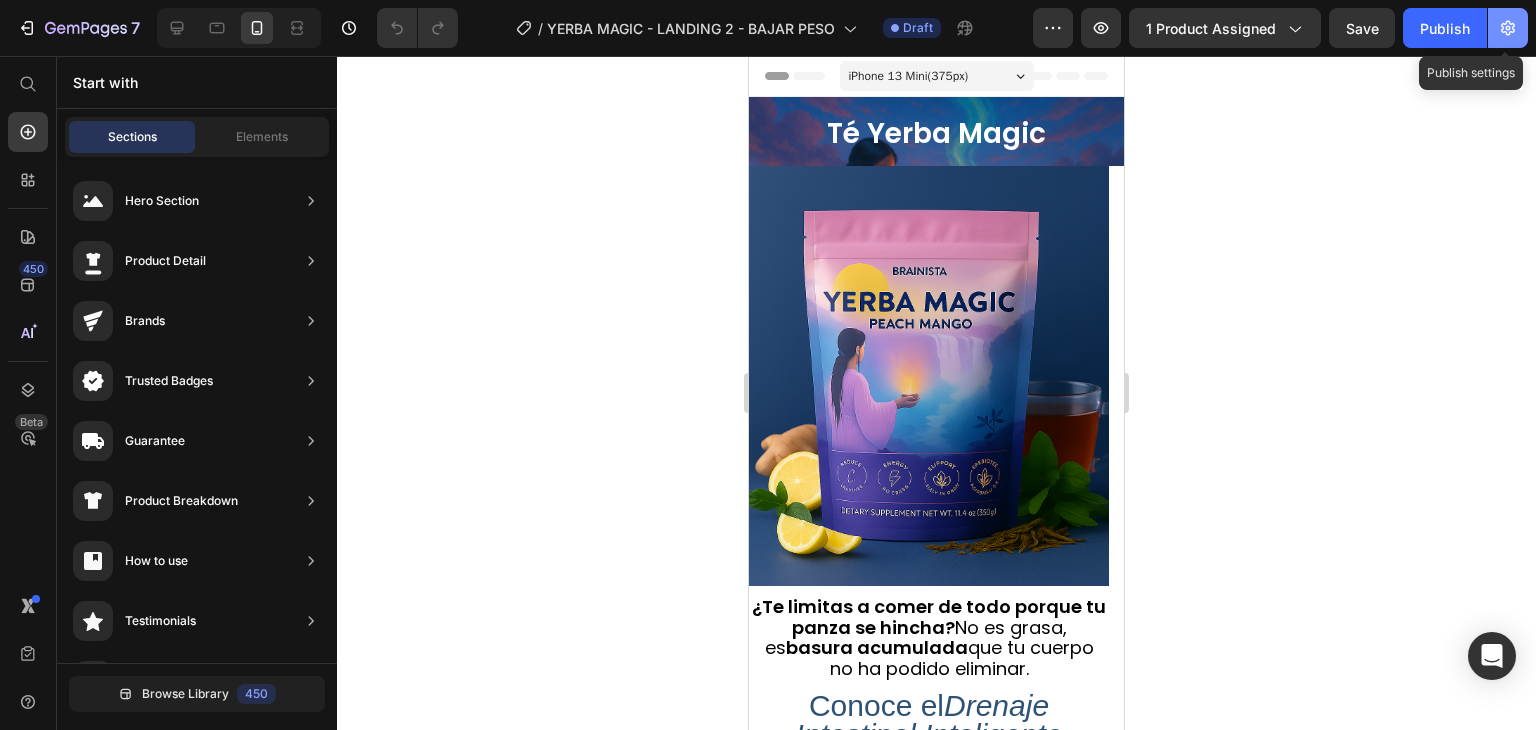 click 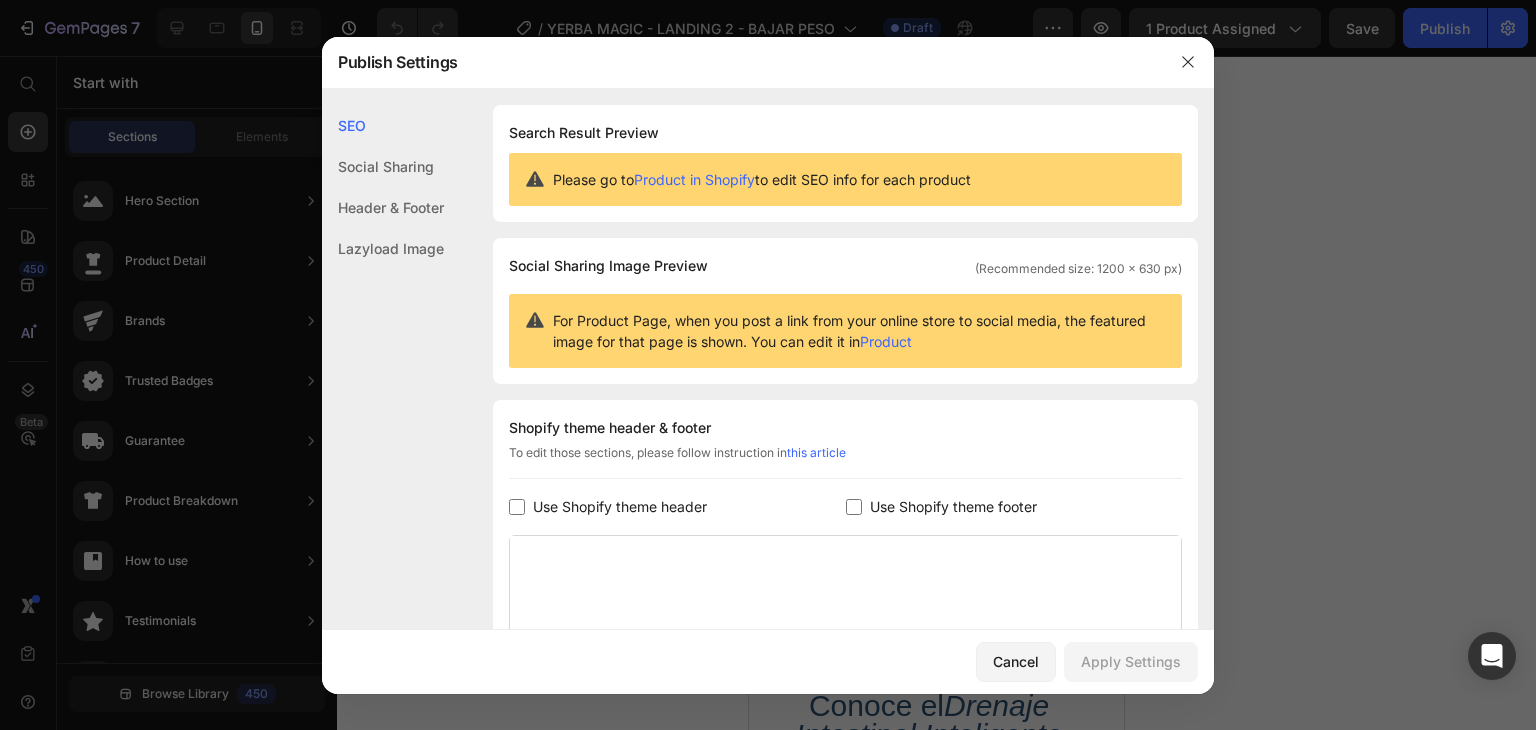 click on "Use Shopify theme footer" at bounding box center [953, 507] 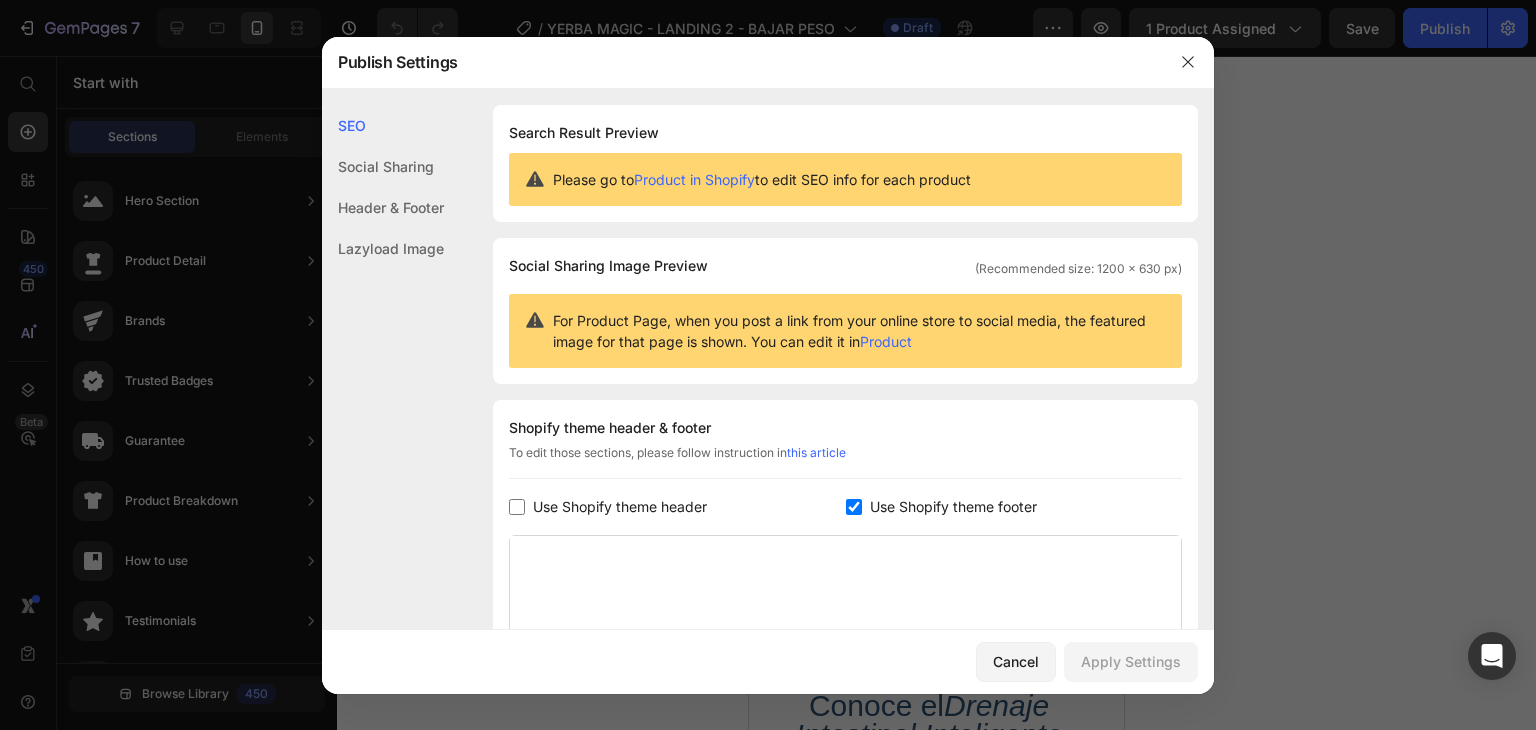 checkbox on "true" 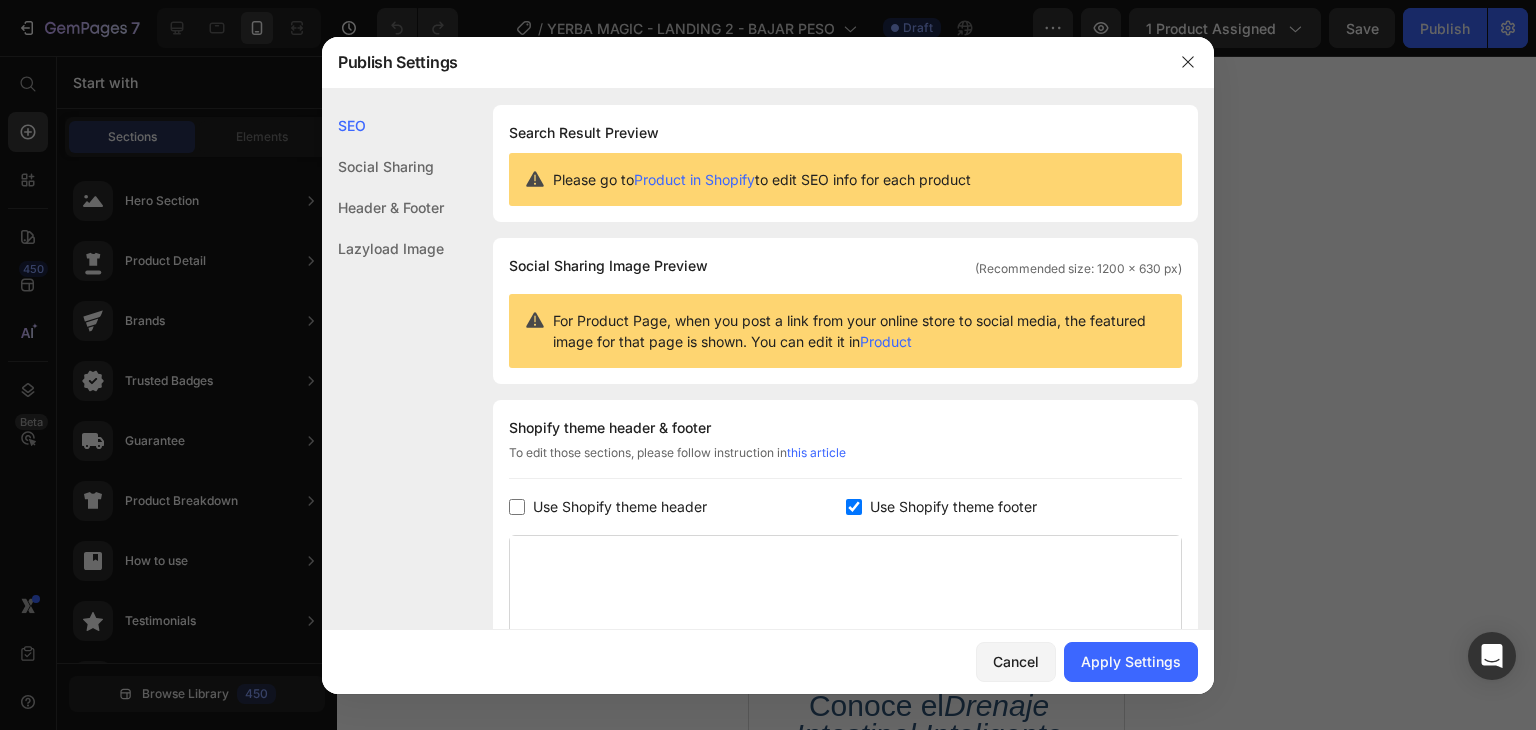 click on "Shopify theme header & footer  To edit those sections, please follow instruction in  this article Use Shopify theme header Use Shopify theme footer GemPages Design" 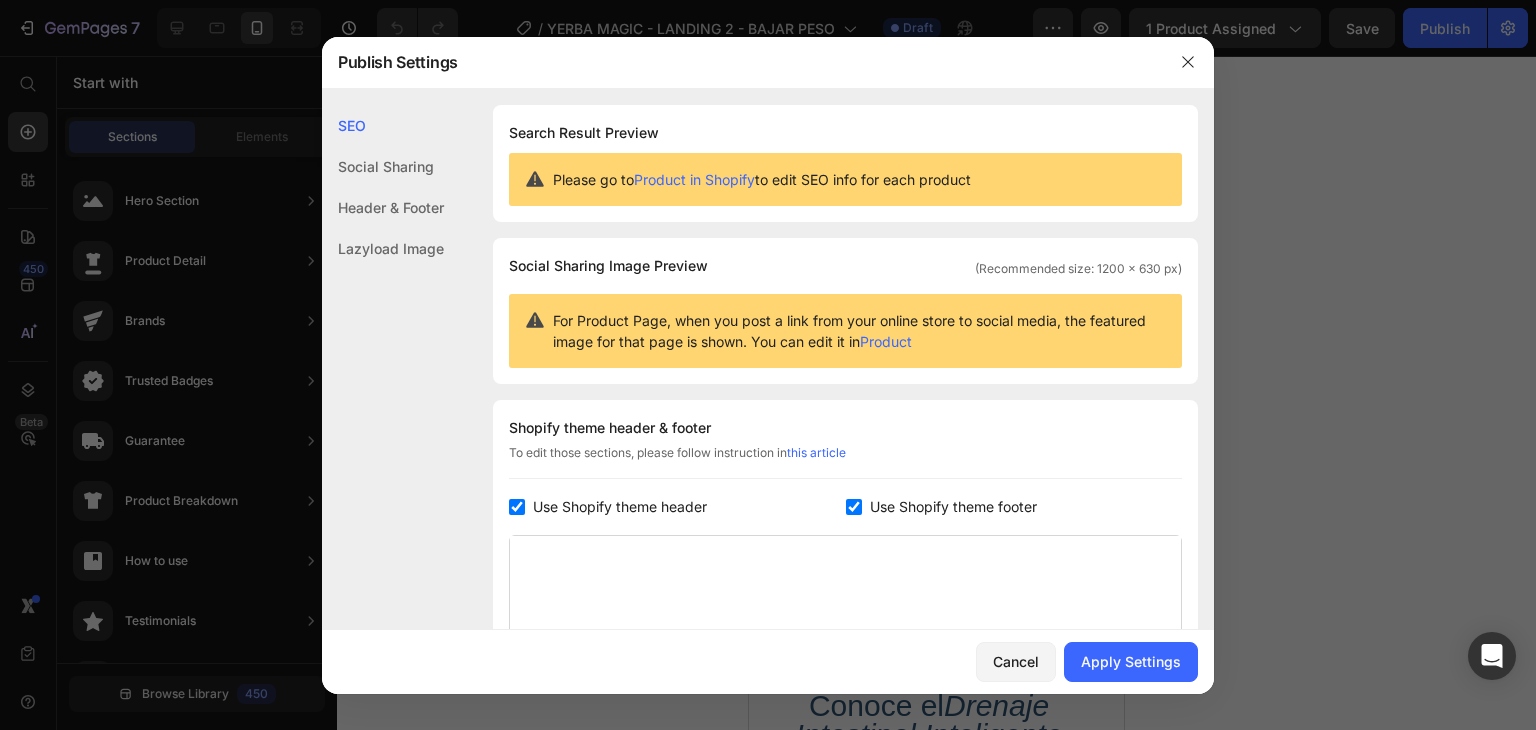 checkbox on "true" 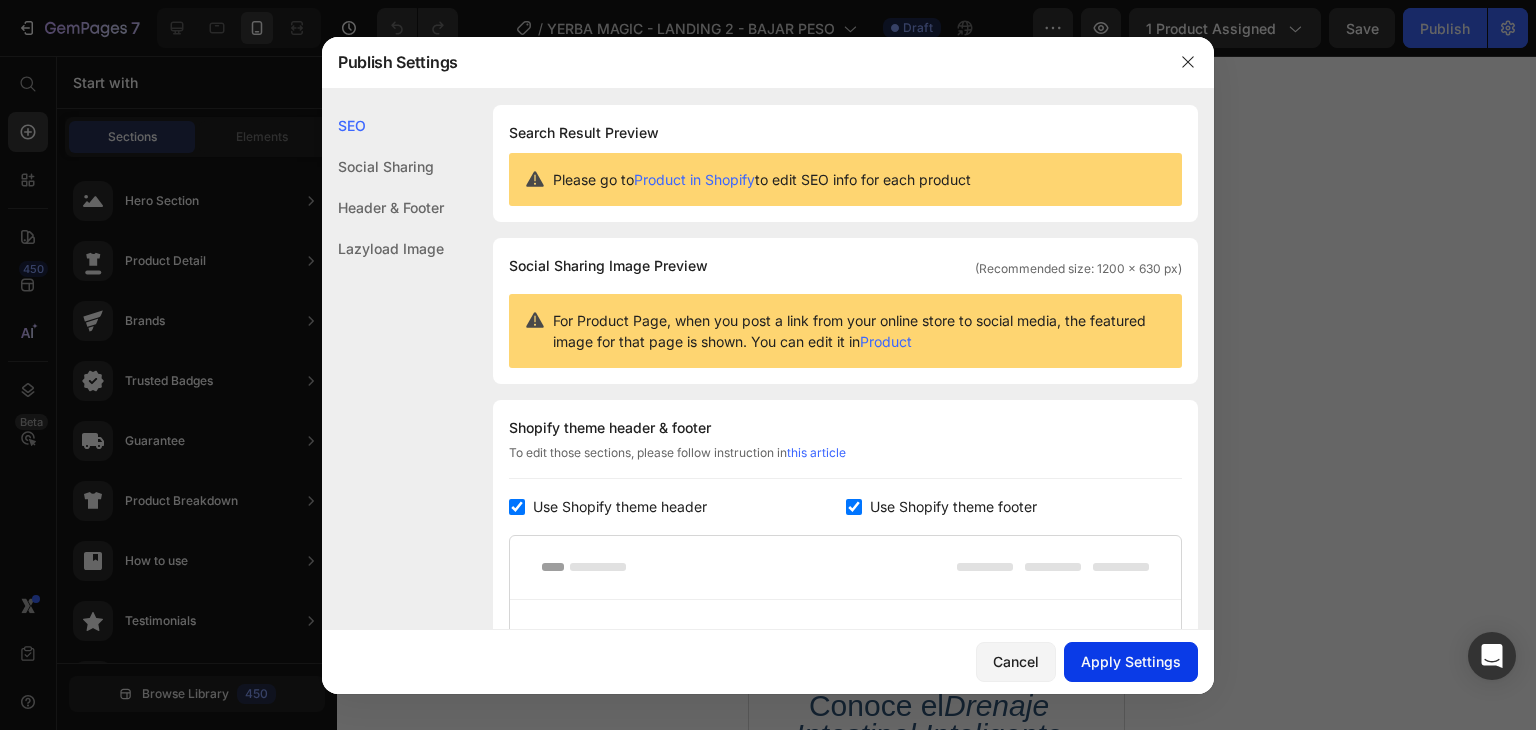 click on "Apply Settings" at bounding box center (1131, 661) 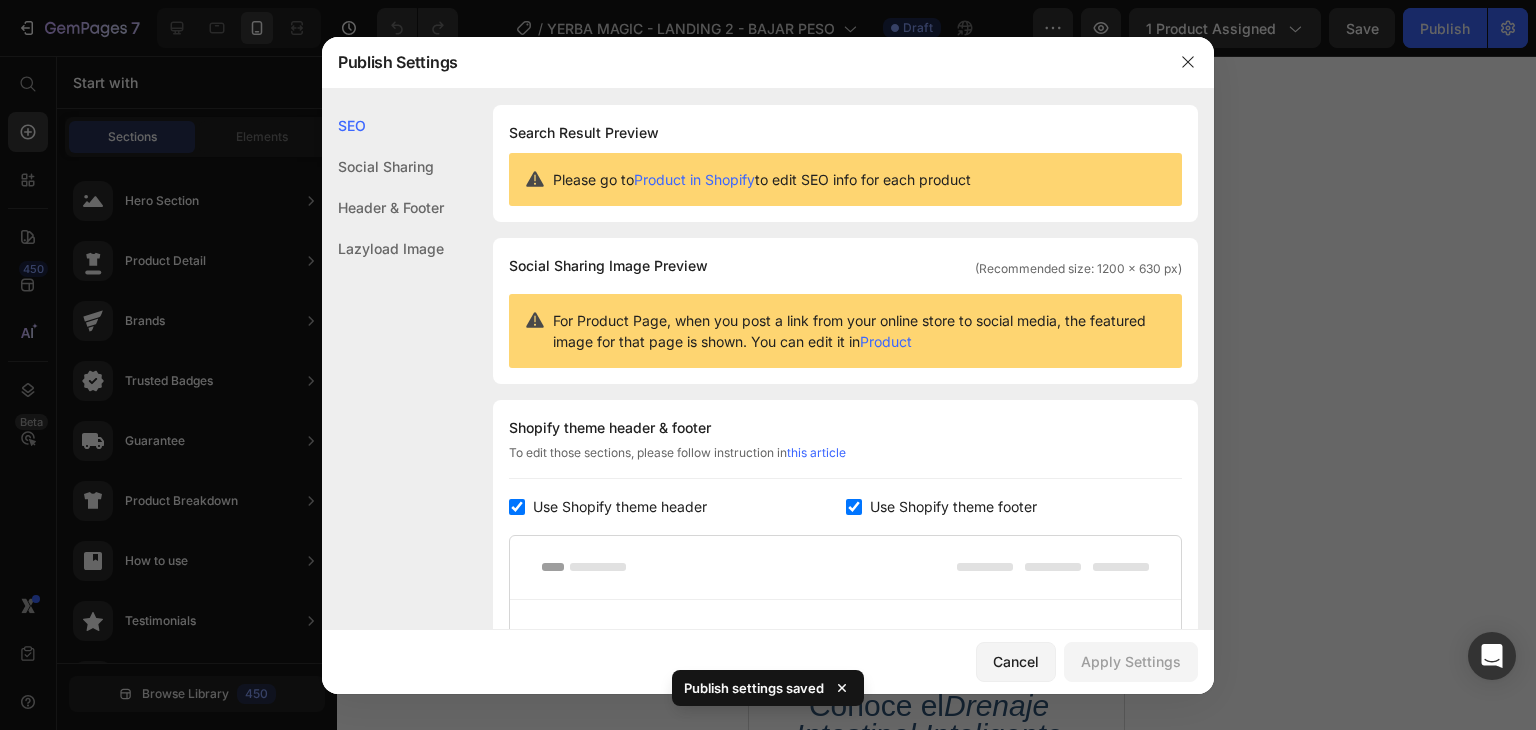 click on "Use Shopify theme footer" at bounding box center (949, 507) 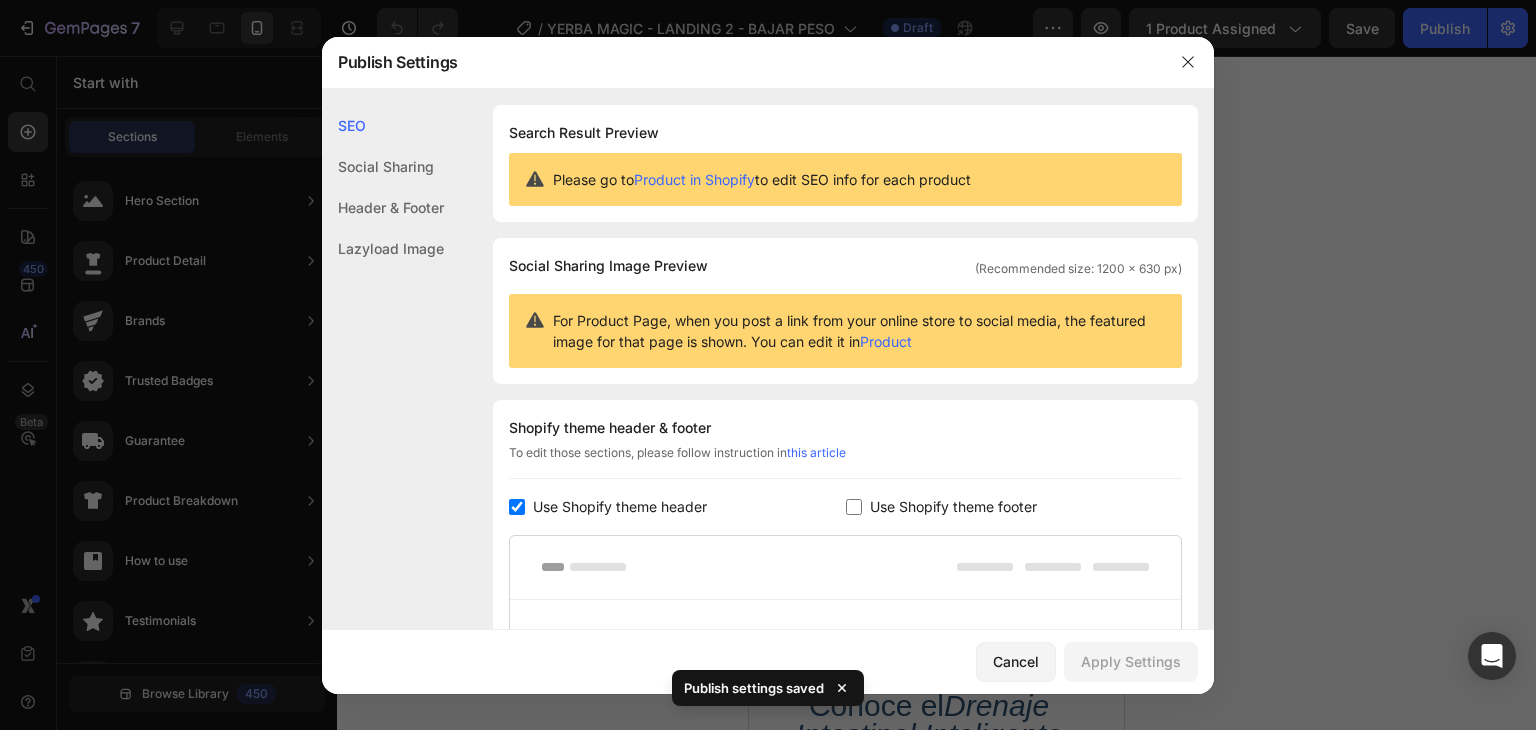 checkbox on "false" 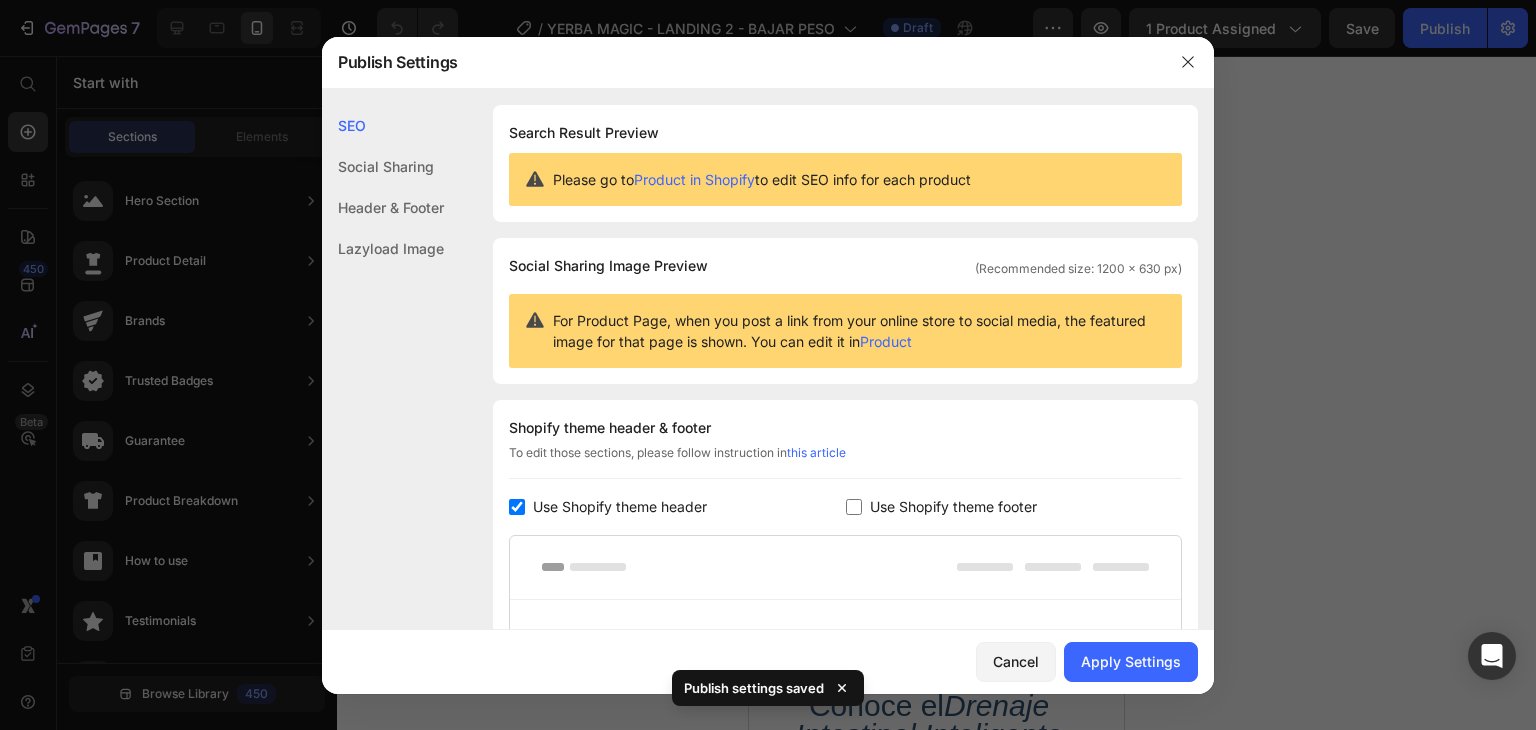 click on "Use Shopify theme header" at bounding box center (620, 507) 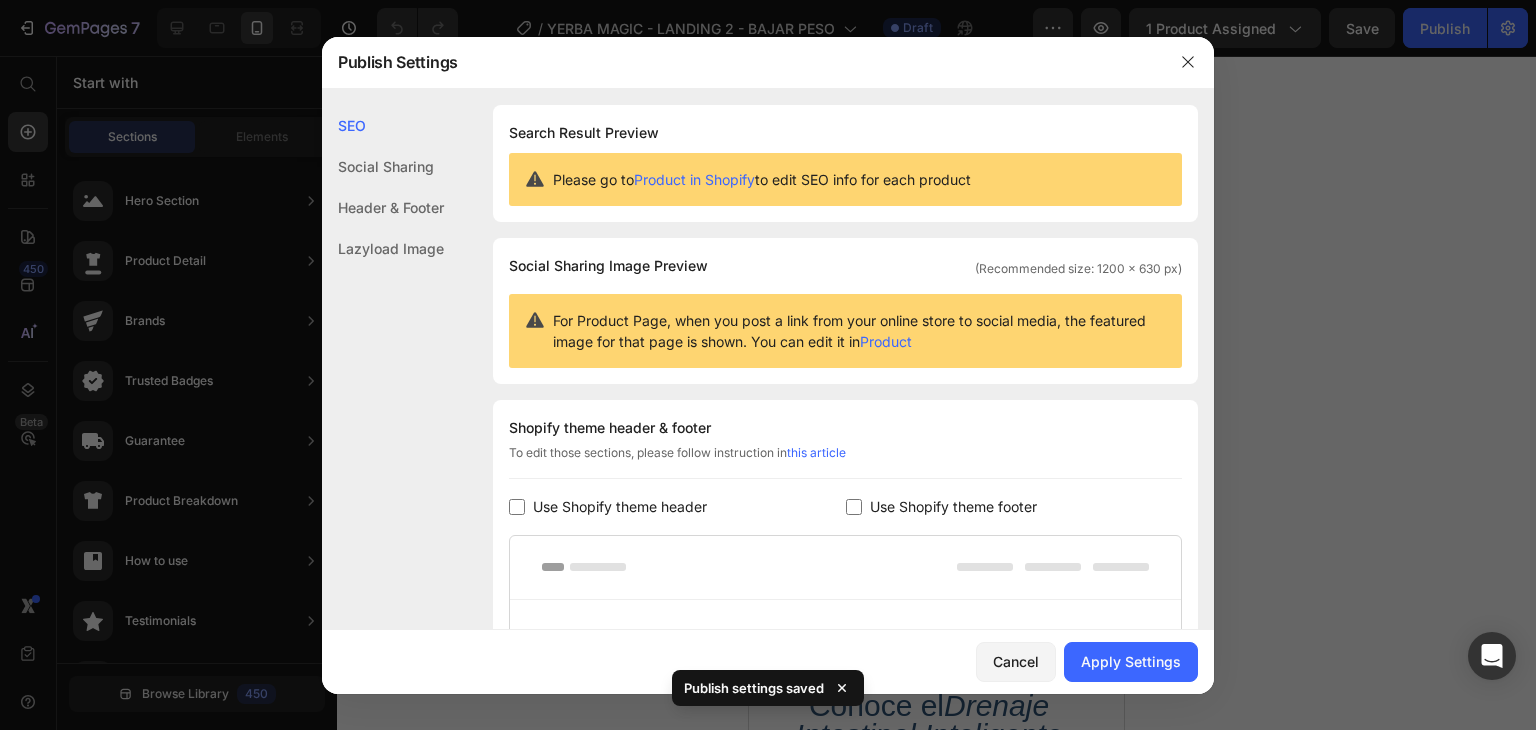 checkbox on "false" 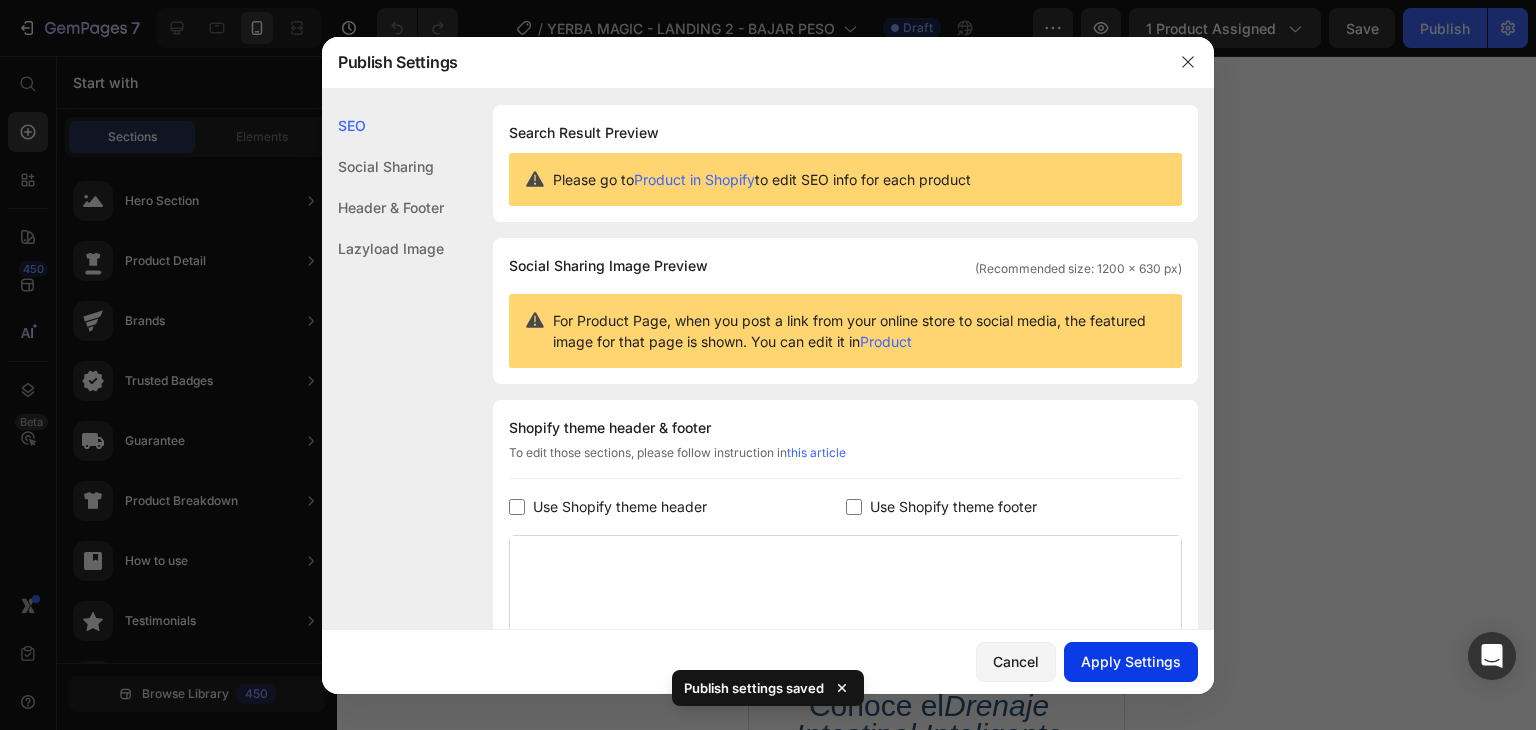 click on "Apply Settings" at bounding box center [1131, 661] 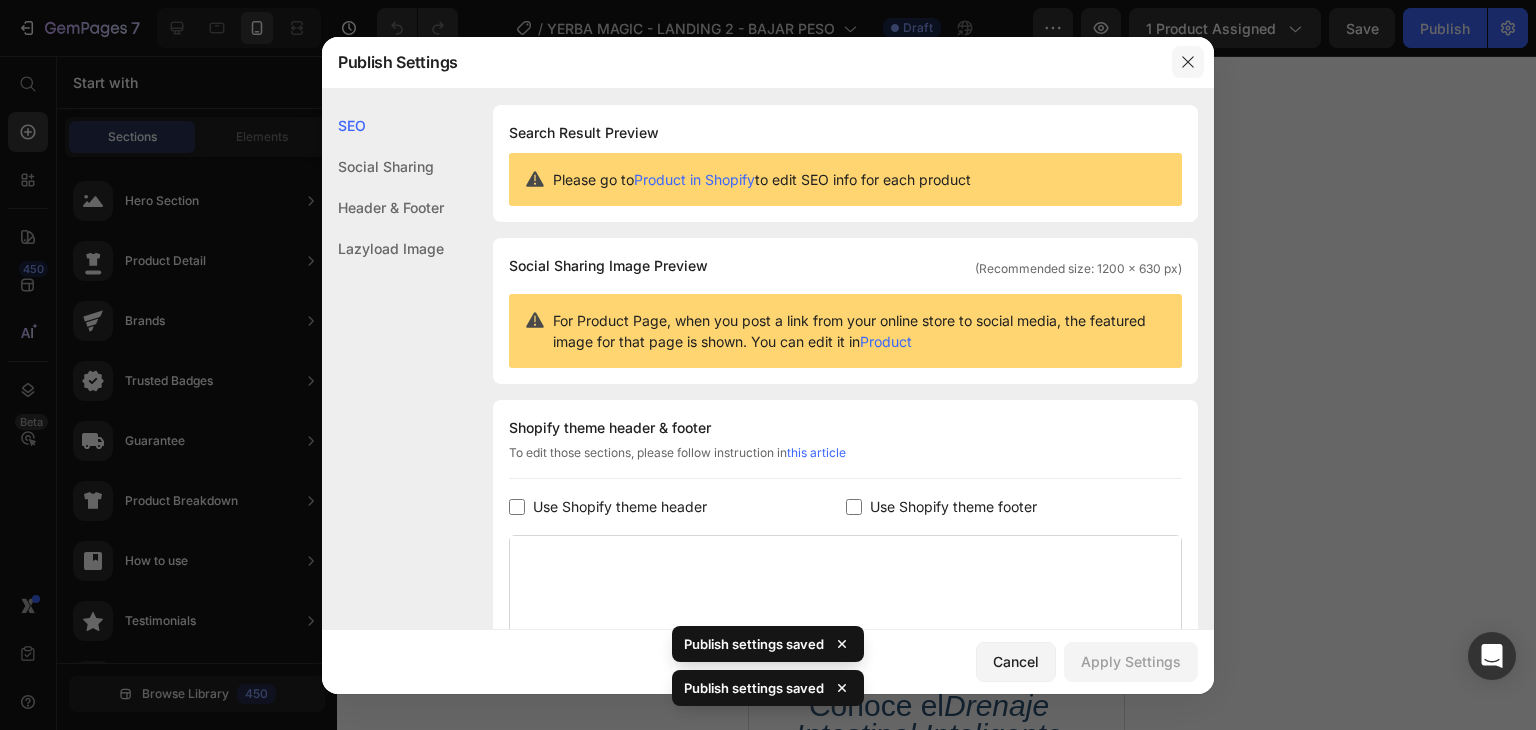 click 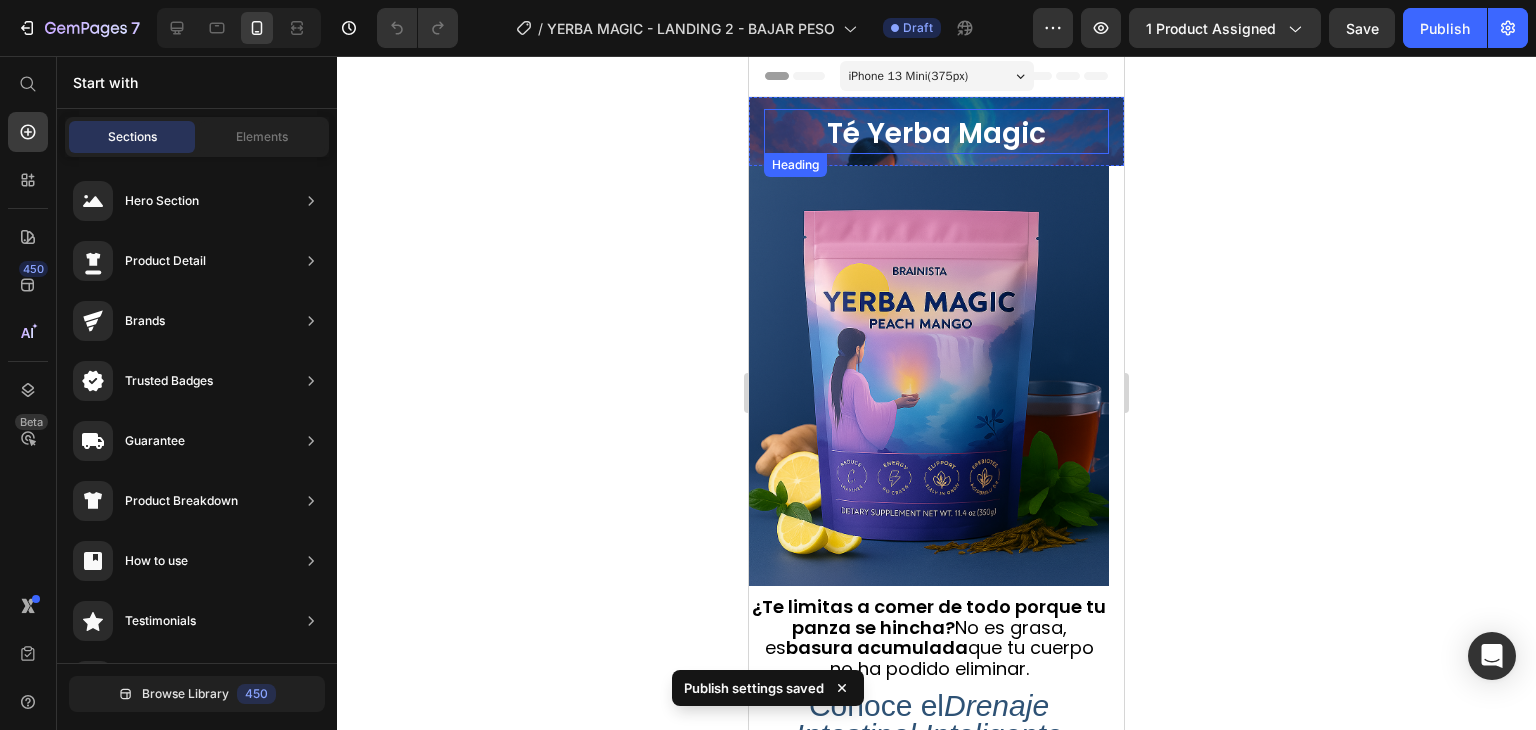 click on "Té yerba Magic" at bounding box center (936, 134) 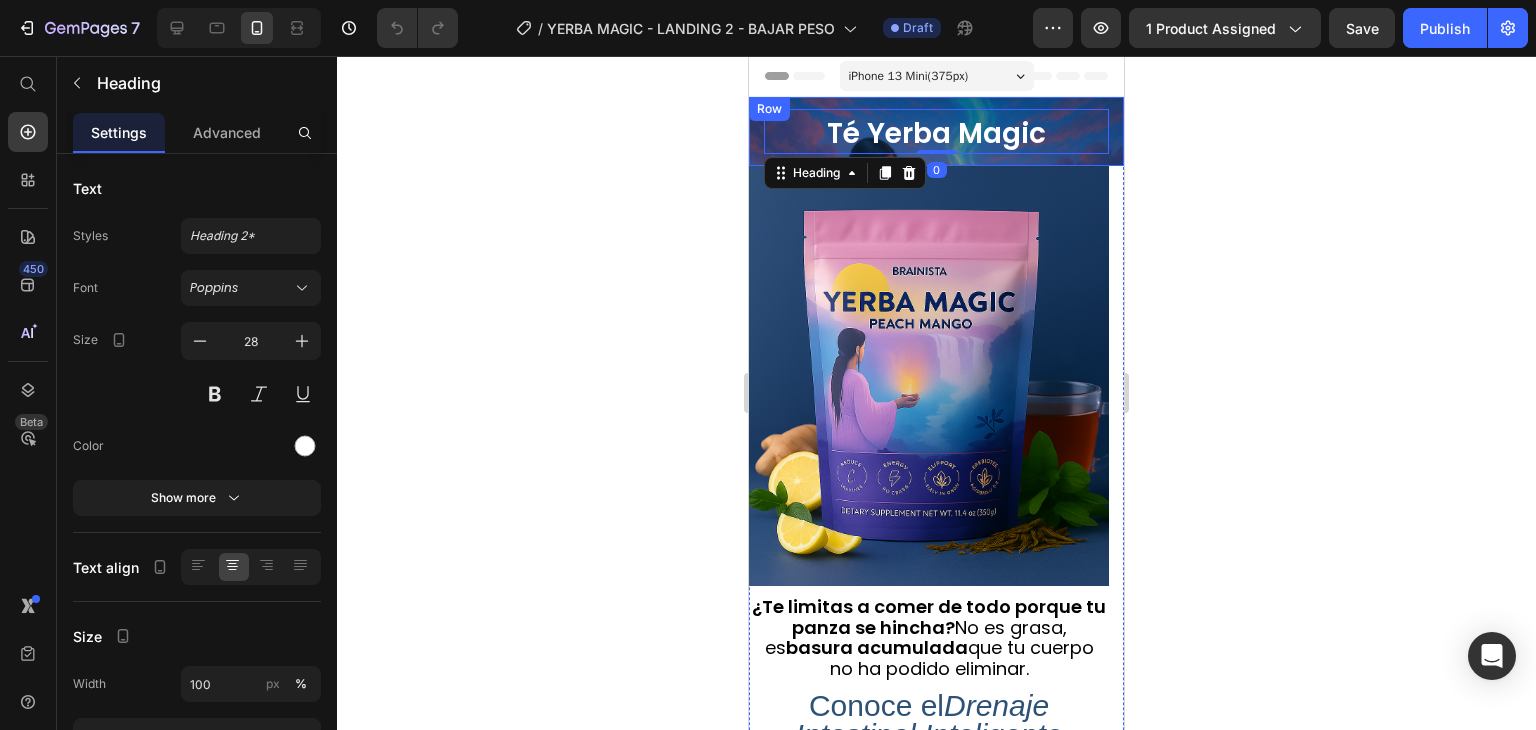 click on "Té yerba Magic Heading   0 Row" at bounding box center [936, 131] 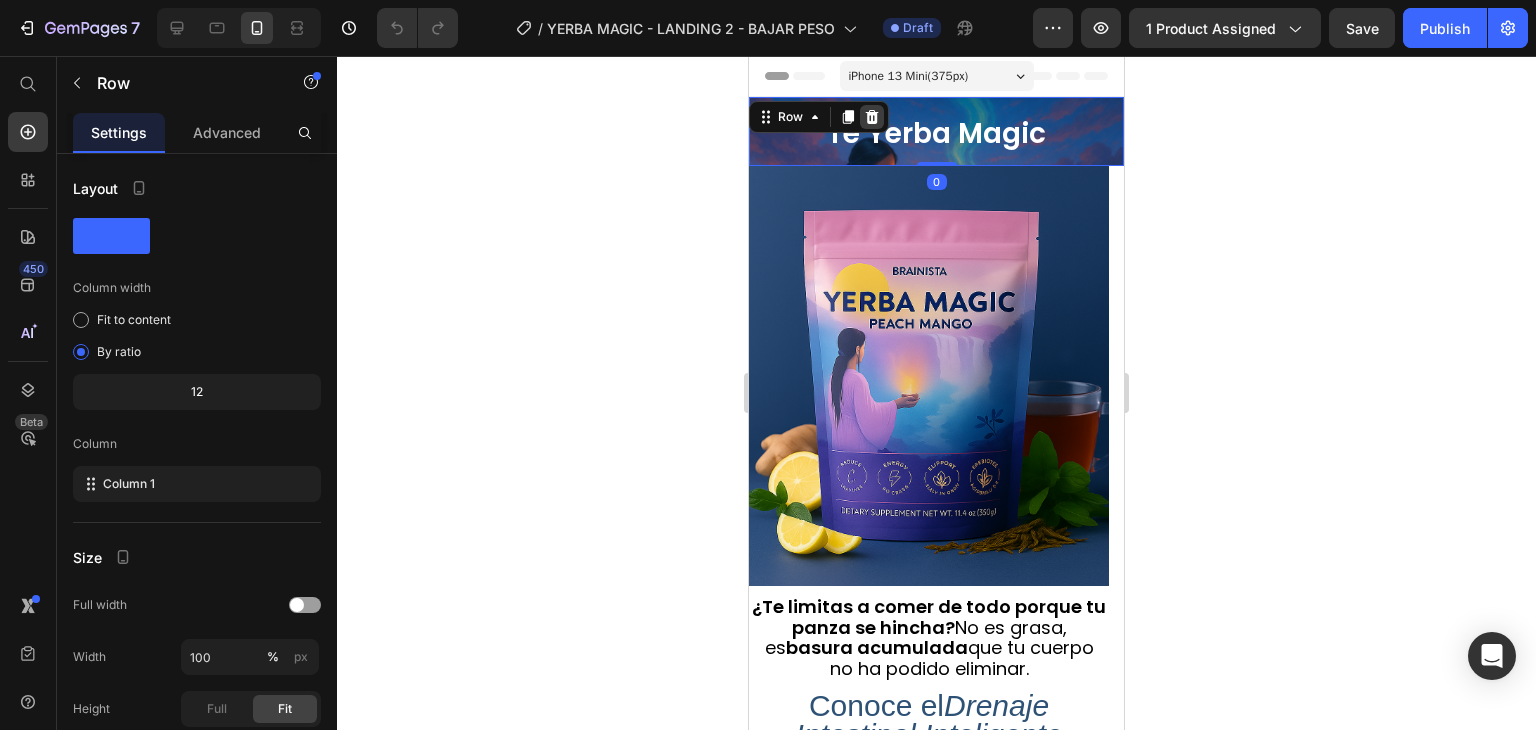 click 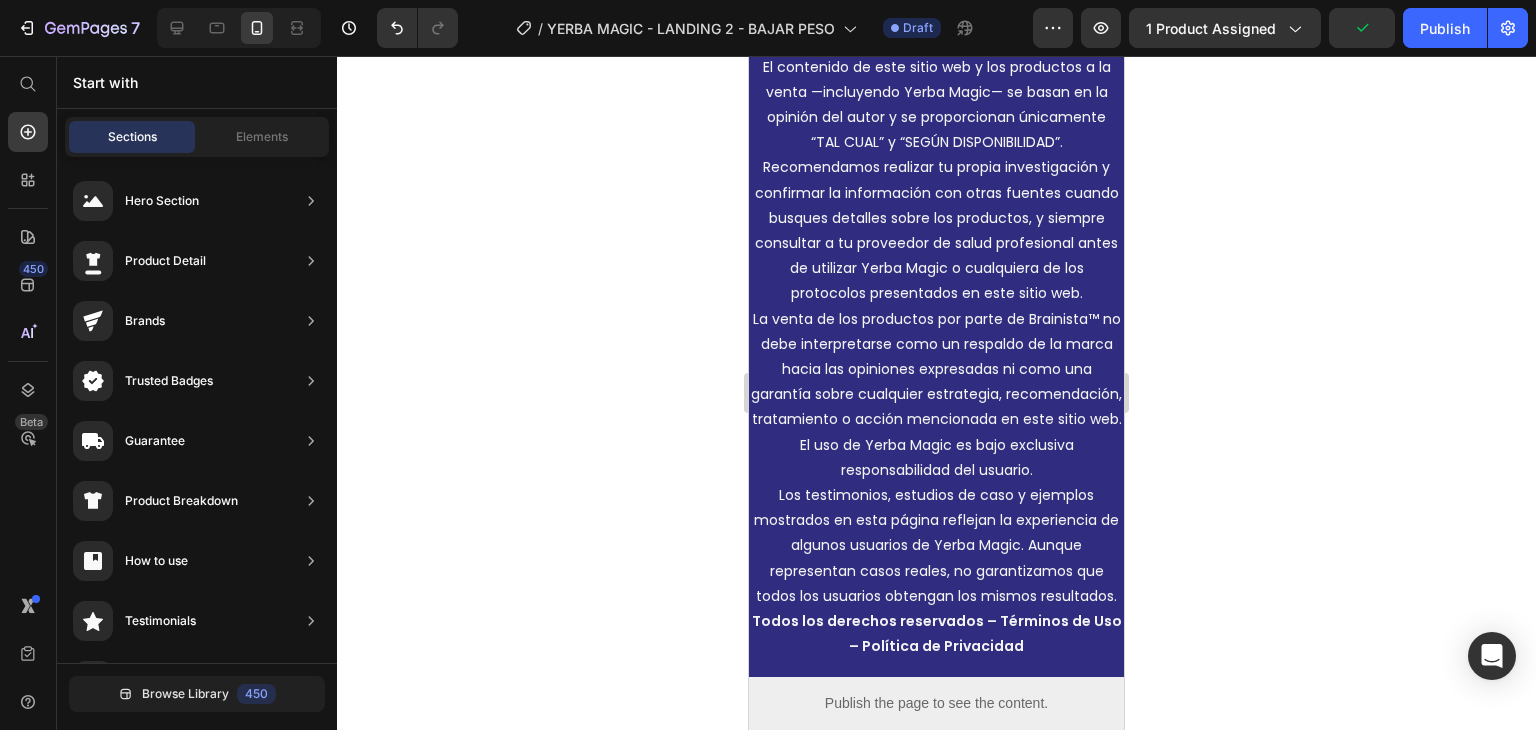 scroll, scrollTop: 10900, scrollLeft: 0, axis: vertical 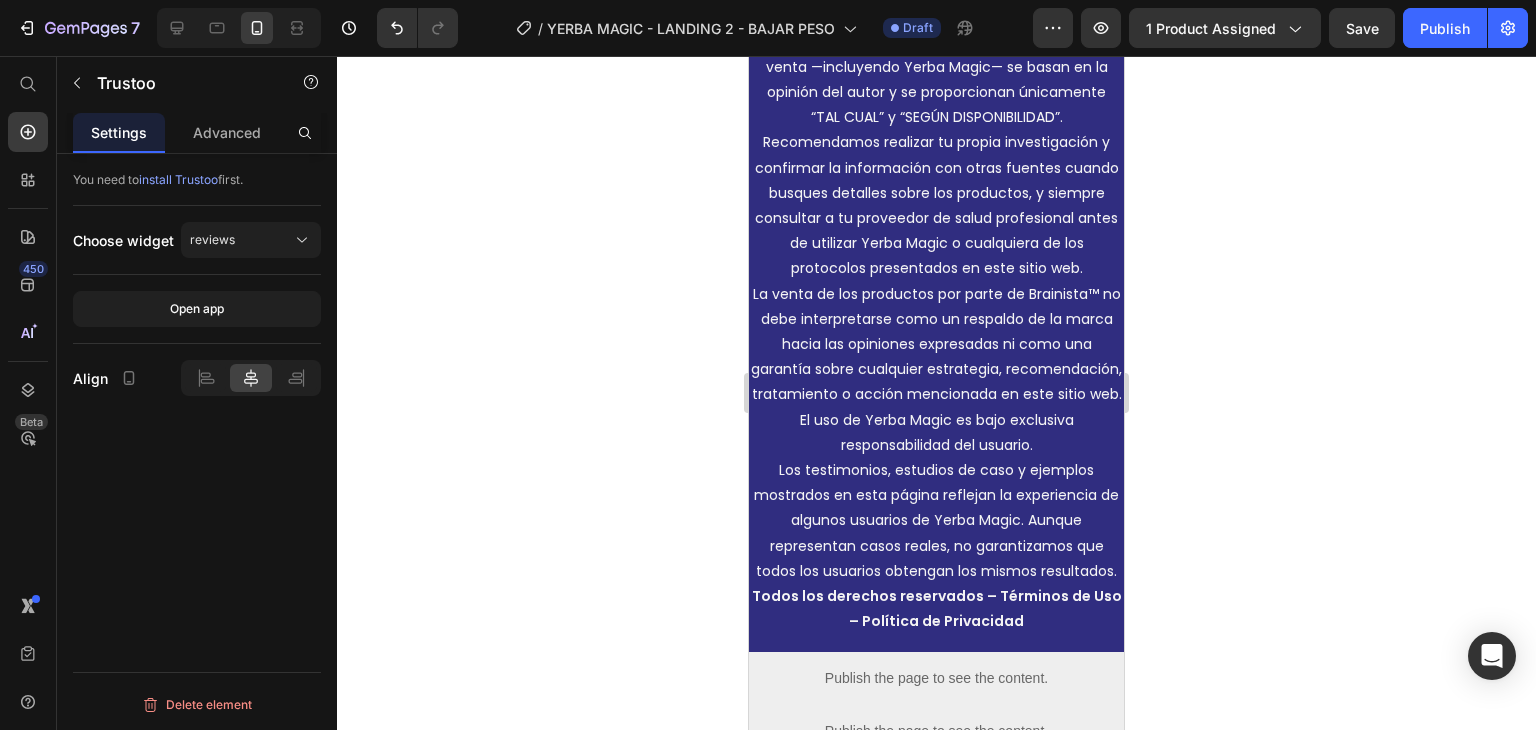 click on "Trustoo - Reviews Trustoo   0" at bounding box center [936, -497] 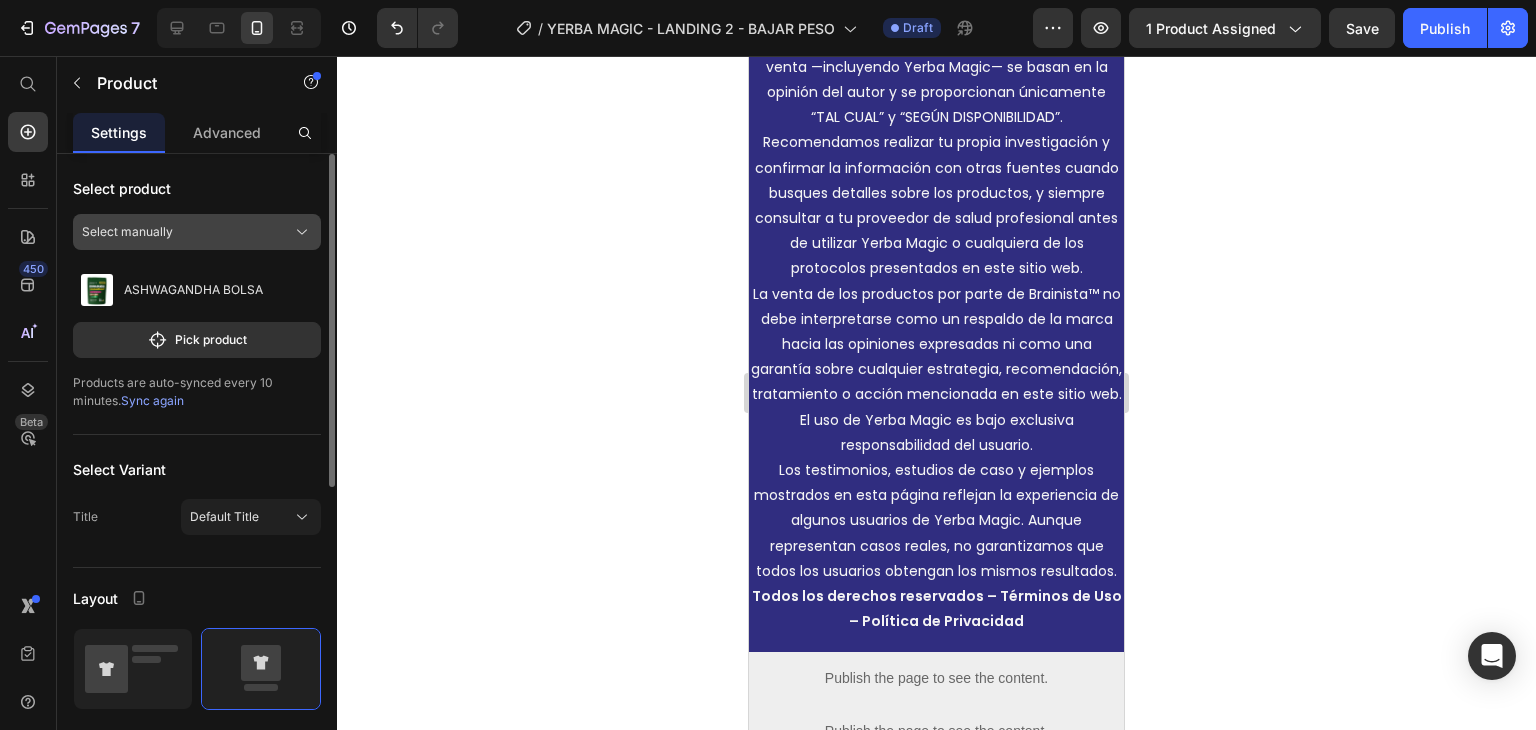 click 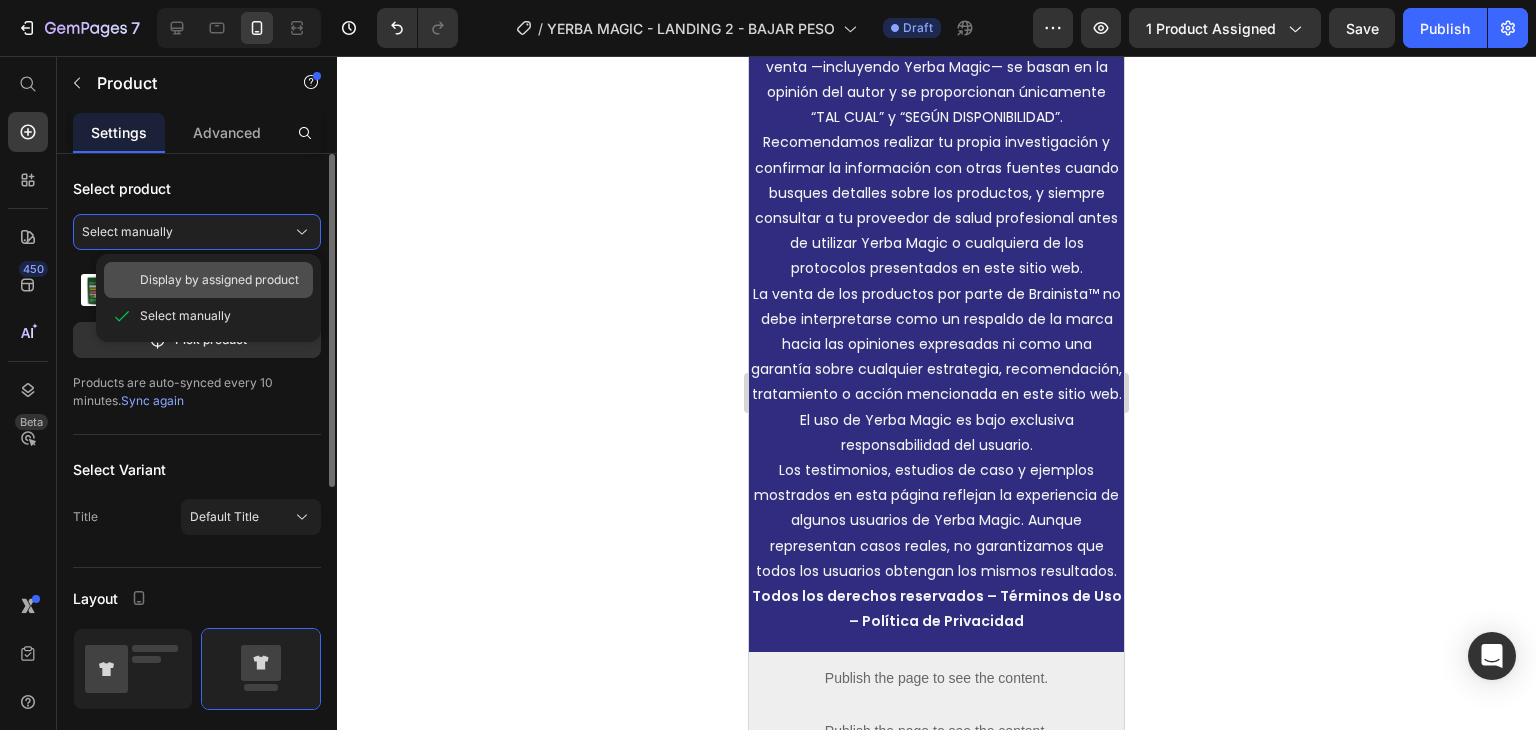 click on "Display by assigned product" at bounding box center [219, 280] 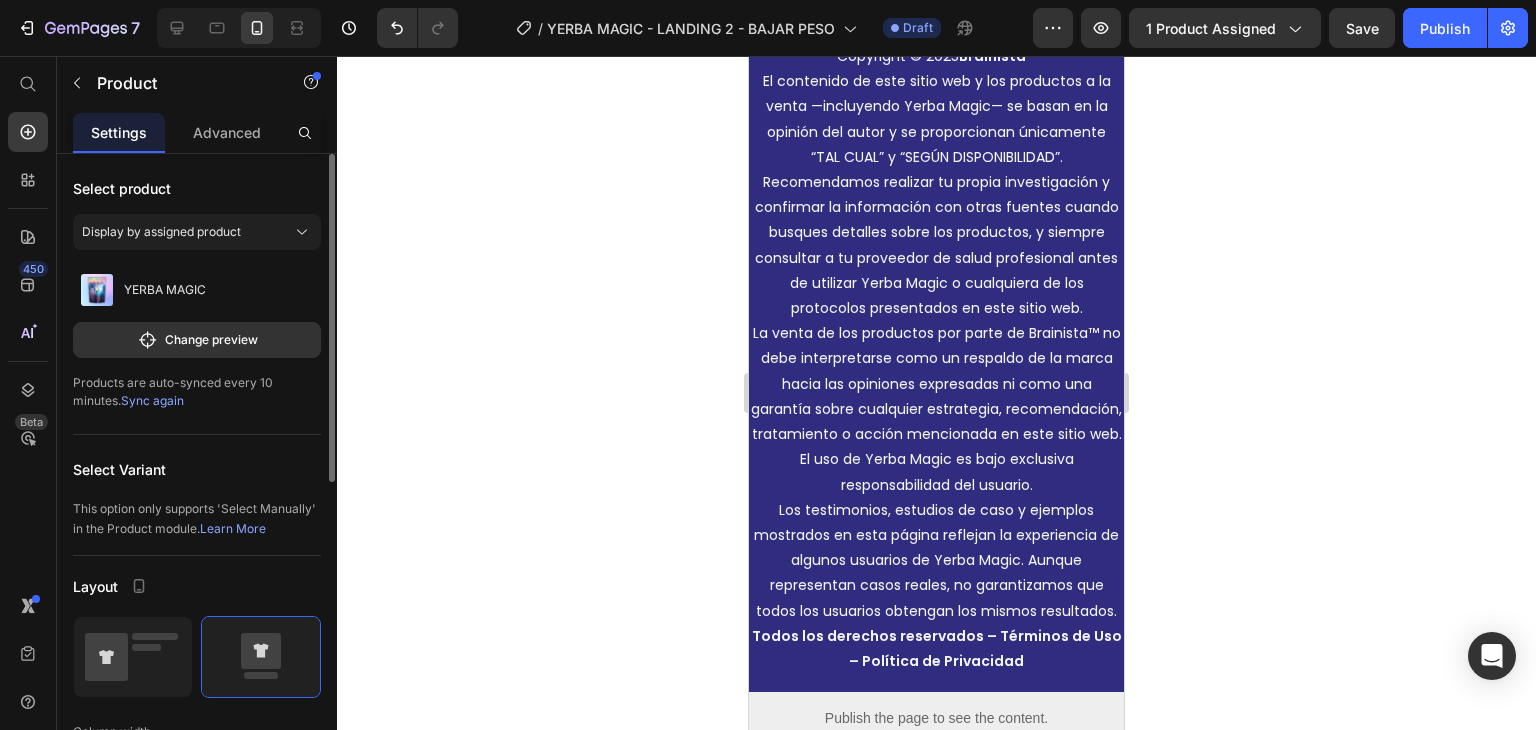 scroll, scrollTop: 11916, scrollLeft: 0, axis: vertical 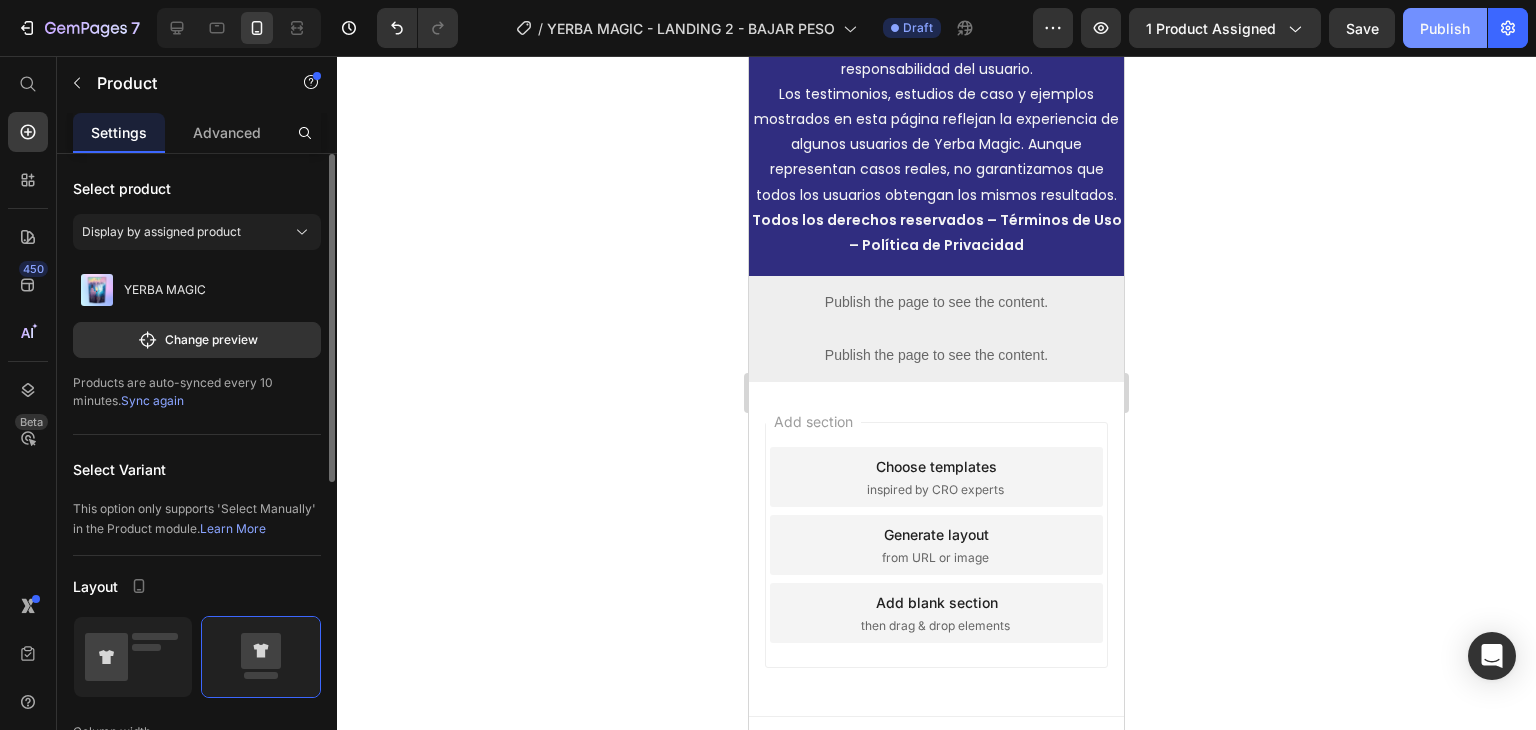 click on "Publish" at bounding box center [1445, 28] 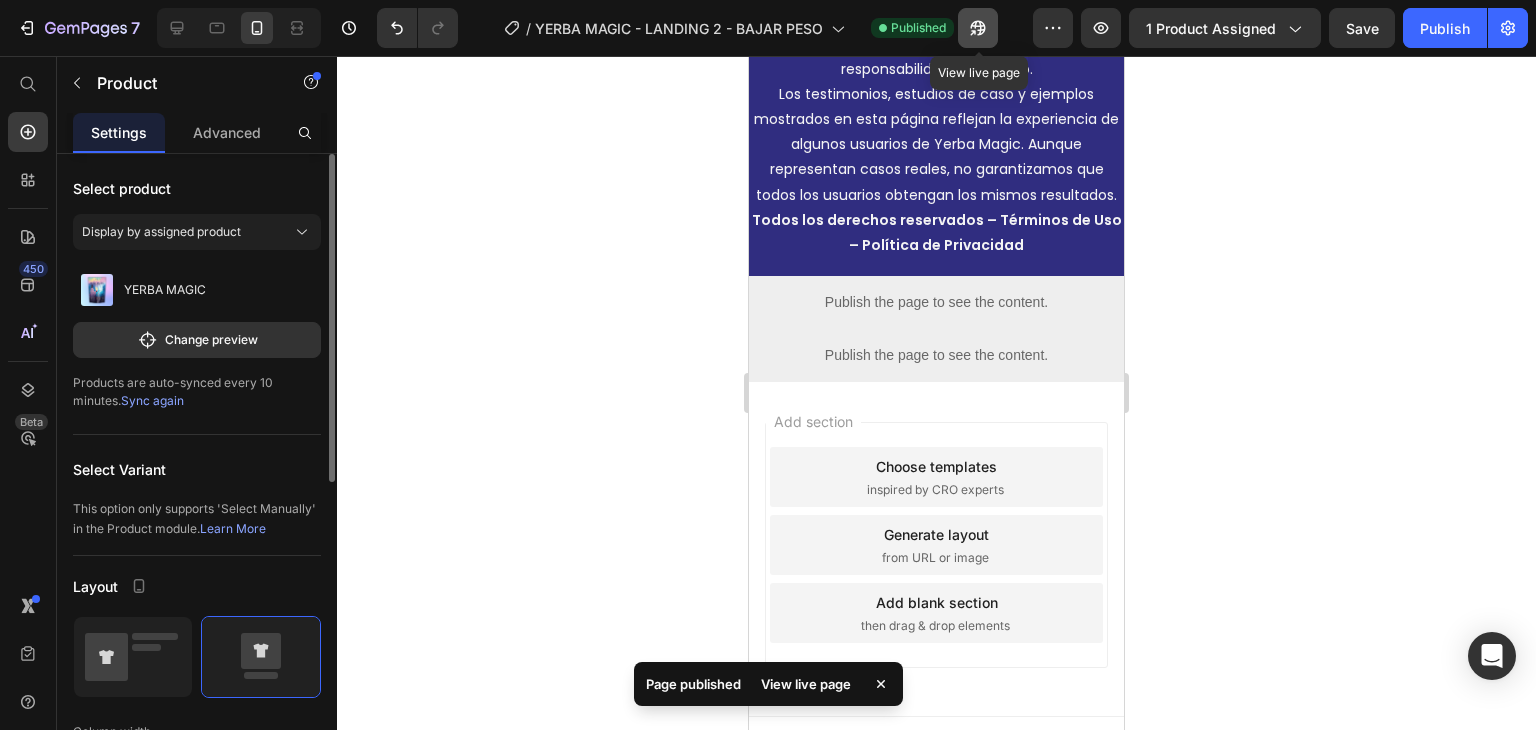click 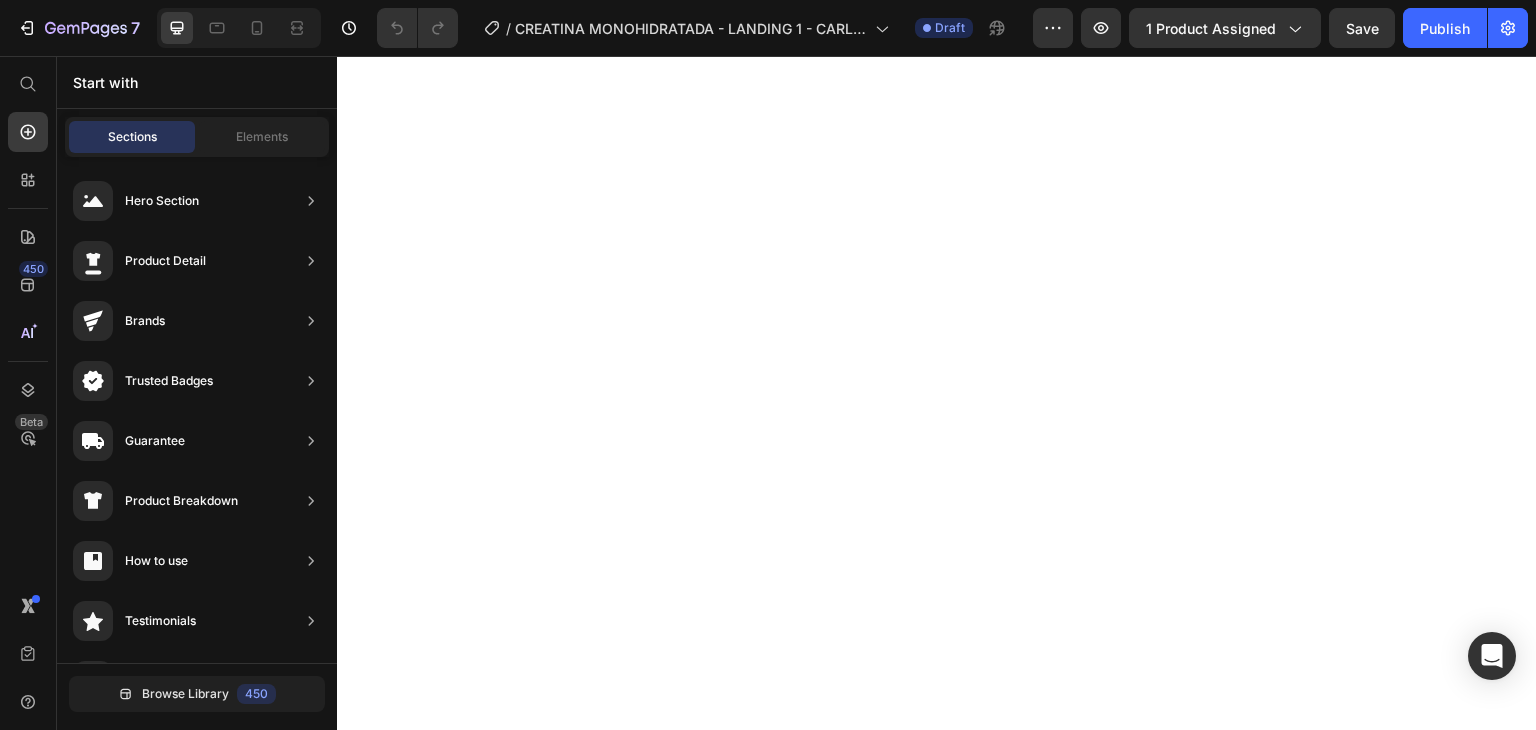 scroll, scrollTop: 0, scrollLeft: 0, axis: both 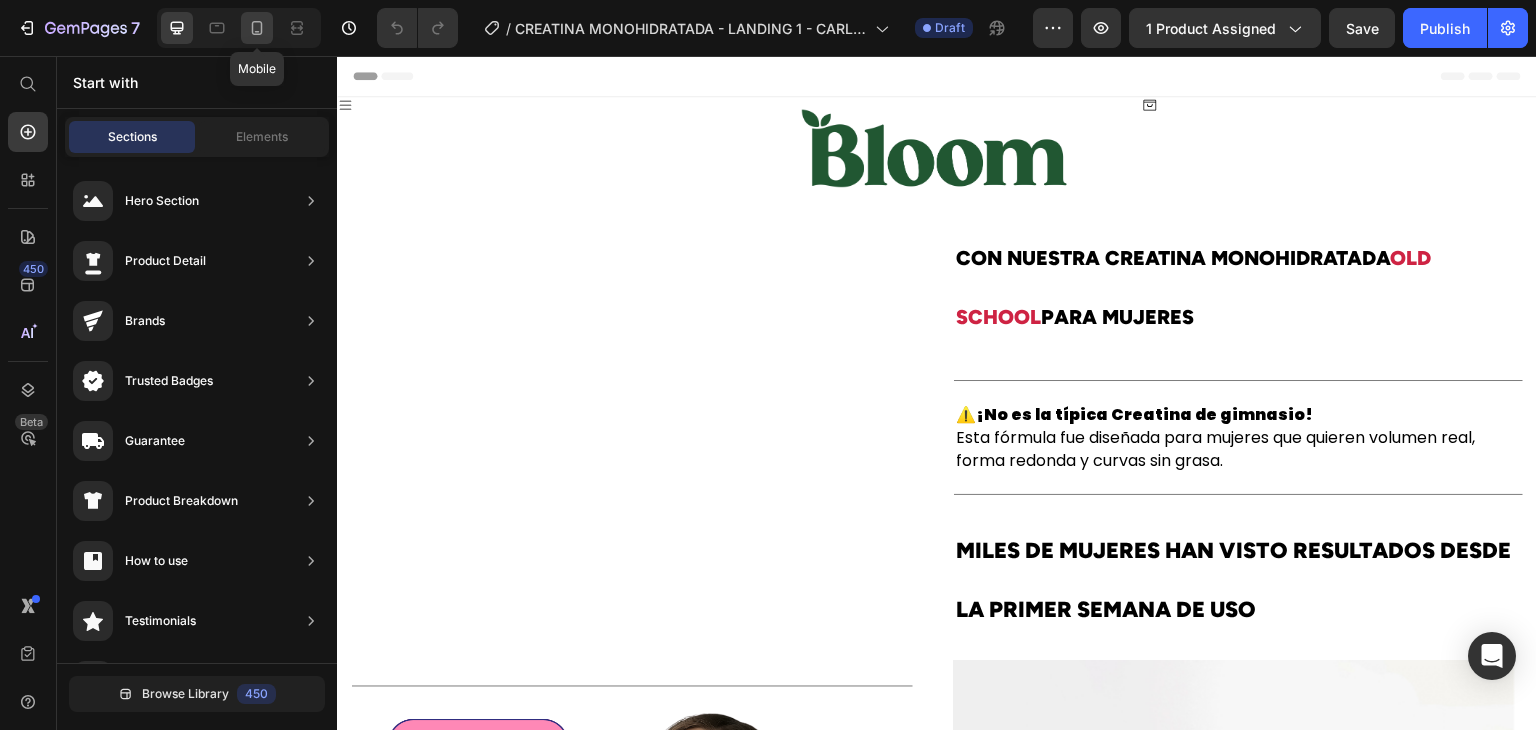 click 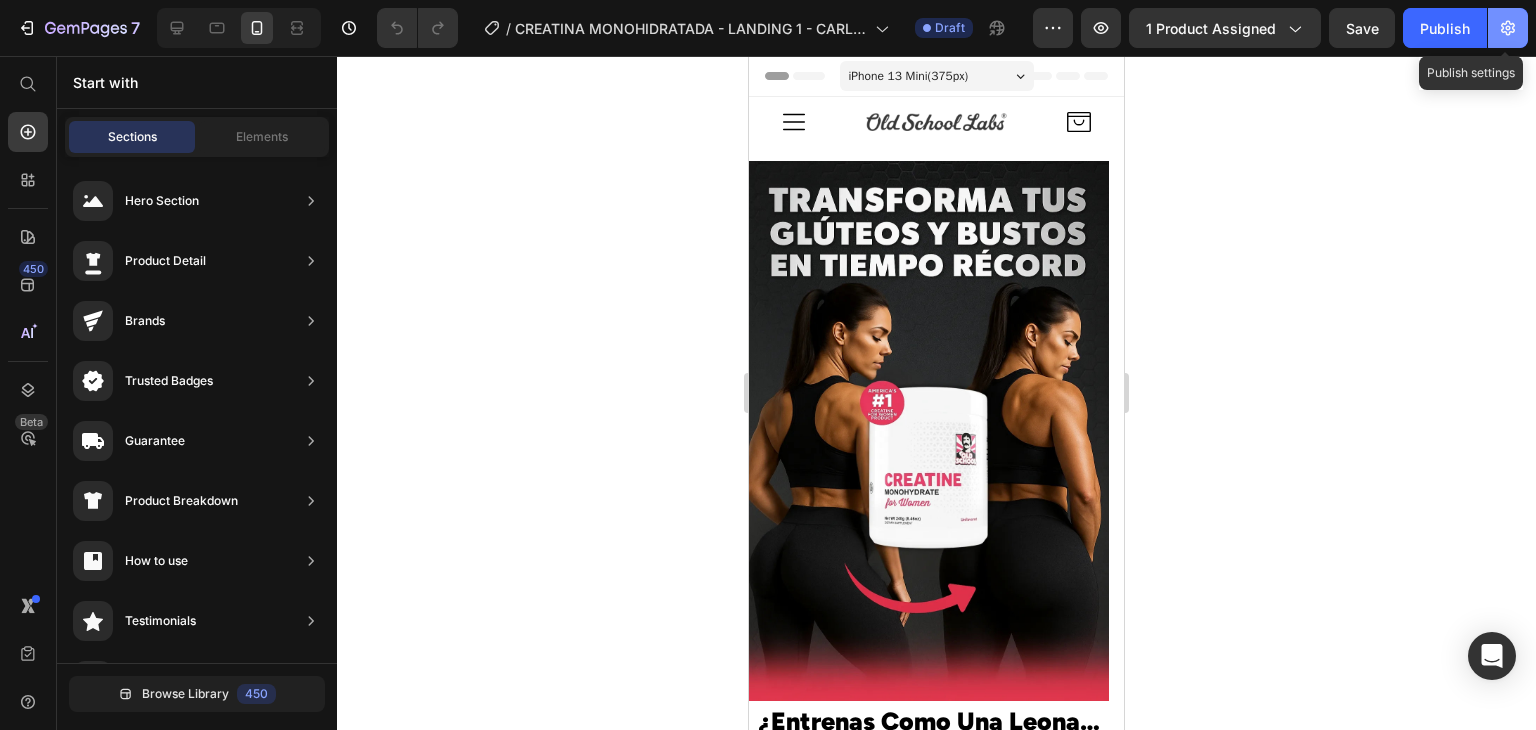 click 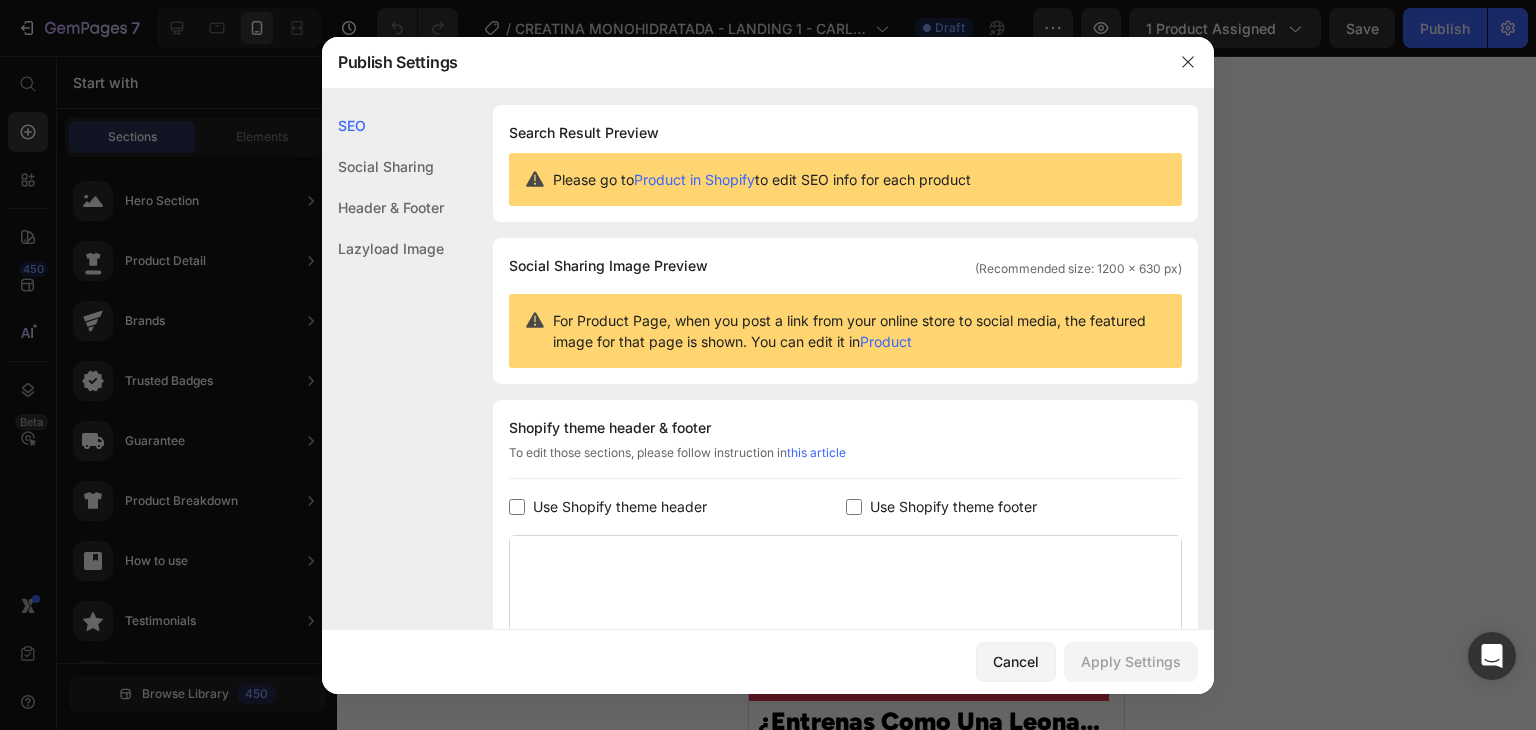 drag, startPoint x: 855, startPoint y: 502, endPoint x: 803, endPoint y: 503, distance: 52.009613 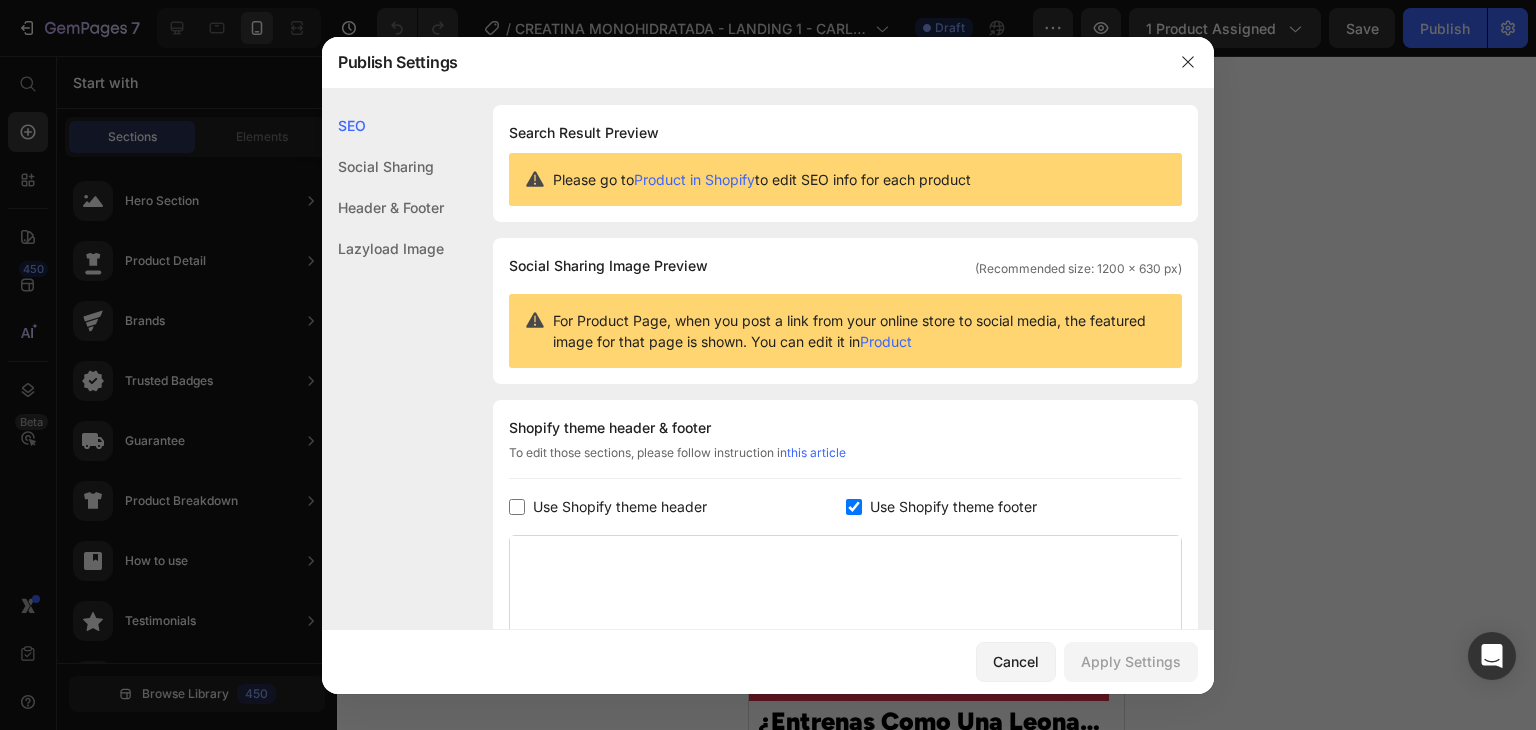 checkbox on "true" 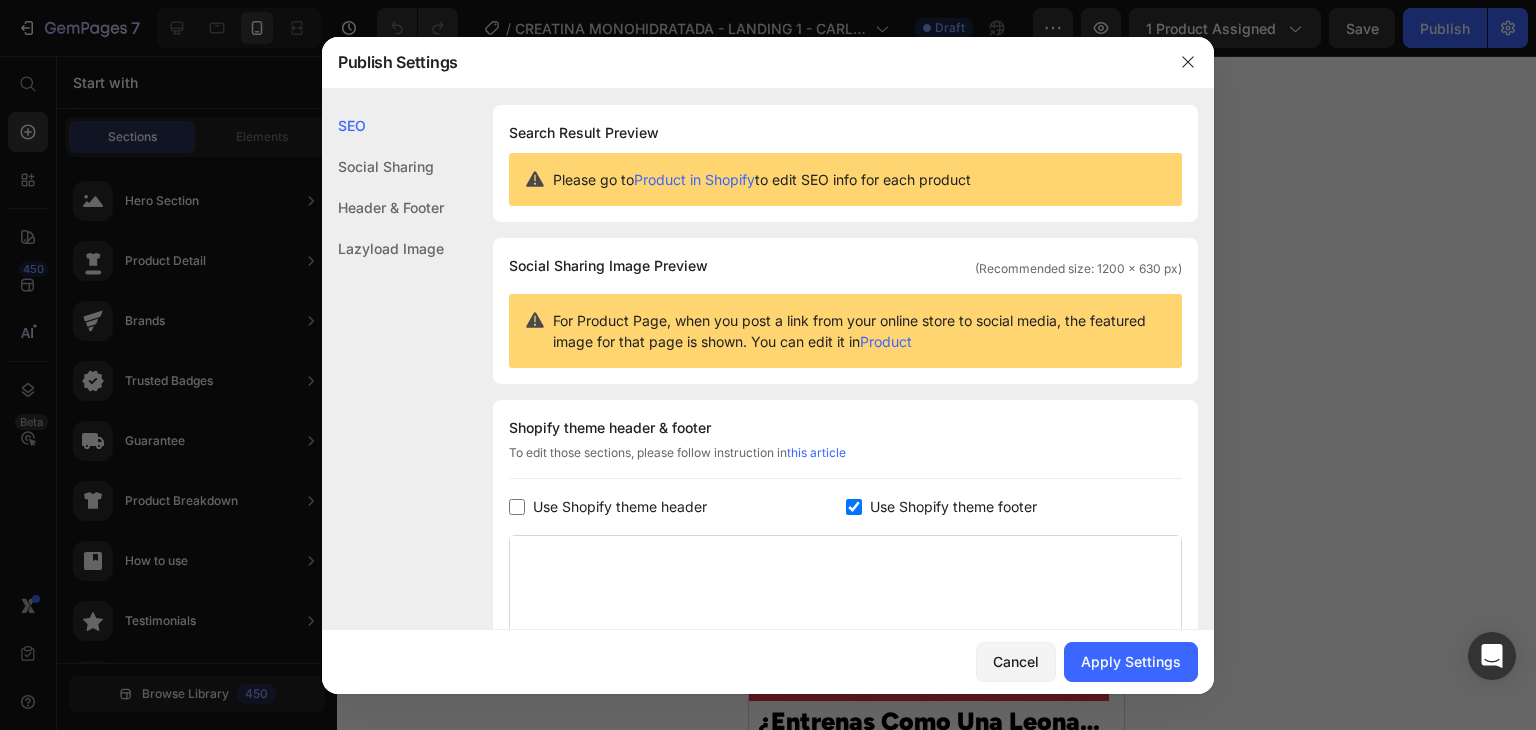 click on "Use Shopify theme header" at bounding box center (620, 507) 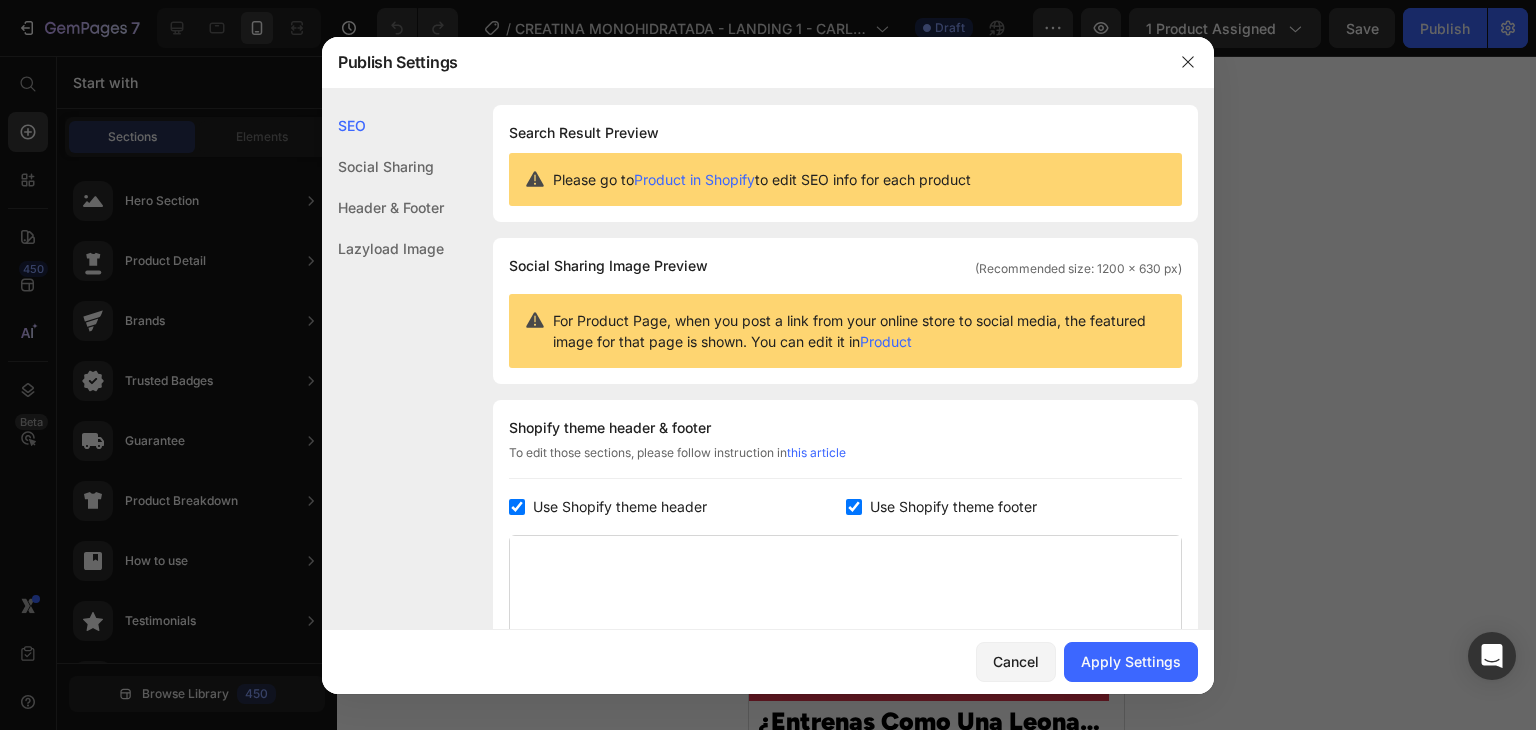 checkbox on "true" 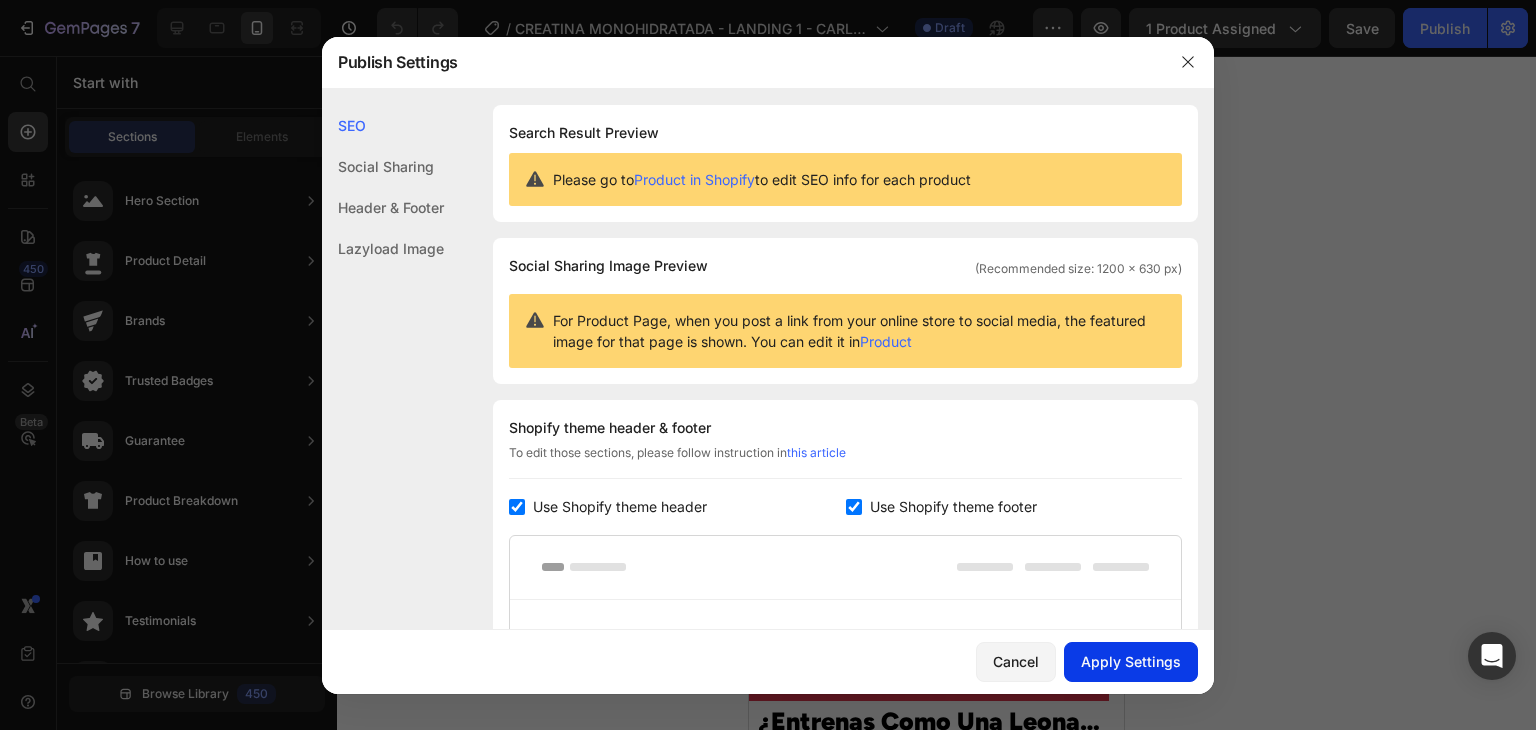 click on "Apply Settings" at bounding box center [1131, 661] 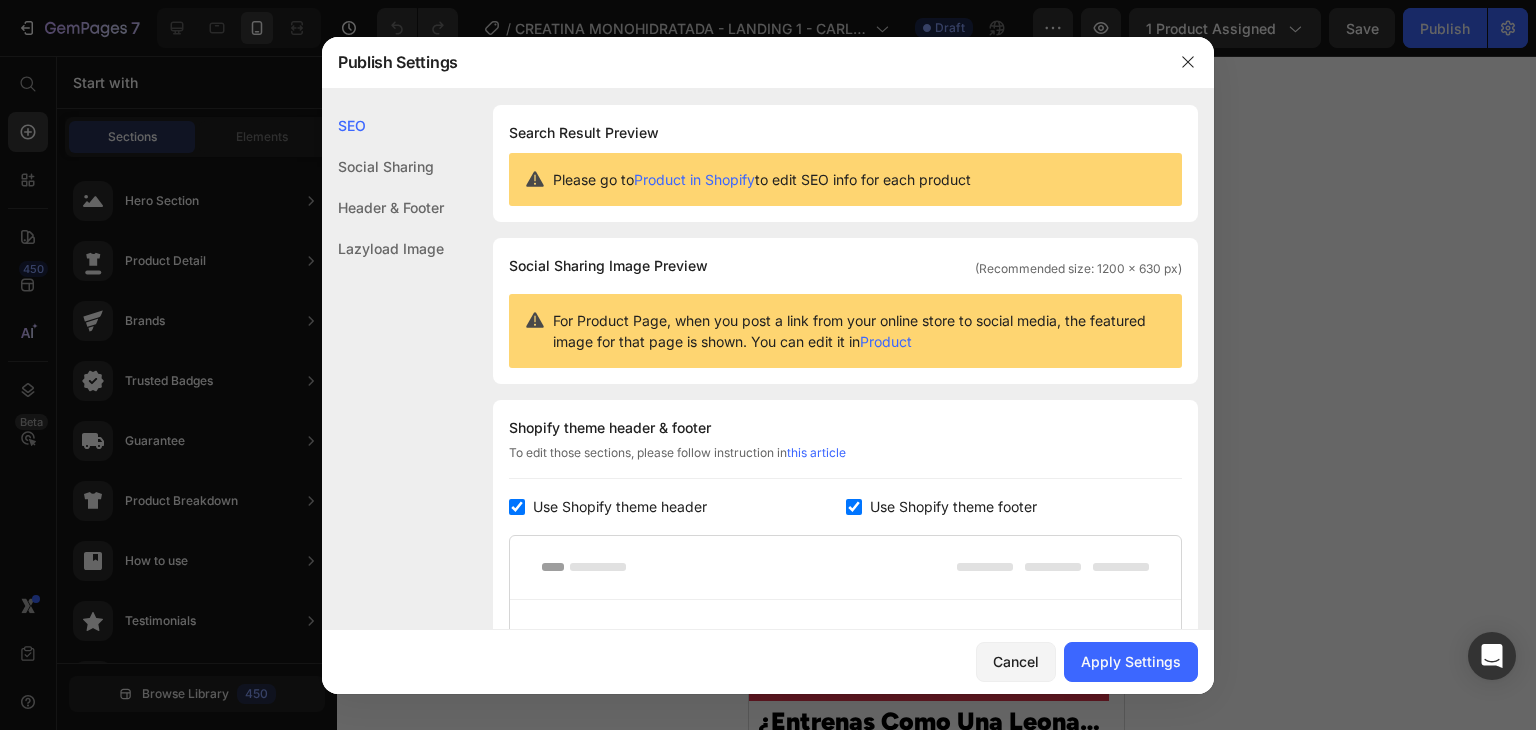 drag, startPoint x: 862, startPoint y: 505, endPoint x: 843, endPoint y: 504, distance: 19.026299 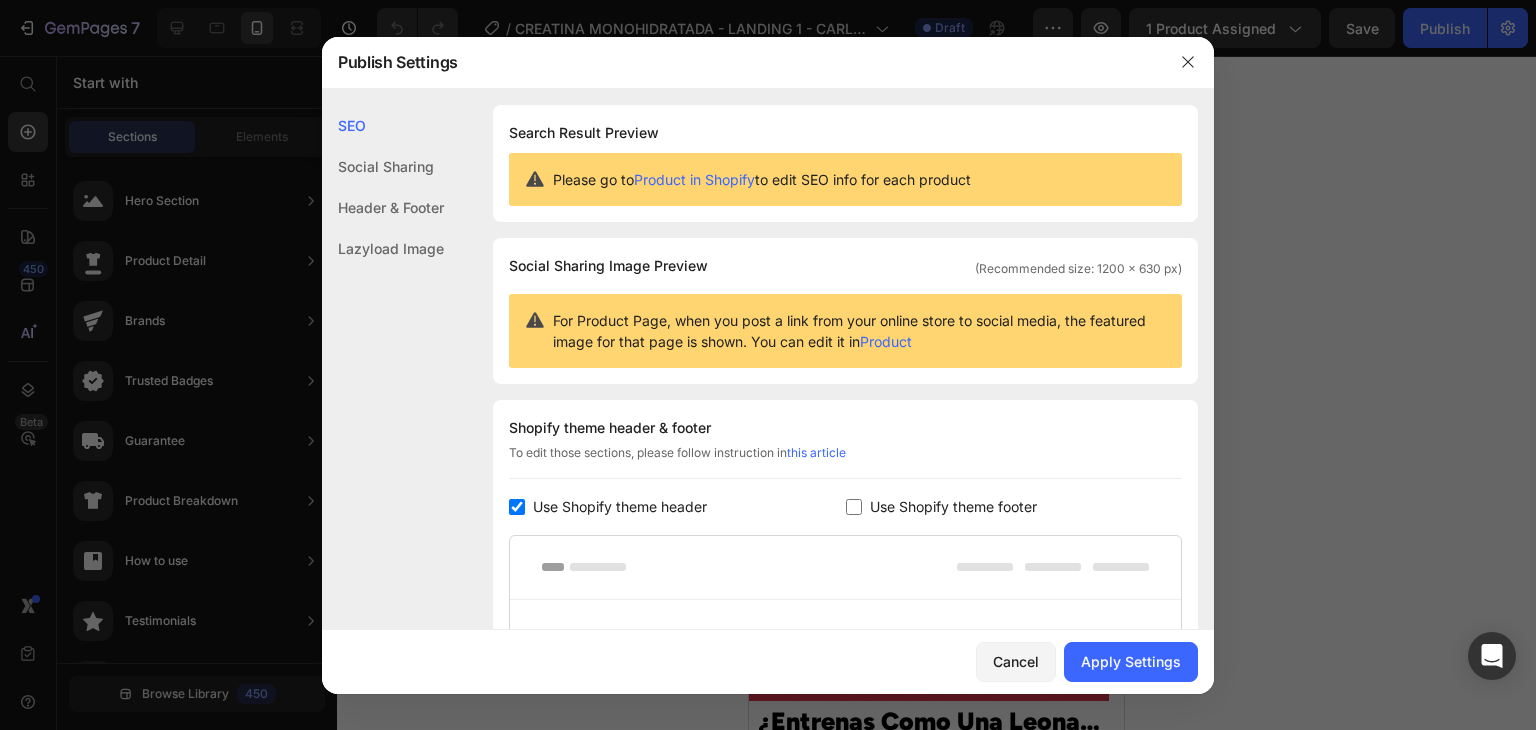 checkbox on "false" 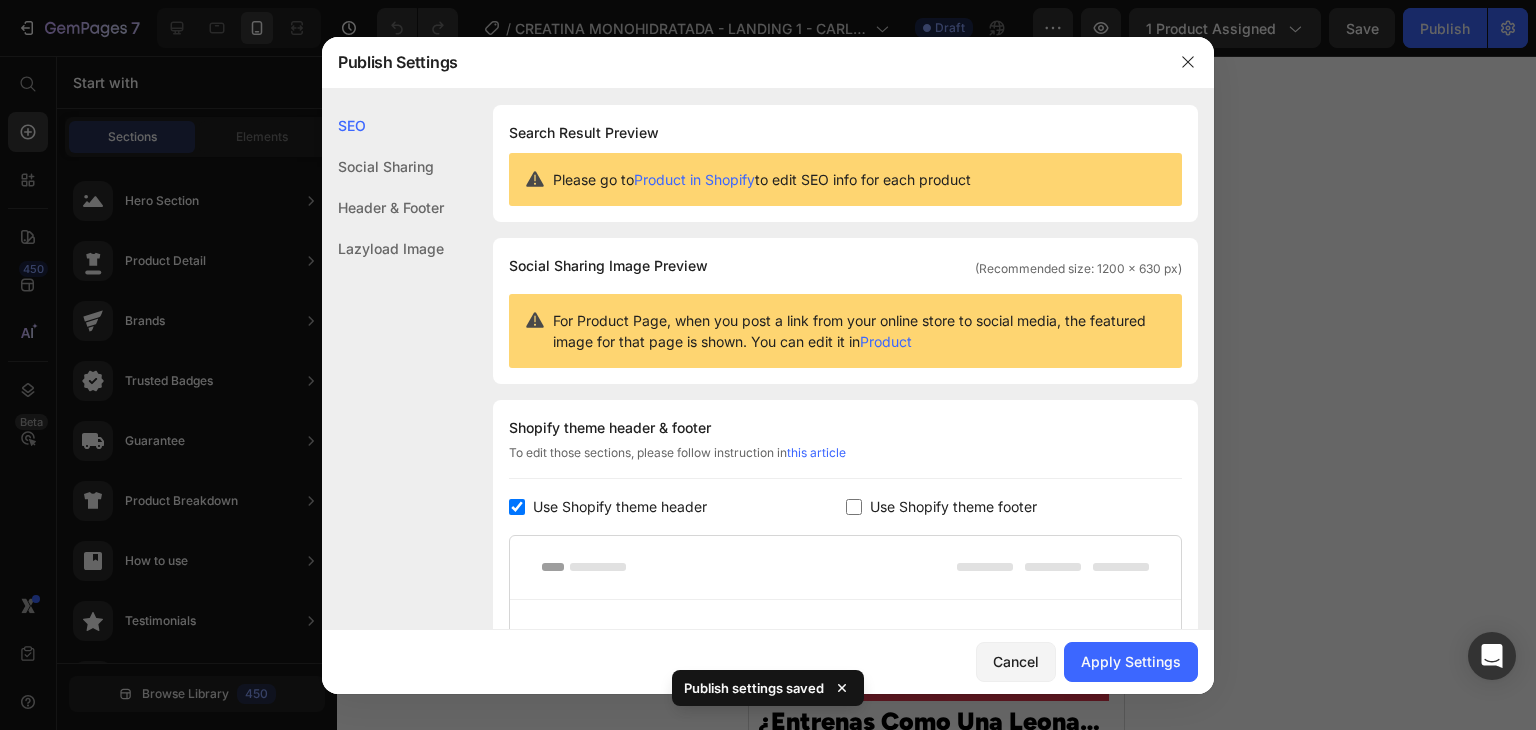 click on "Use Shopify theme header" at bounding box center [620, 507] 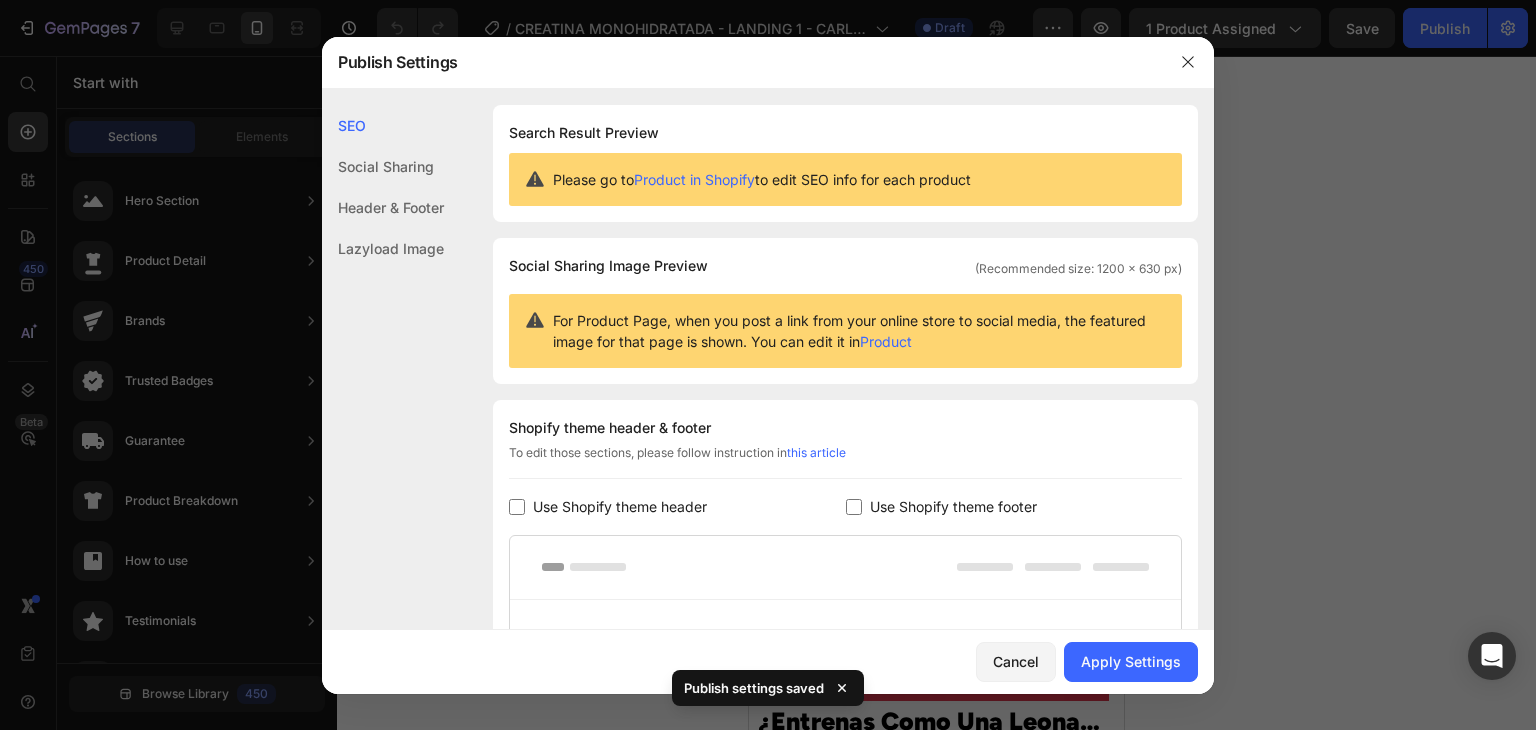 checkbox on "false" 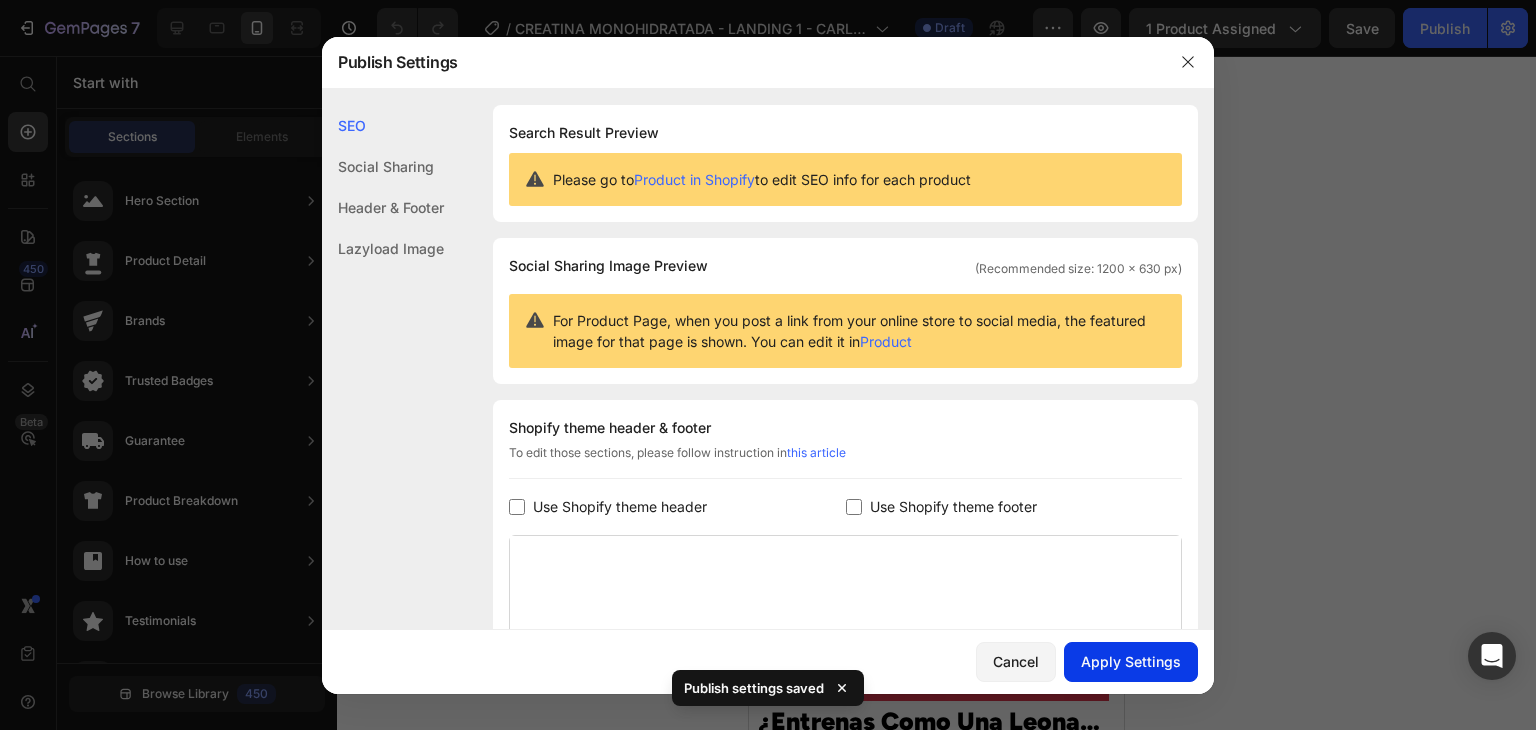 click on "Apply Settings" 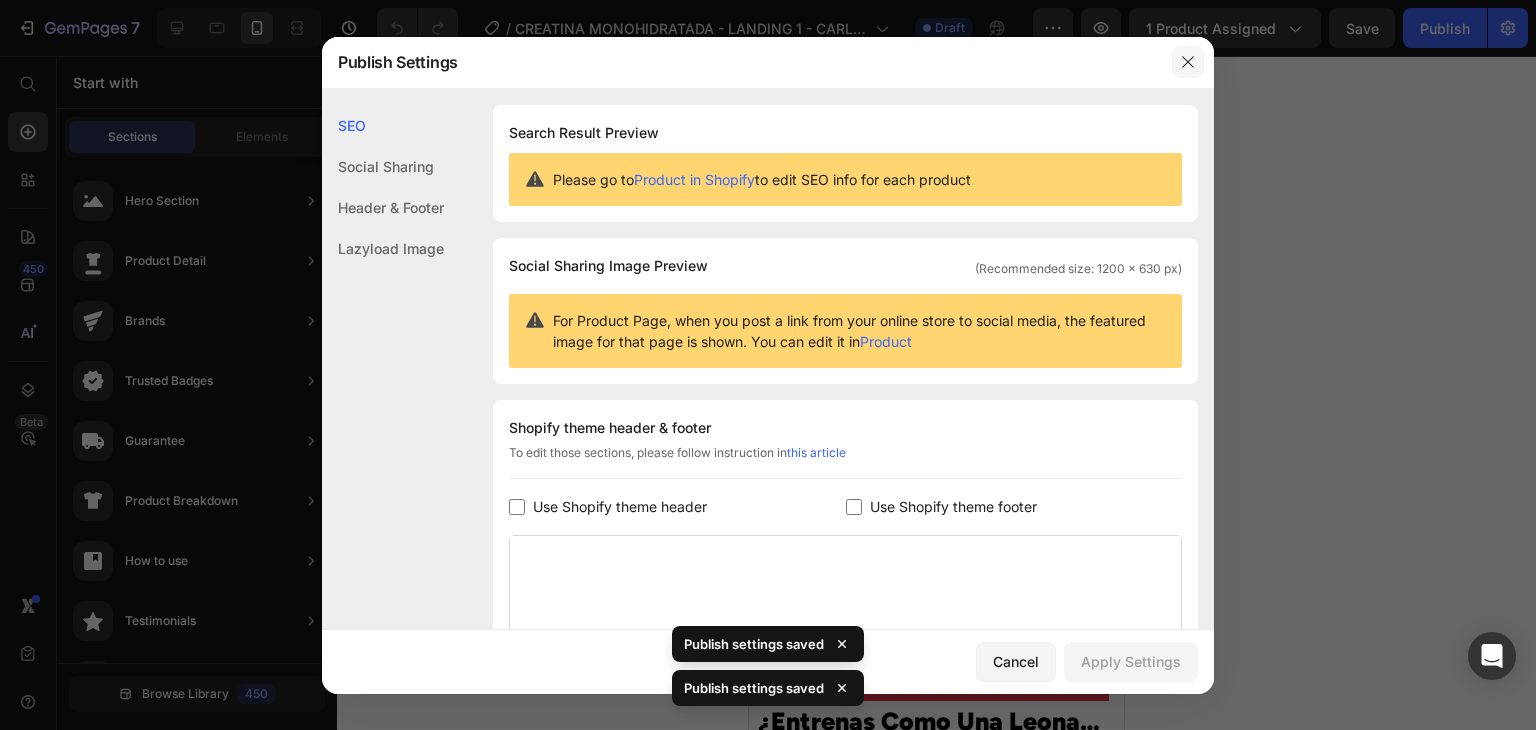 click 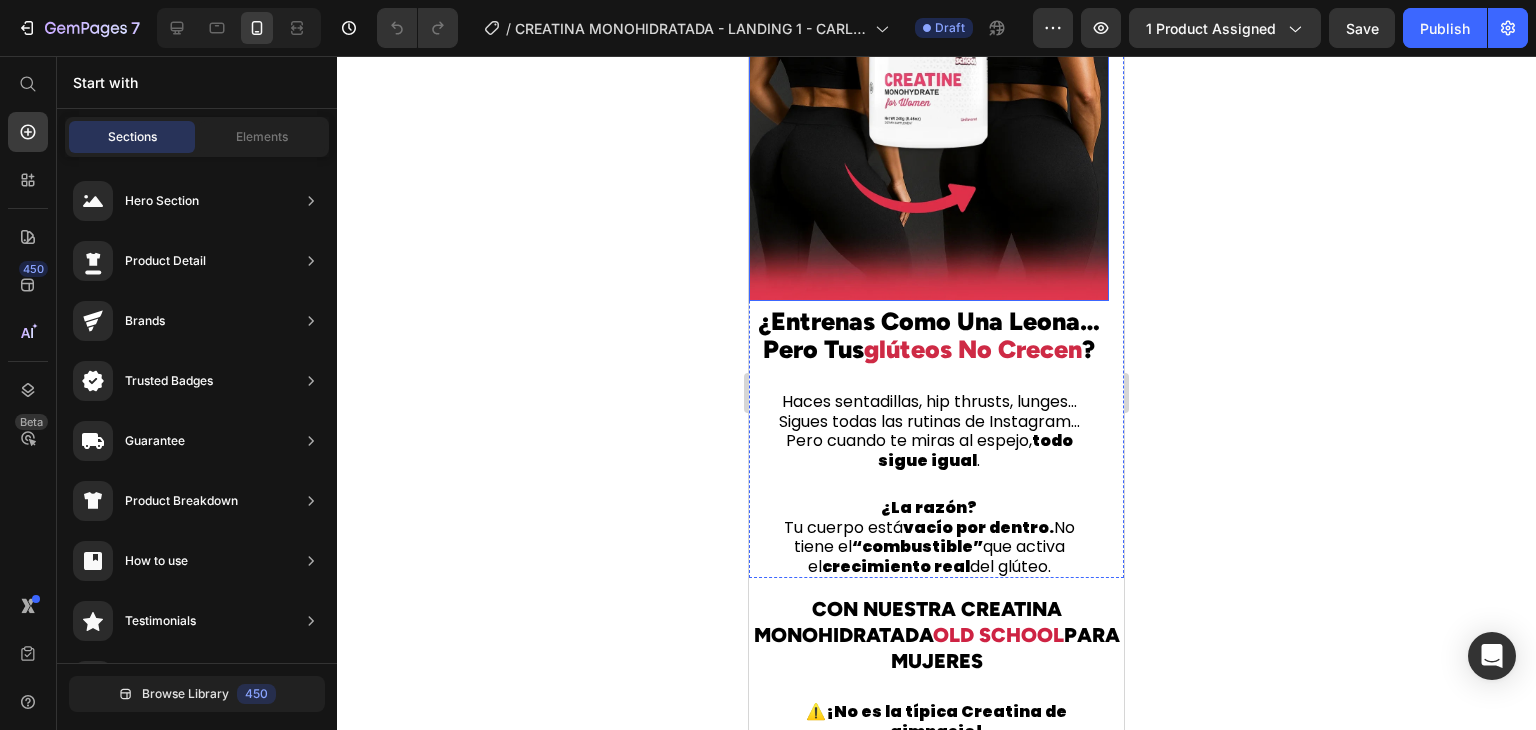 click at bounding box center (929, 31) 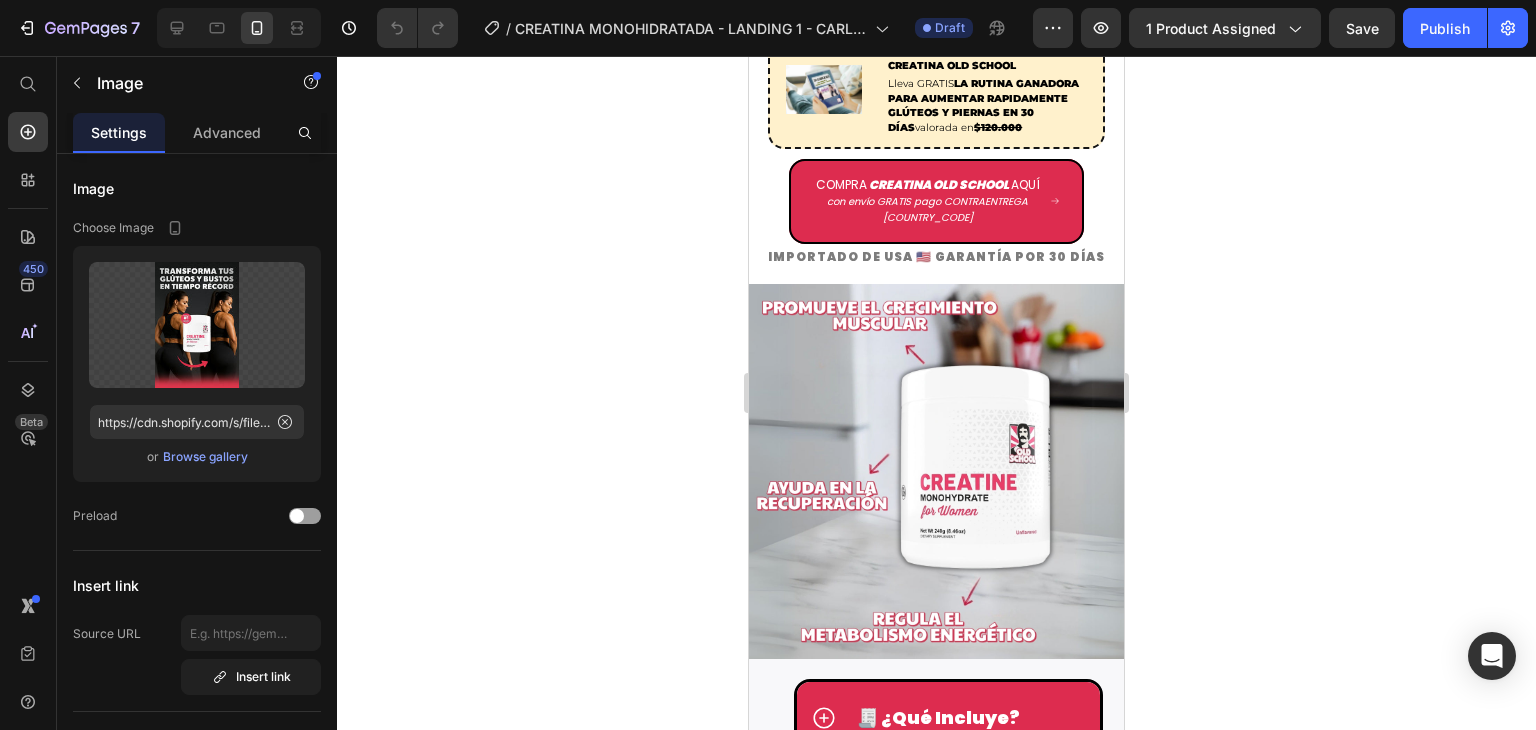 scroll, scrollTop: 3000, scrollLeft: 0, axis: vertical 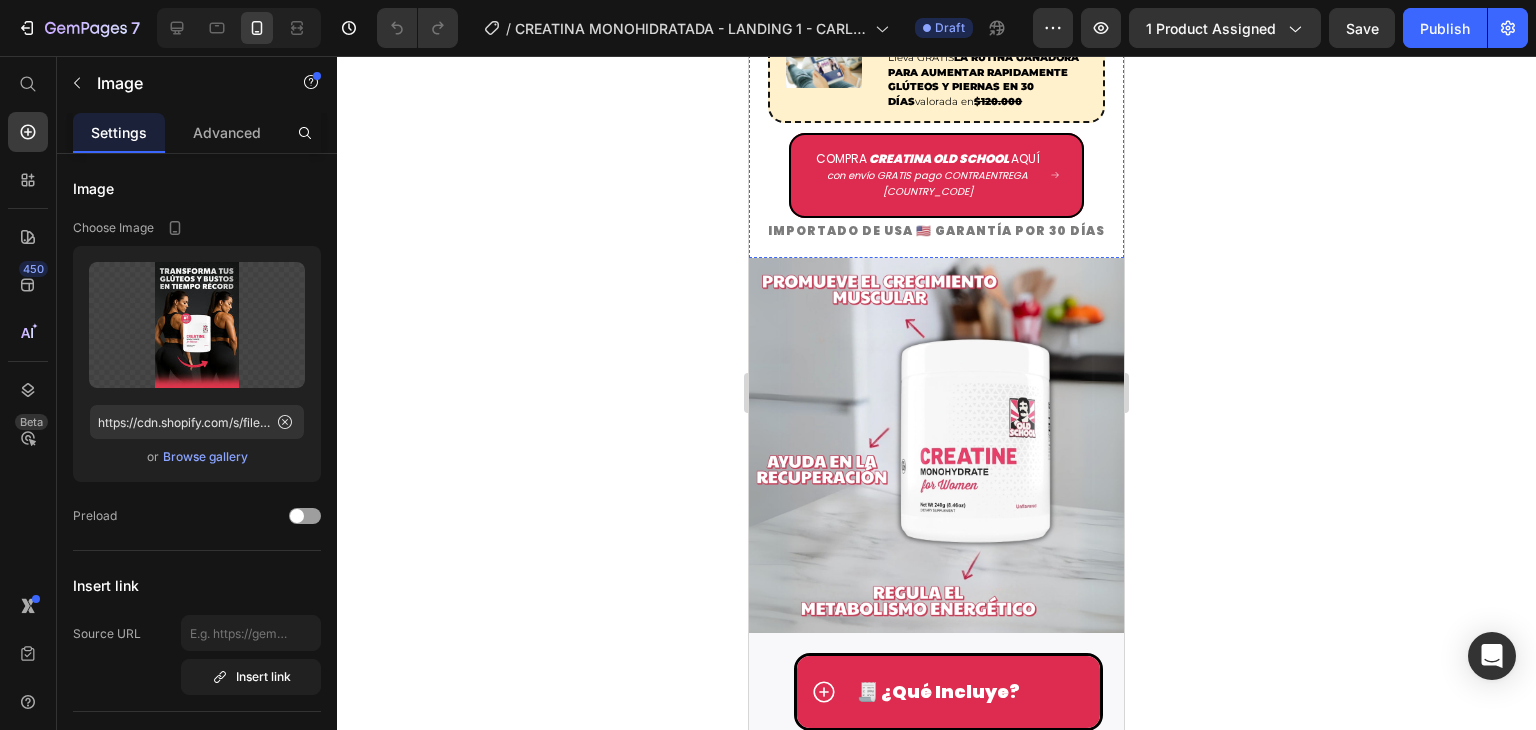 click at bounding box center [937, -328] 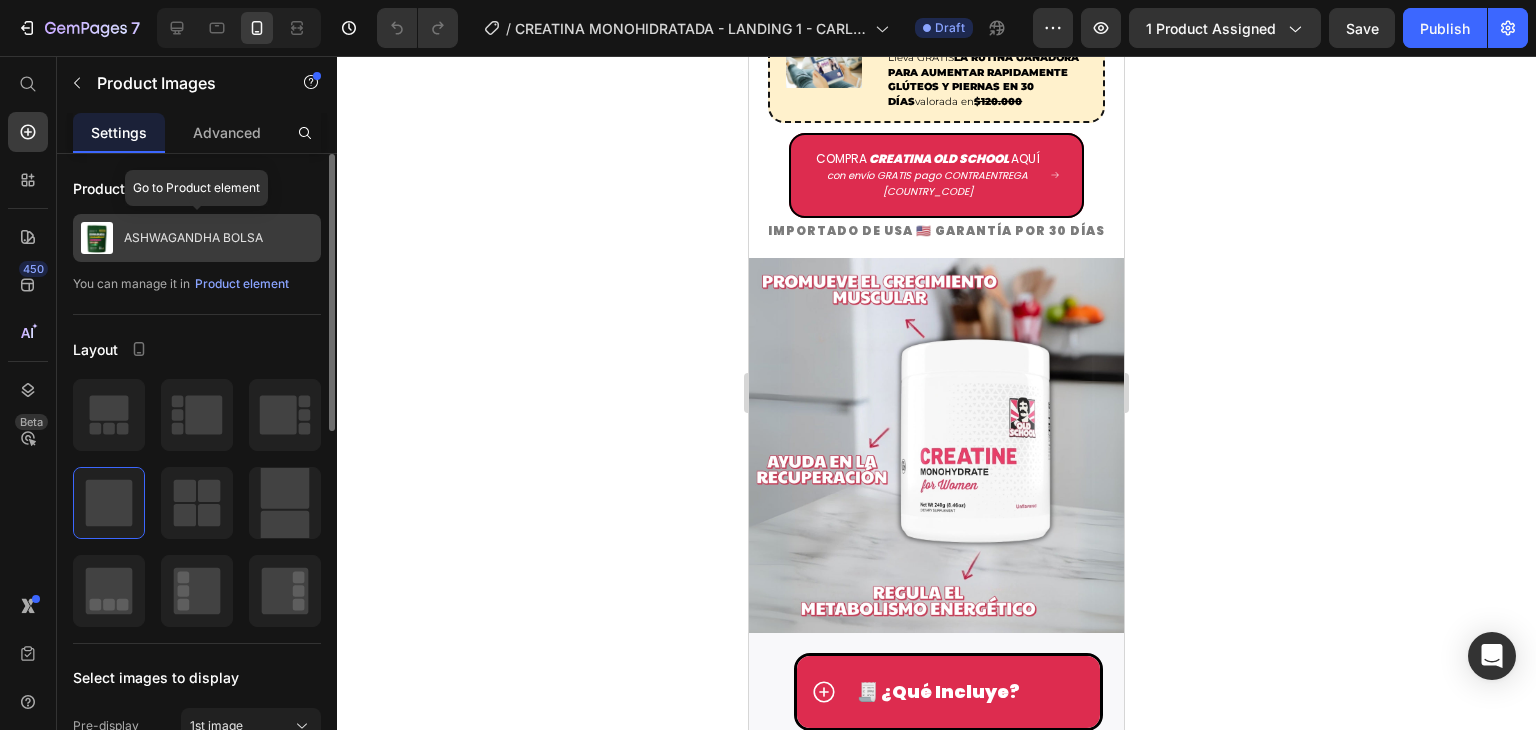 click on "ASHWAGANDHA BOLSA" at bounding box center (193, 238) 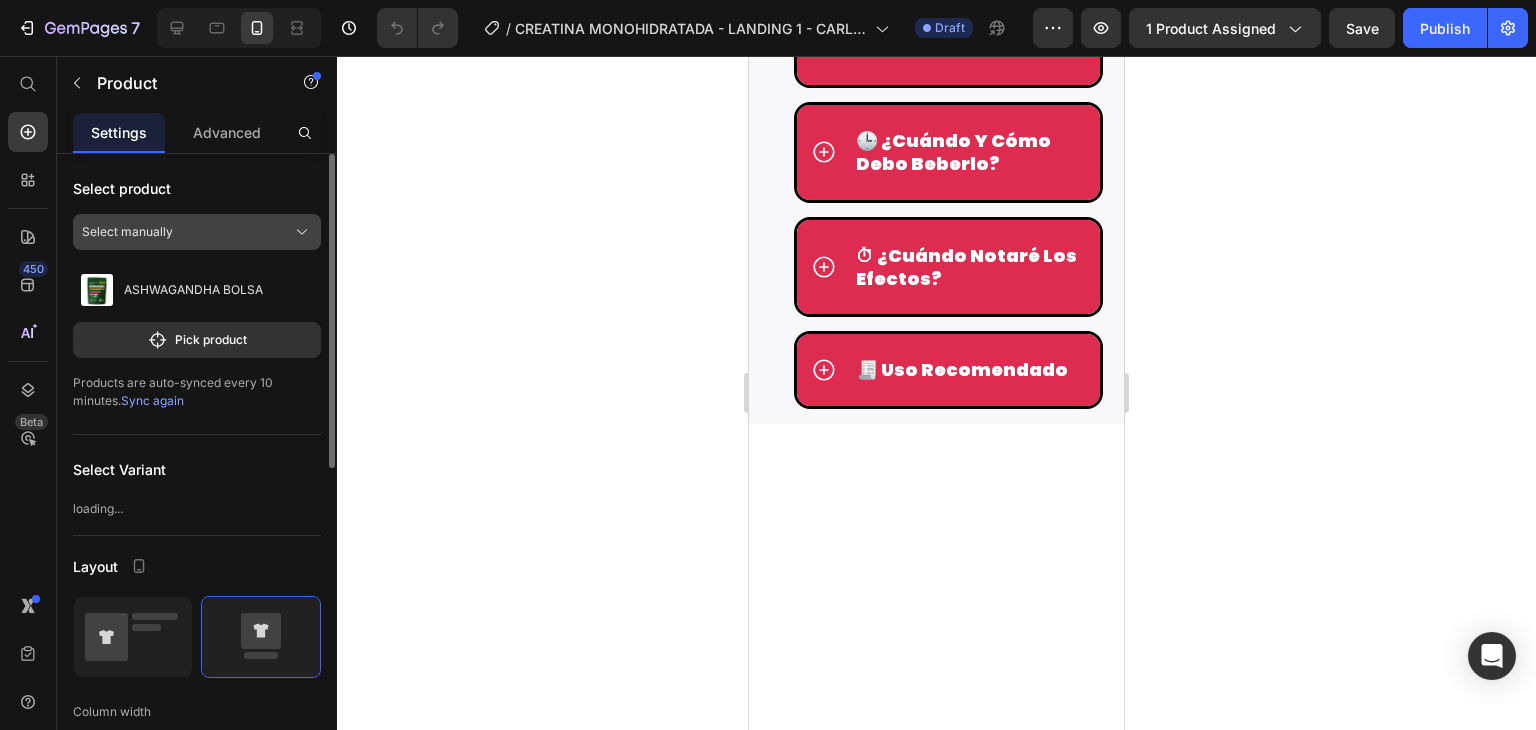 click on "Select manually" 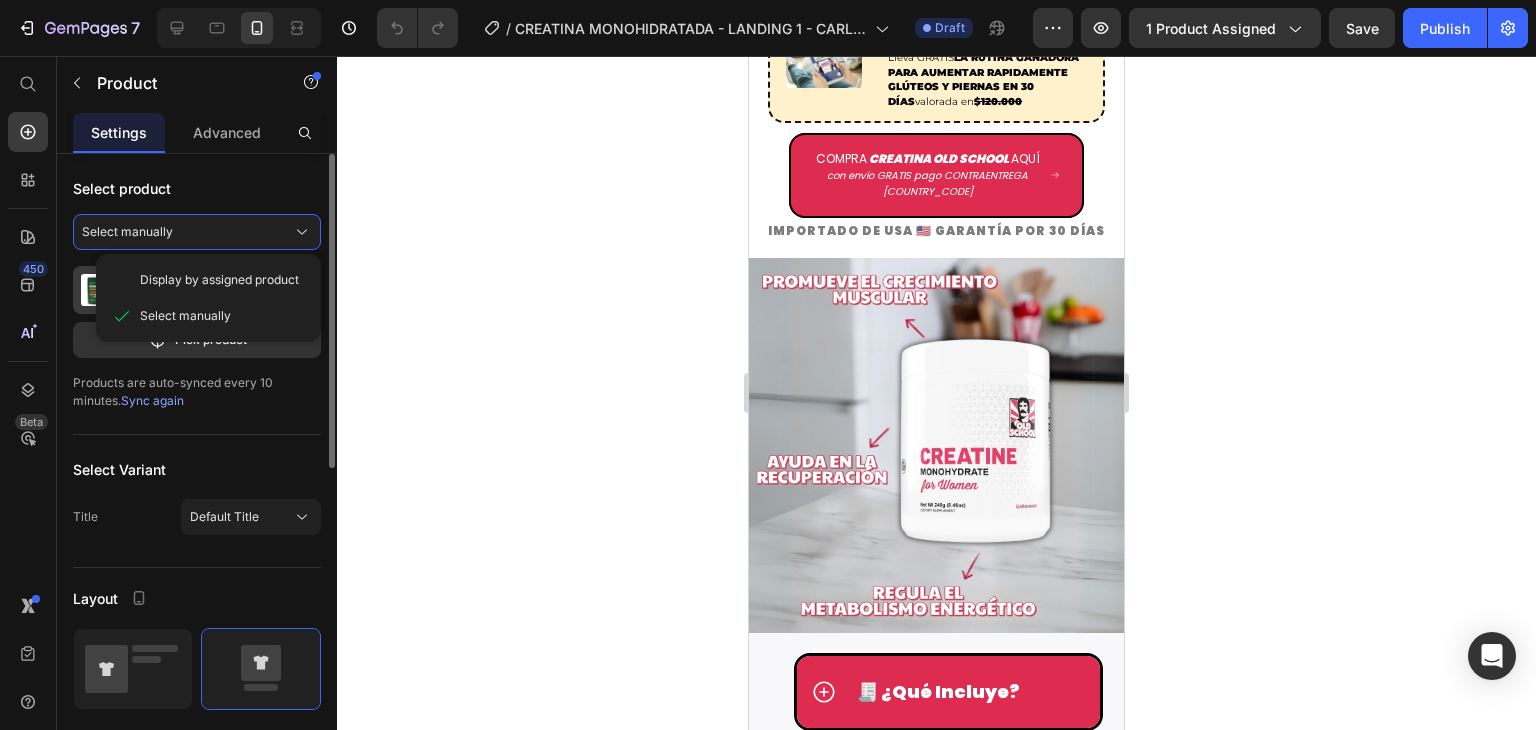 click on "Display by assigned product" at bounding box center [219, 280] 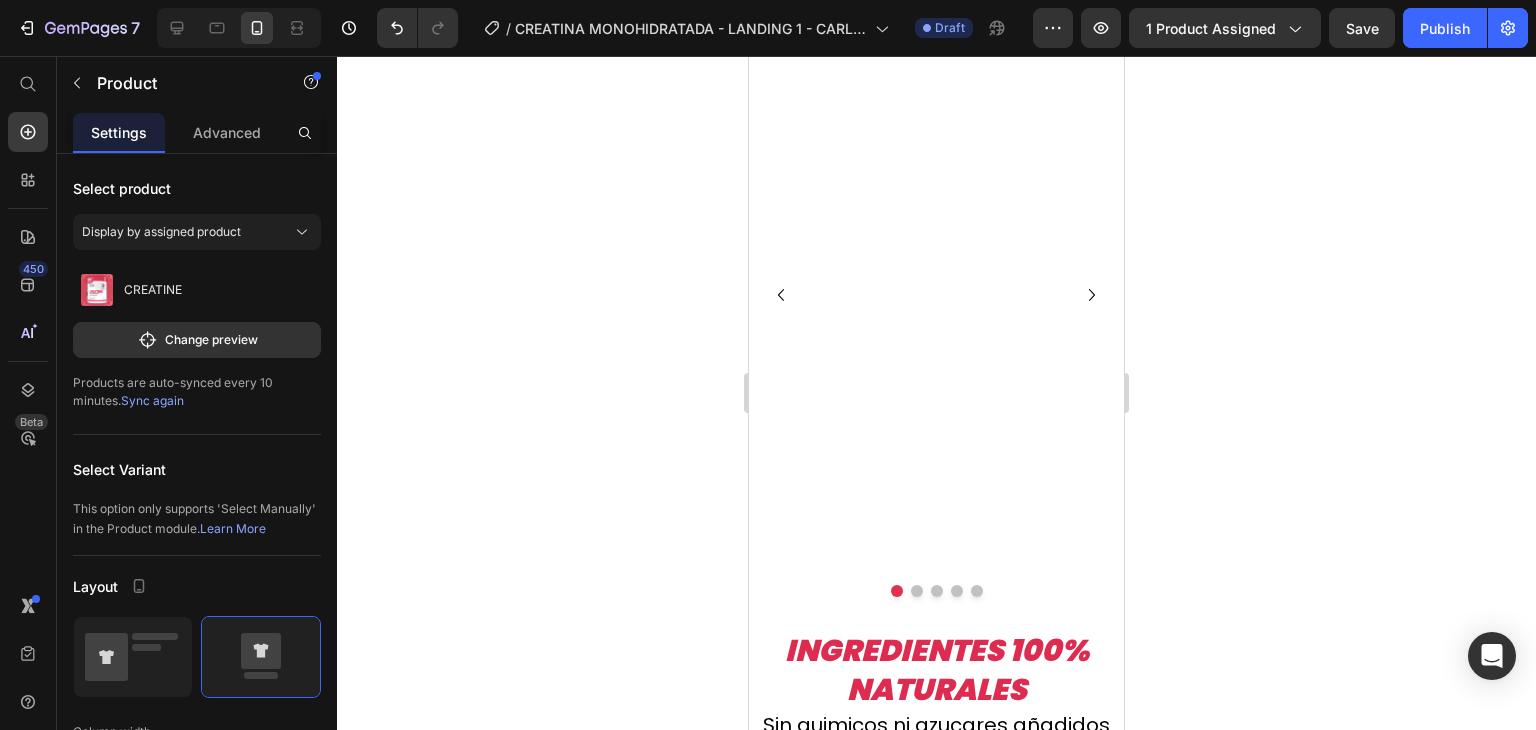 scroll, scrollTop: 7400, scrollLeft: 0, axis: vertical 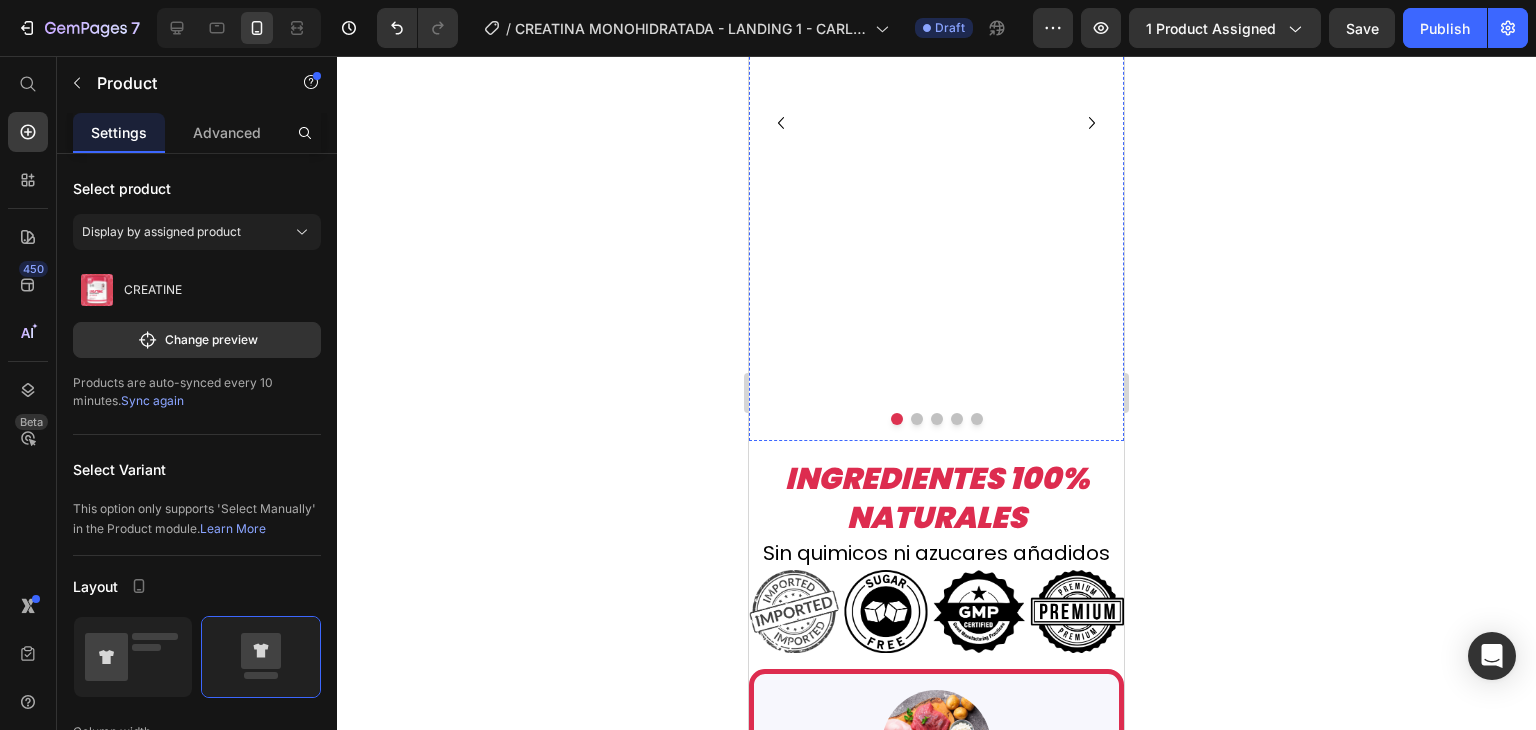 click at bounding box center (929, -194) 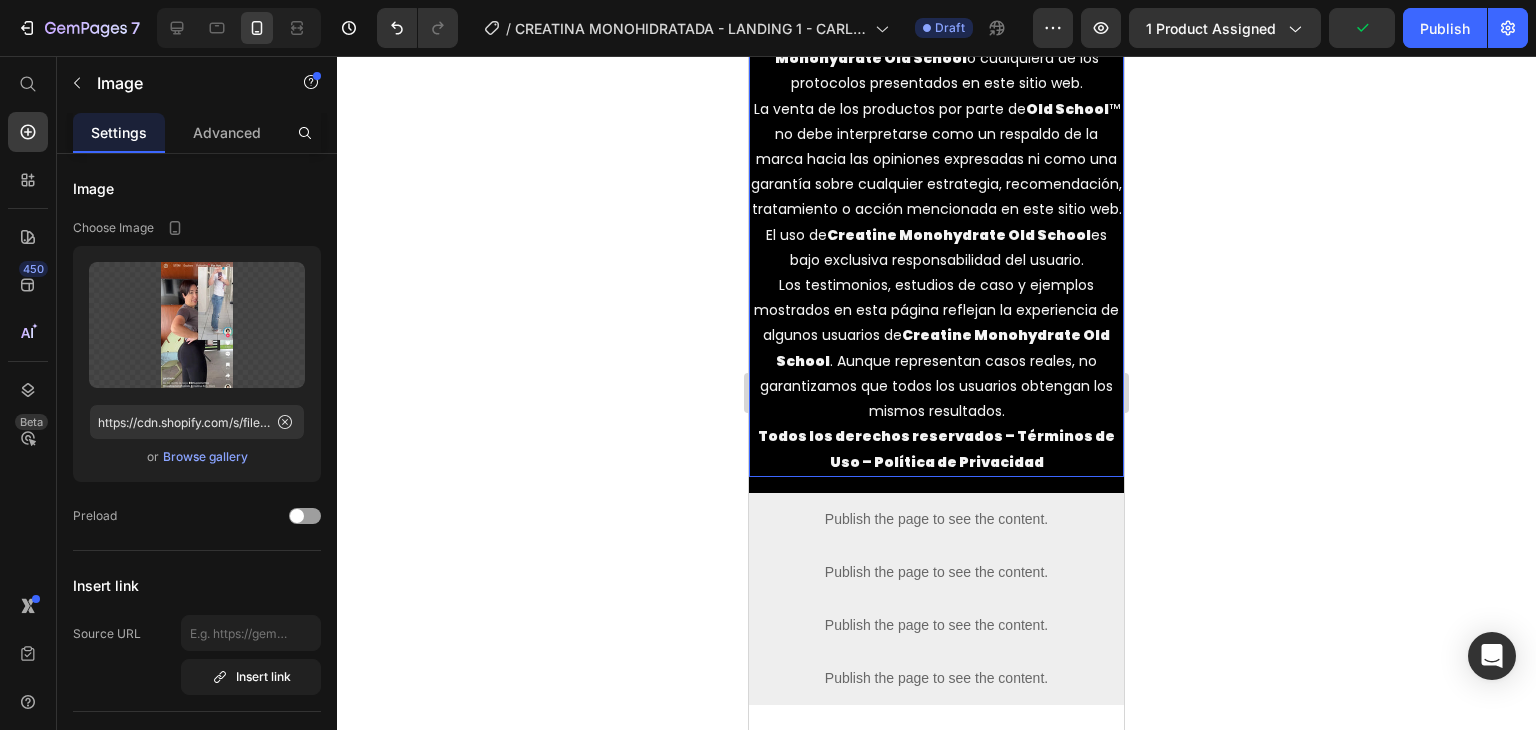 scroll, scrollTop: 11800, scrollLeft: 0, axis: vertical 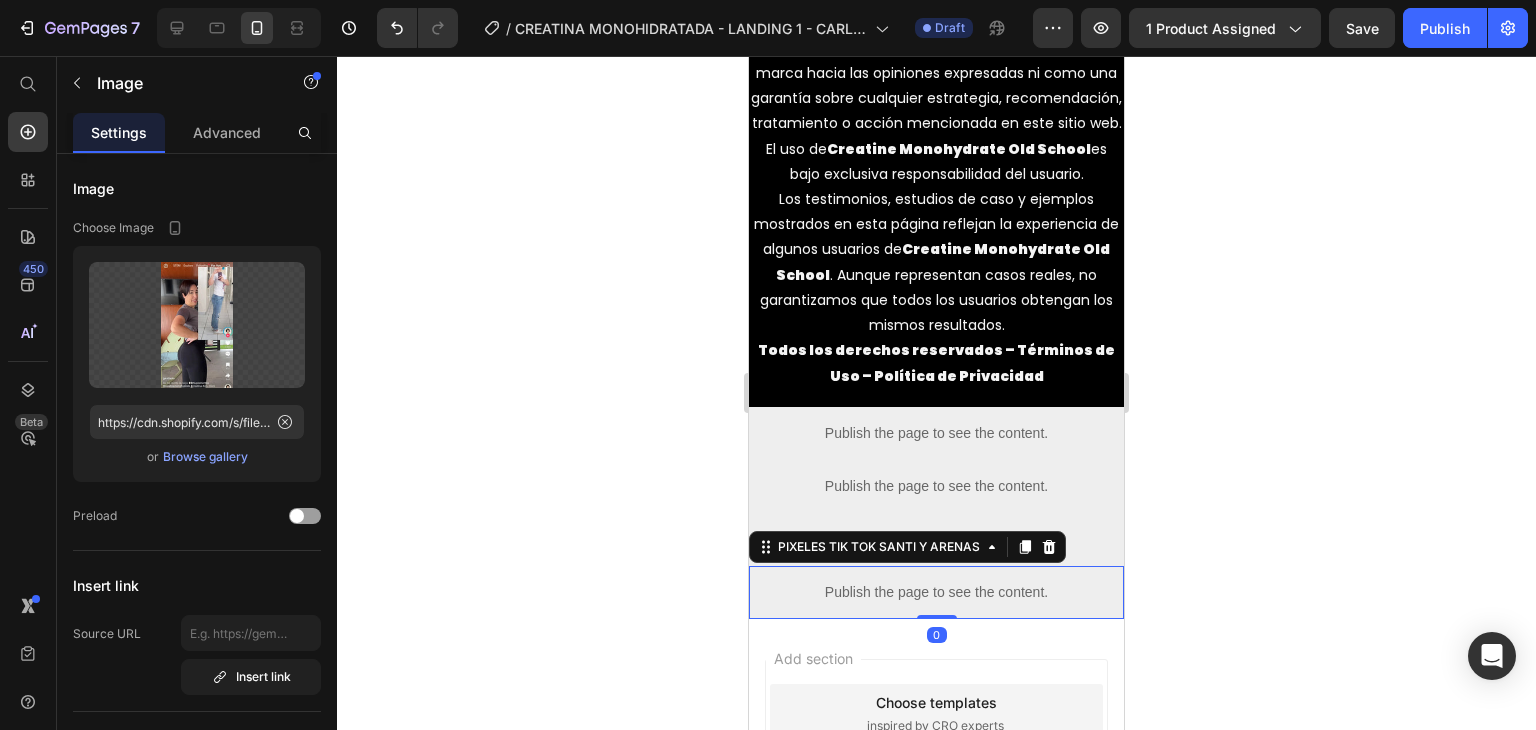 click on "Publish the page to see the content." at bounding box center (936, 592) 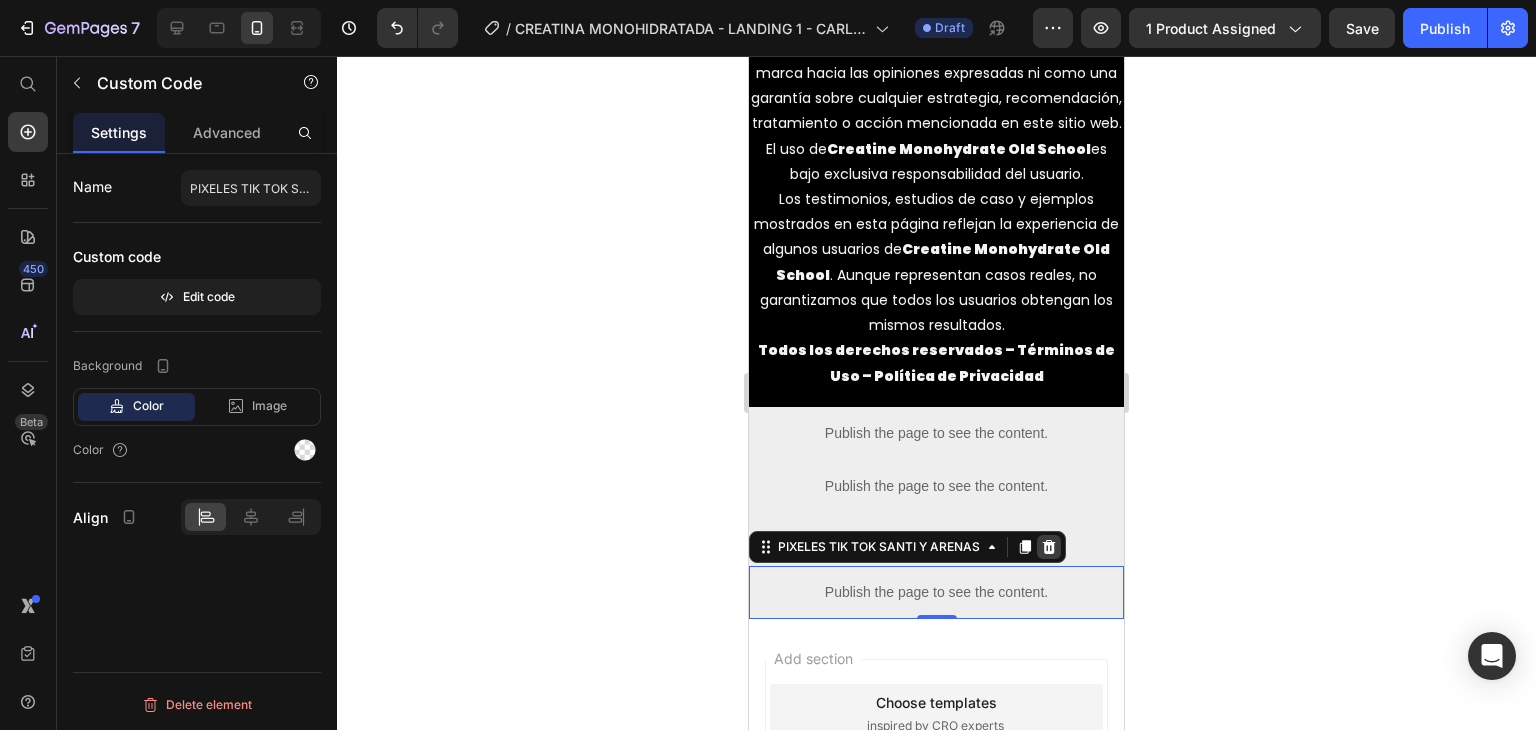 click 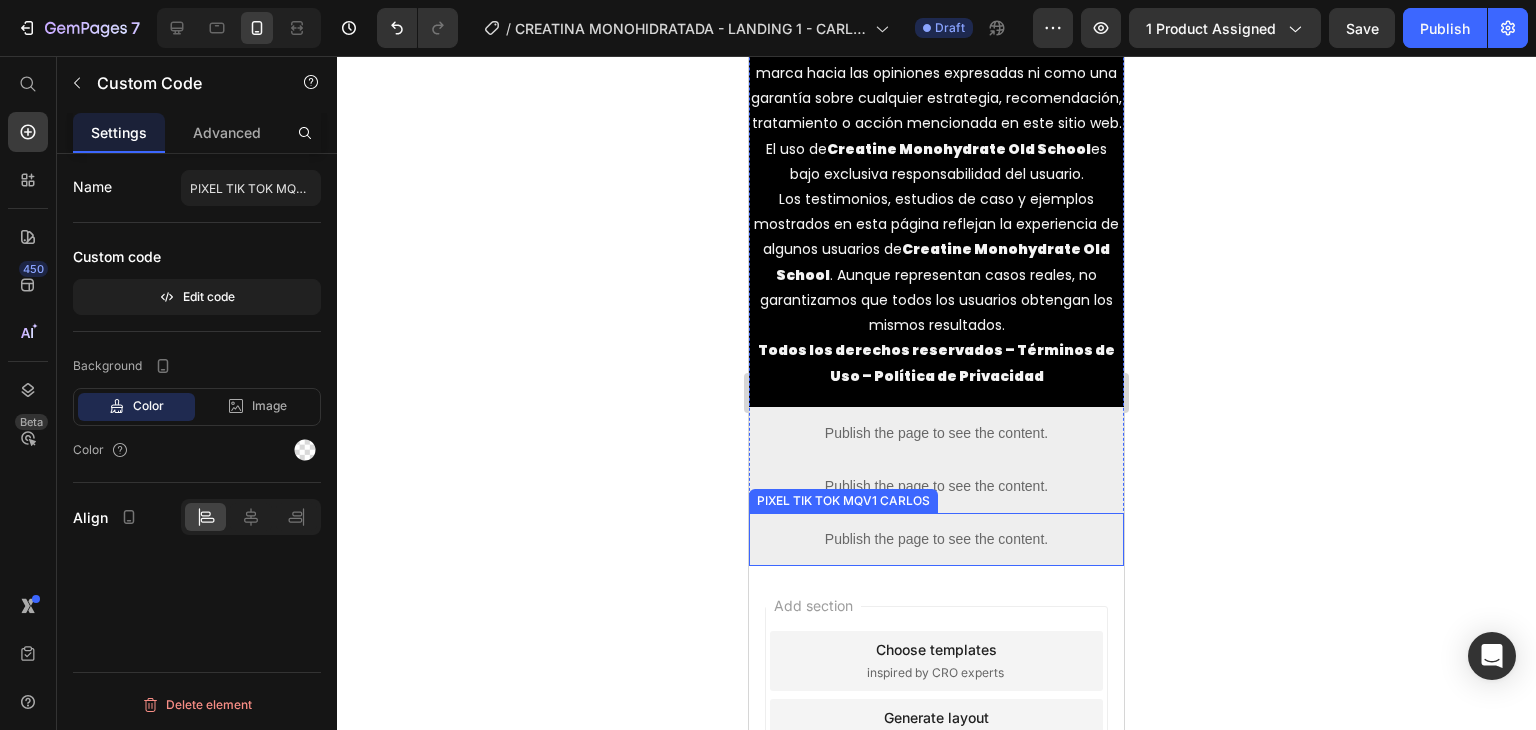 click on "Publish the page to see the content." at bounding box center [936, 539] 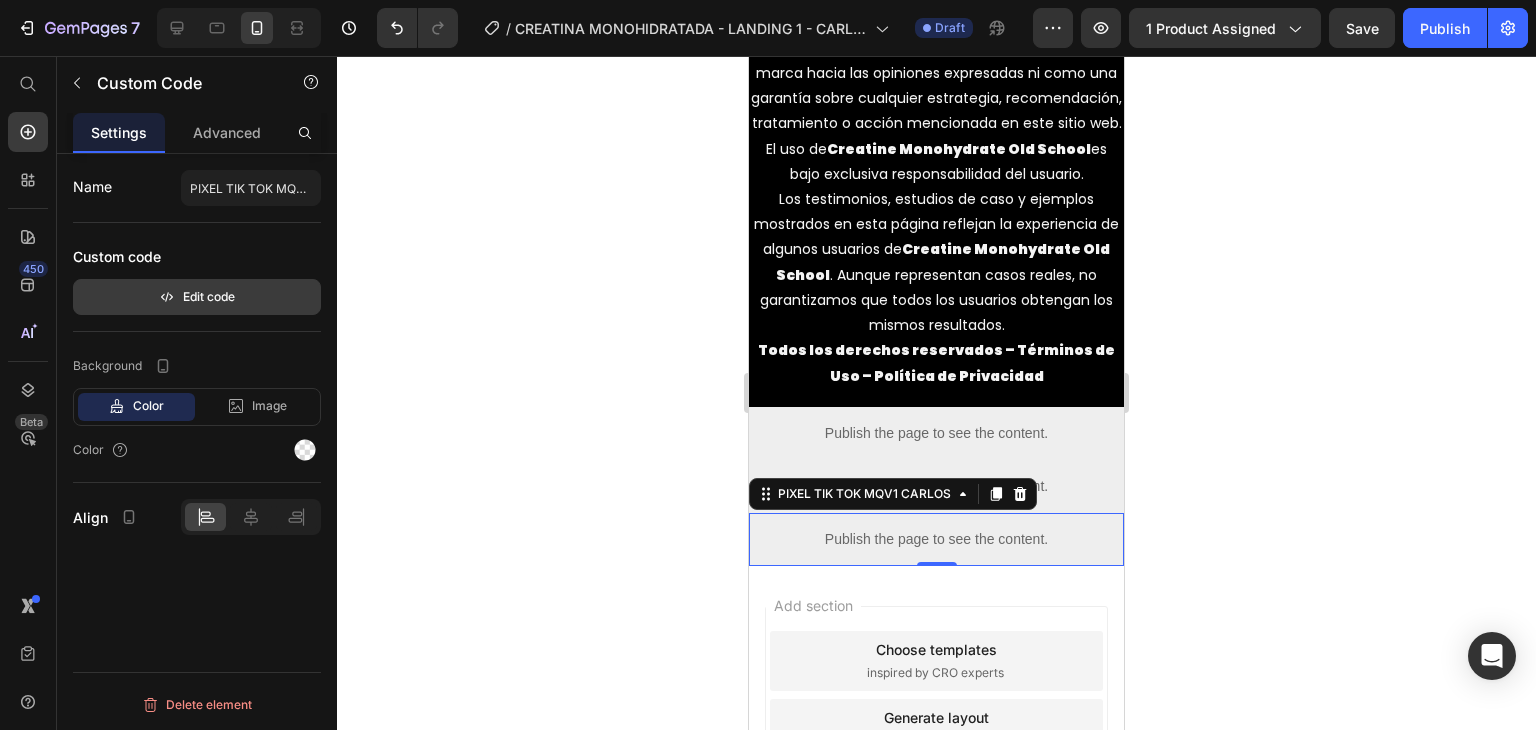 click on "Edit code" at bounding box center (197, 297) 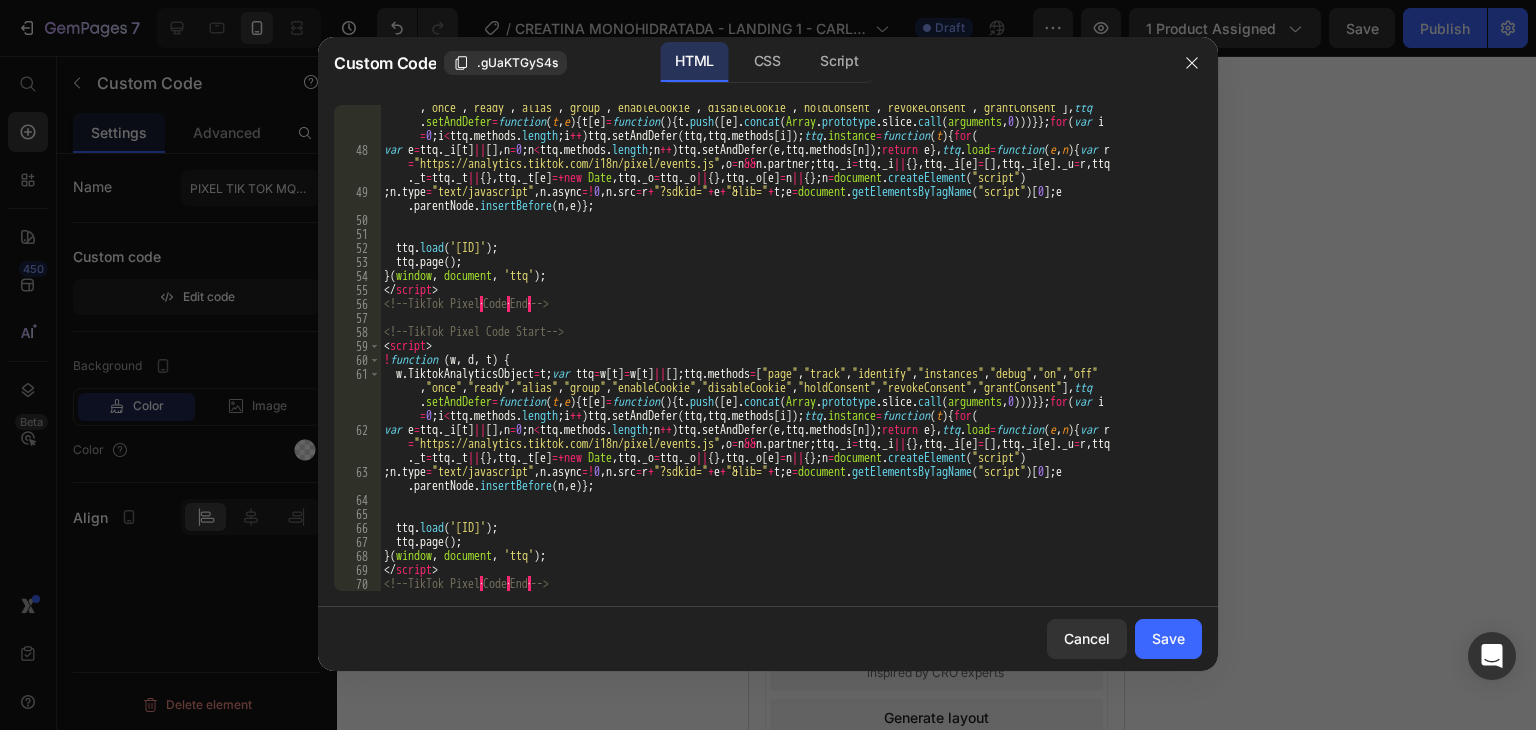 scroll, scrollTop: 914, scrollLeft: 0, axis: vertical 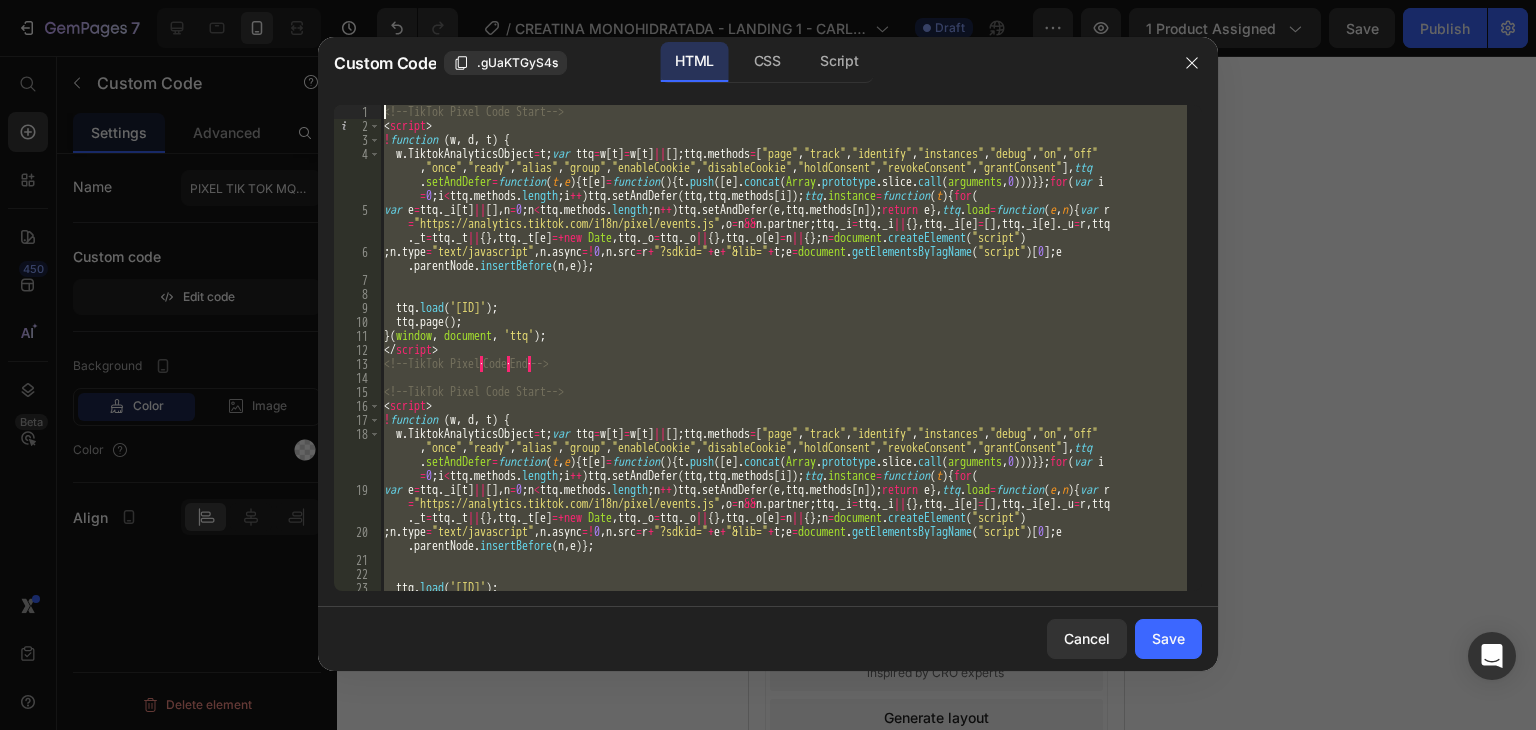 drag, startPoint x: 609, startPoint y: 584, endPoint x: 433, endPoint y: 76, distance: 537.6244 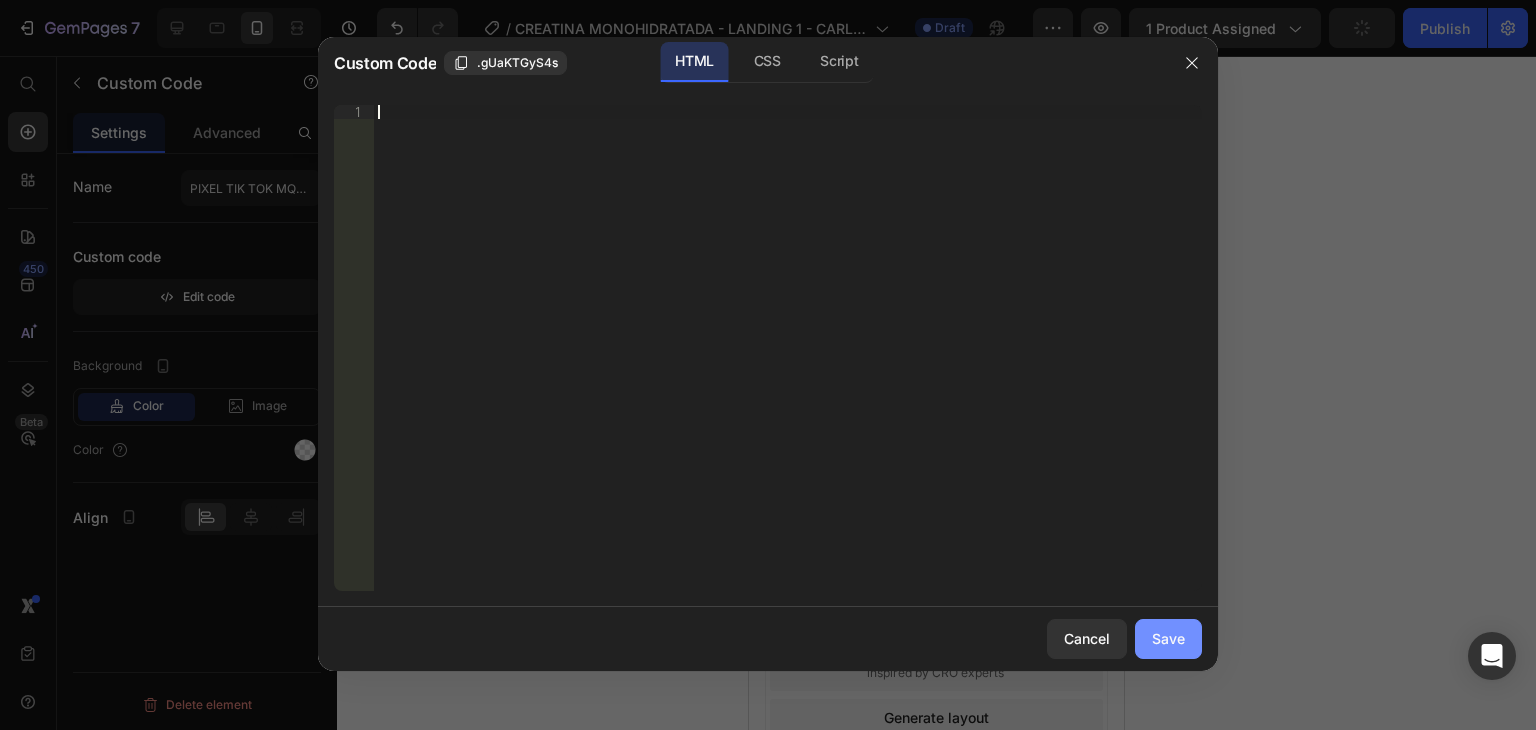 click on "Save" at bounding box center (1168, 638) 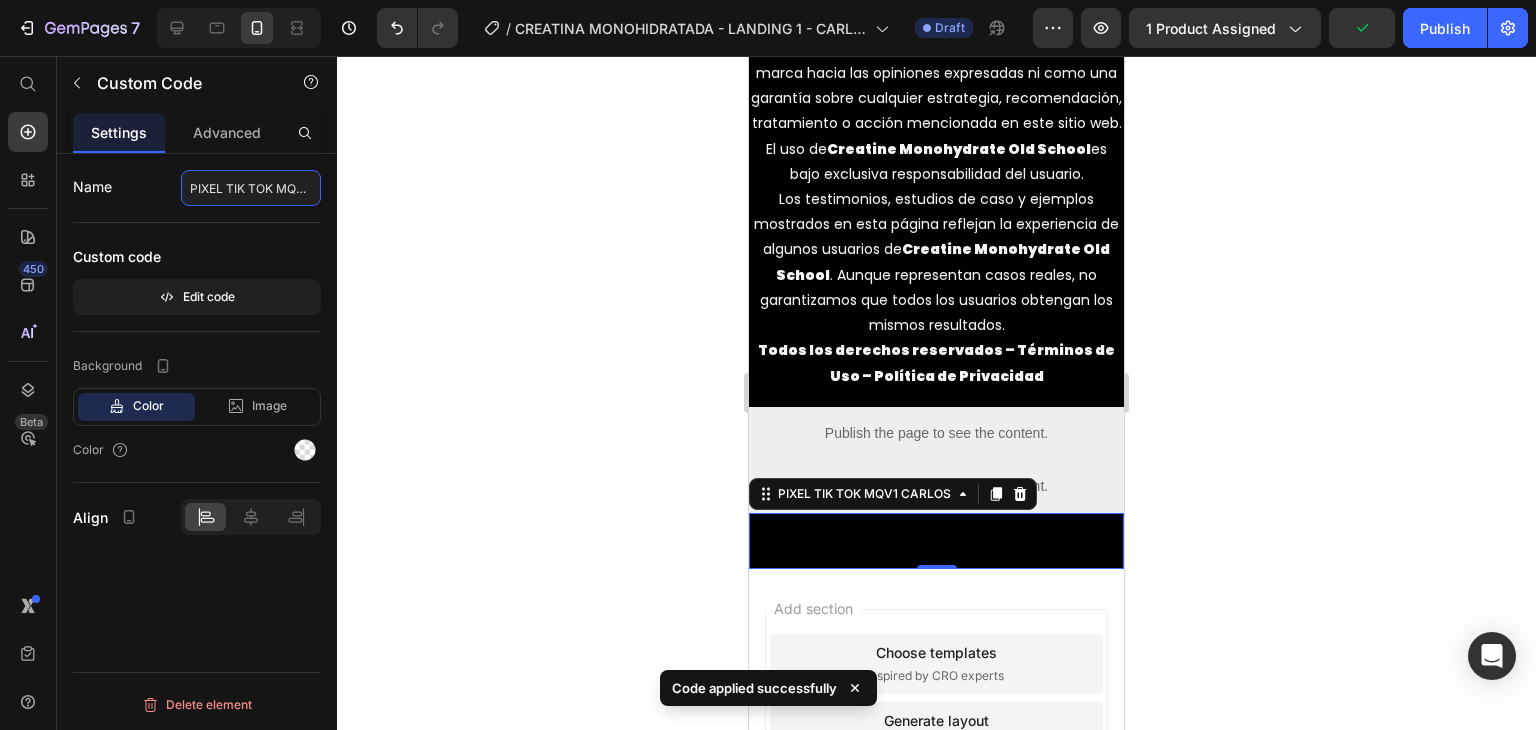 click on "PIXEL TIK TOK MQV1 CARLOS" 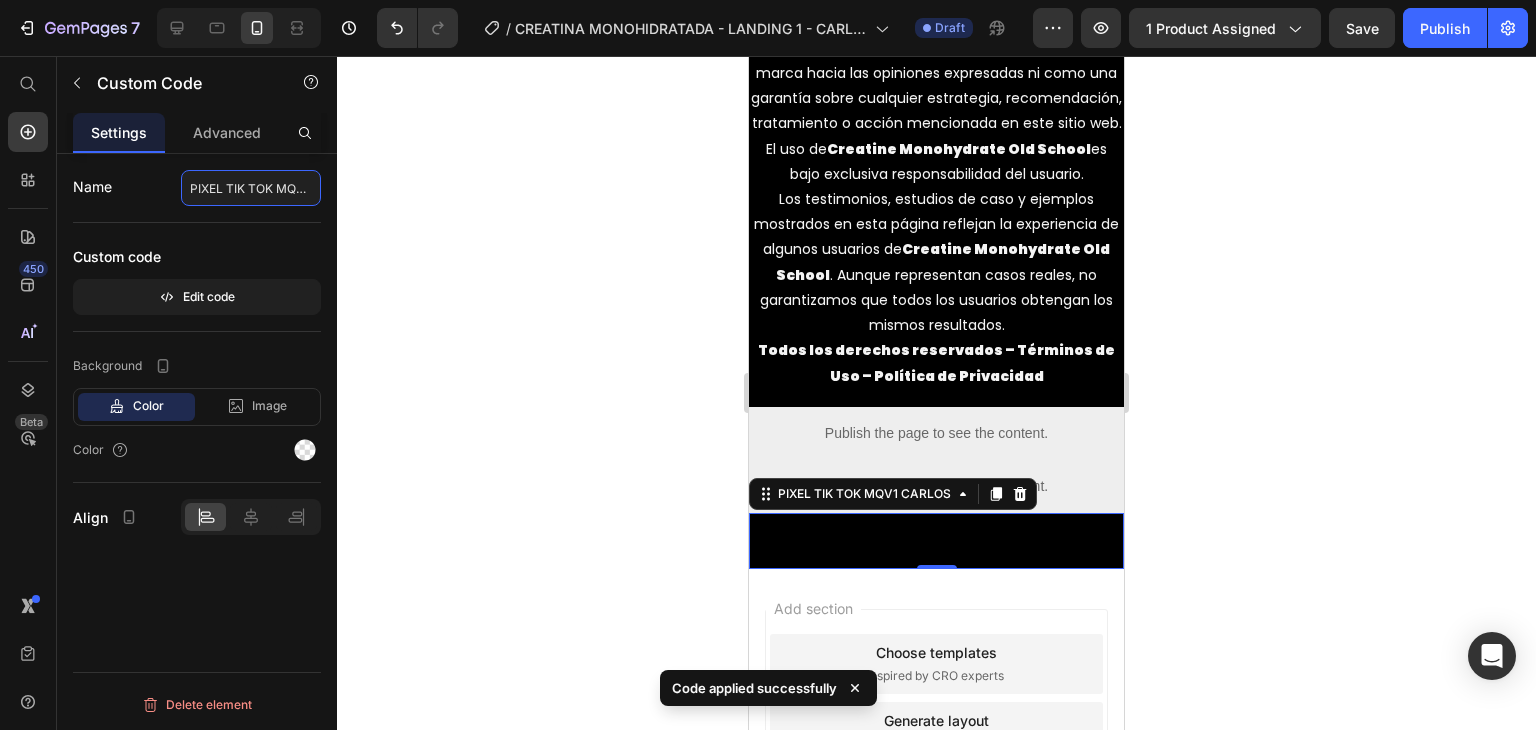 click on "PIXEL TIK TOK MQV1 CARLOS" 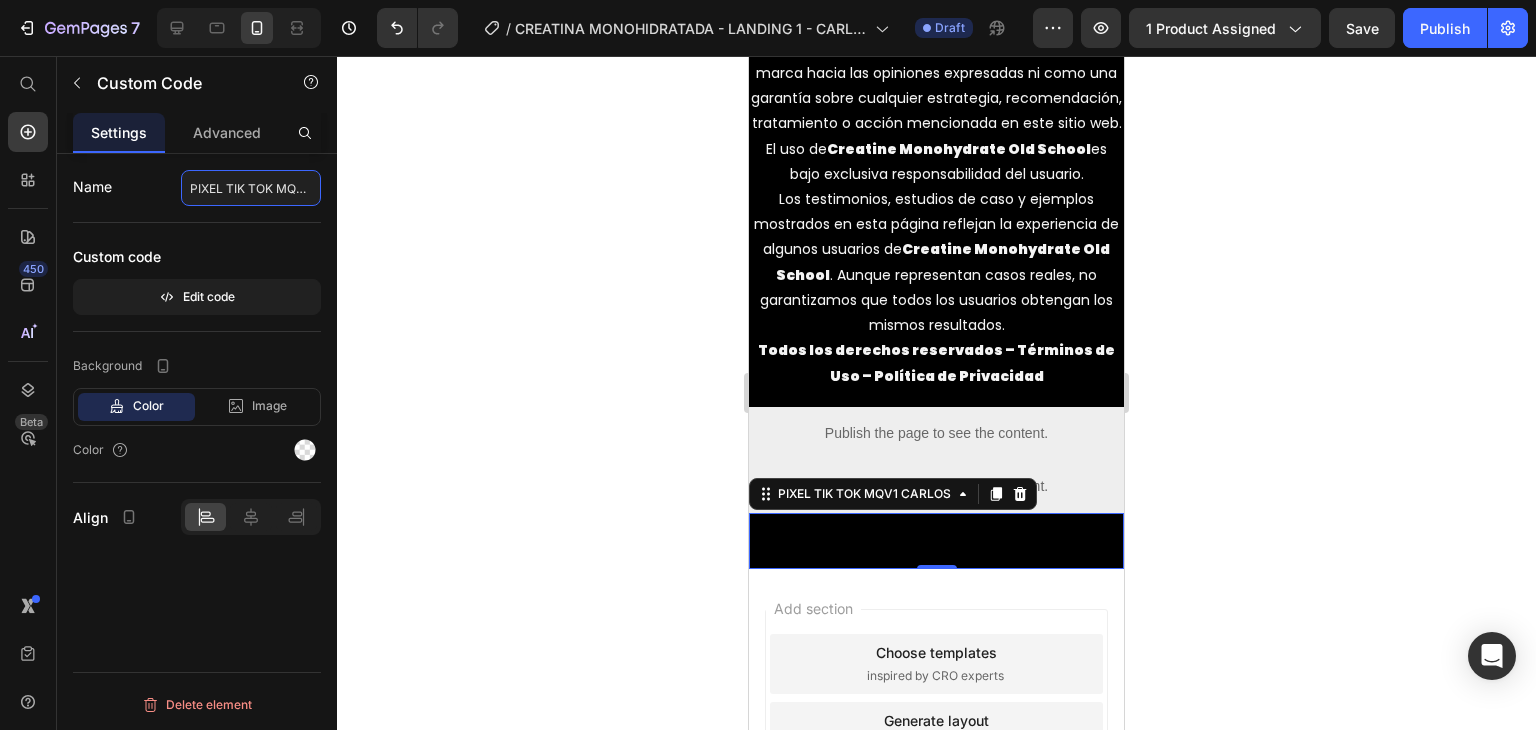 click on "PIXEL TIK TOK MQV1 CARLOS" 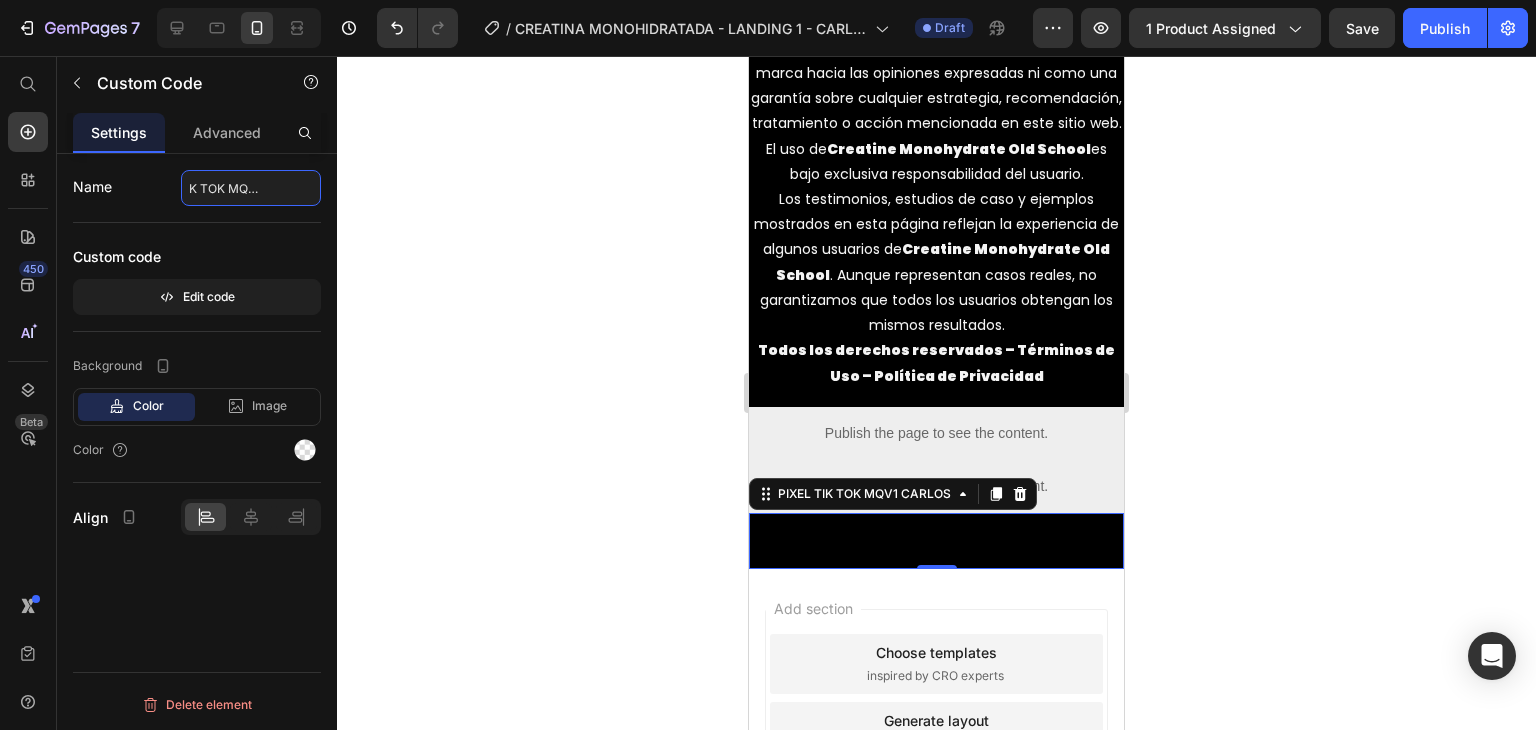 drag, startPoint x: 228, startPoint y: 185, endPoint x: 356, endPoint y: 189, distance: 128.06248 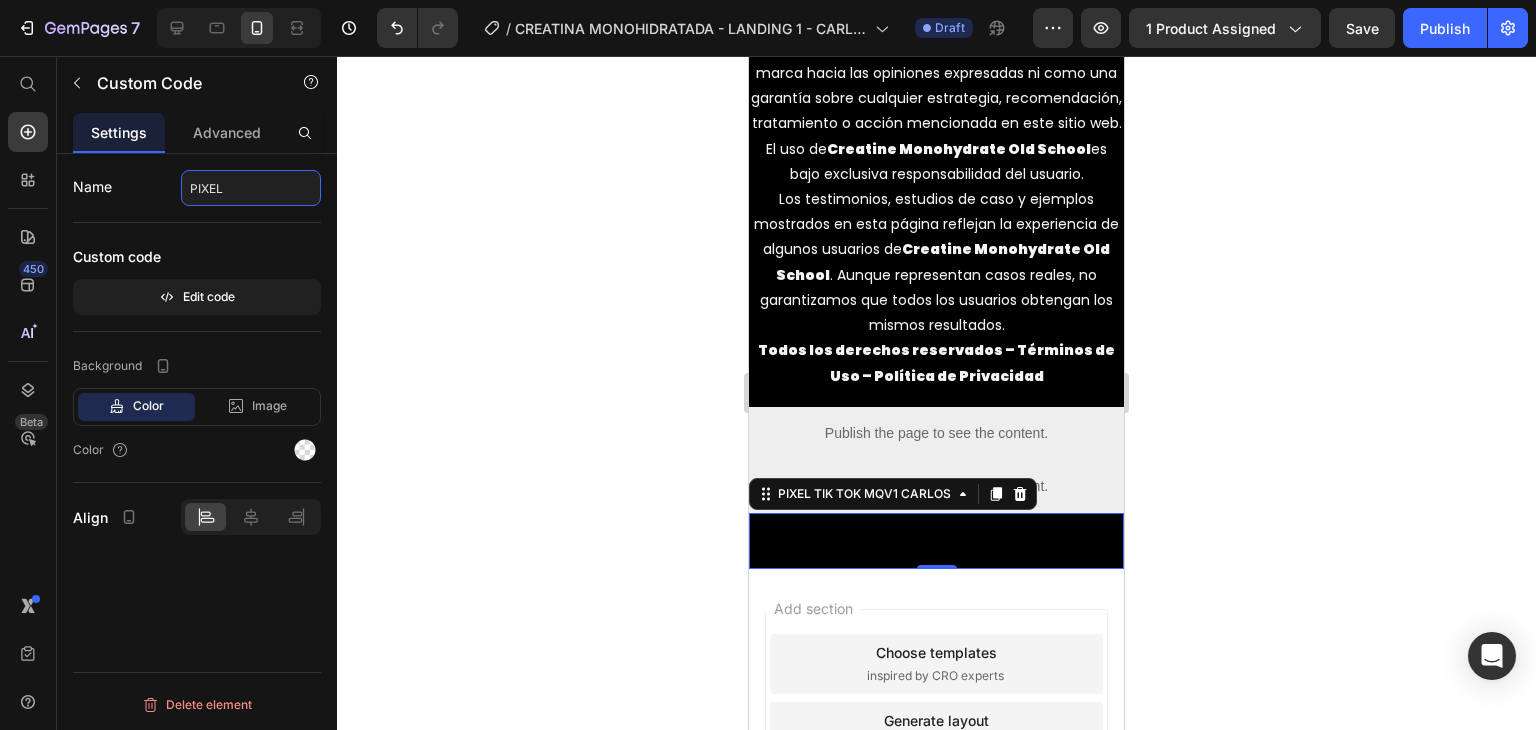 scroll, scrollTop: 0, scrollLeft: 0, axis: both 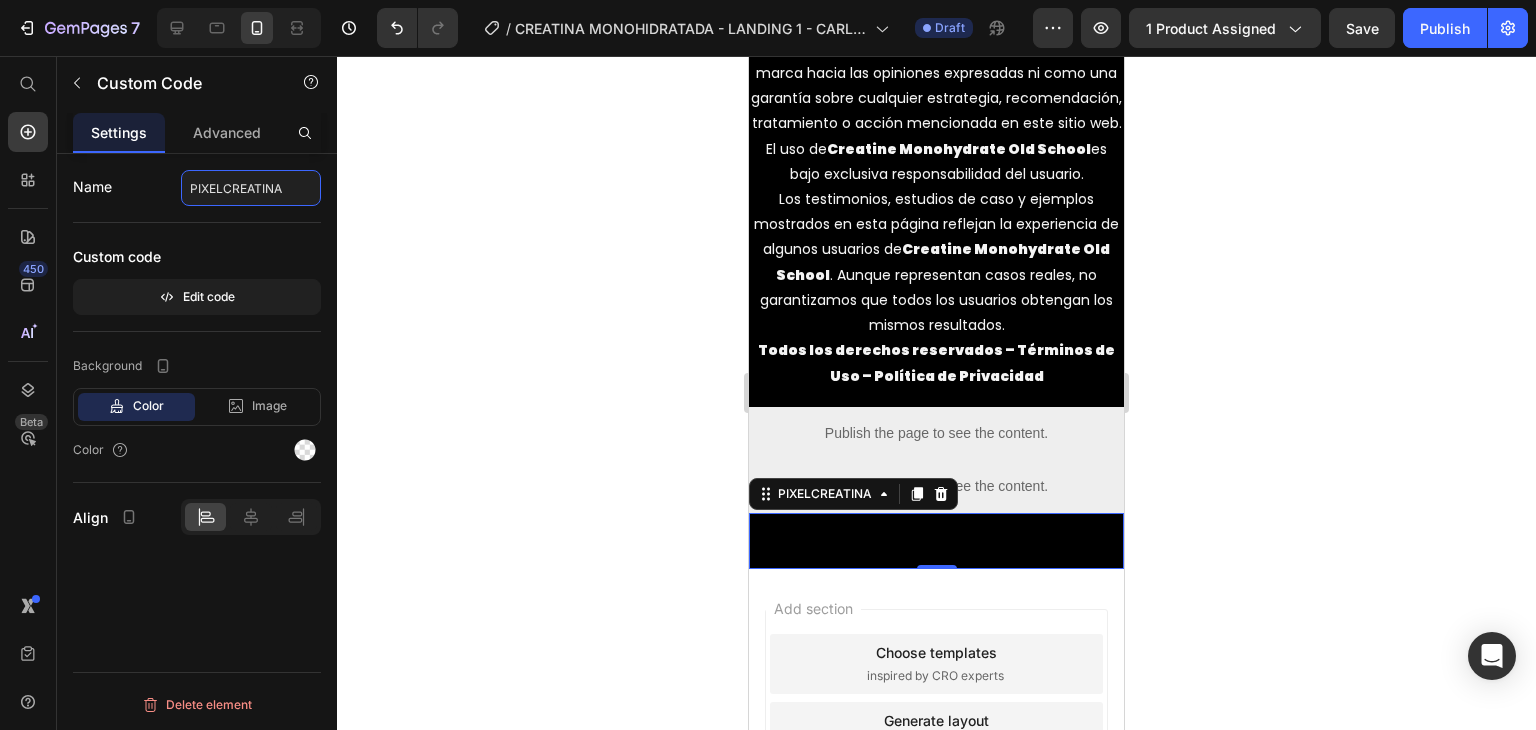 click on "PIXELCREATINA" 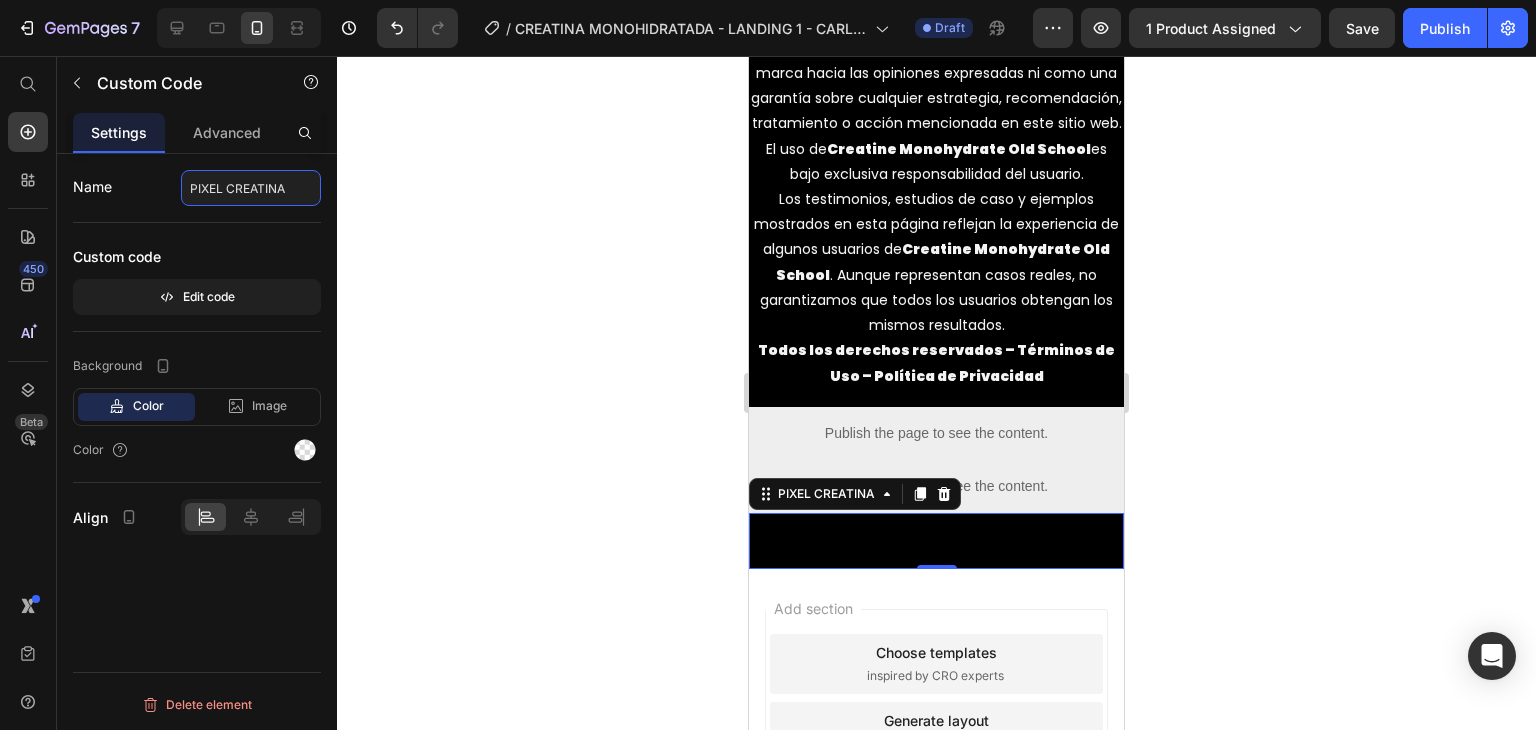 click on "PIXEL CREATINA" 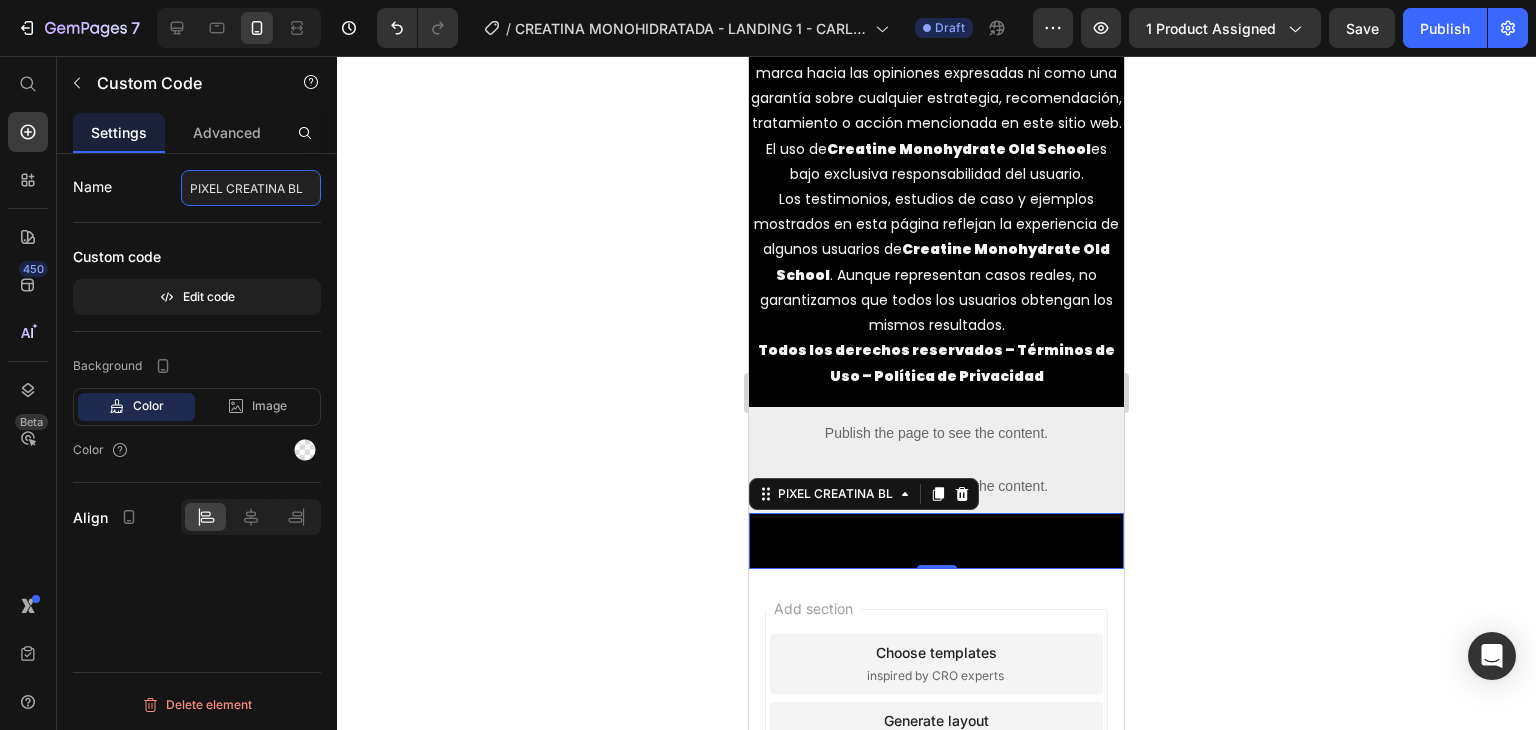 type on "PIXEL CREATINA BL" 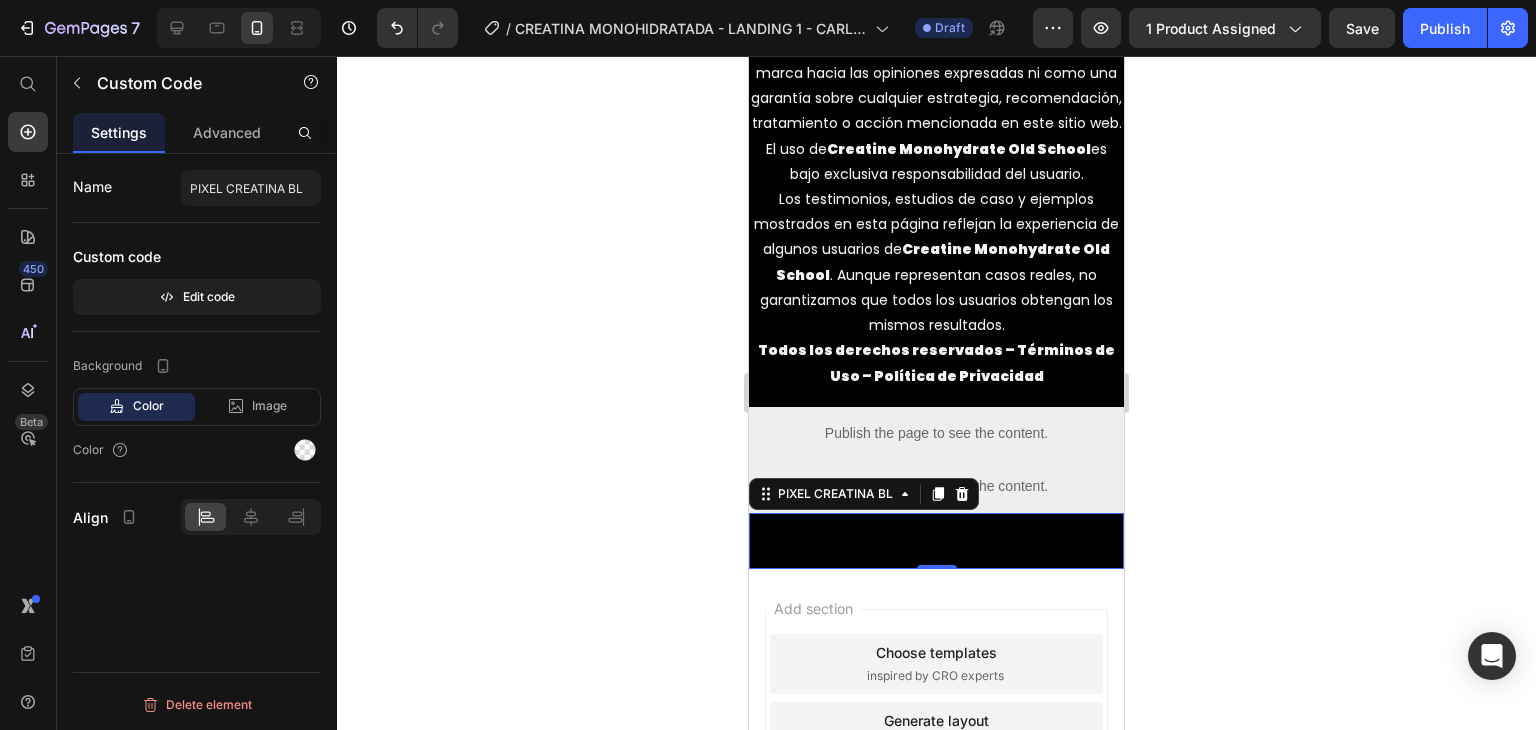 click 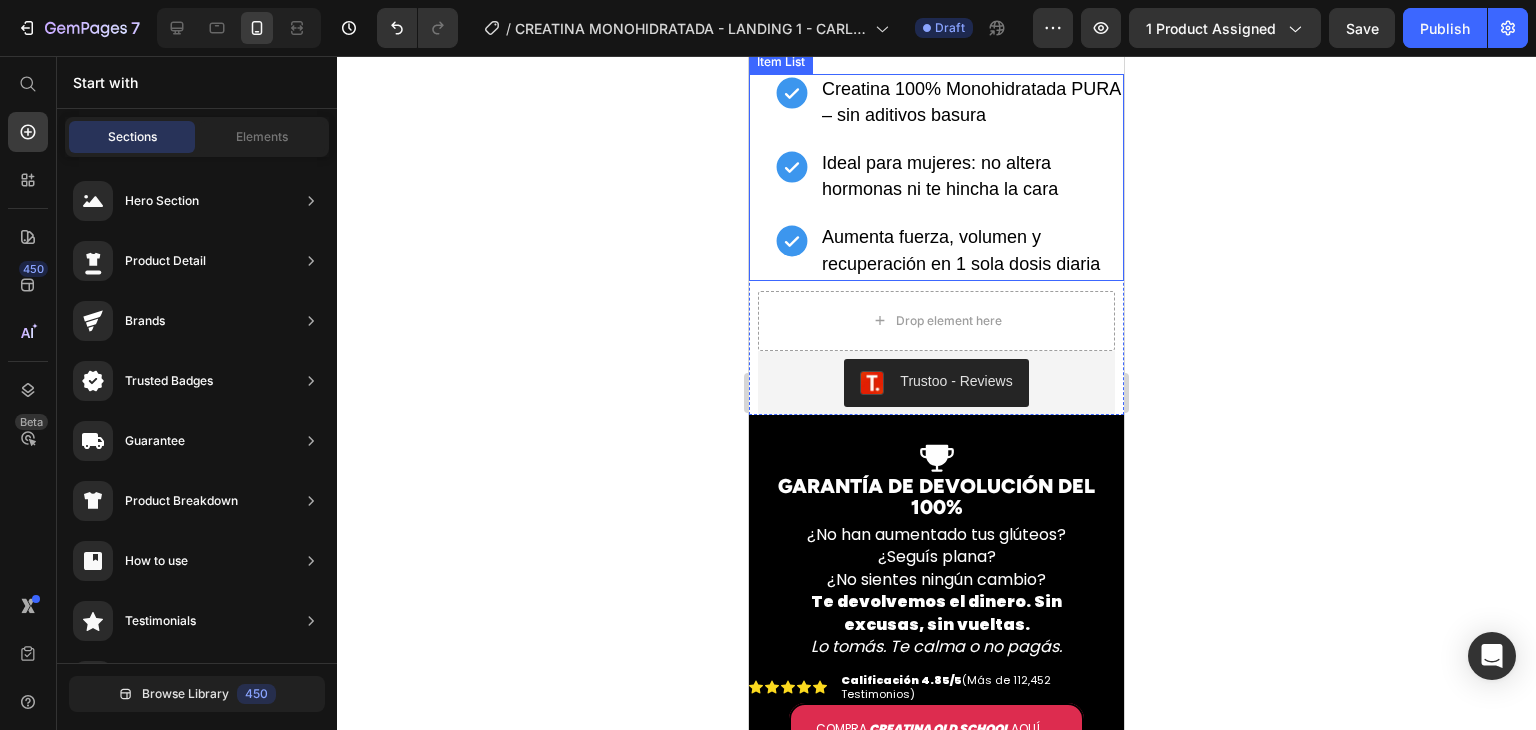 scroll, scrollTop: 10595, scrollLeft: 0, axis: vertical 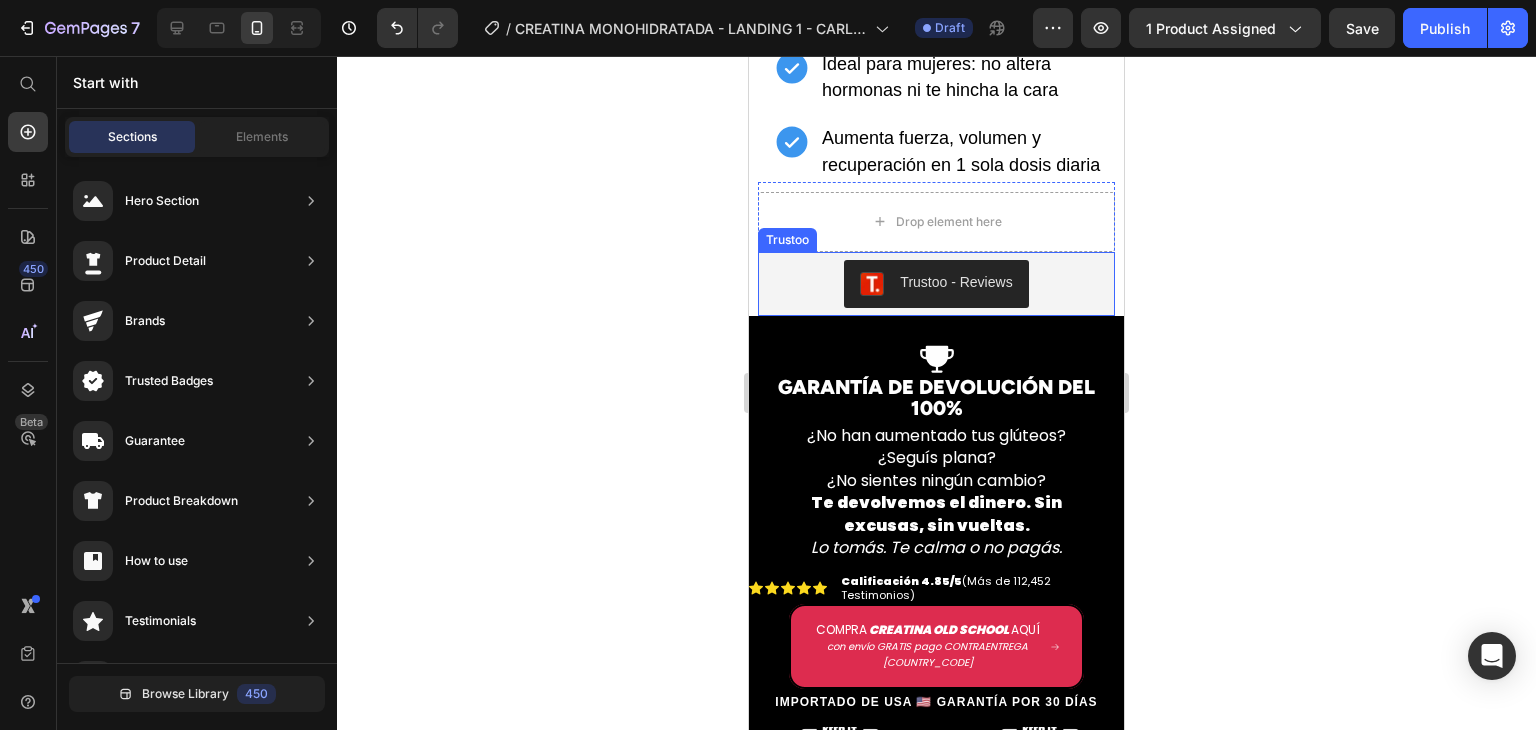 click on "Trustoo - Reviews" at bounding box center [956, 282] 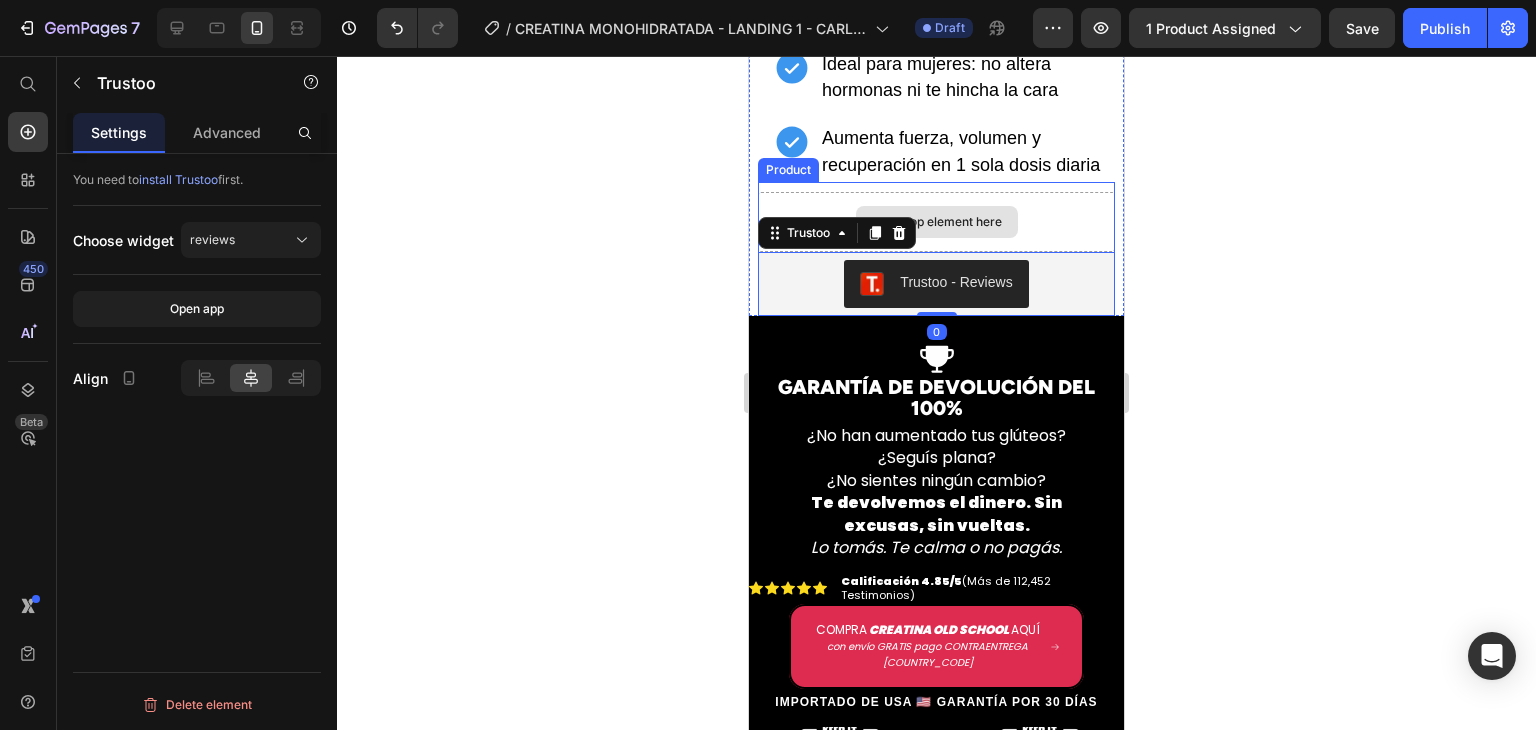 click on "Drop element here" at bounding box center [936, 222] 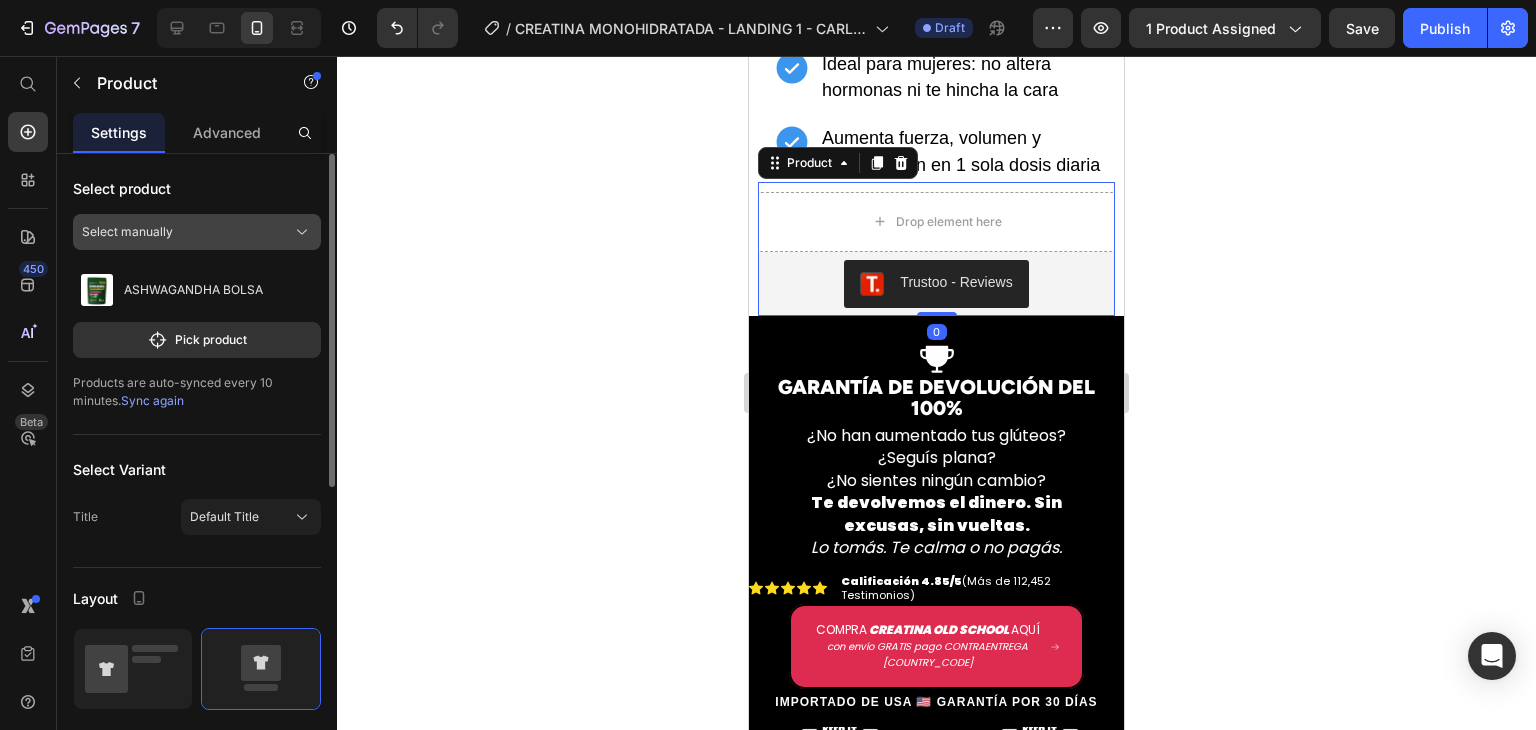 click on "Select manually" 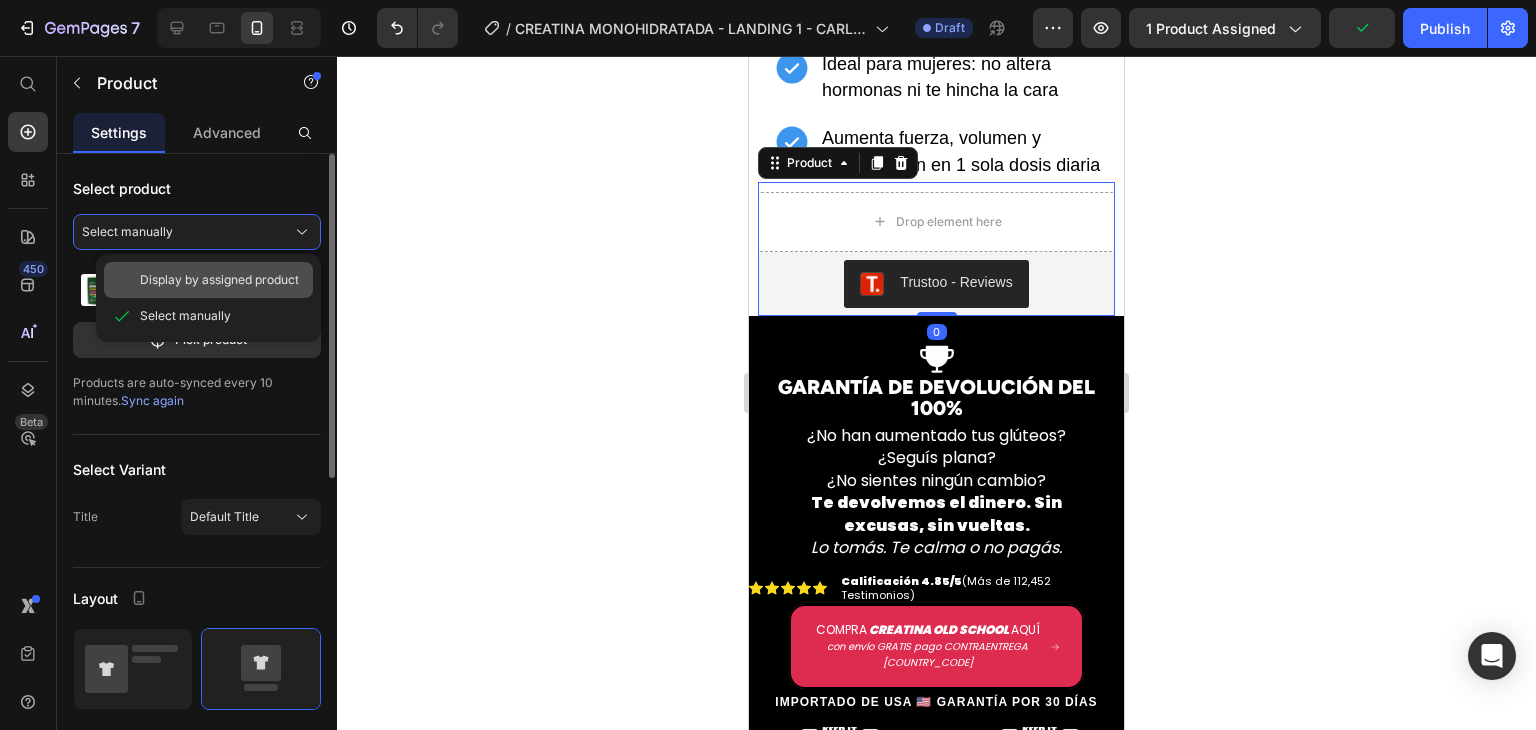 click on "Display by assigned product" at bounding box center (219, 280) 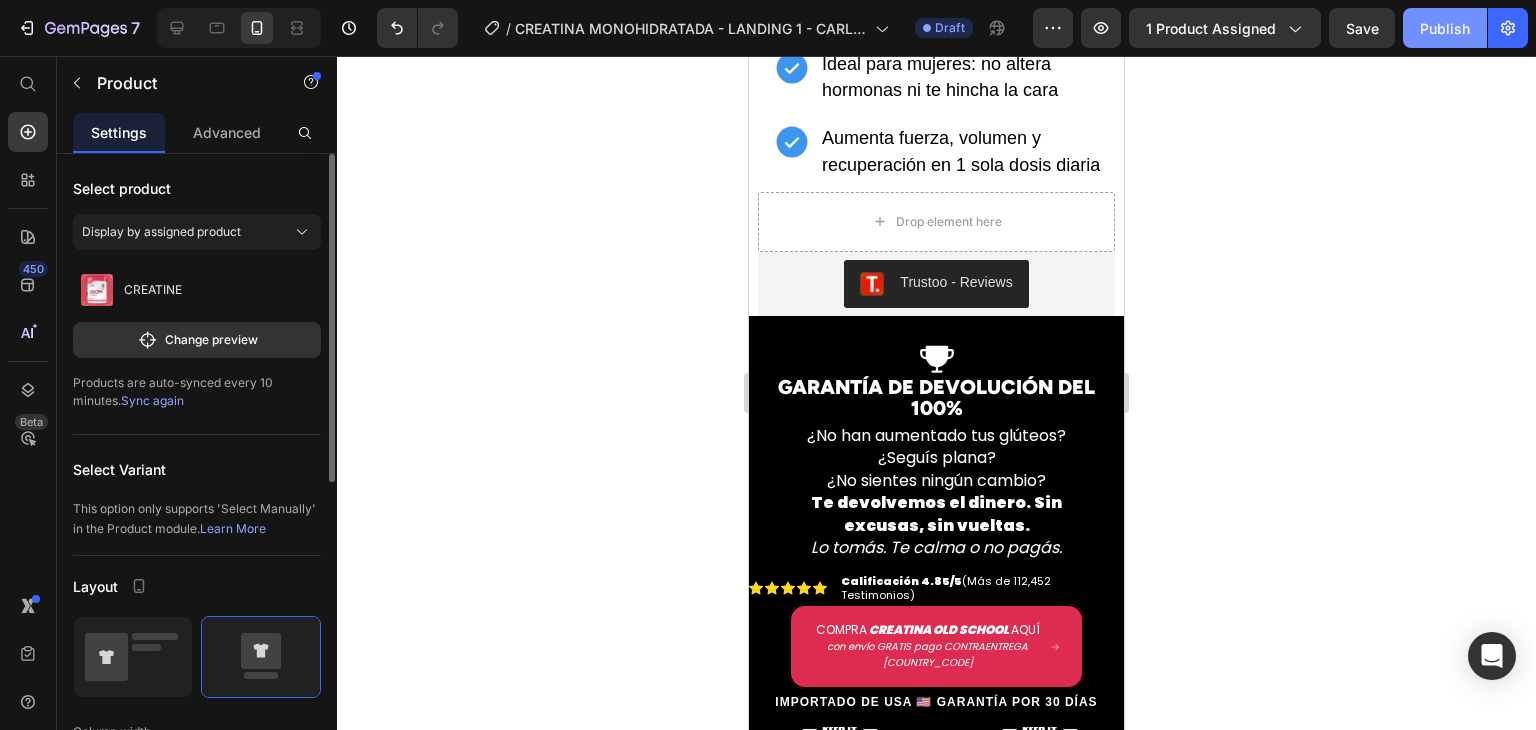 click on "Publish" at bounding box center [1445, 28] 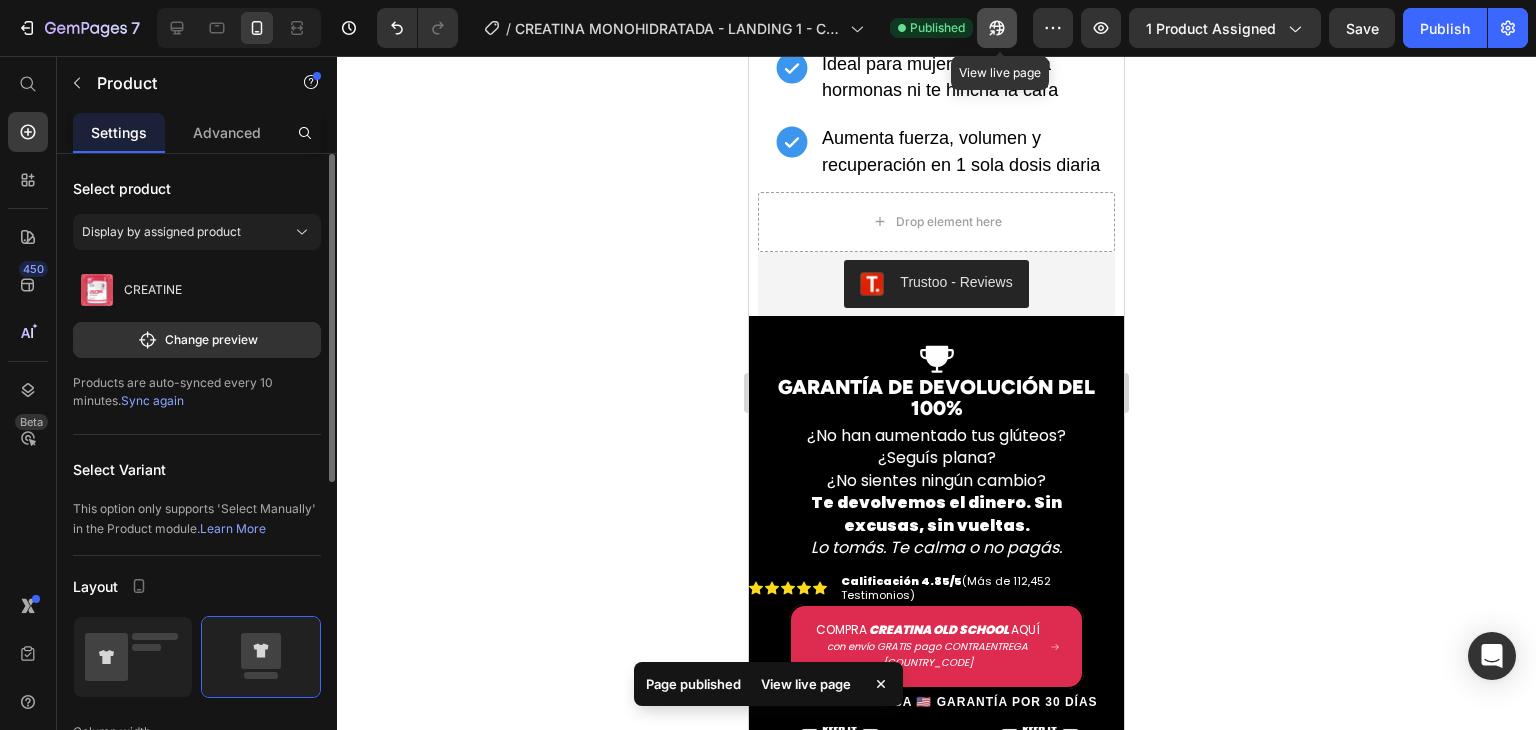 click 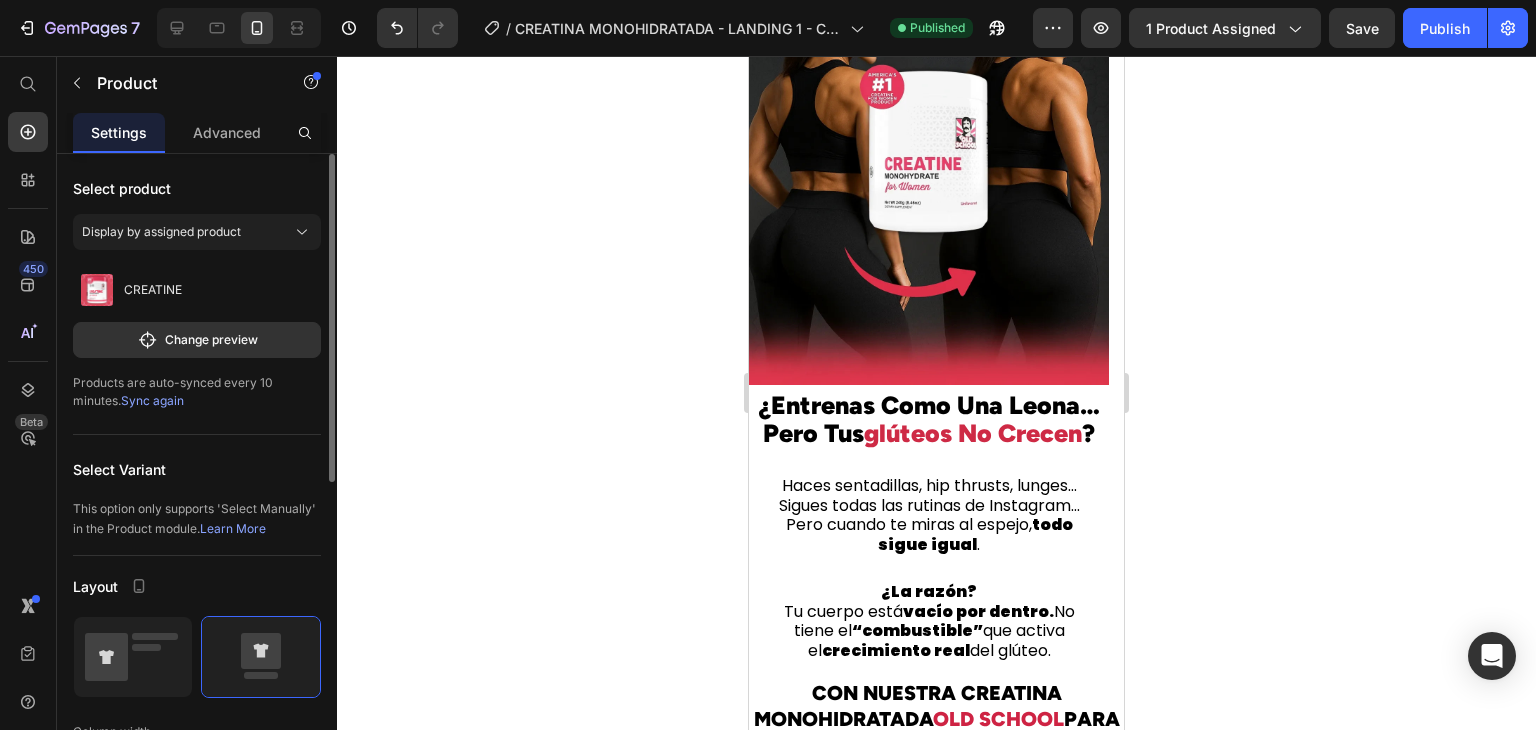scroll, scrollTop: 0, scrollLeft: 0, axis: both 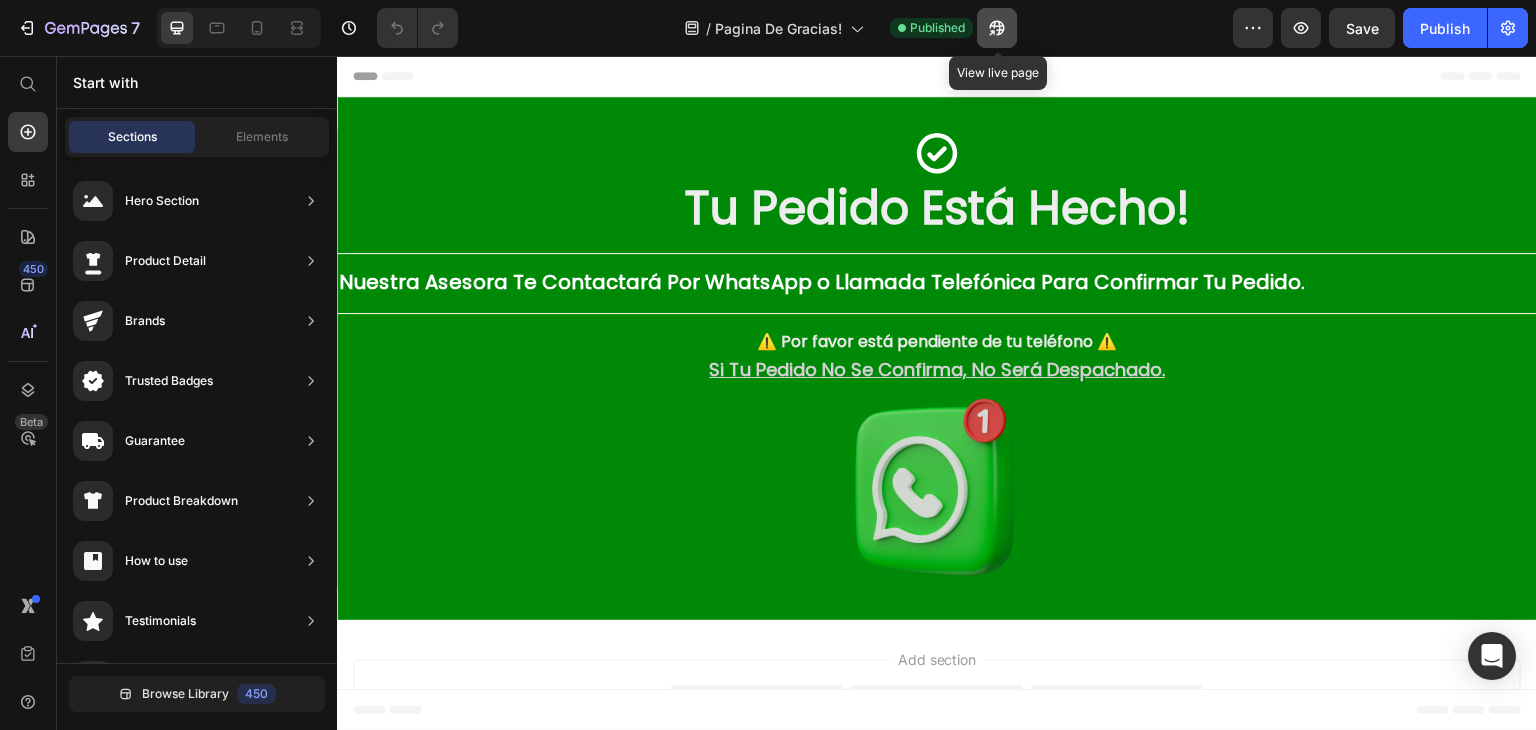 click 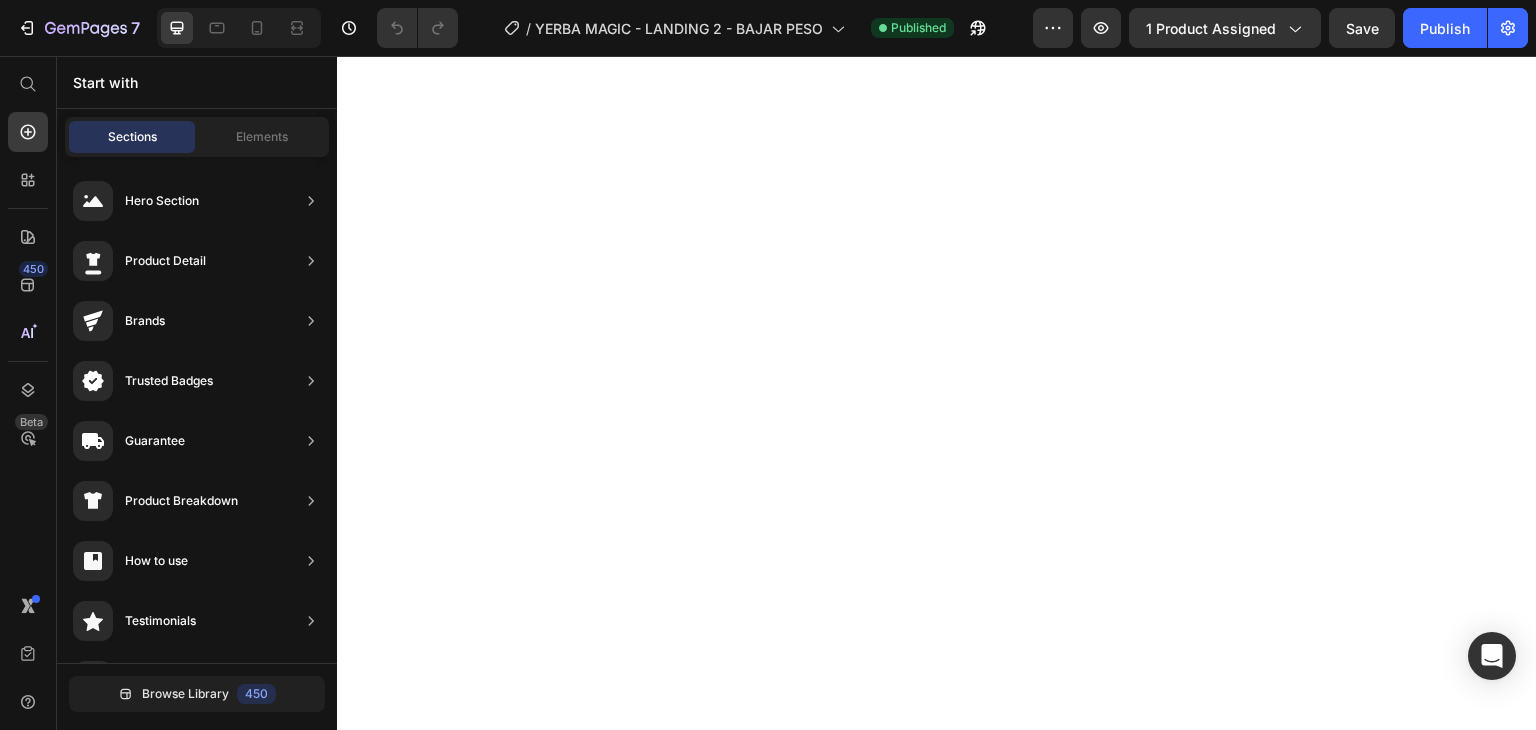 scroll, scrollTop: 0, scrollLeft: 0, axis: both 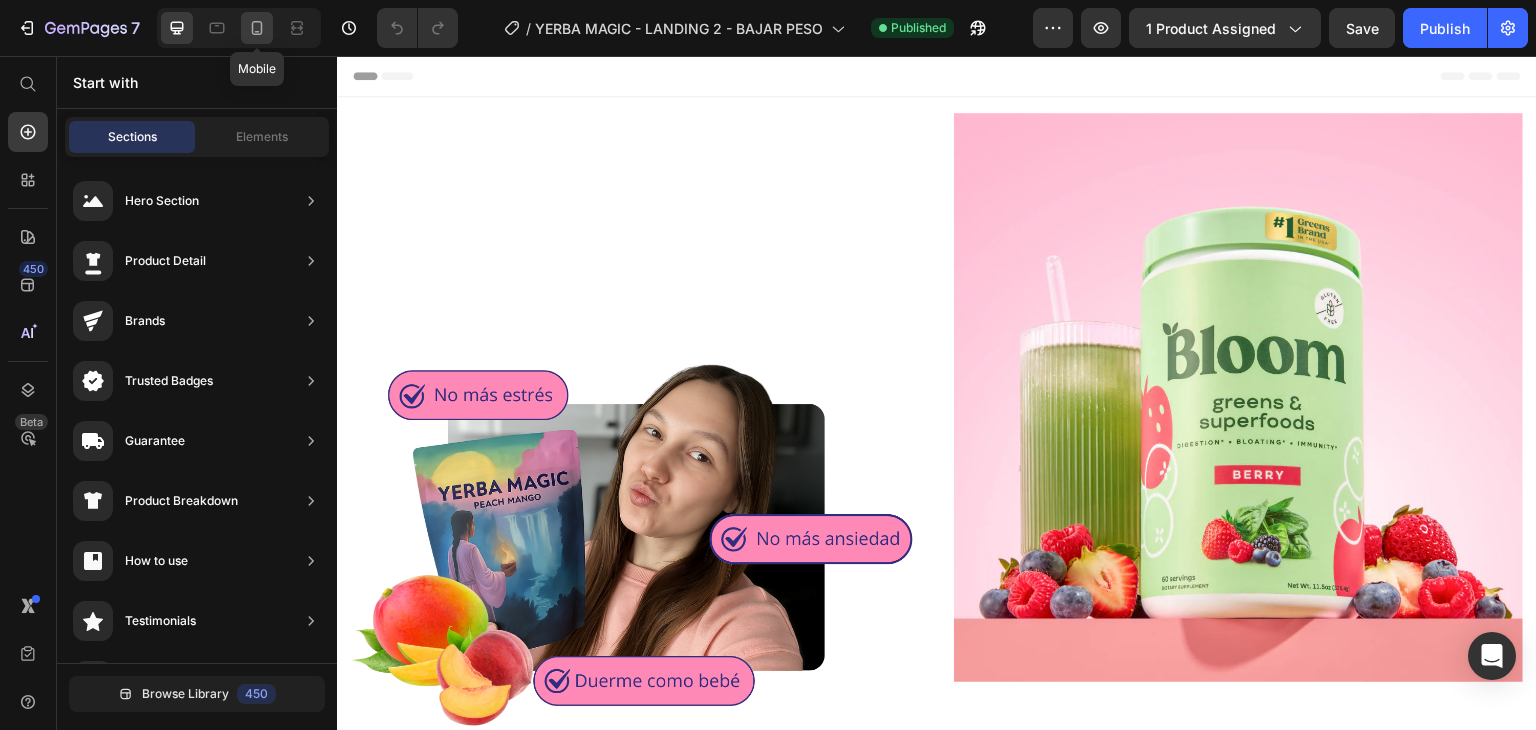 click 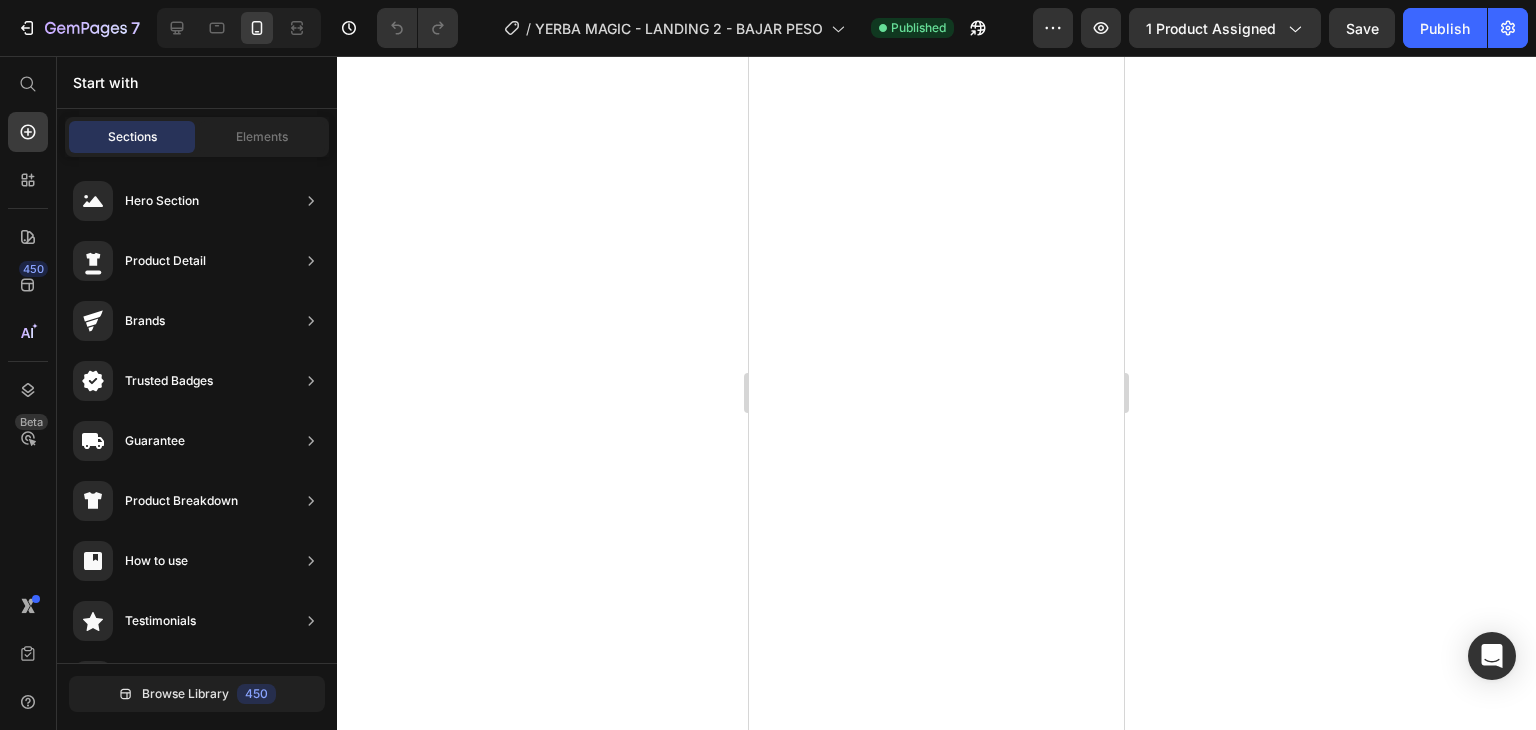 scroll, scrollTop: 11916, scrollLeft: 0, axis: vertical 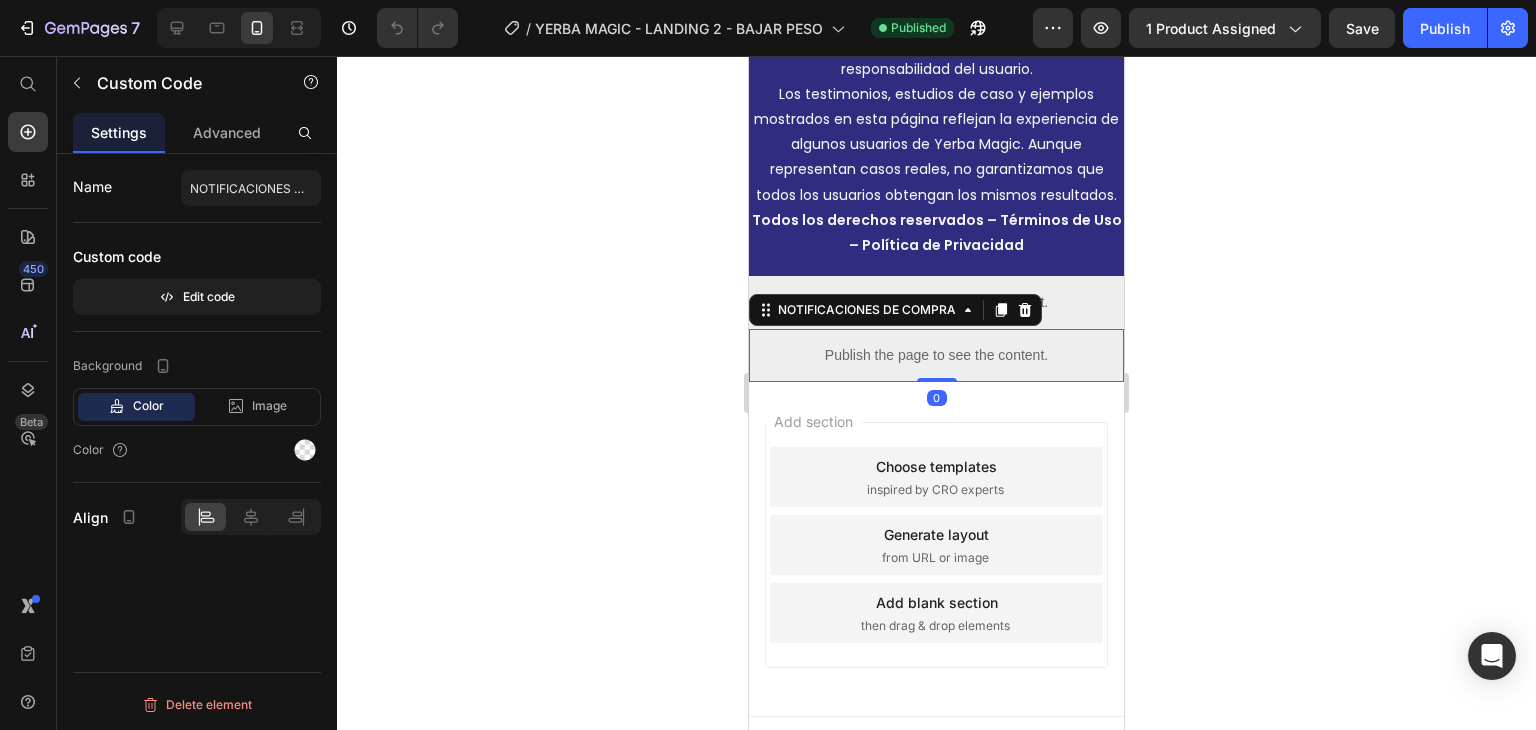 click on "Publish the page to see the content." at bounding box center [936, 355] 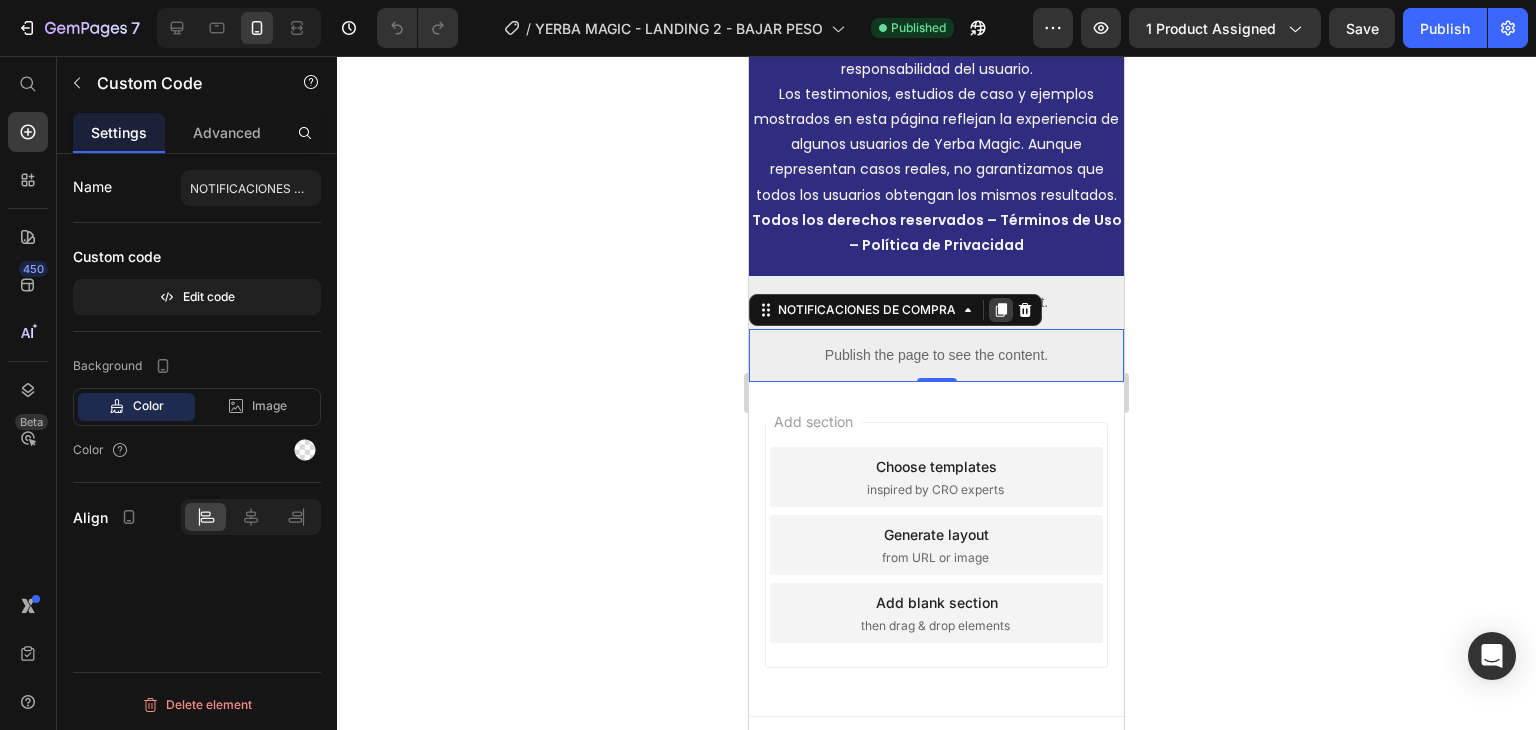 click 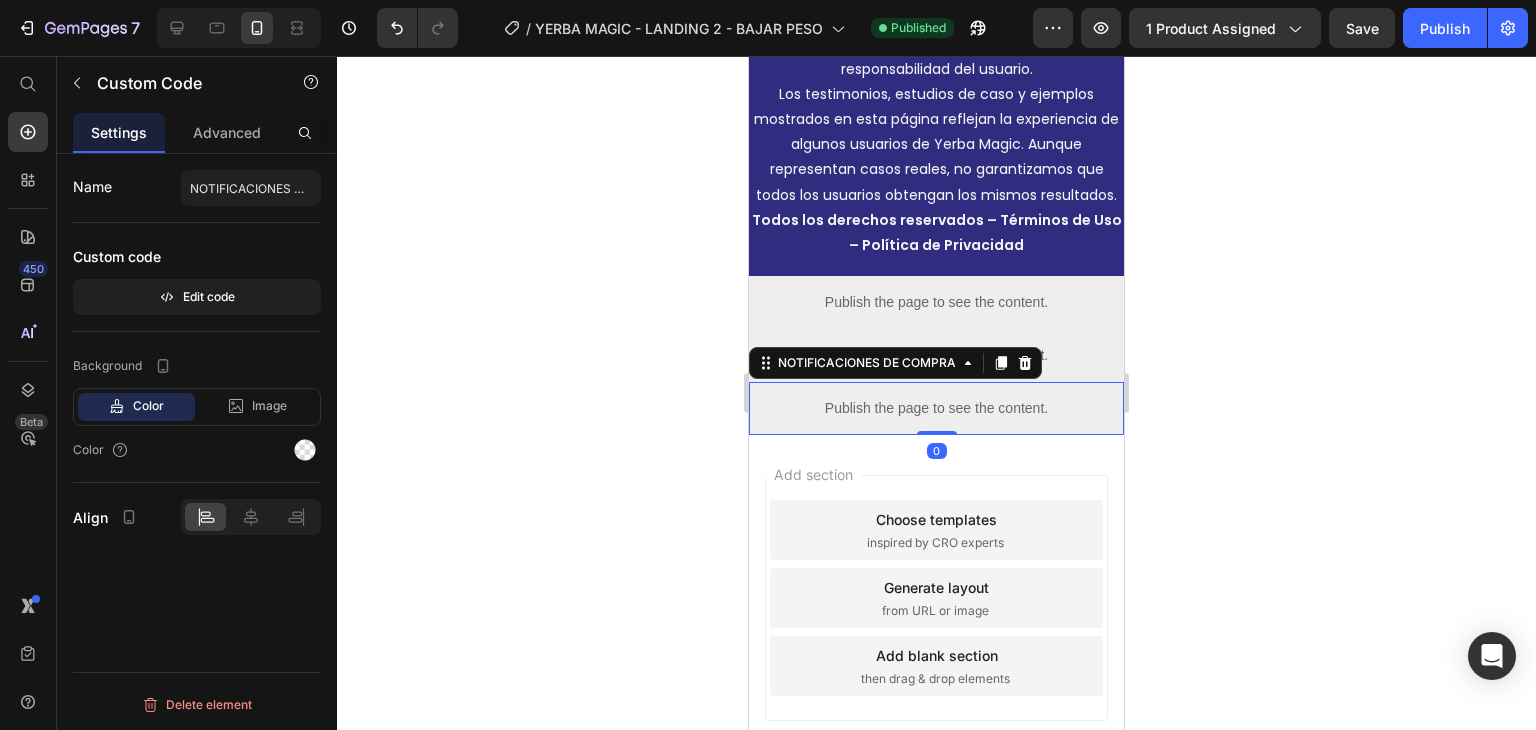 click on "Publish the page to see the content." at bounding box center (936, 408) 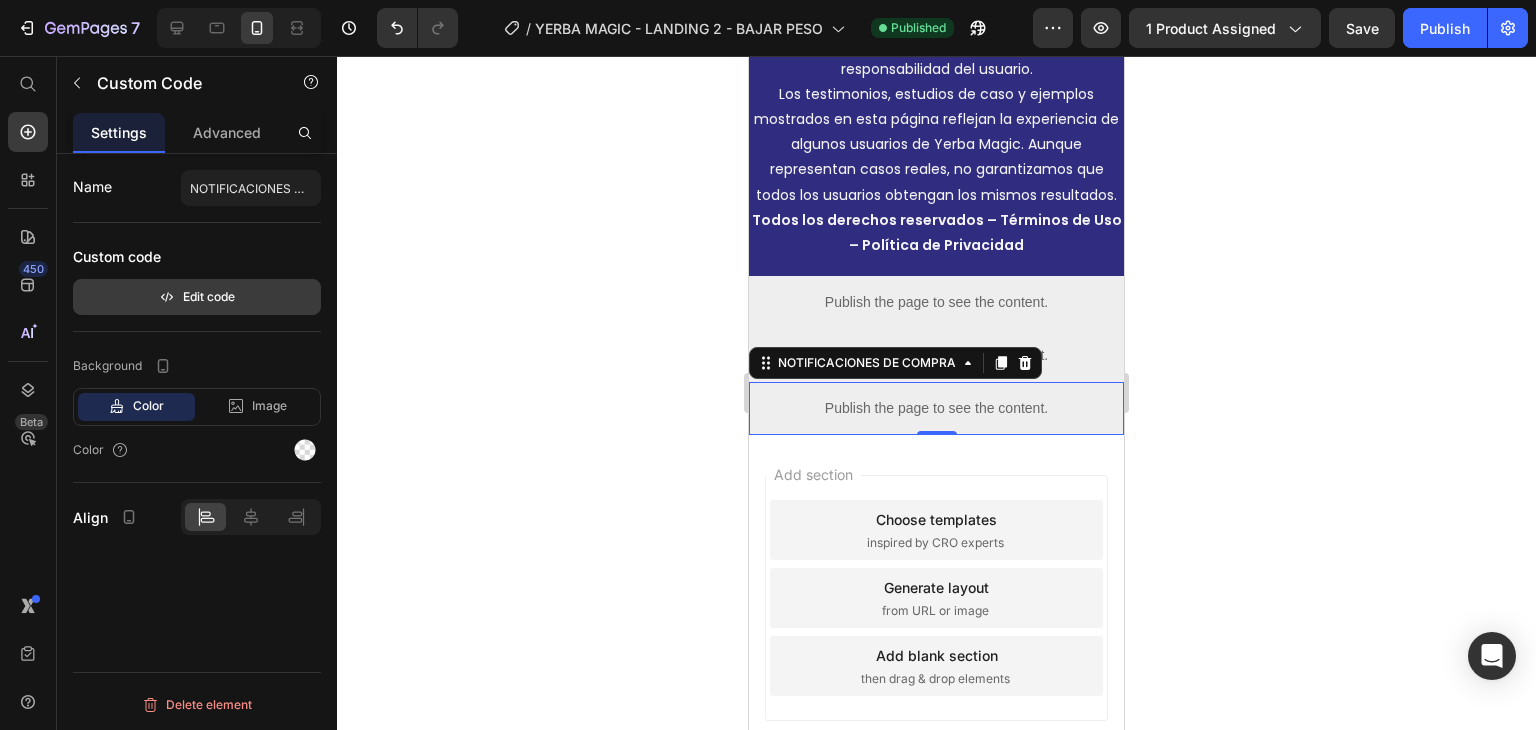 click on "Edit code" at bounding box center [197, 297] 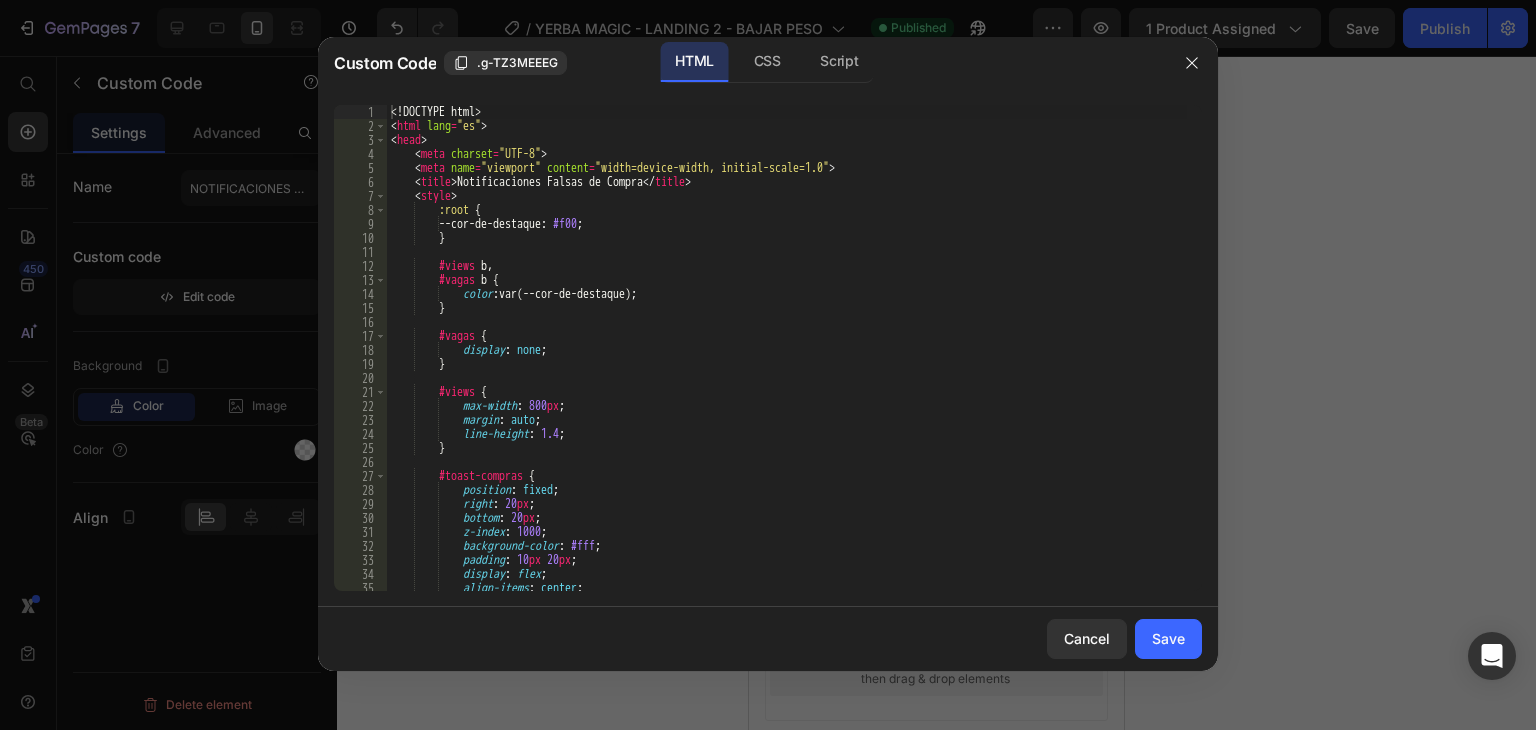 click on "position: fixed;
right: 20px;
bottom: 20px;
z-index: 1000;
background-color: #fff;
padding: 10px  20px;
display: flex;
align-items: center;
justify-content: center;" at bounding box center [787, 362] 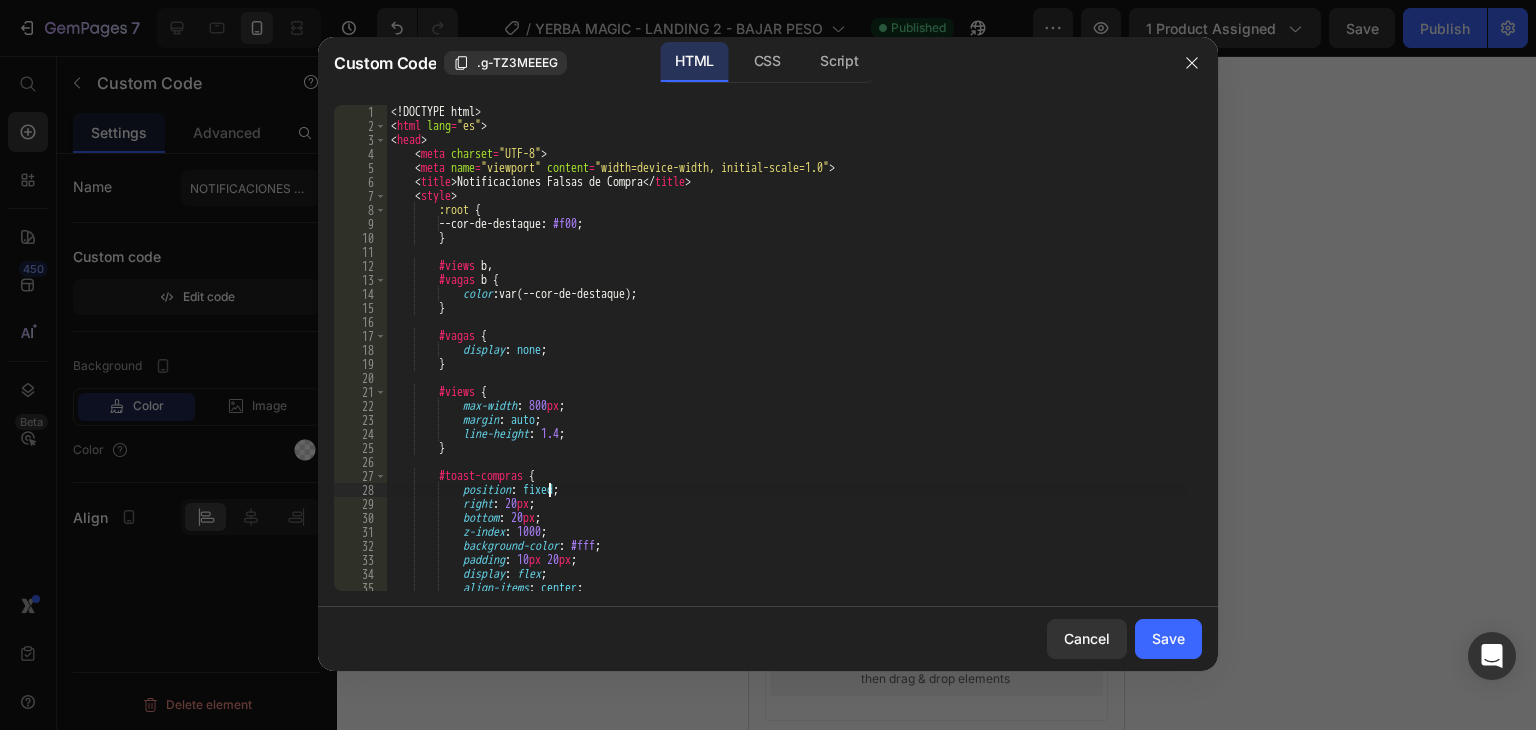 click on "<! DOCTYPE   html > < html   lang = "es" > < head >      < meta   charset = "UTF-8" >      < meta   name = "viewport"   content = "width=device-width, initial-scale=1.0" >      < title > Notificaciones Falsas de Compra </ title >      < style >           :root   {               --cor-de-destaque :   #f00 ;           }           #views   b ,           #vagas   b   {                color :  var(--cor-de-destaque) ;           }           #vagas   {                display :   none ;           }           #views   {                max-width :   800 px ;                margin :   auto ;                line-height :   1.4 ;           }           #toast-compras   {                position :   fixed ;                right :   20 px ;                bottom :   20 px ;                z-index :   1000 ;                background-color :   #fff ;                padding :   10 px   20 px ;                display :   flex ;                align-items :   center ;                justify-content :   center ;" at bounding box center (787, 362) 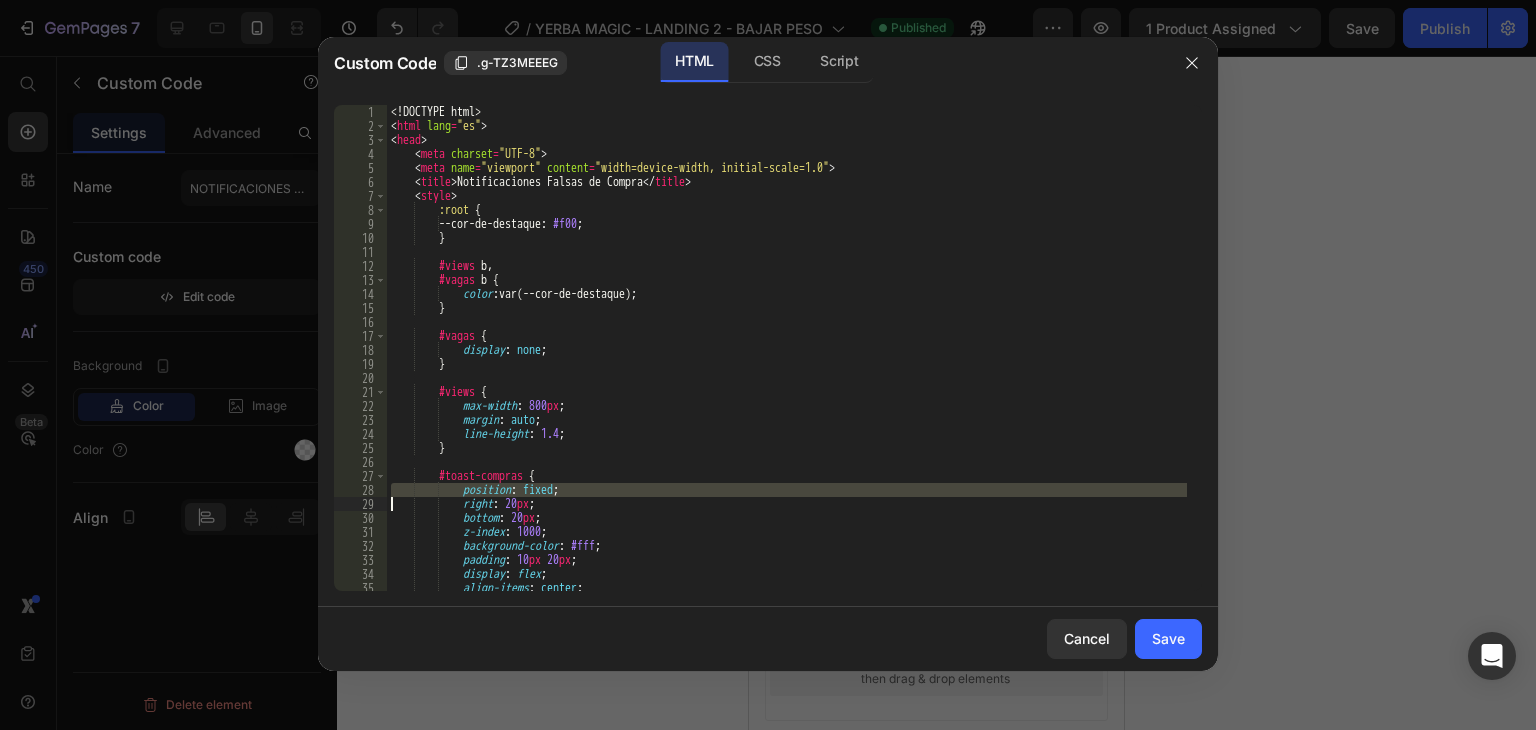 click on "<! DOCTYPE   html > < html   lang = "es" > < head >      < meta   charset = "UTF-8" >      < meta   name = "viewport"   content = "width=device-width, initial-scale=1.0" >      < title > Notificaciones Falsas de Compra </ title >      < style >           :root   {               --cor-de-destaque :   #f00 ;           }           #views   b ,           #vagas   b   {                color :  var(--cor-de-destaque) ;           }           #vagas   {                display :   none ;           }           #views   {                max-width :   800 px ;                margin :   auto ;                line-height :   1.4 ;           }           #toast-compras   {                position :   fixed ;                right :   20 px ;                bottom :   20 px ;                z-index :   1000 ;                background-color :   #fff ;                padding :   10 px   20 px ;                display :   flex ;                align-items :   center ;                justify-content :   center ;" at bounding box center [787, 362] 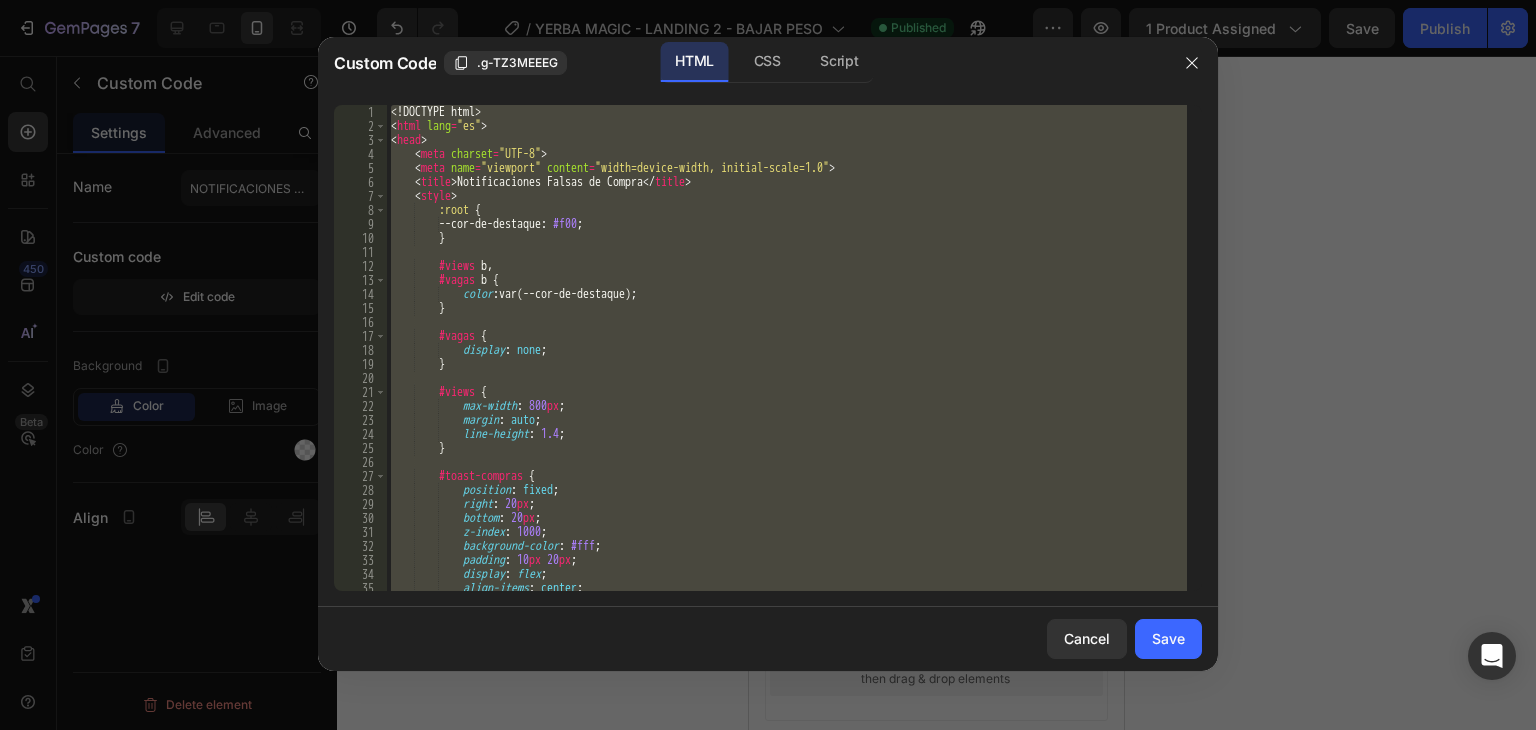 paste on "!-- TikTok Pixel Code End -->" 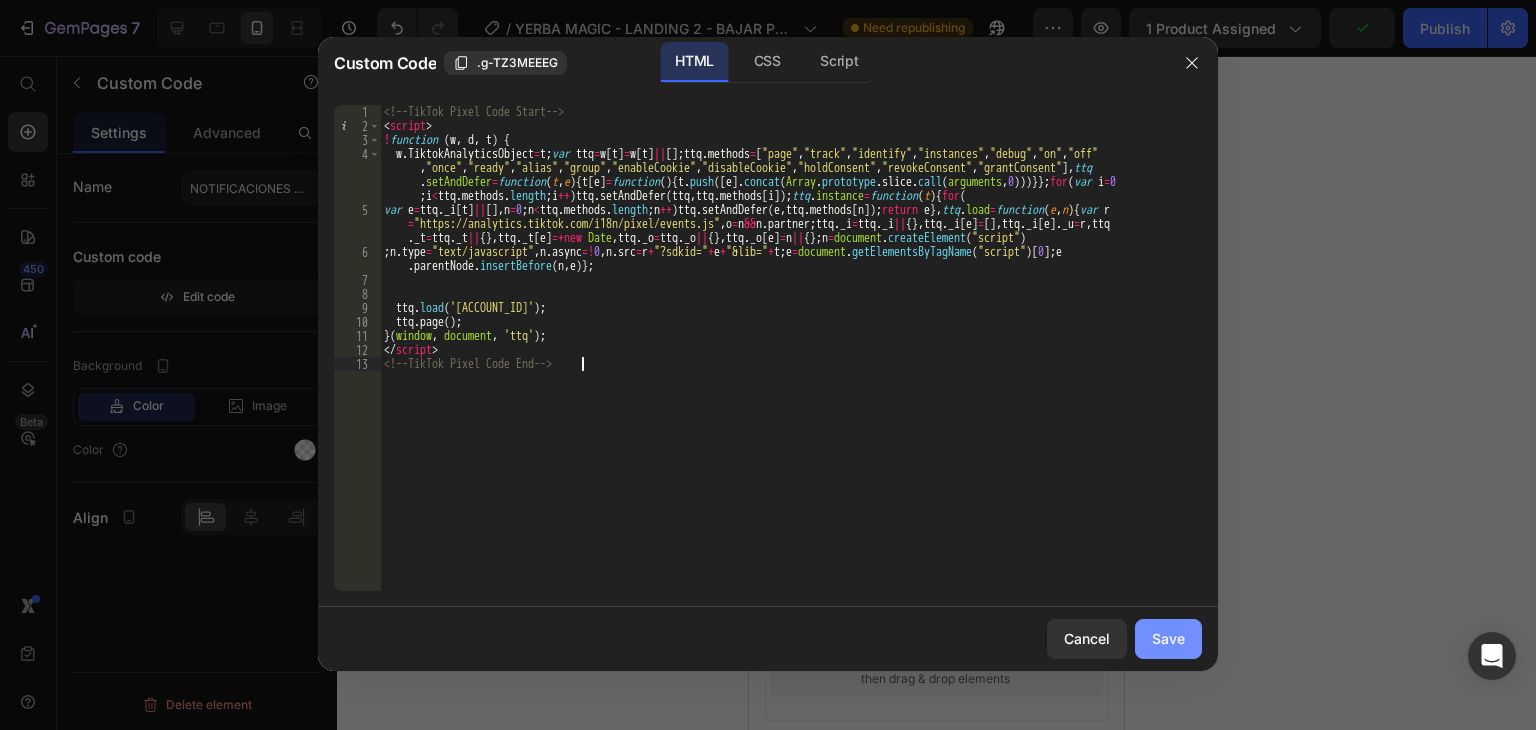 click on "Save" at bounding box center [1168, 638] 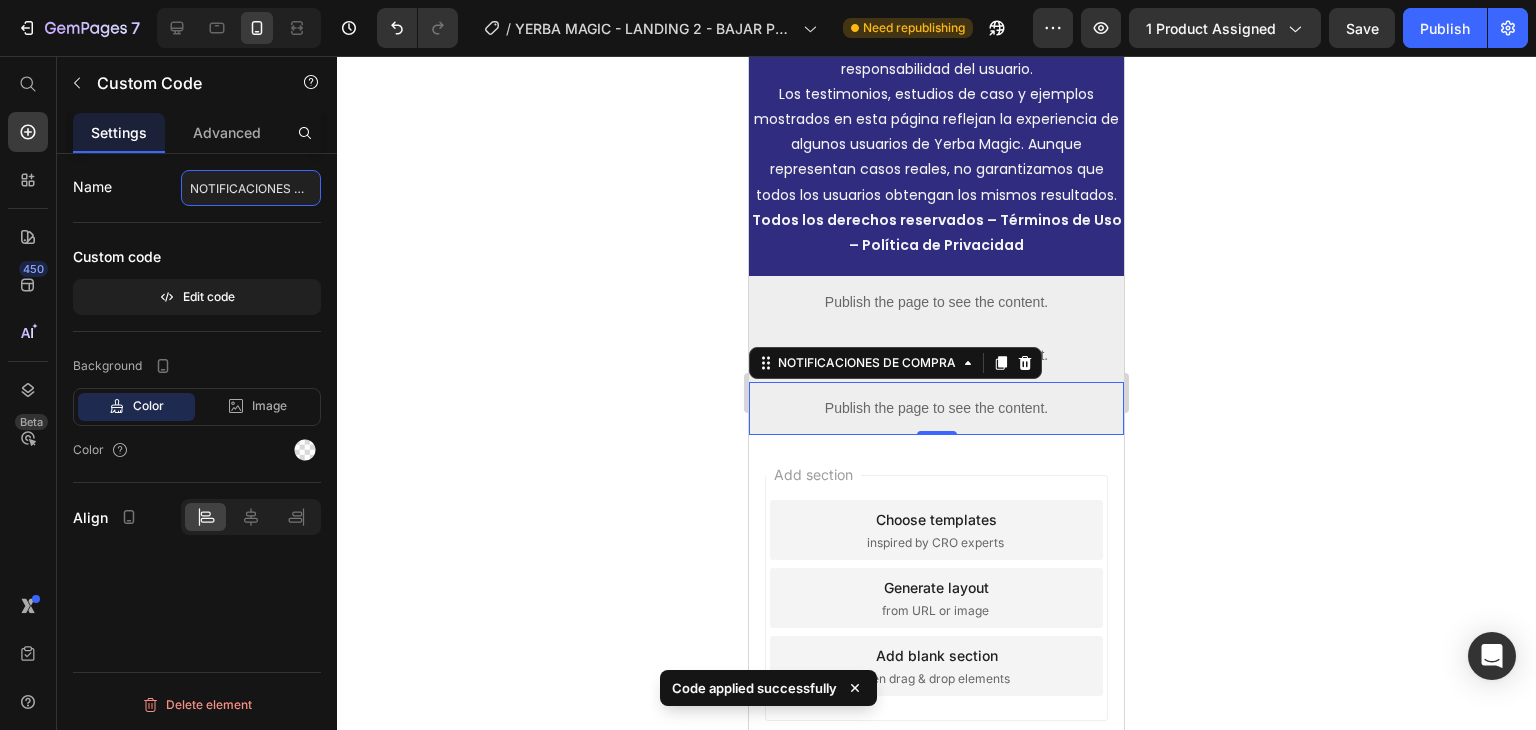 click on "NOTIFICACIONES DE COMPRA" 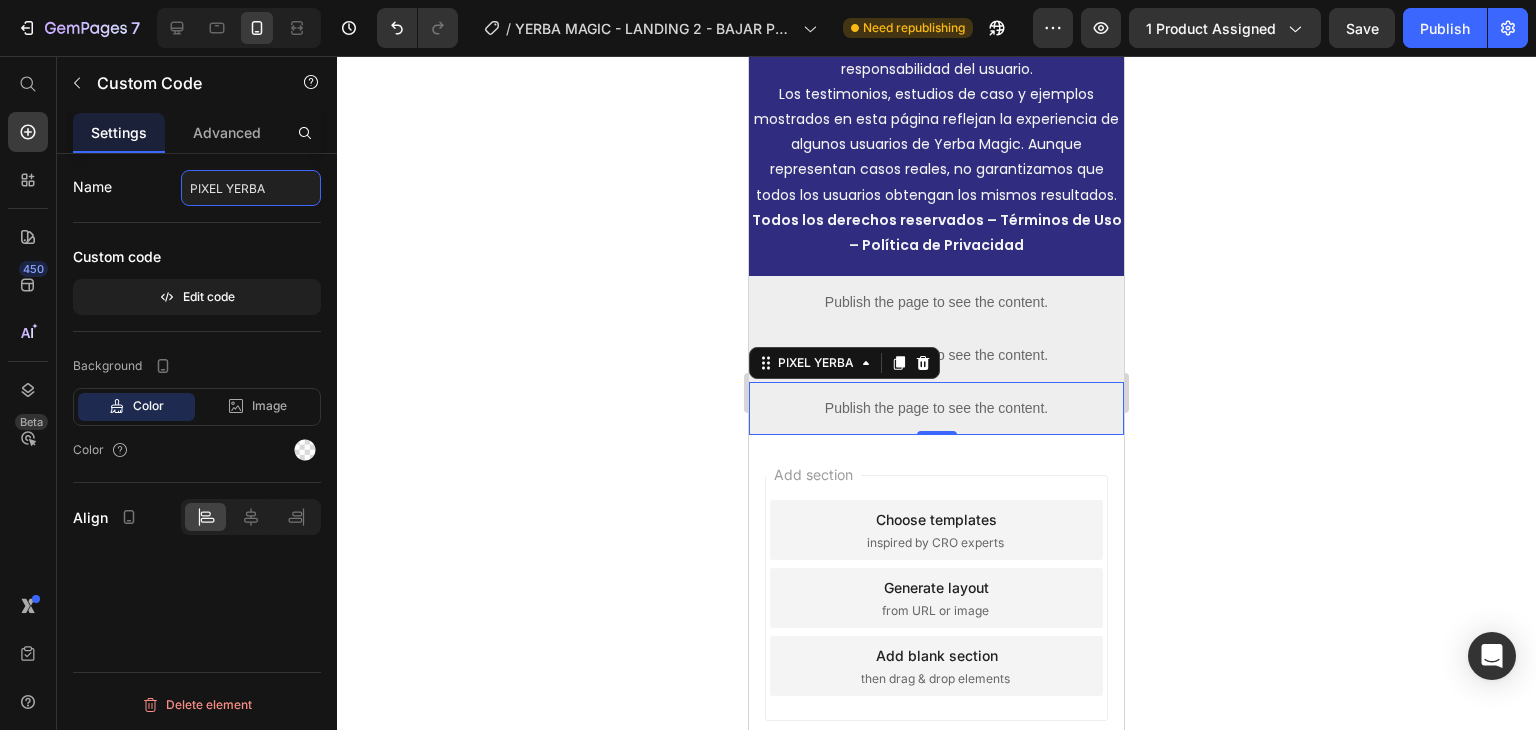 type on "PIXEL YERBA" 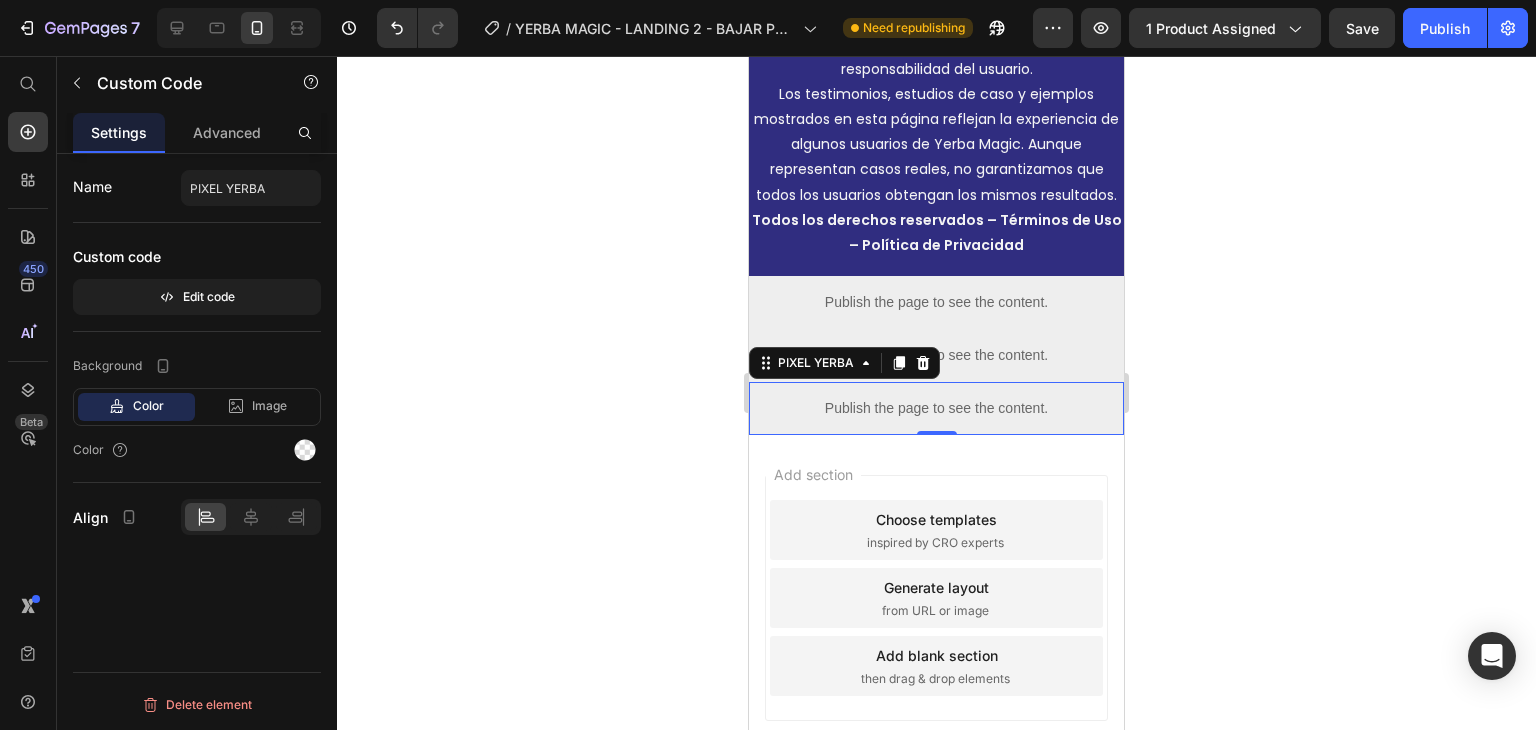 click 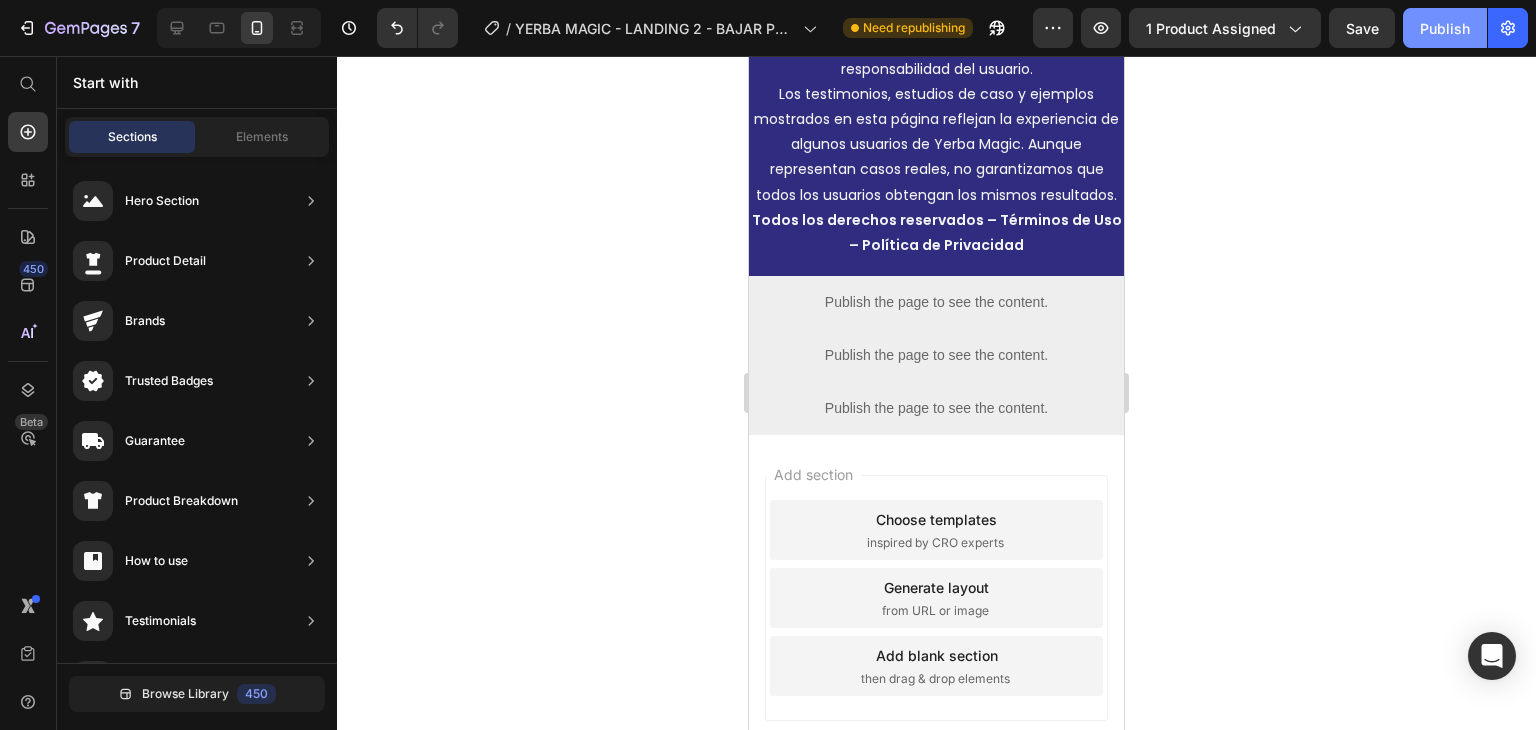 click on "Publish" 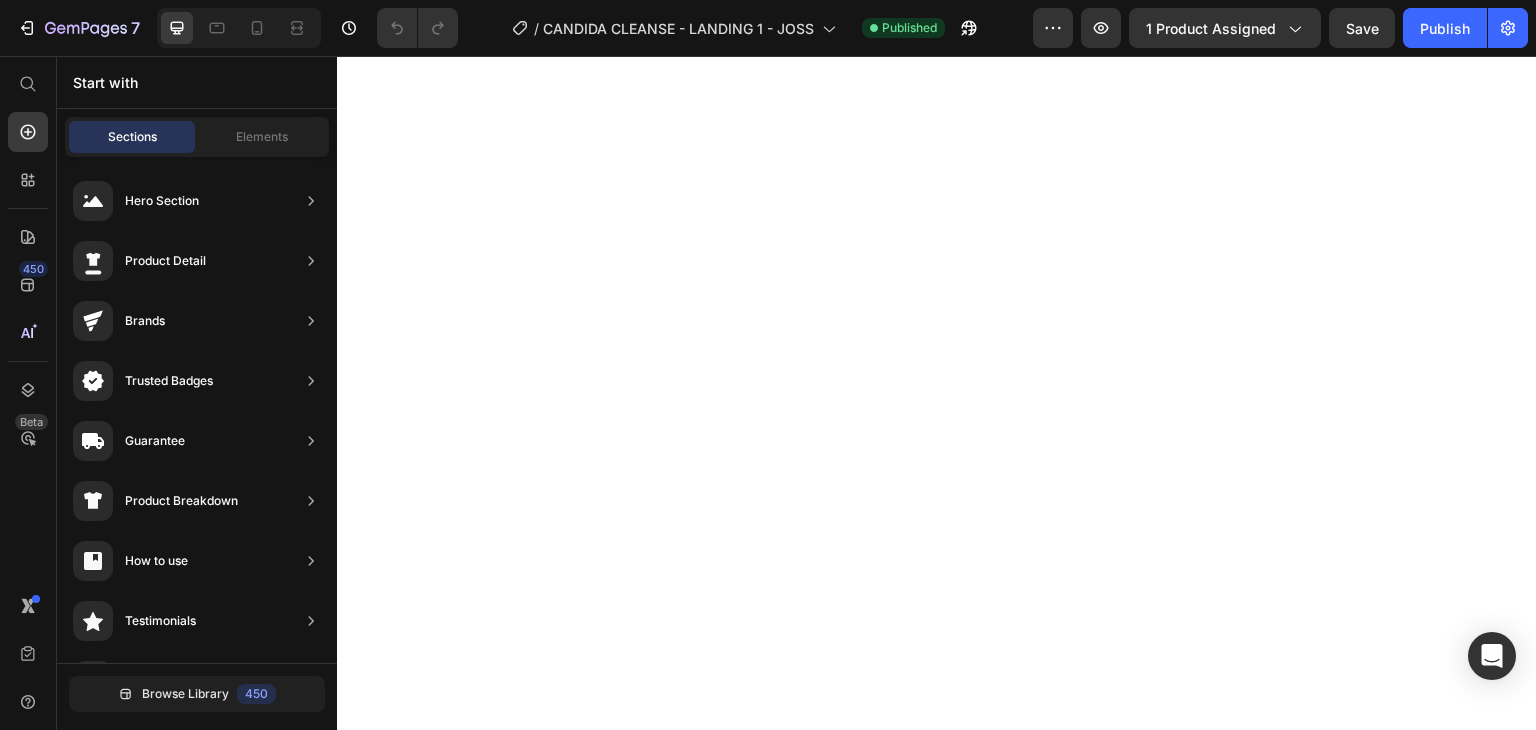 scroll, scrollTop: 0, scrollLeft: 0, axis: both 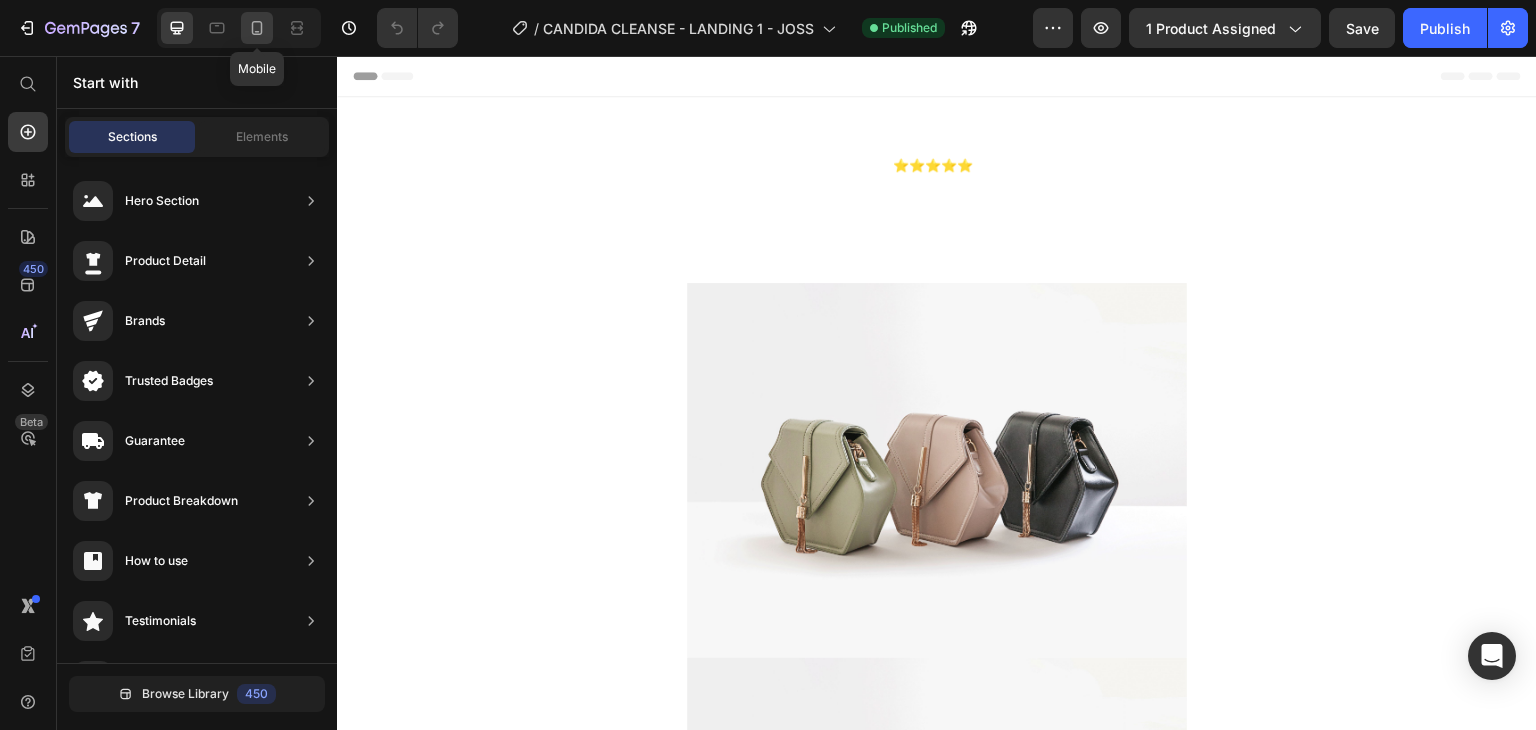 click 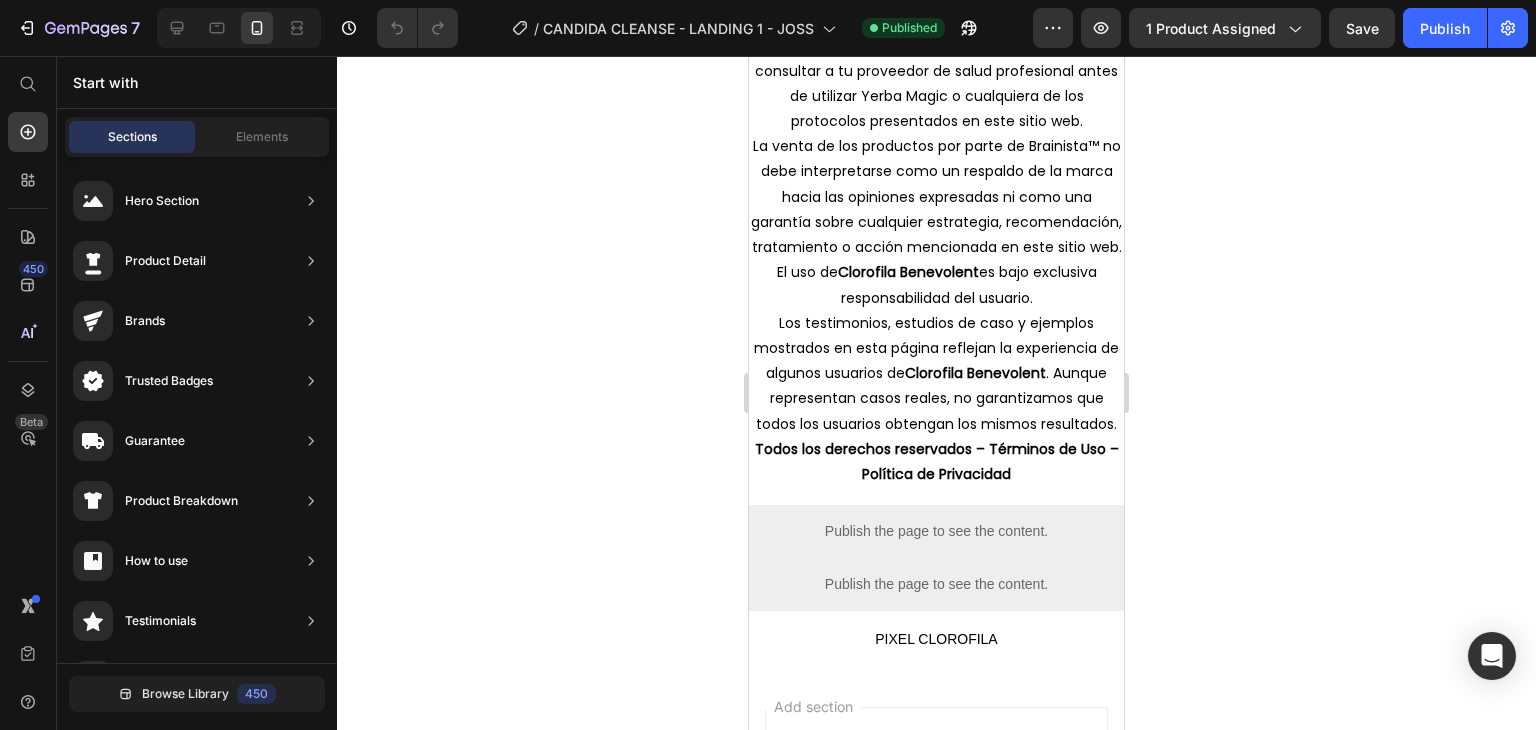 scroll, scrollTop: 7928, scrollLeft: 0, axis: vertical 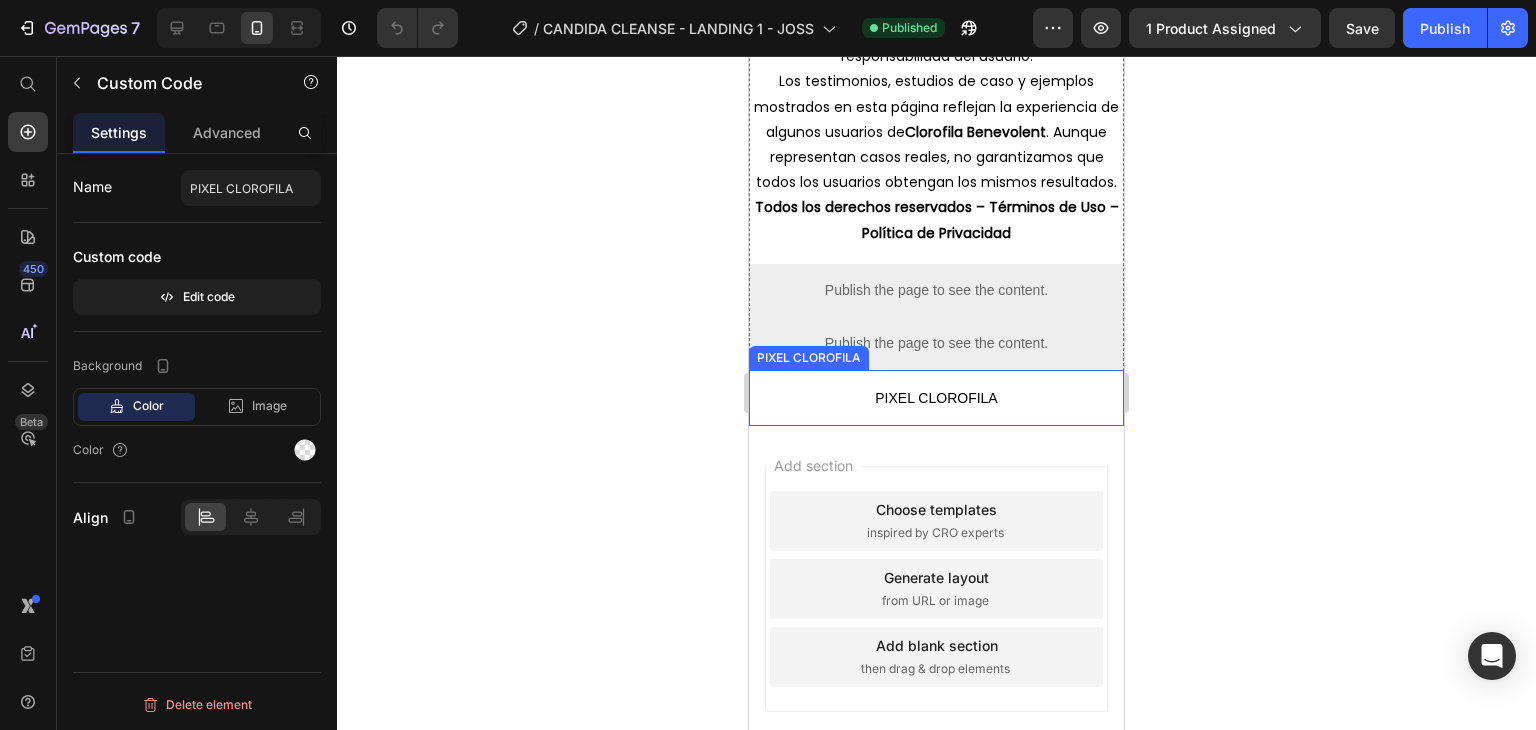 click on "PIXEL CLOROFILA" at bounding box center (936, 398) 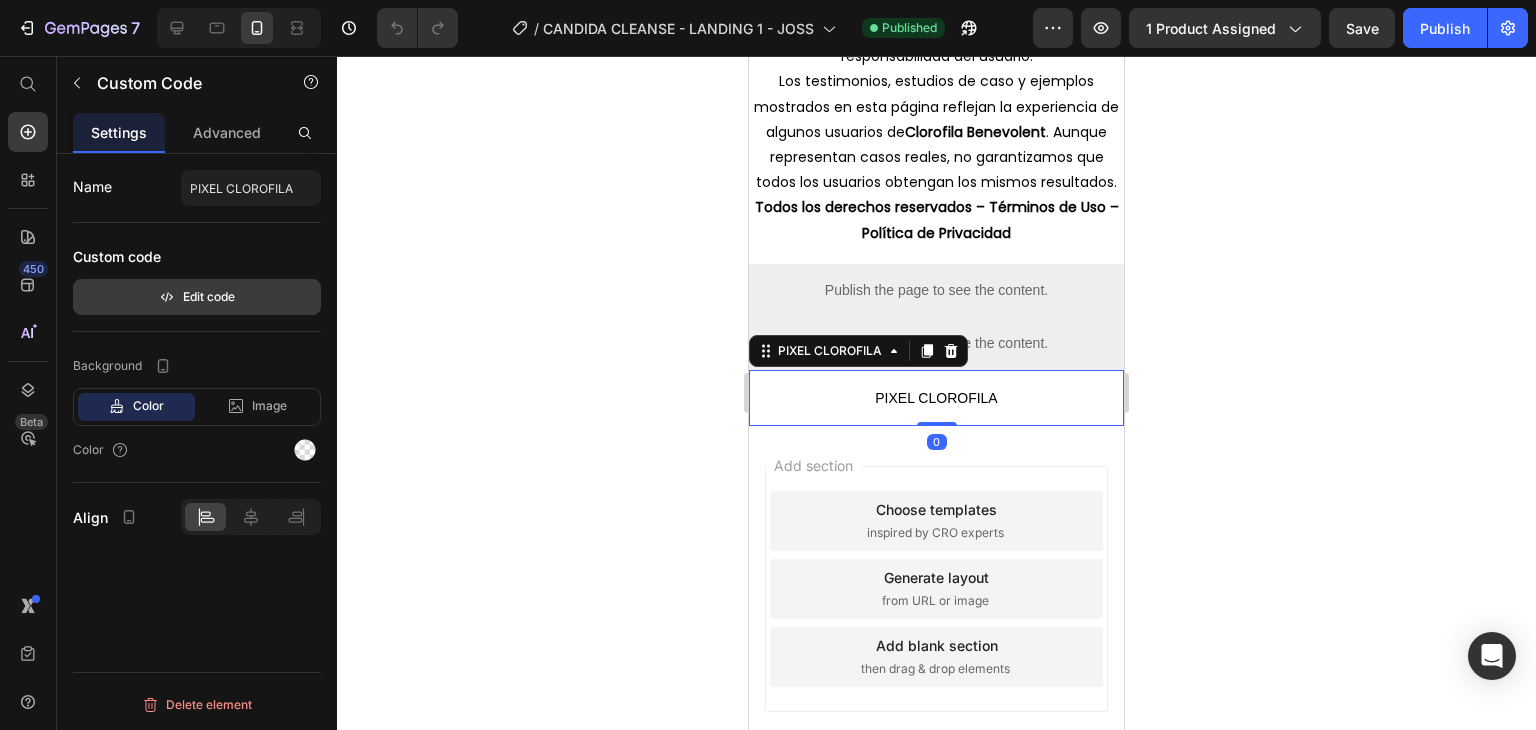 click on "Edit code" at bounding box center [197, 297] 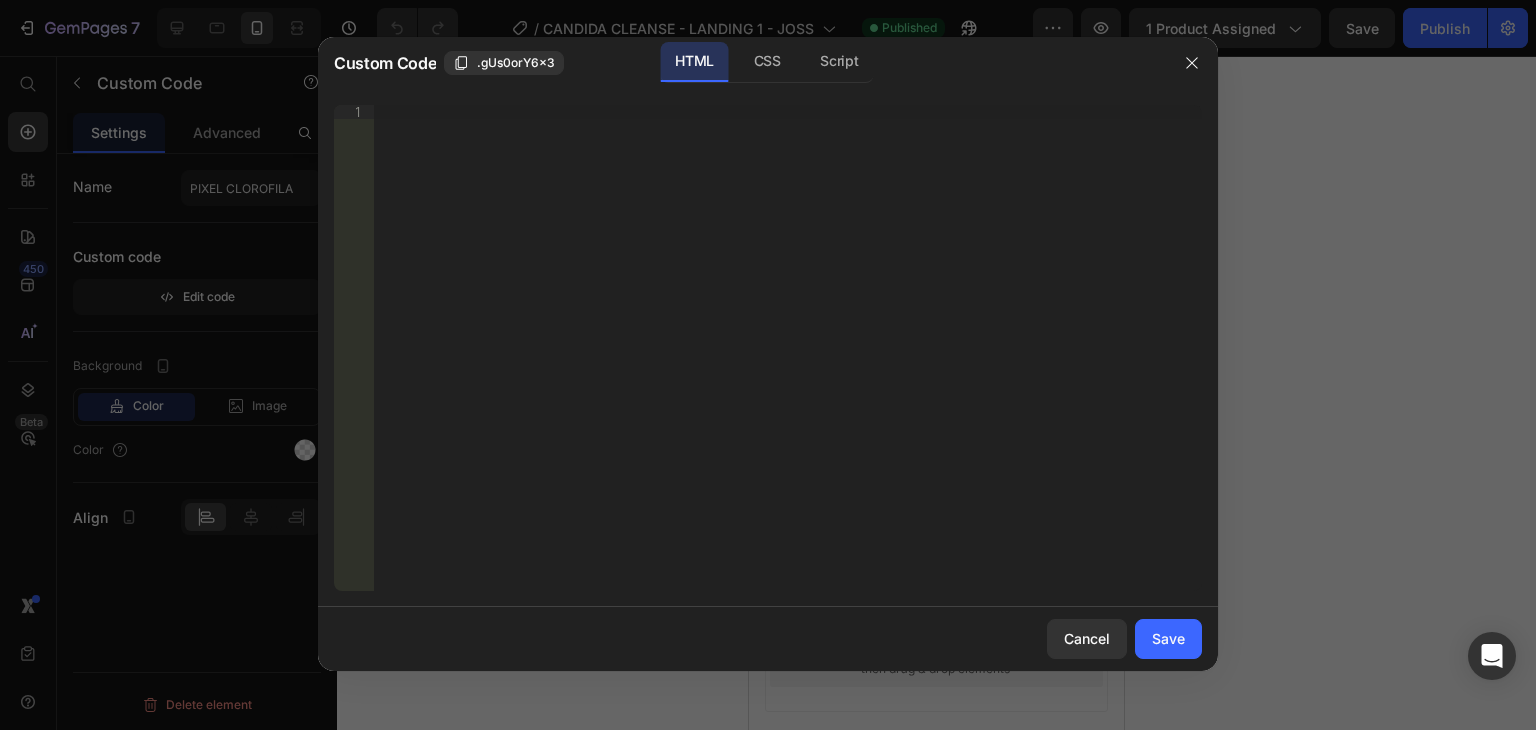 click on "Insert the 3rd-party installation code, HTML code, or Liquid code to display custom content." at bounding box center (788, 362) 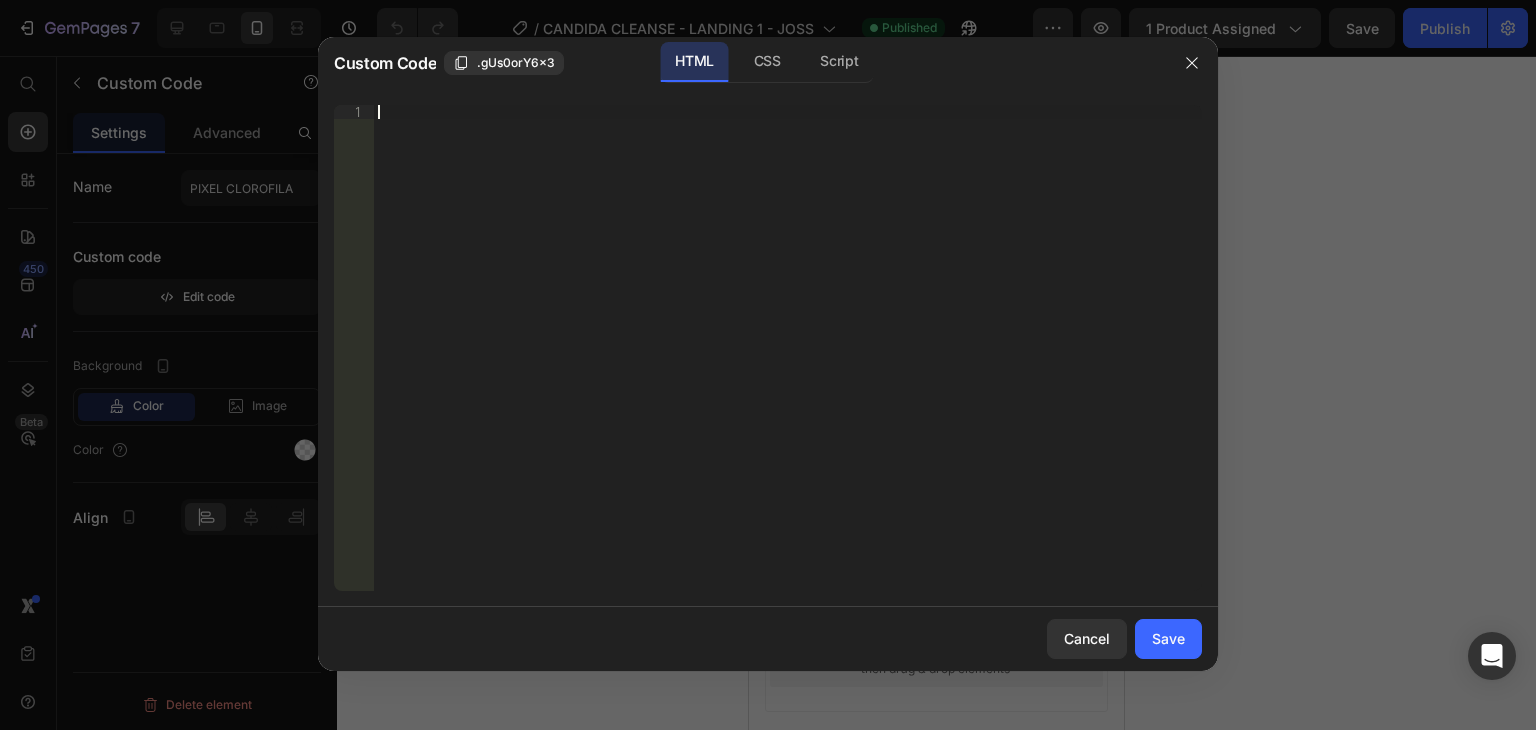 paste on "<!-- TikTok Pixel Code End -->" 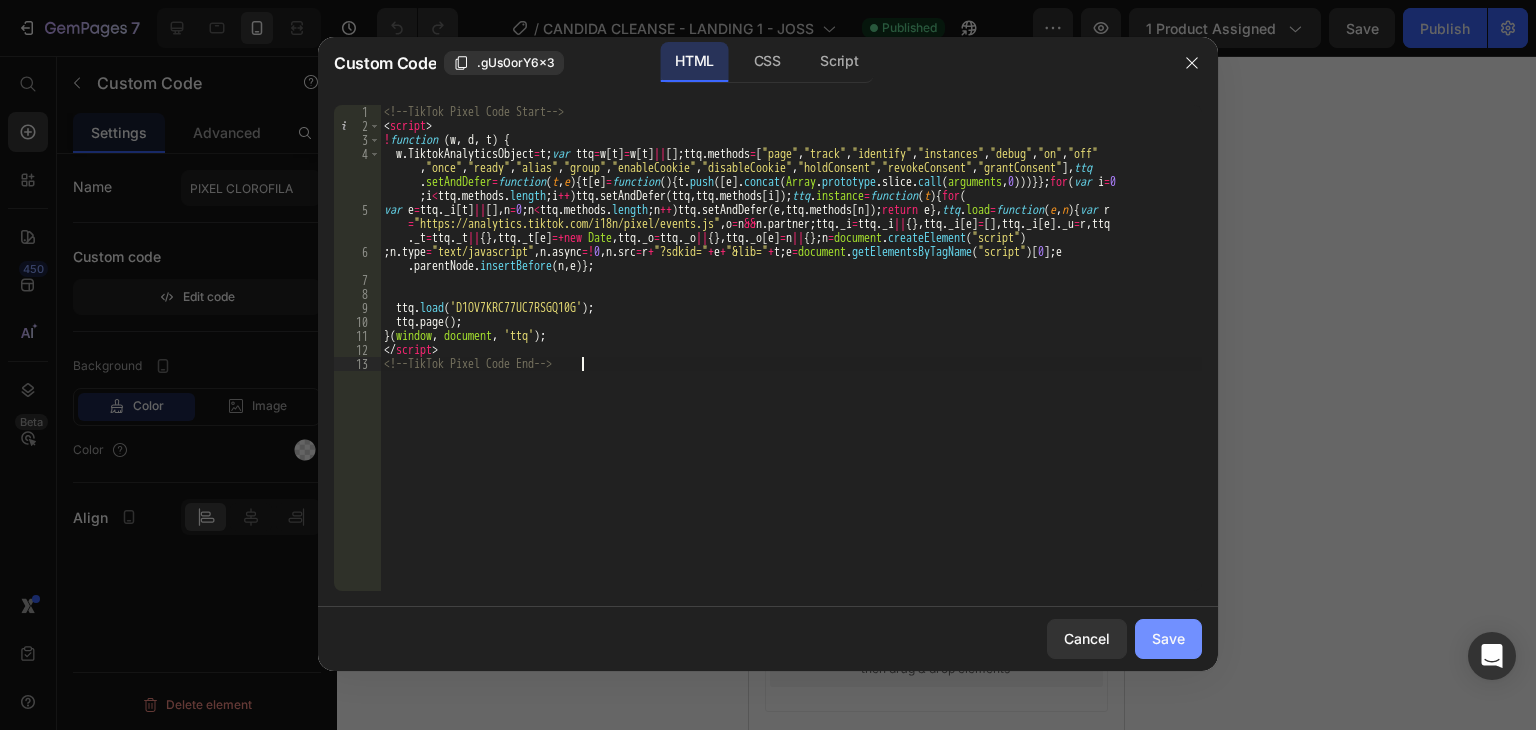 click on "Save" 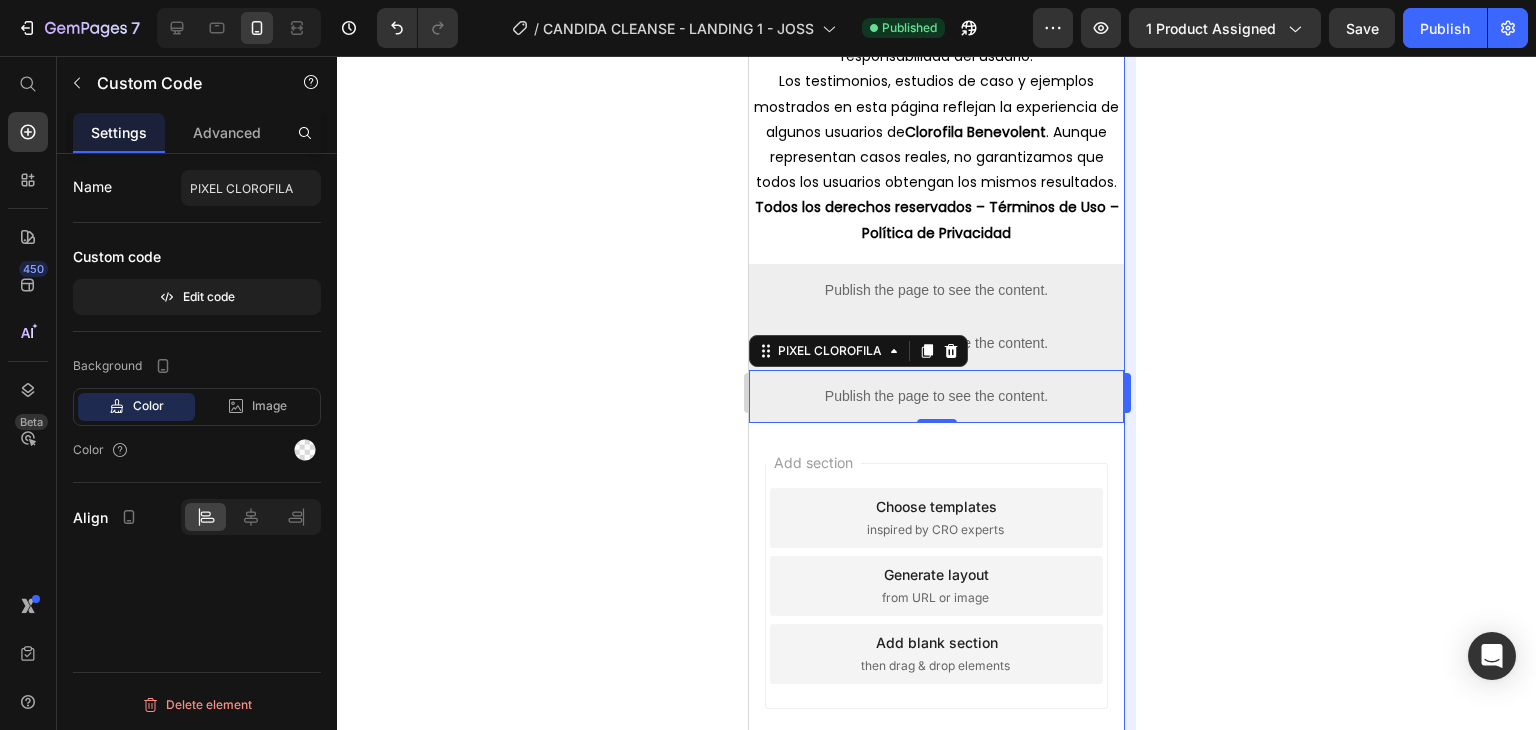 scroll, scrollTop: 7925, scrollLeft: 0, axis: vertical 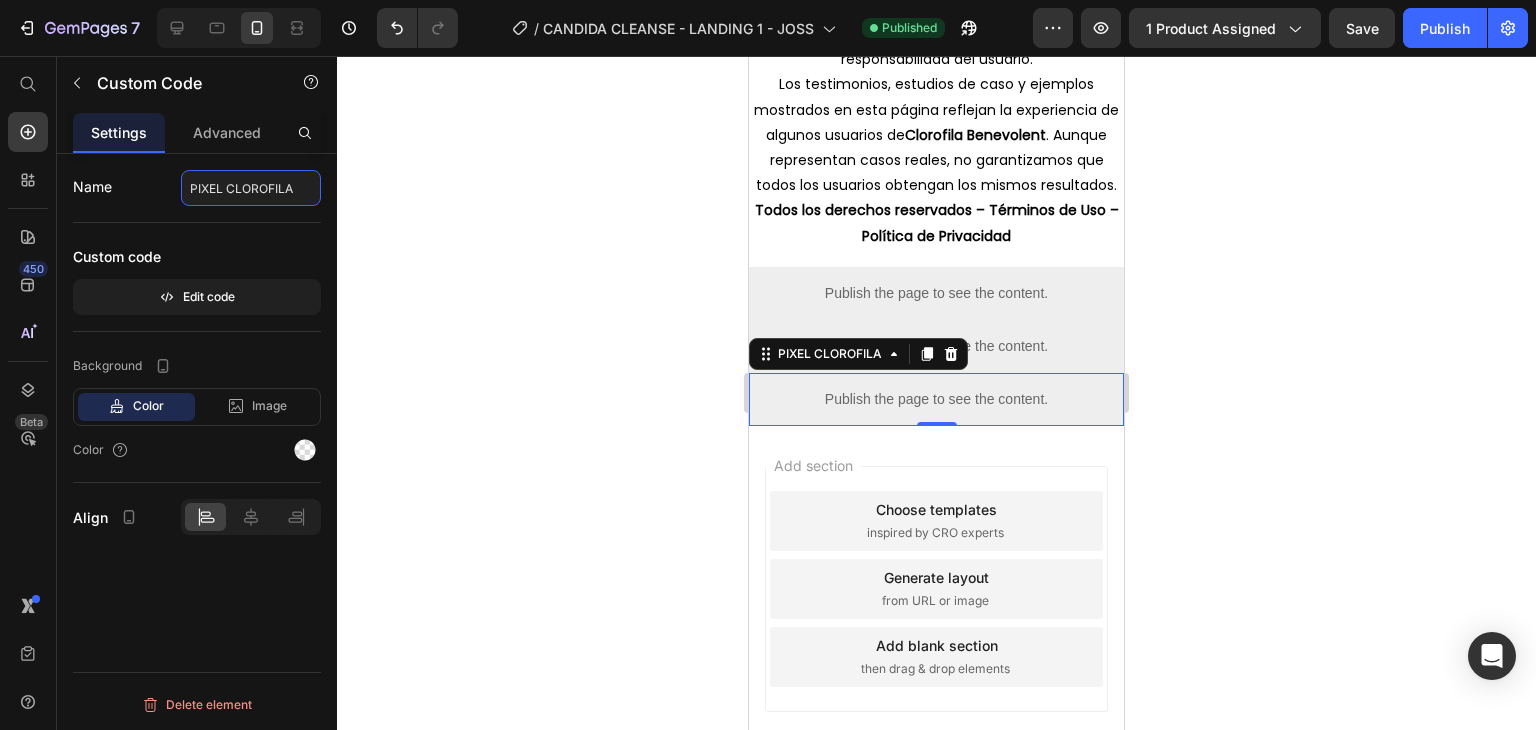 click on "PIXEL CLOROFILA" 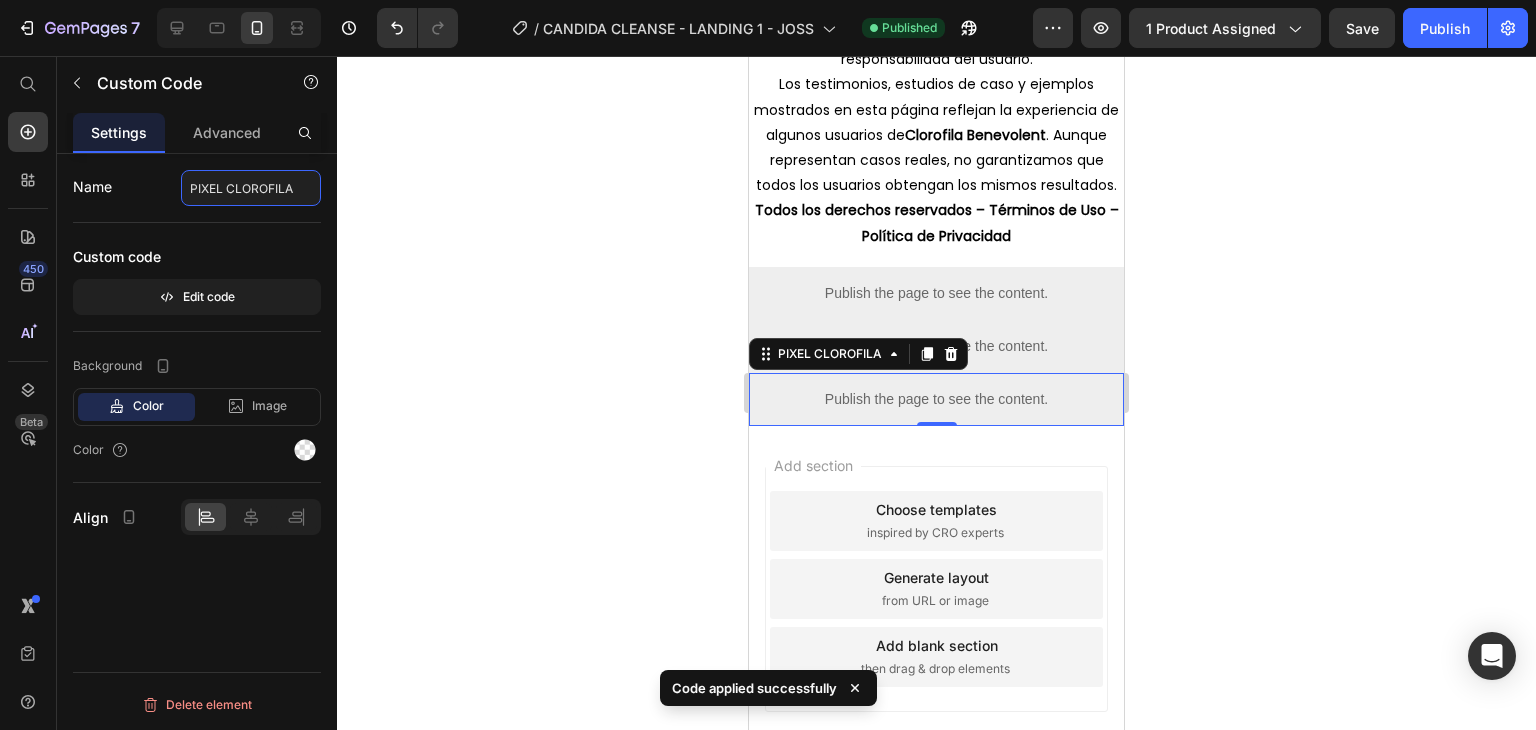 click on "PIXEL CLOROFILA" 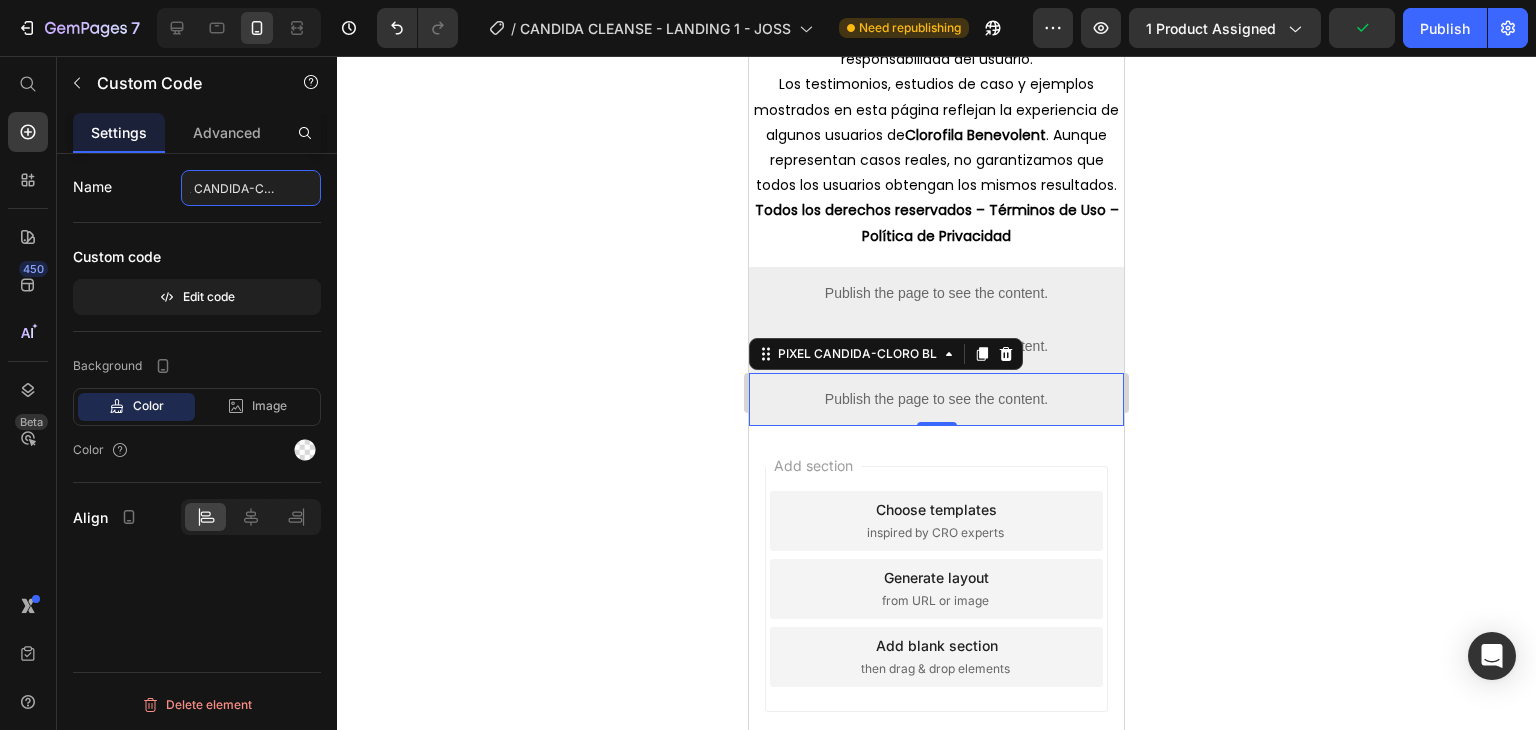 scroll, scrollTop: 0, scrollLeft: 40, axis: horizontal 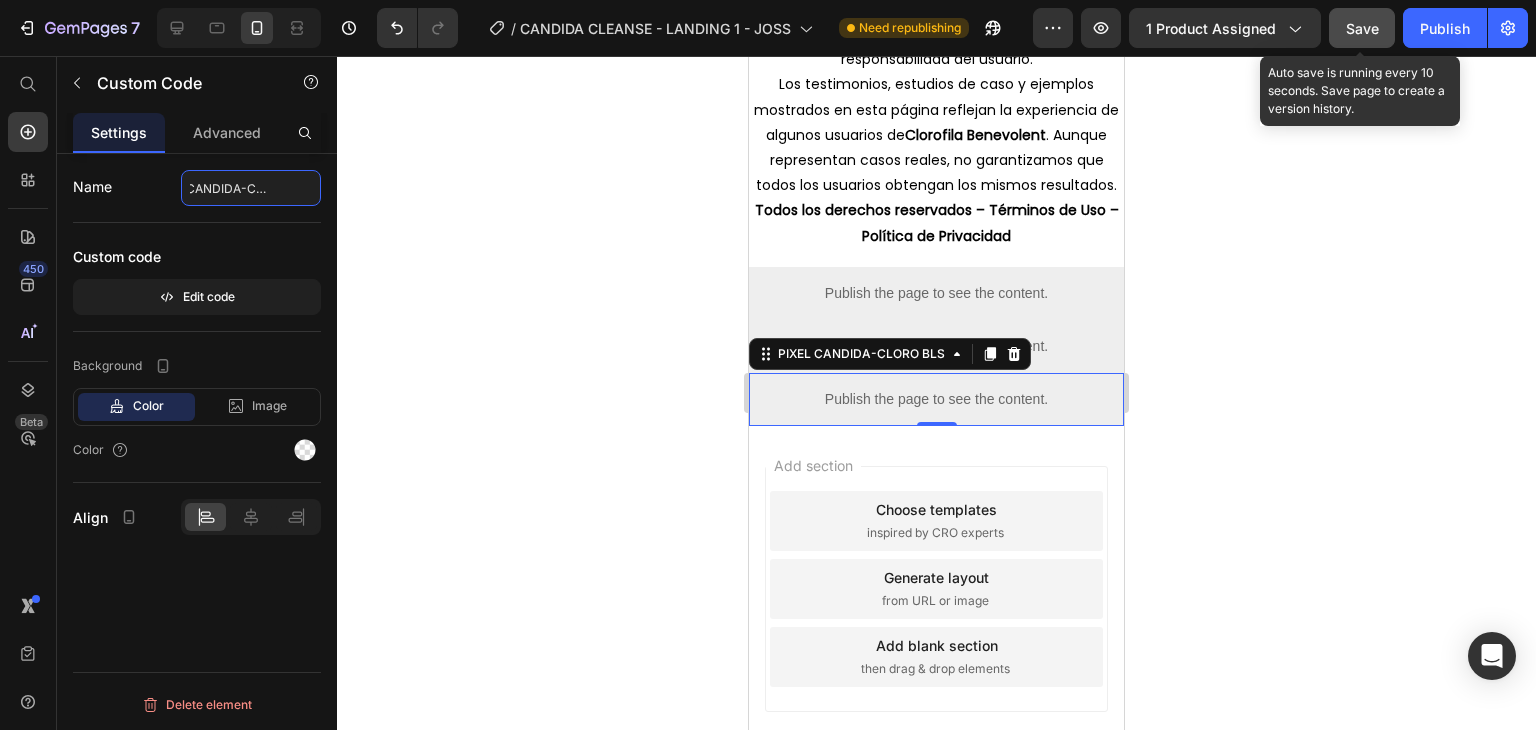 type on "PIXEL CANDIDA-CLORO BLS" 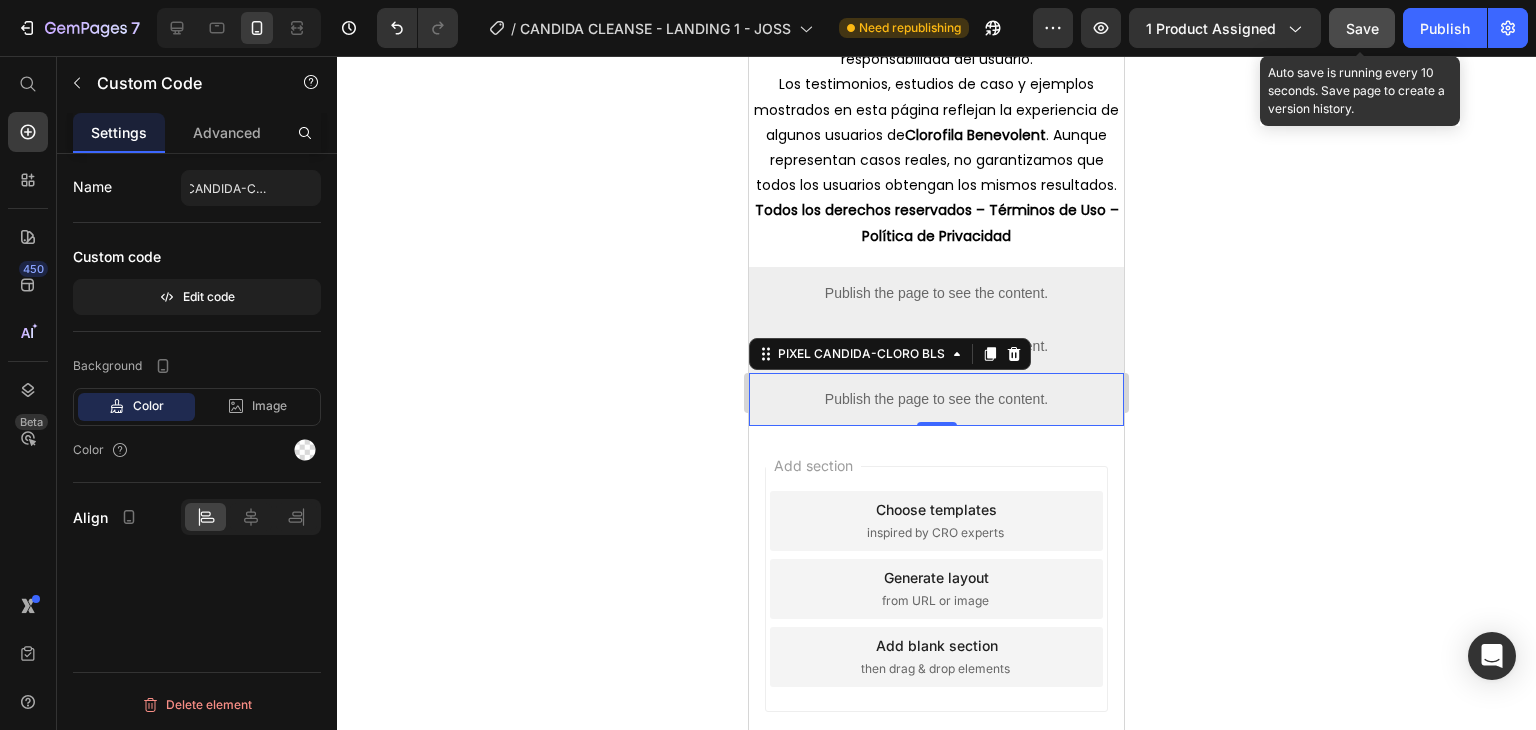 click on "Save" at bounding box center [1362, 28] 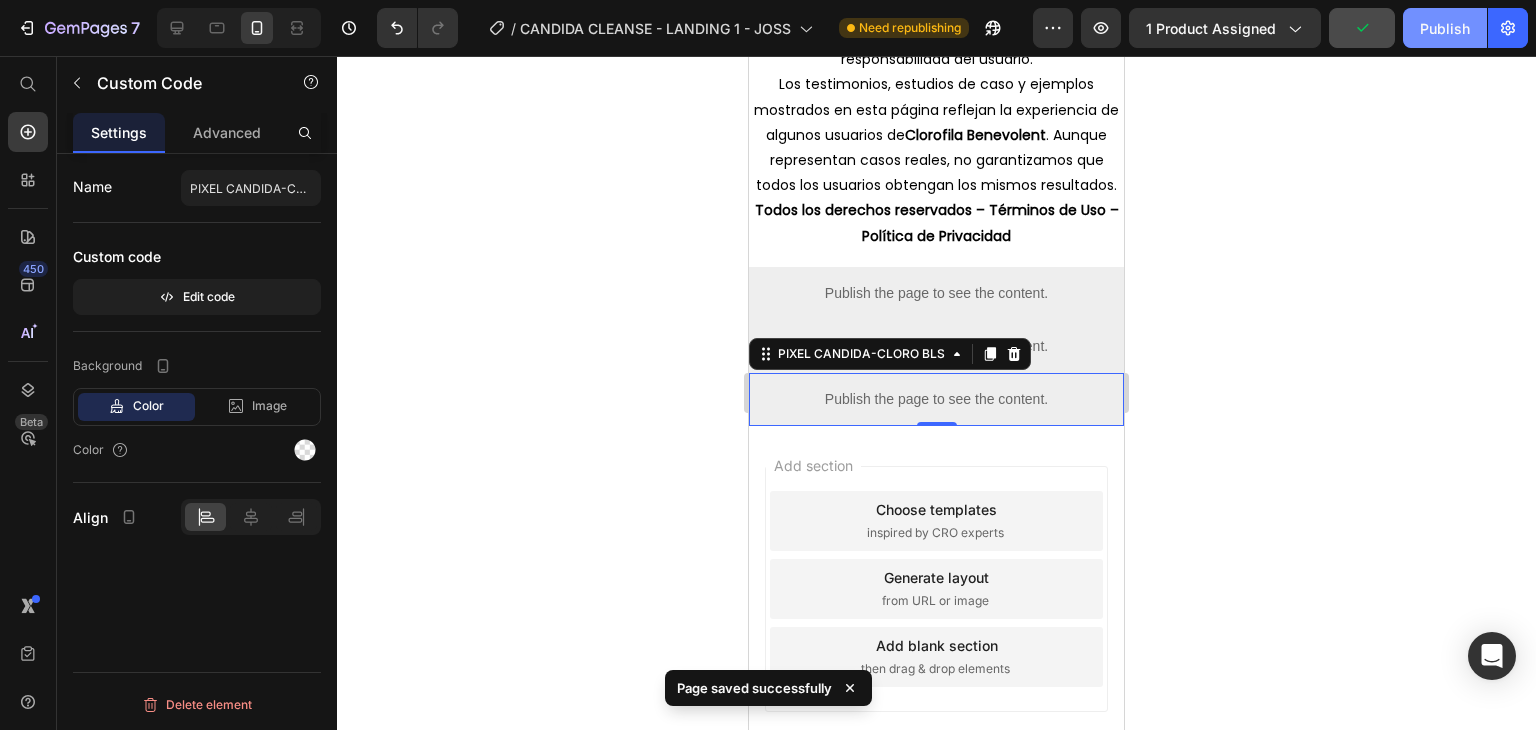 click on "Publish" at bounding box center [1445, 28] 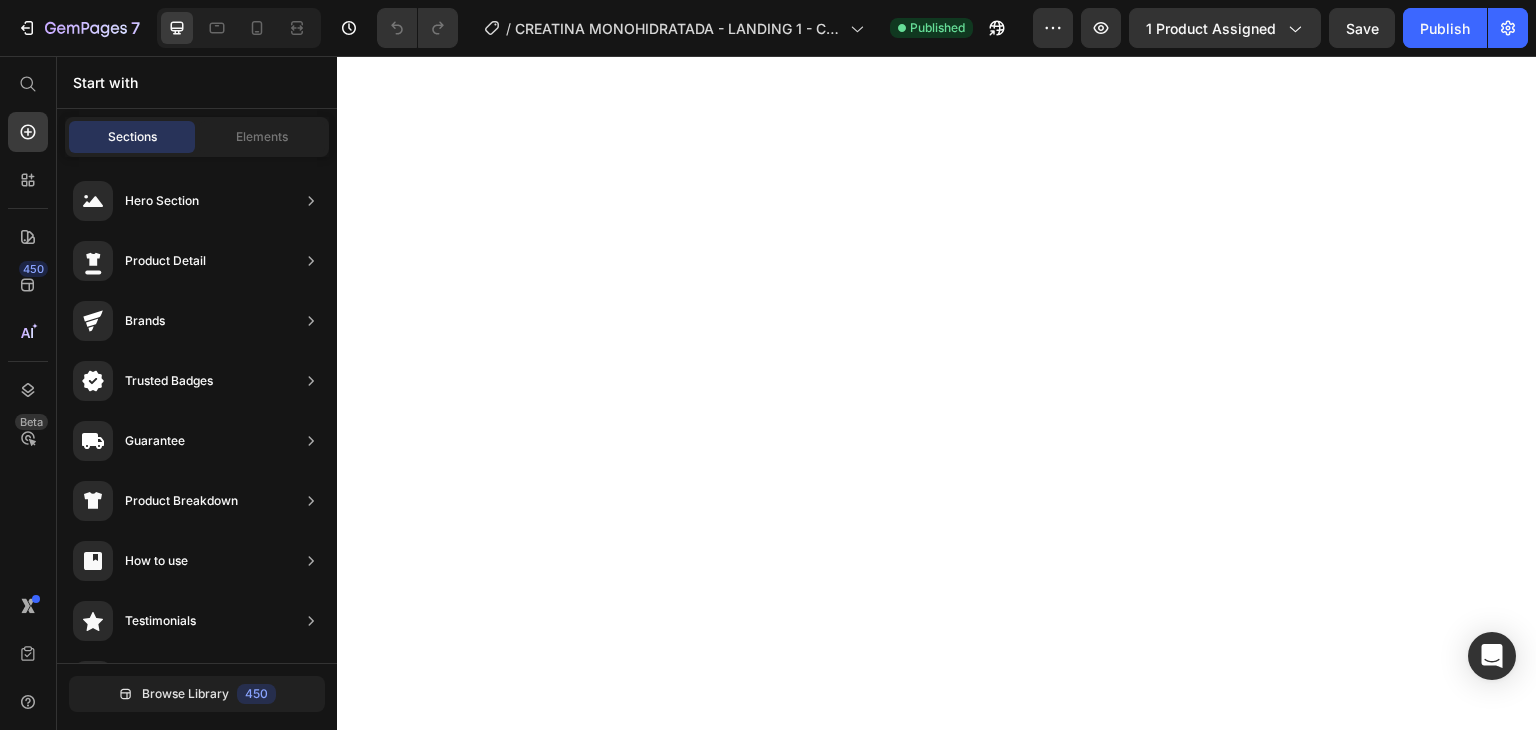 scroll, scrollTop: 0, scrollLeft: 0, axis: both 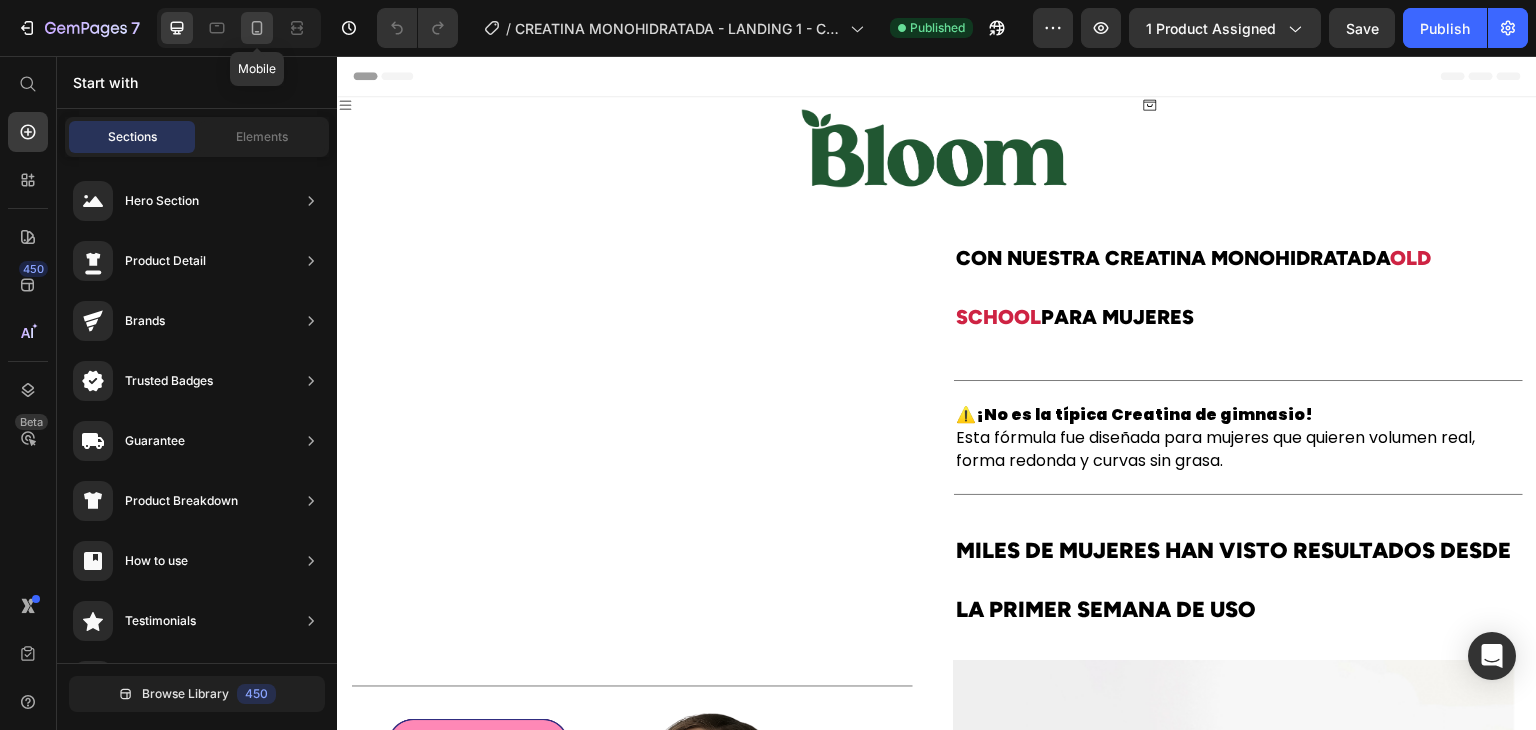 click 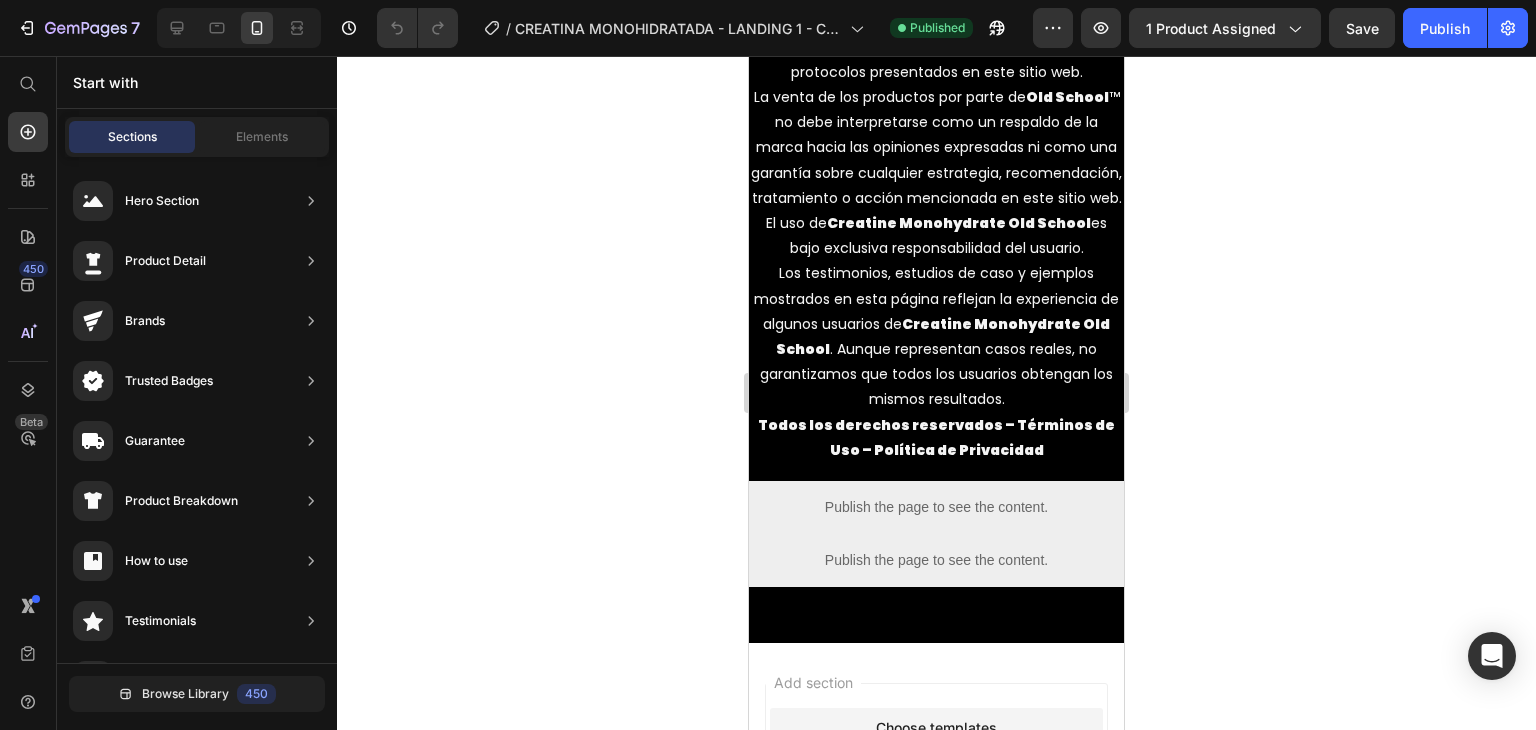 scroll, scrollTop: 11569, scrollLeft: 0, axis: vertical 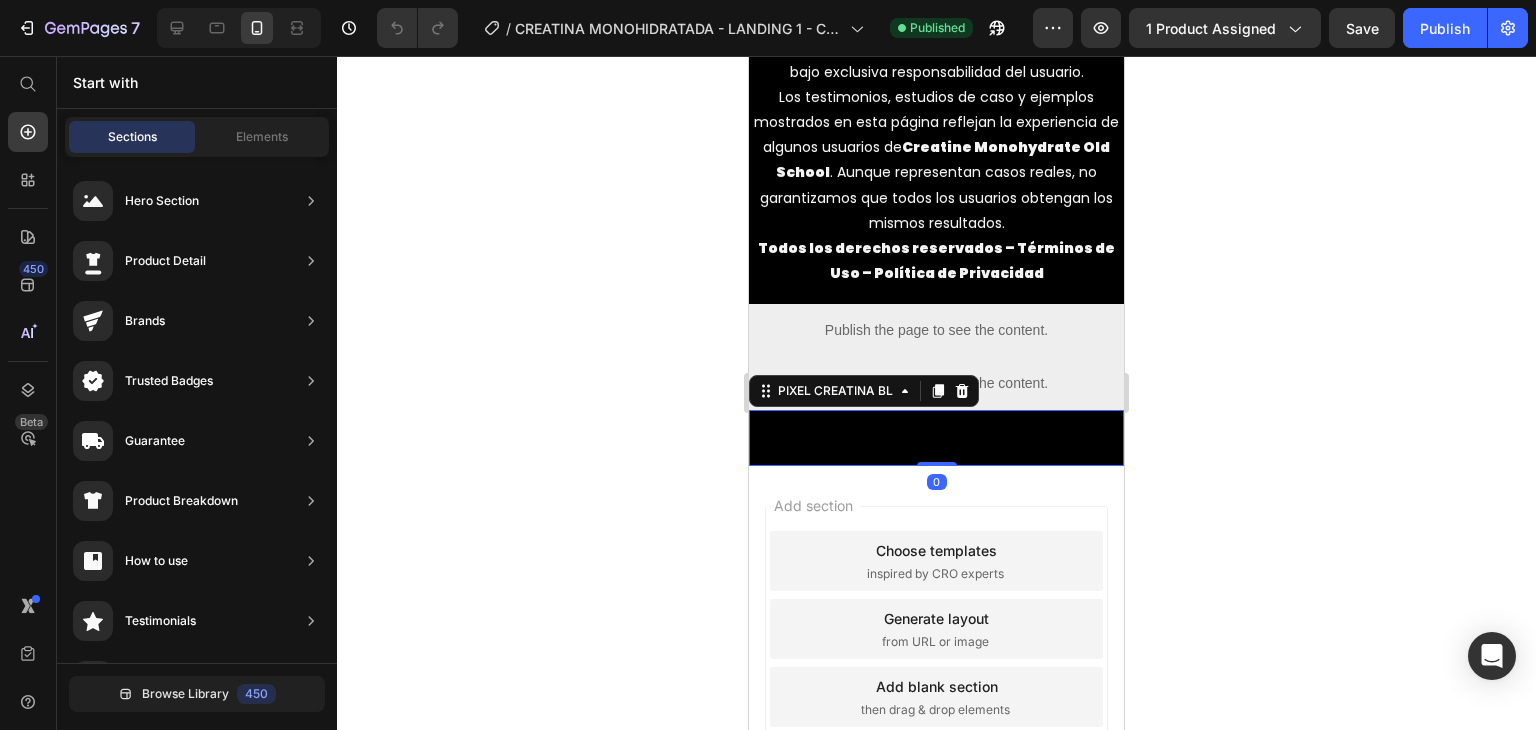 click on "PIXEL CREATINA BL" at bounding box center (936, 438) 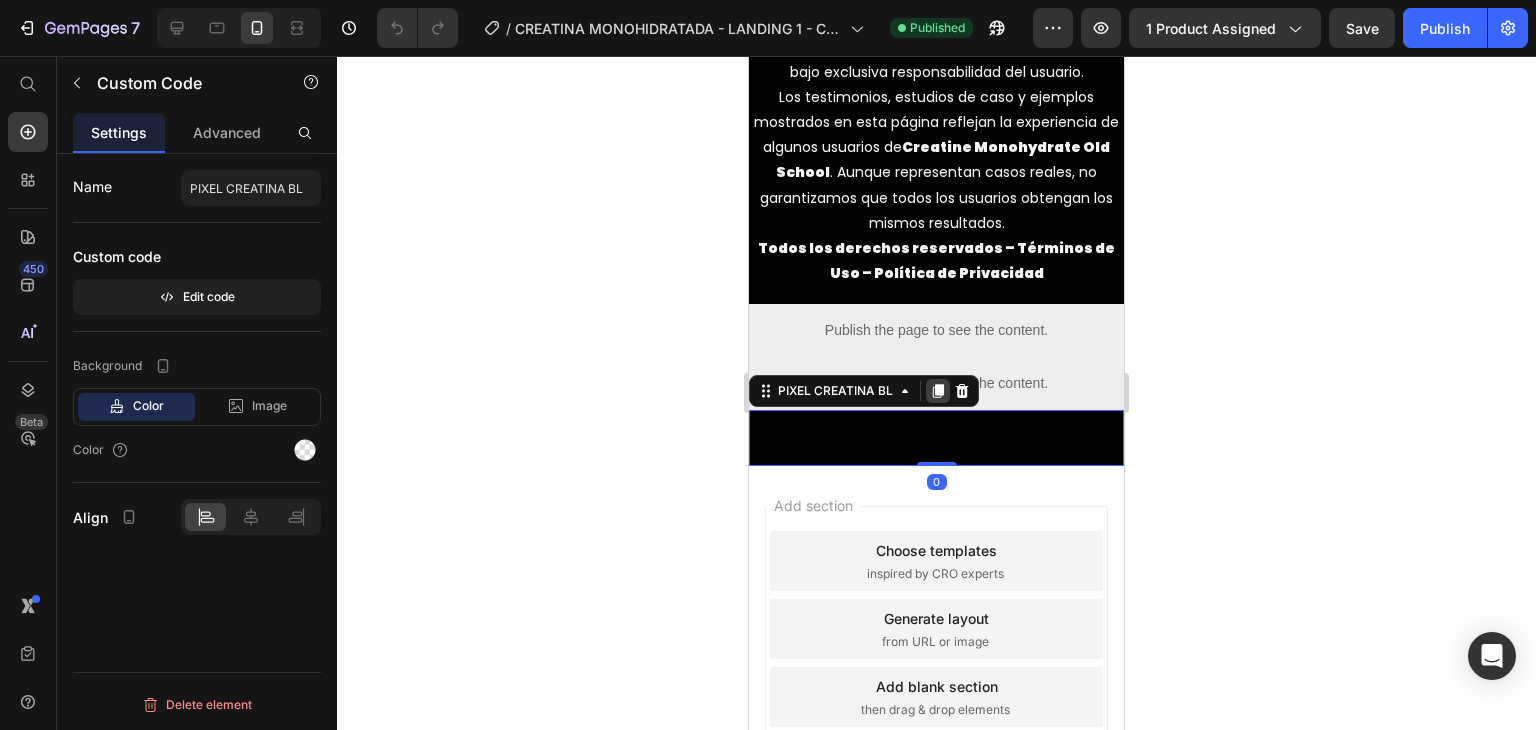 click 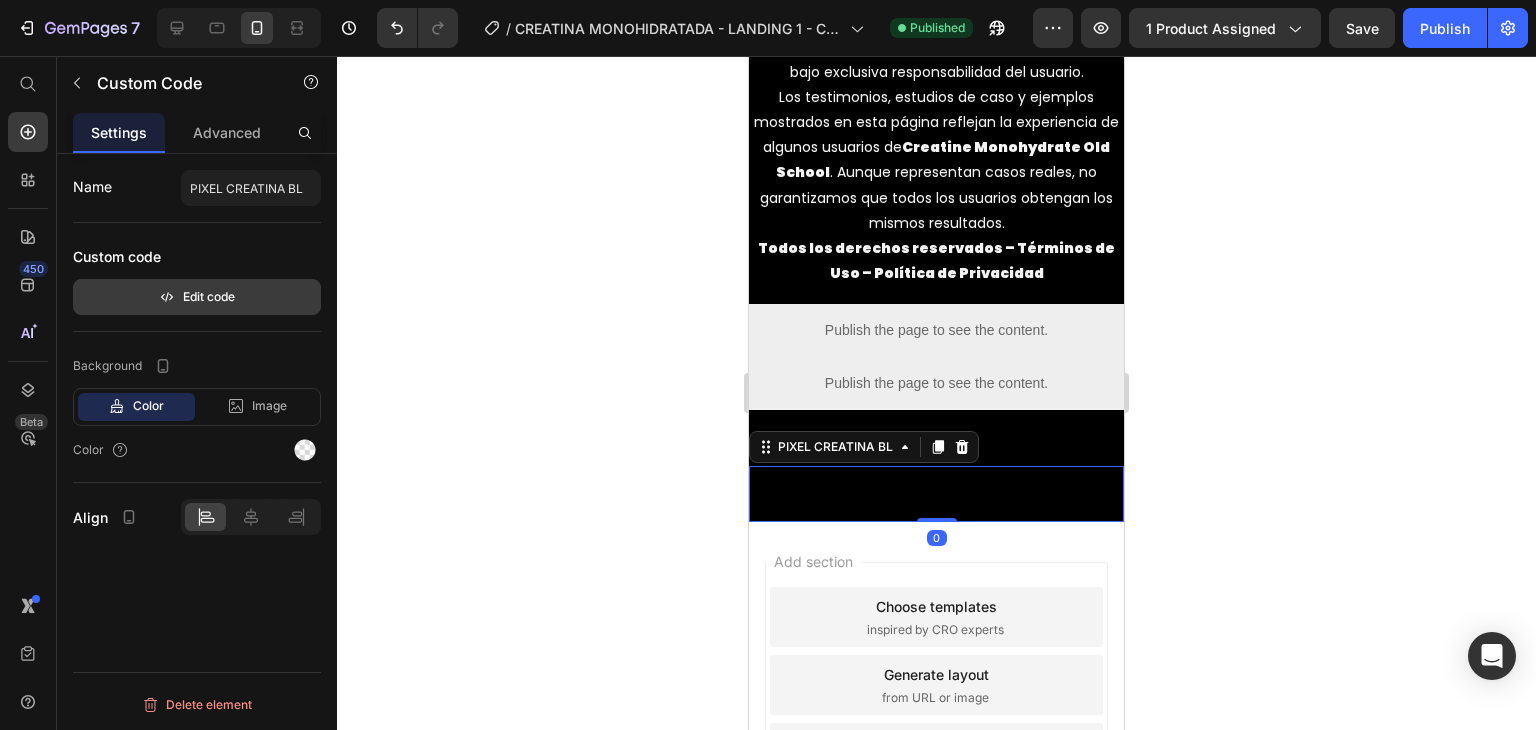click on "Edit code" at bounding box center (197, 297) 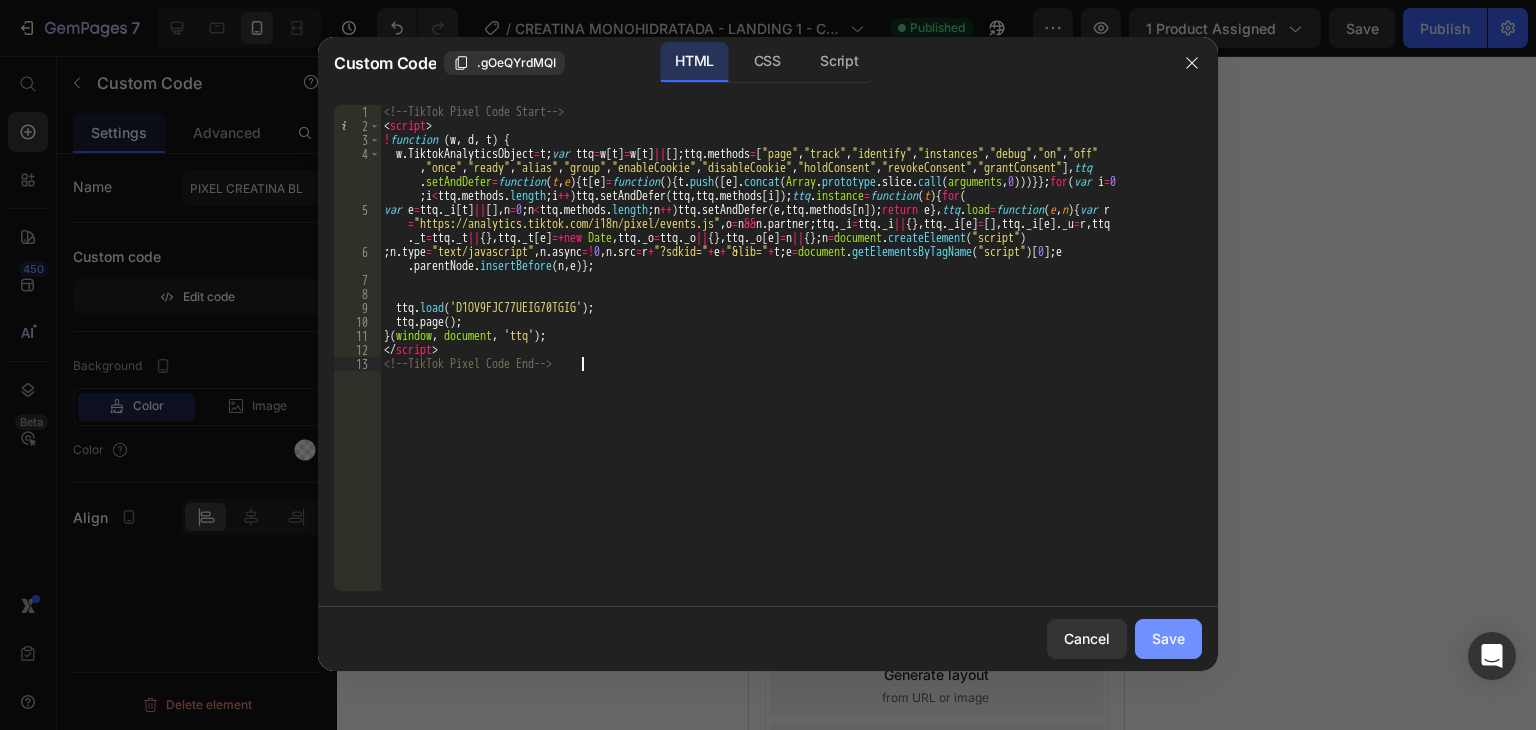 click on "Save" at bounding box center [1168, 638] 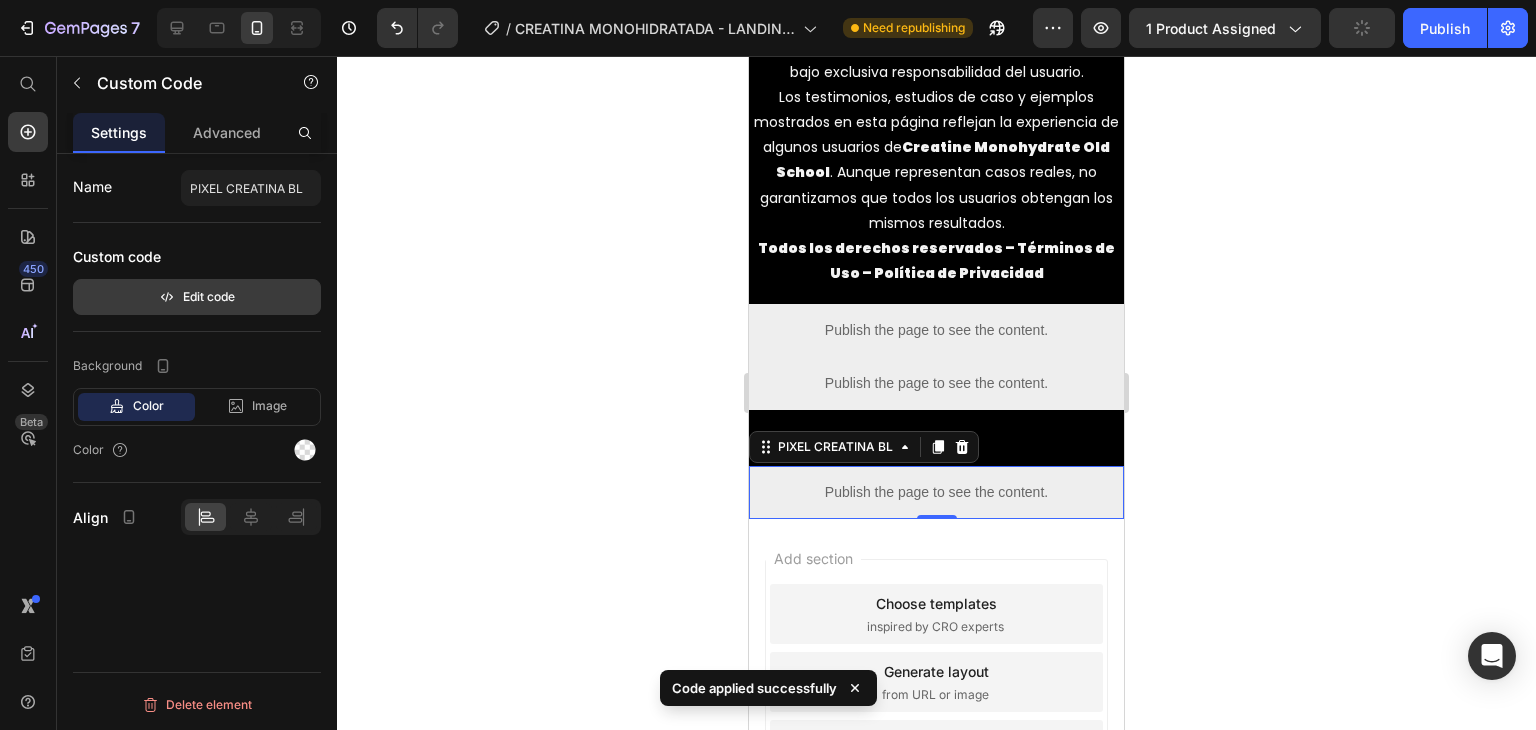 click on "Edit code" at bounding box center [197, 297] 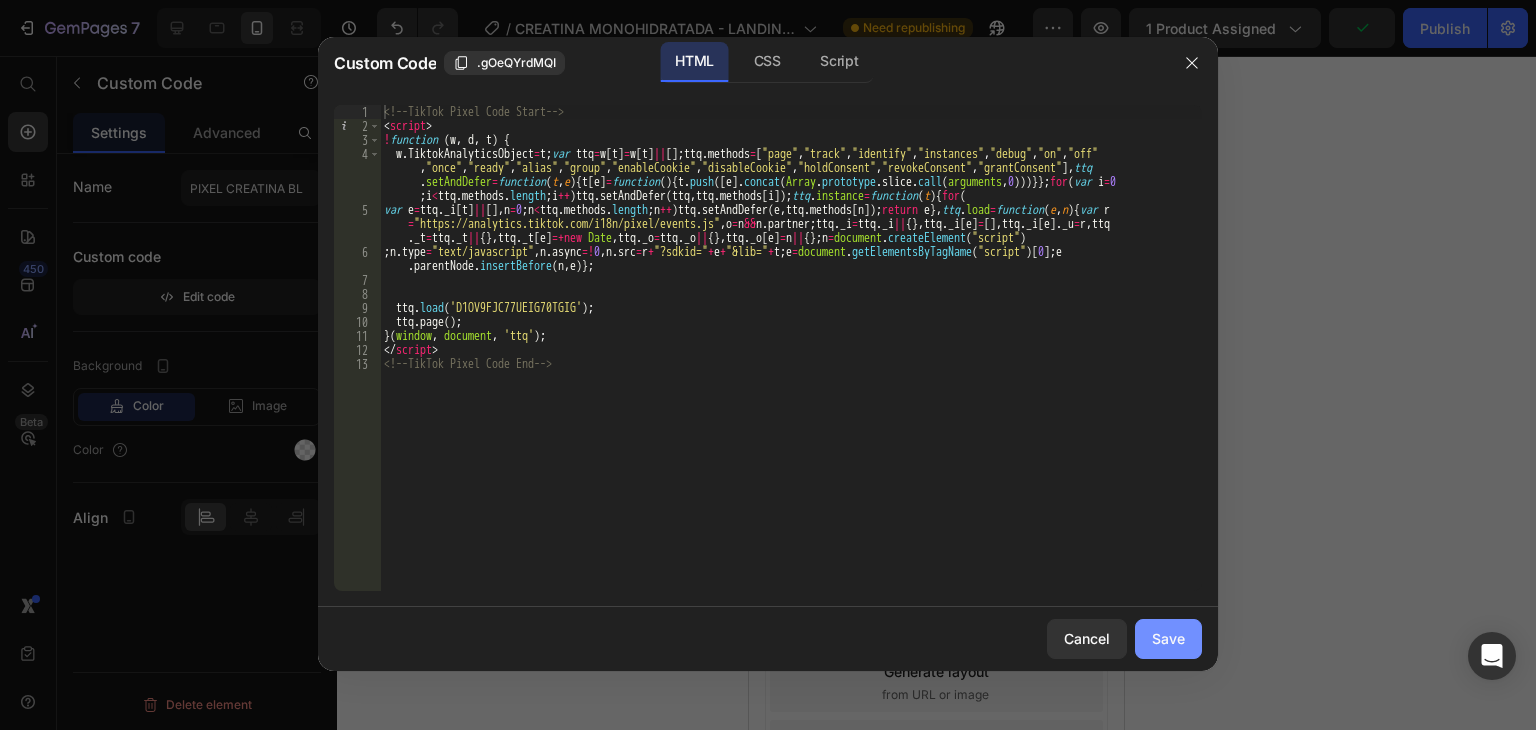 click on "Save" 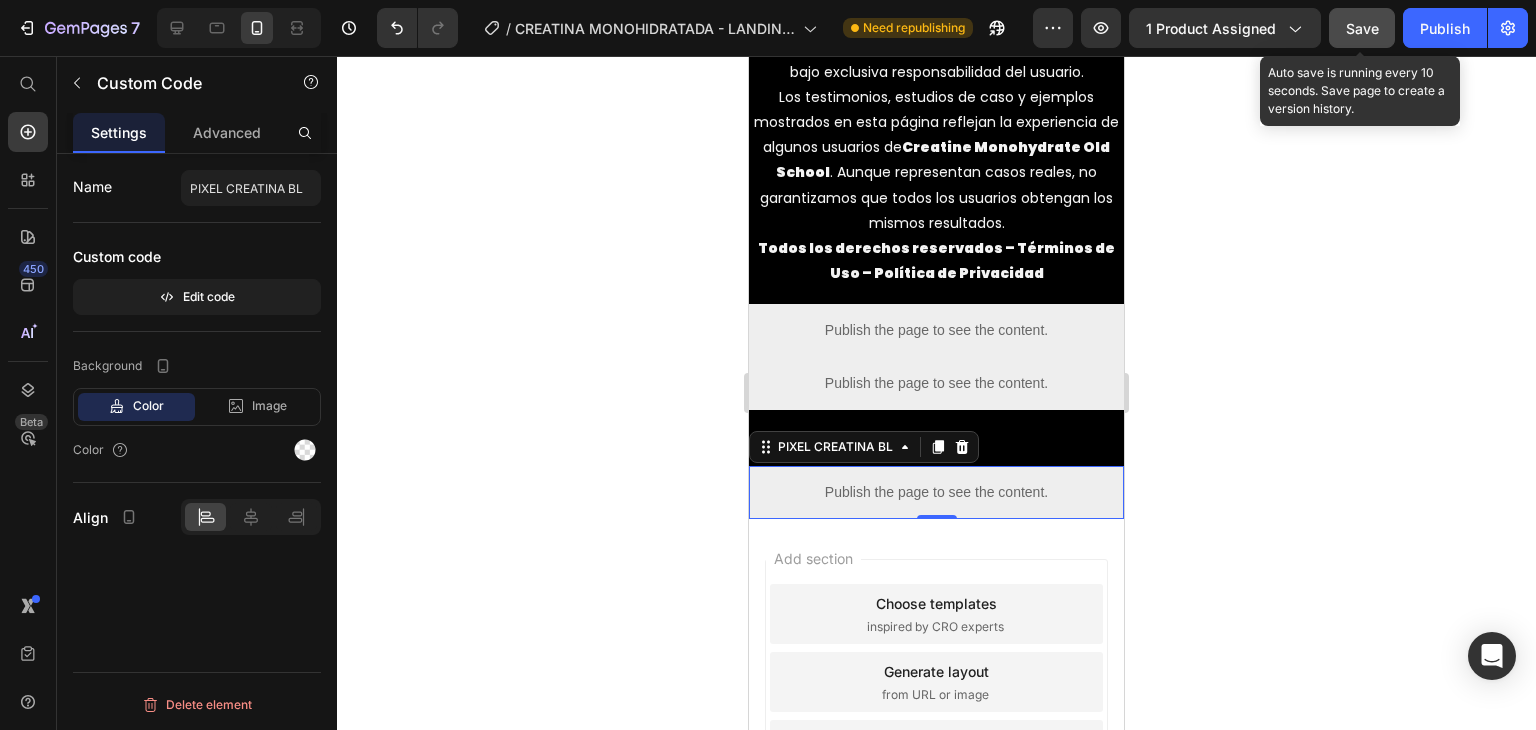 click on "Save" at bounding box center [1362, 28] 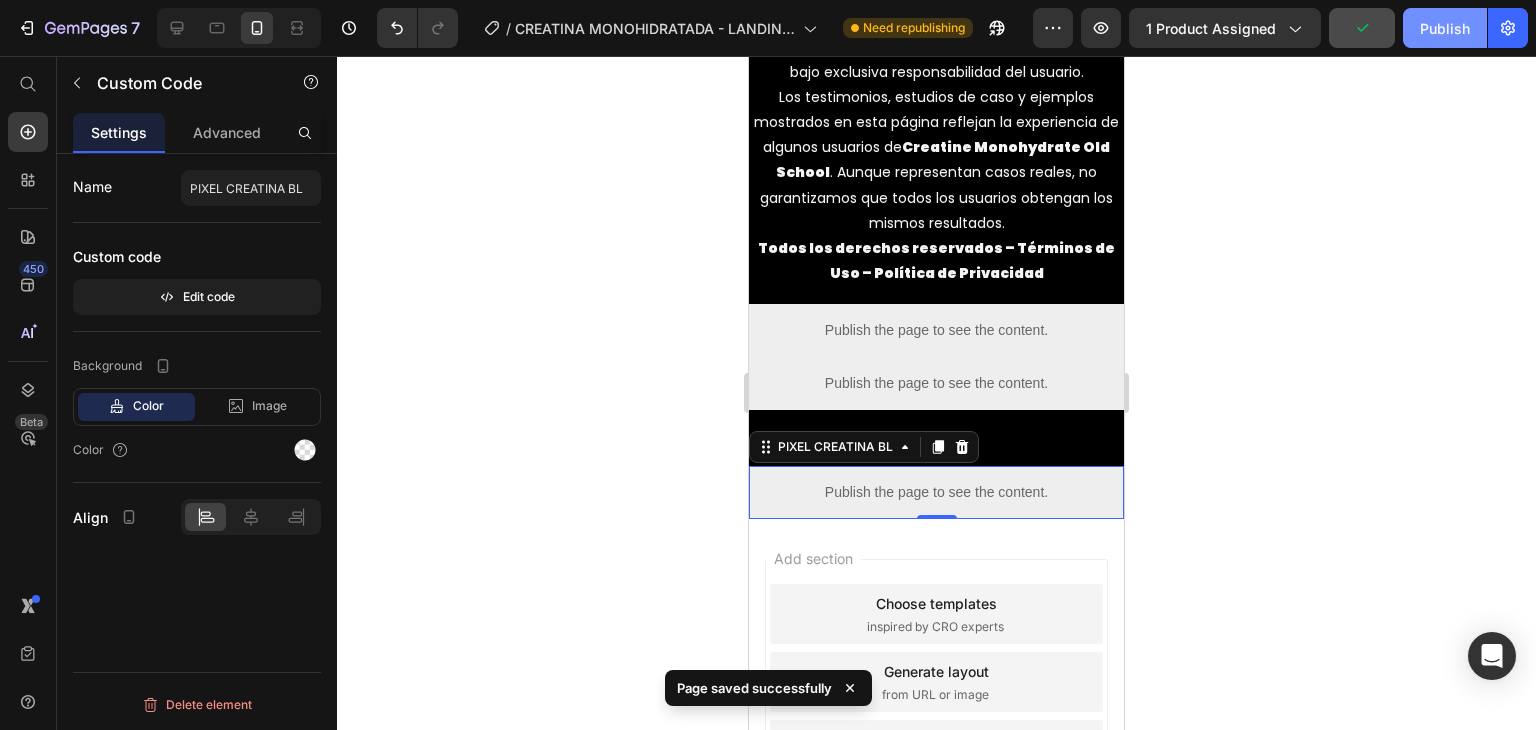 click on "Publish" at bounding box center (1445, 28) 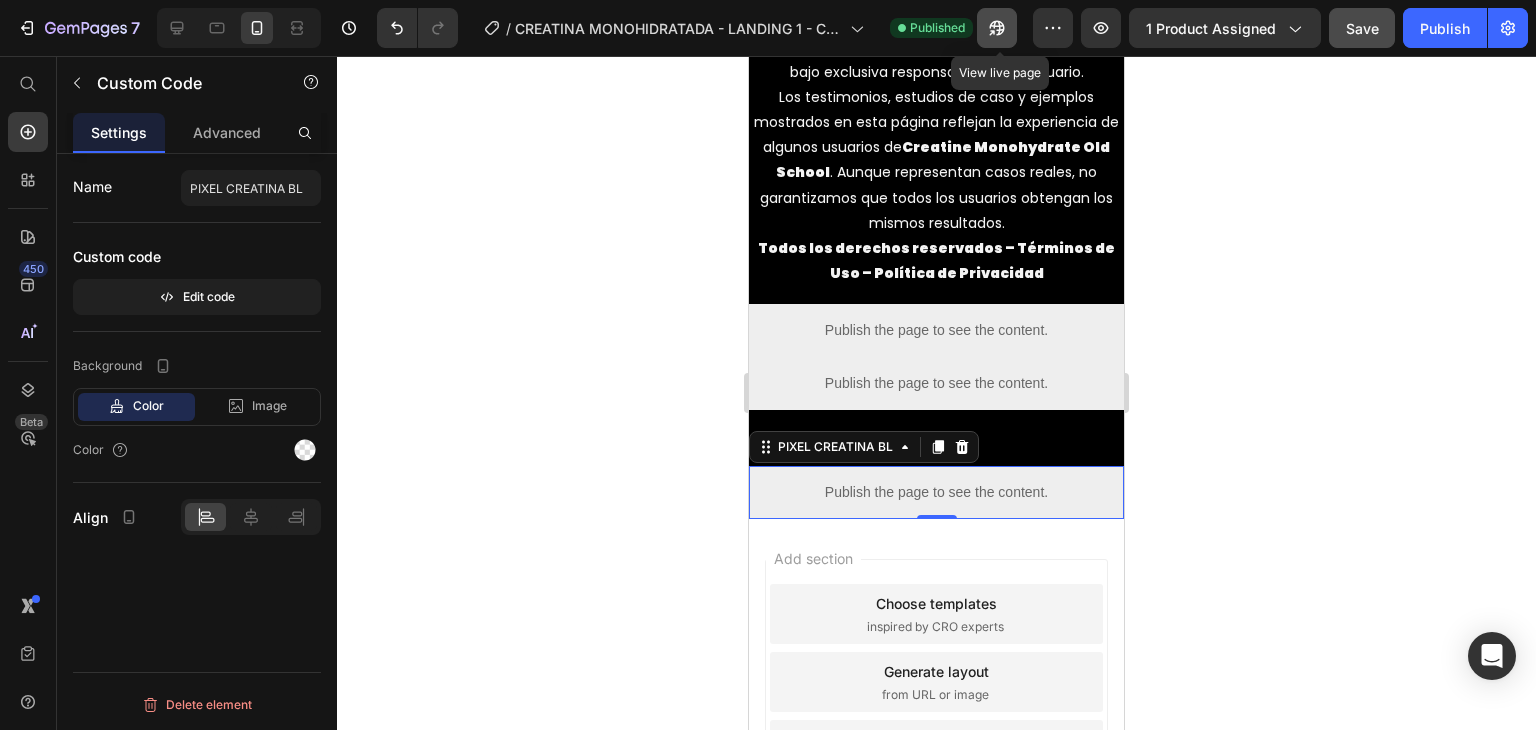click 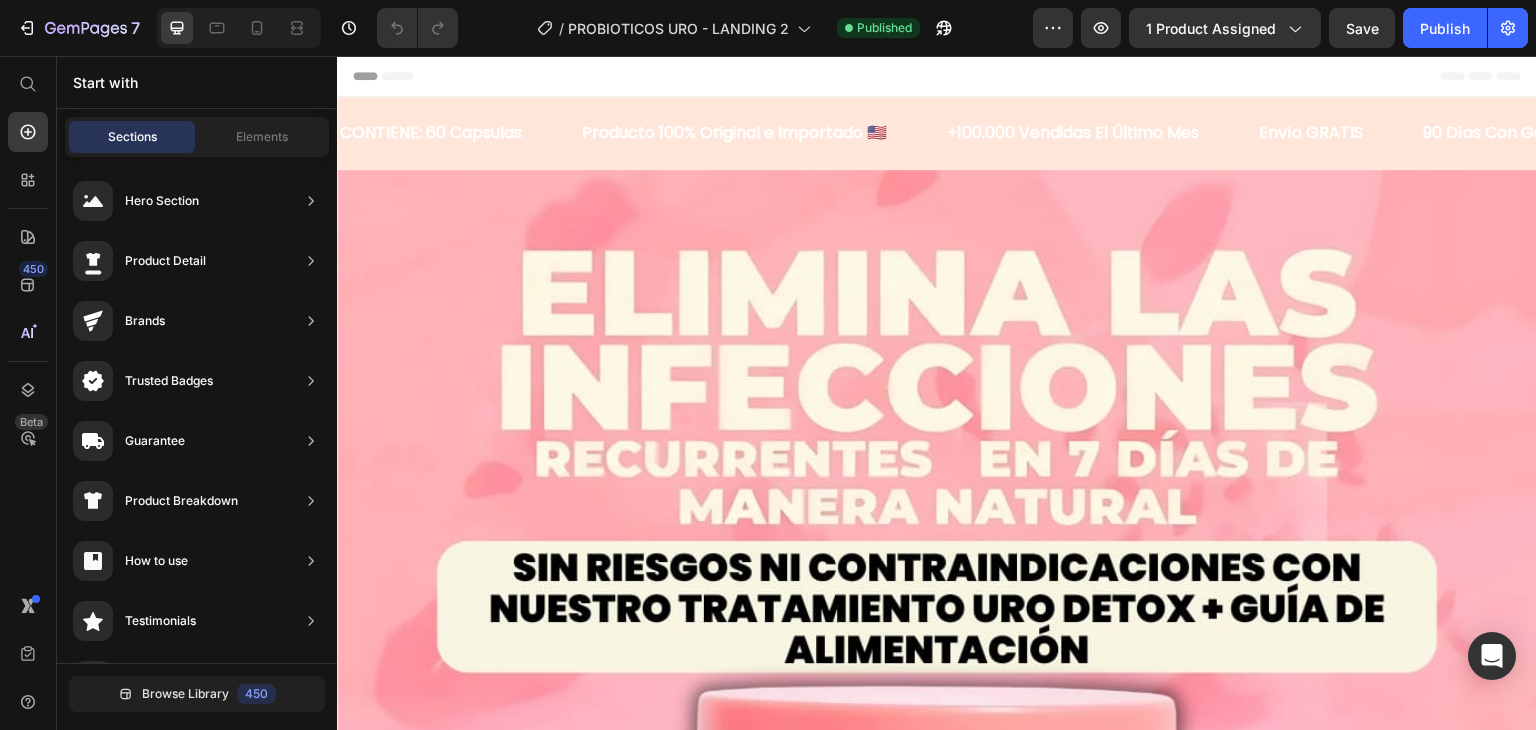 scroll, scrollTop: 0, scrollLeft: 0, axis: both 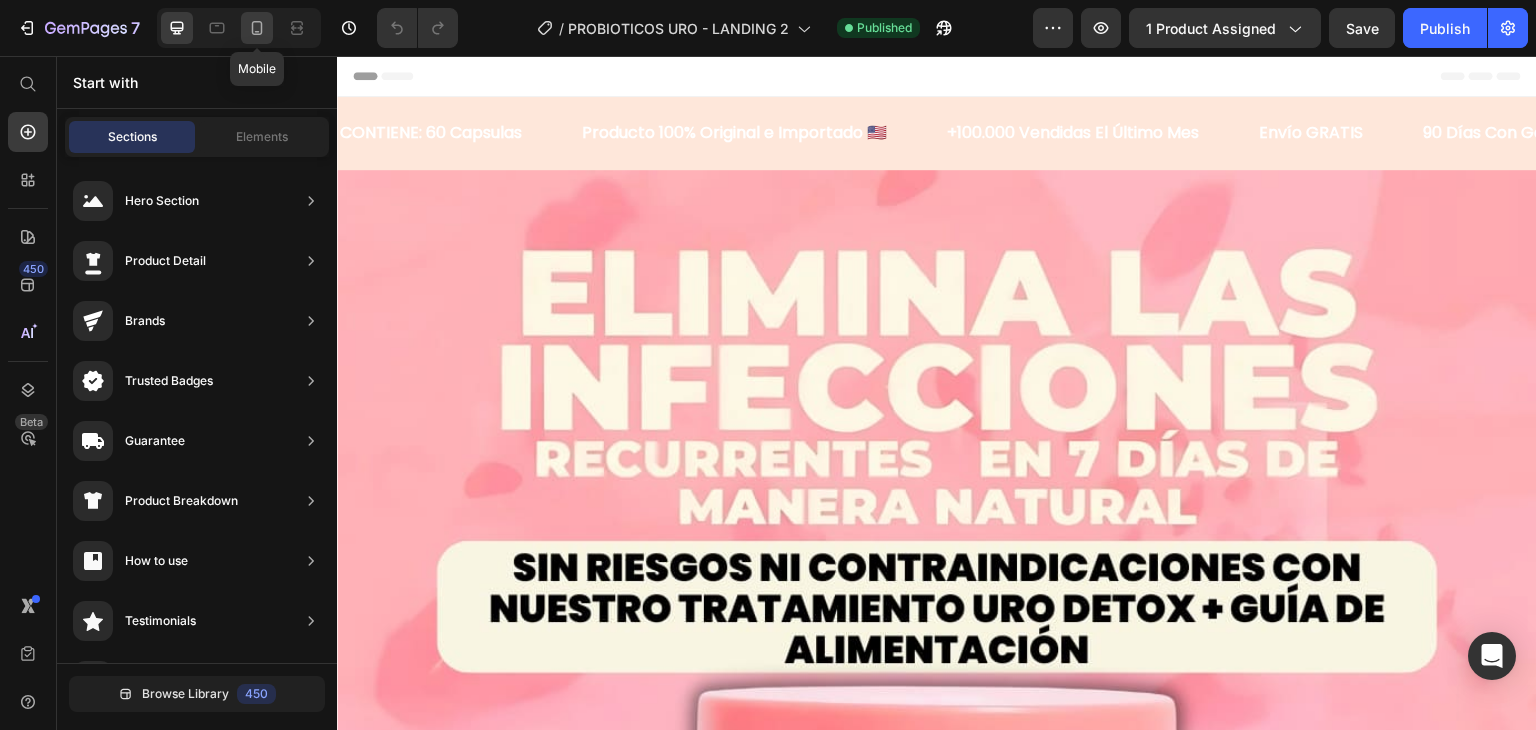 click 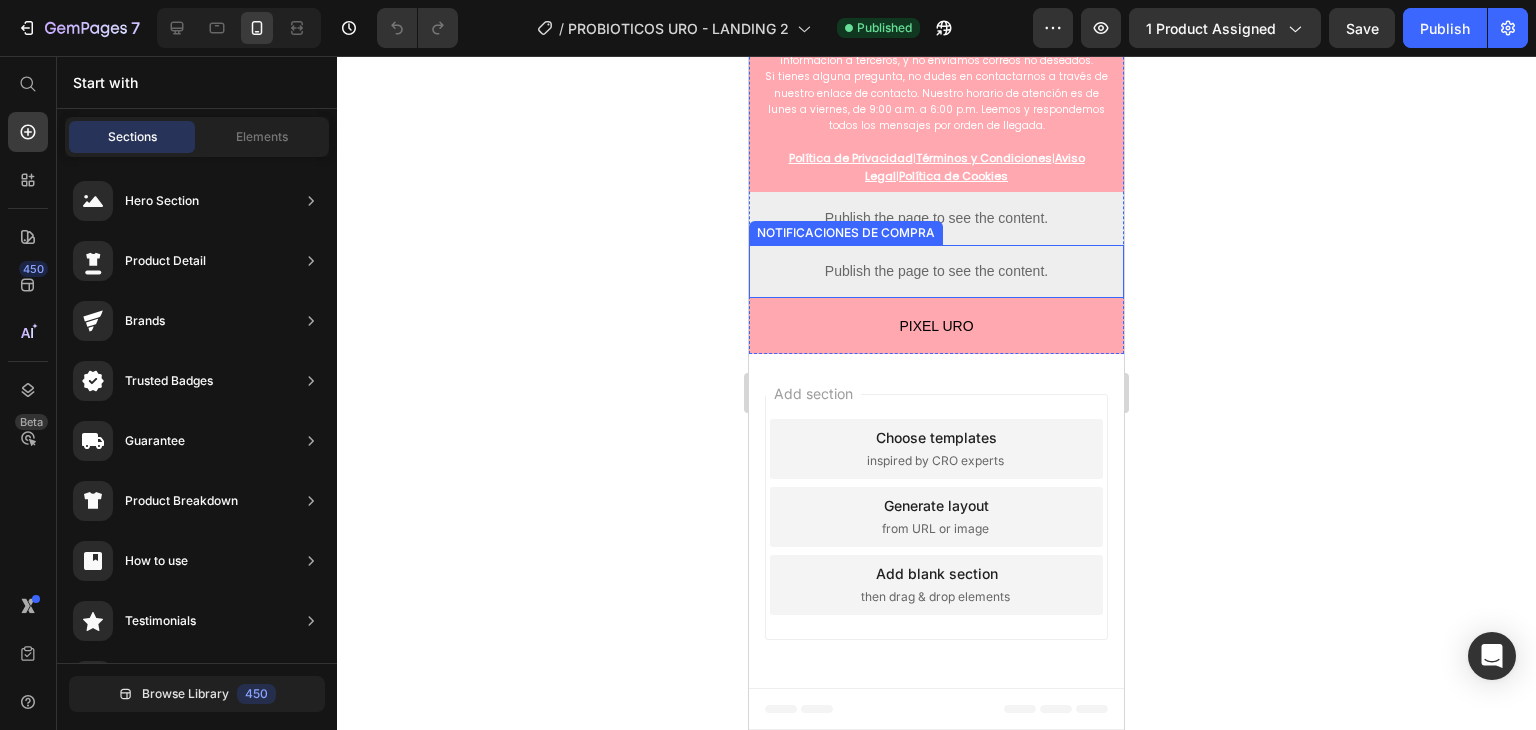 scroll, scrollTop: 8043, scrollLeft: 0, axis: vertical 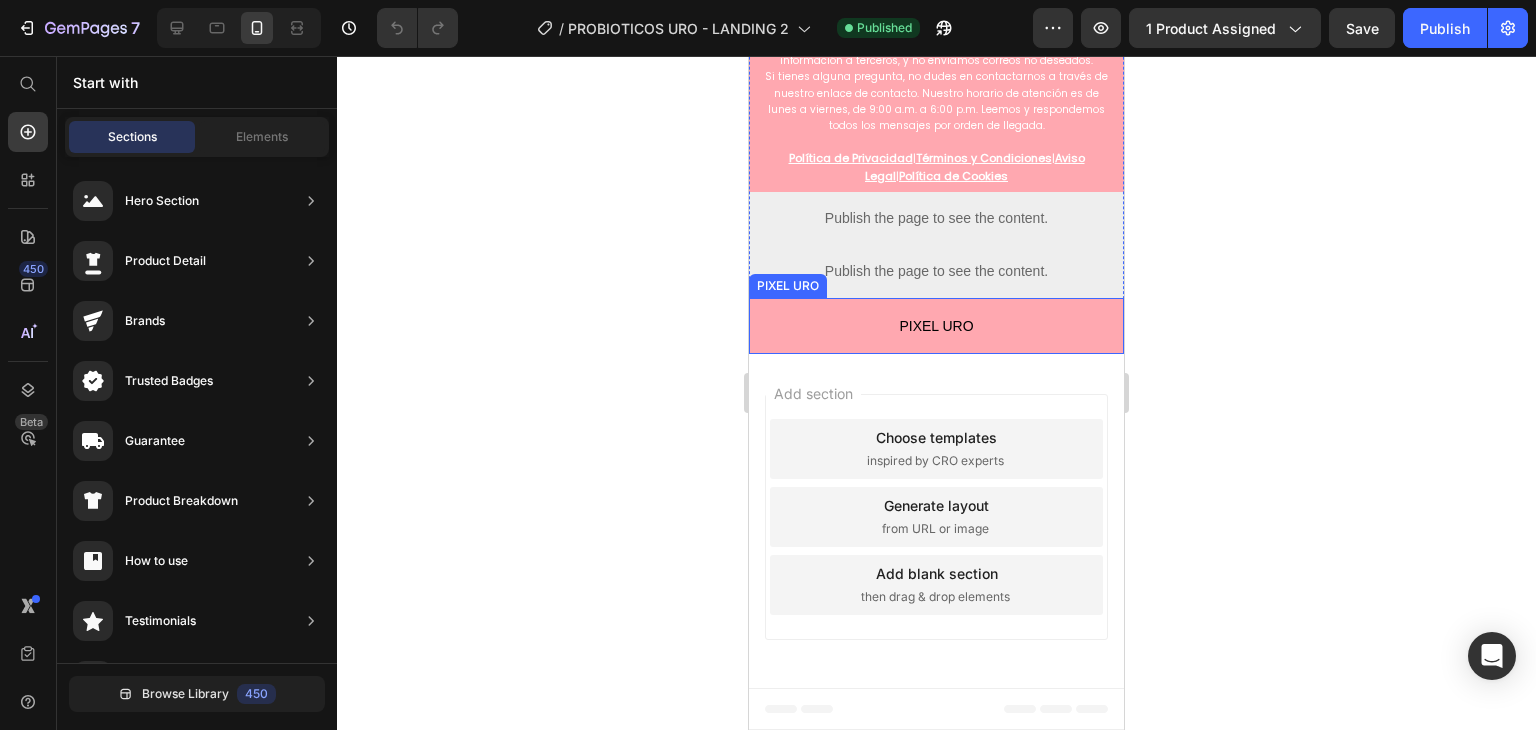 click on "PIXEL URO" at bounding box center [936, 326] 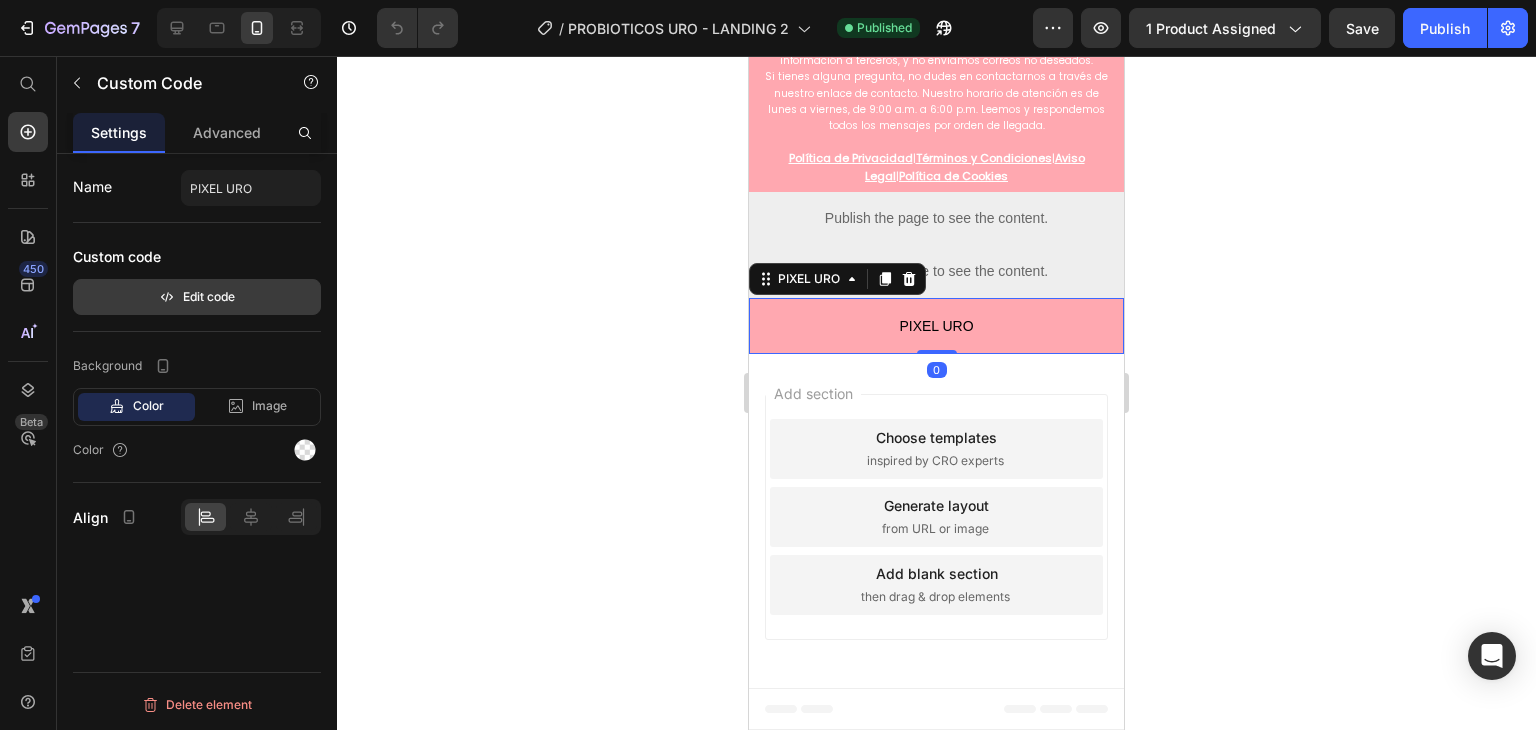 click on "Edit code" at bounding box center [197, 297] 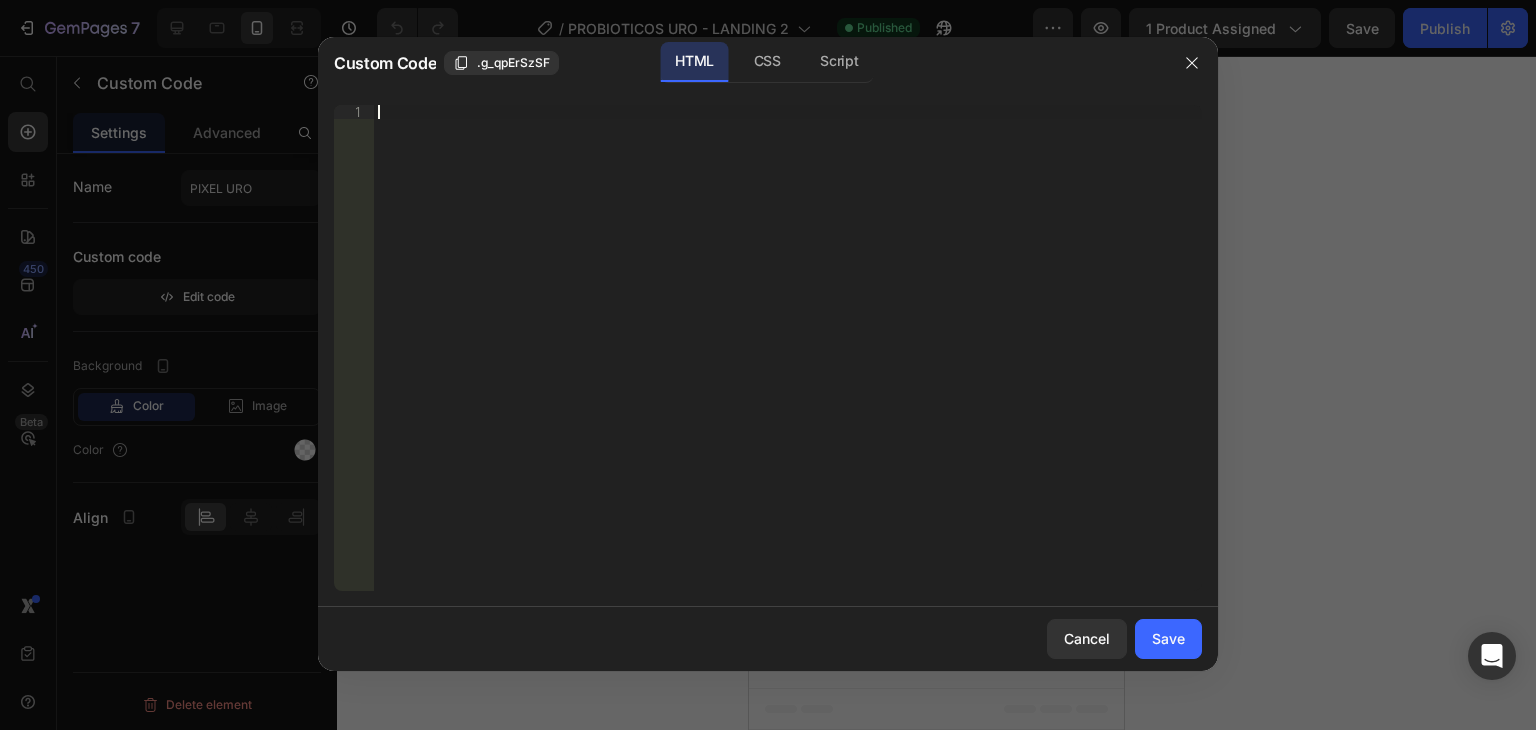 click on "Insert the 3rd-party installation code, HTML code, or Liquid code to display custom content." at bounding box center (788, 362) 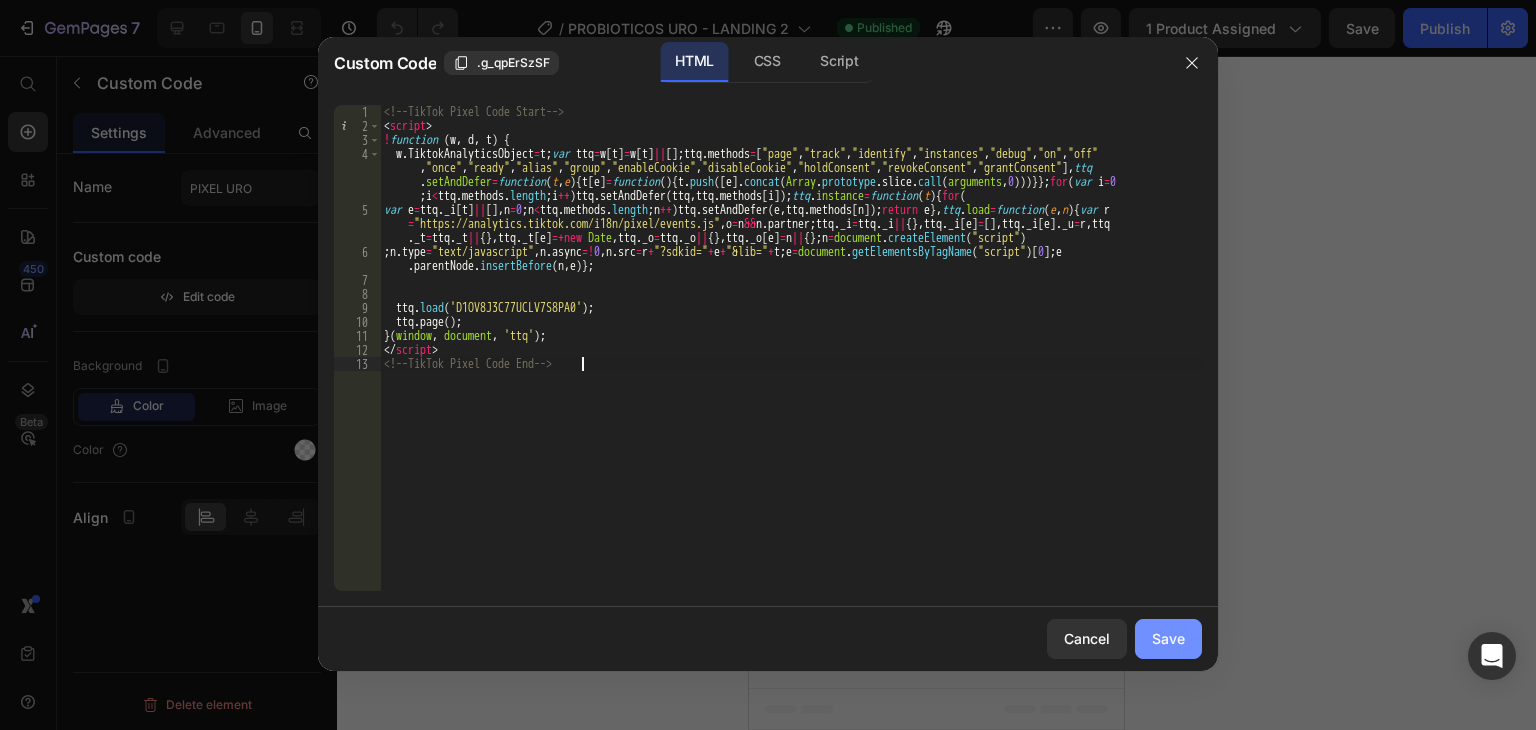 click on "Save" 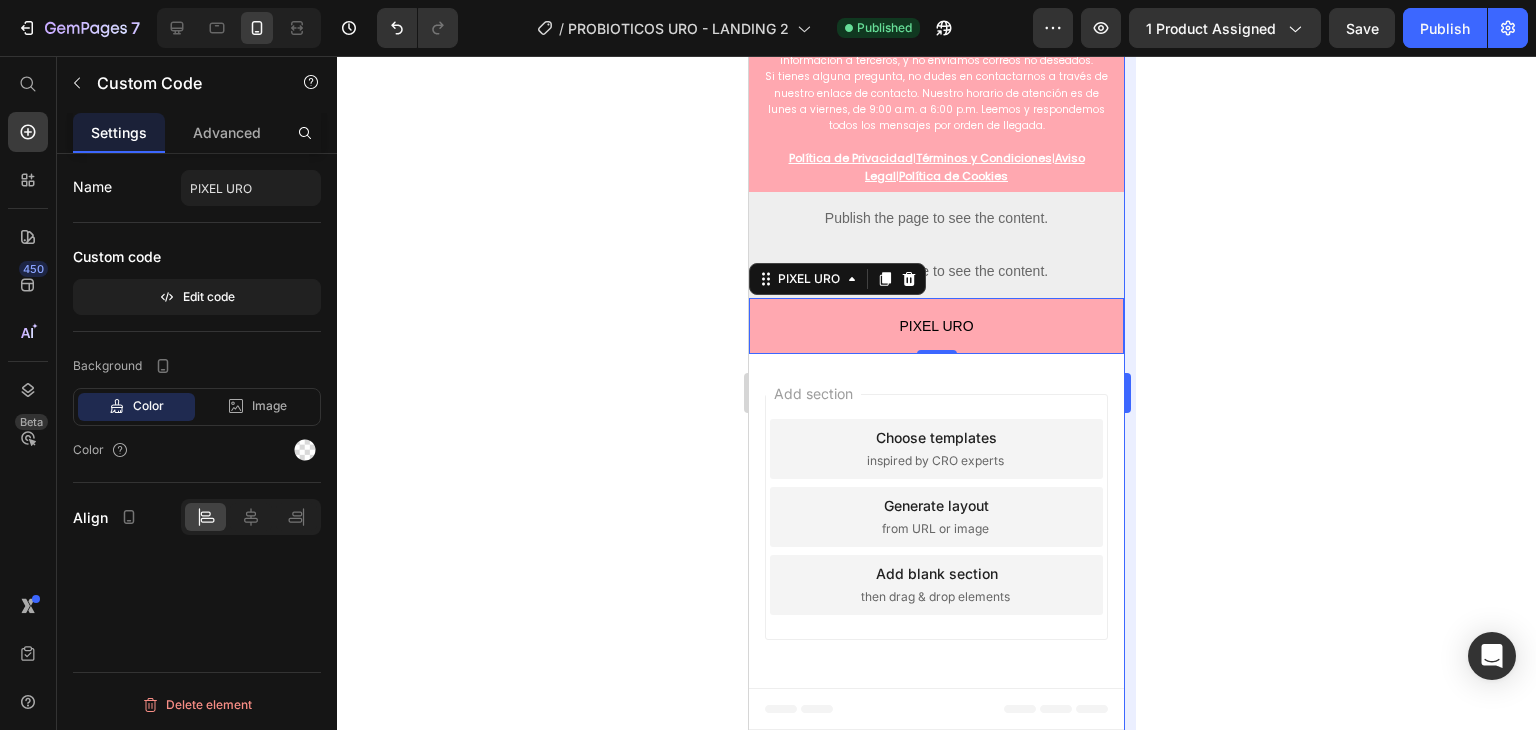 scroll, scrollTop: 8040, scrollLeft: 0, axis: vertical 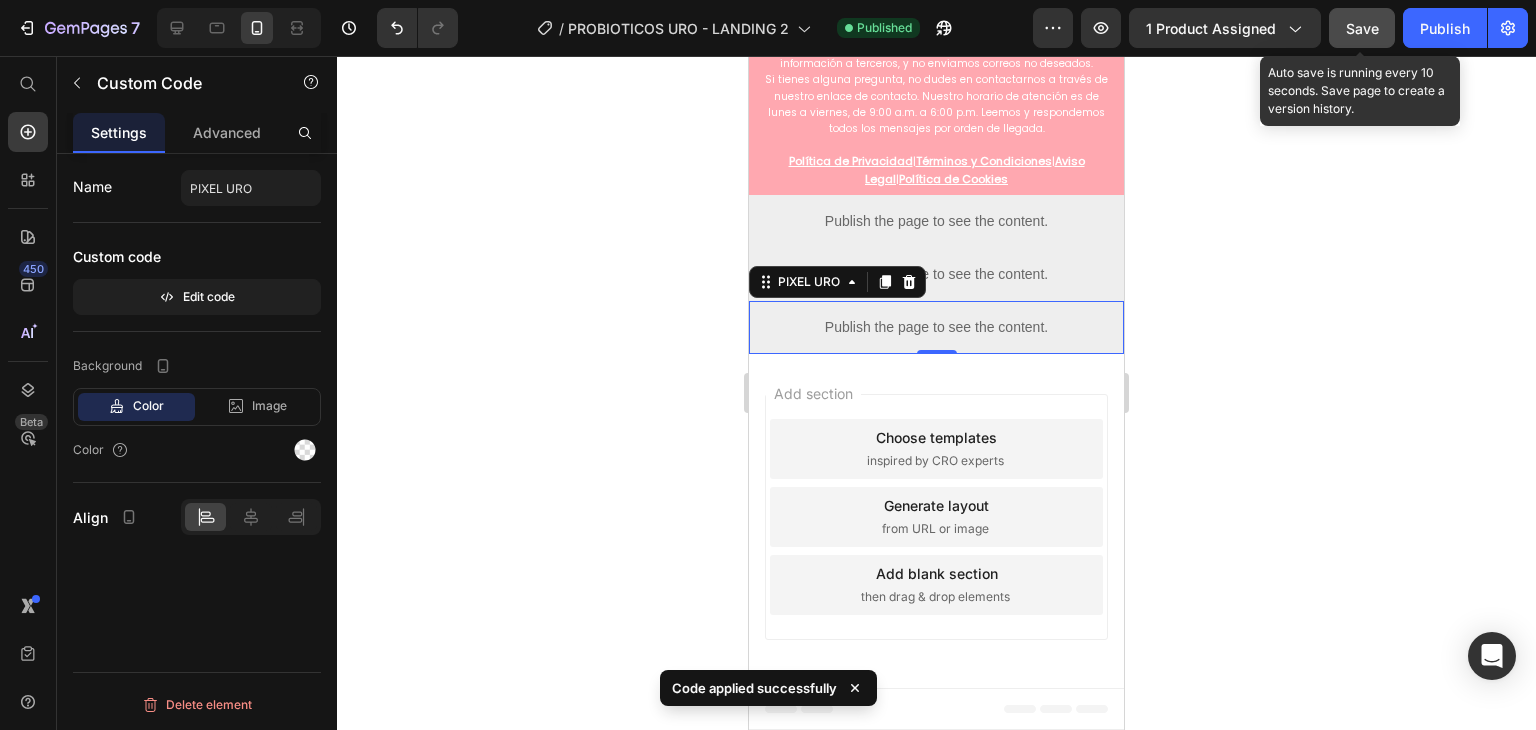 click on "Save" at bounding box center [1362, 28] 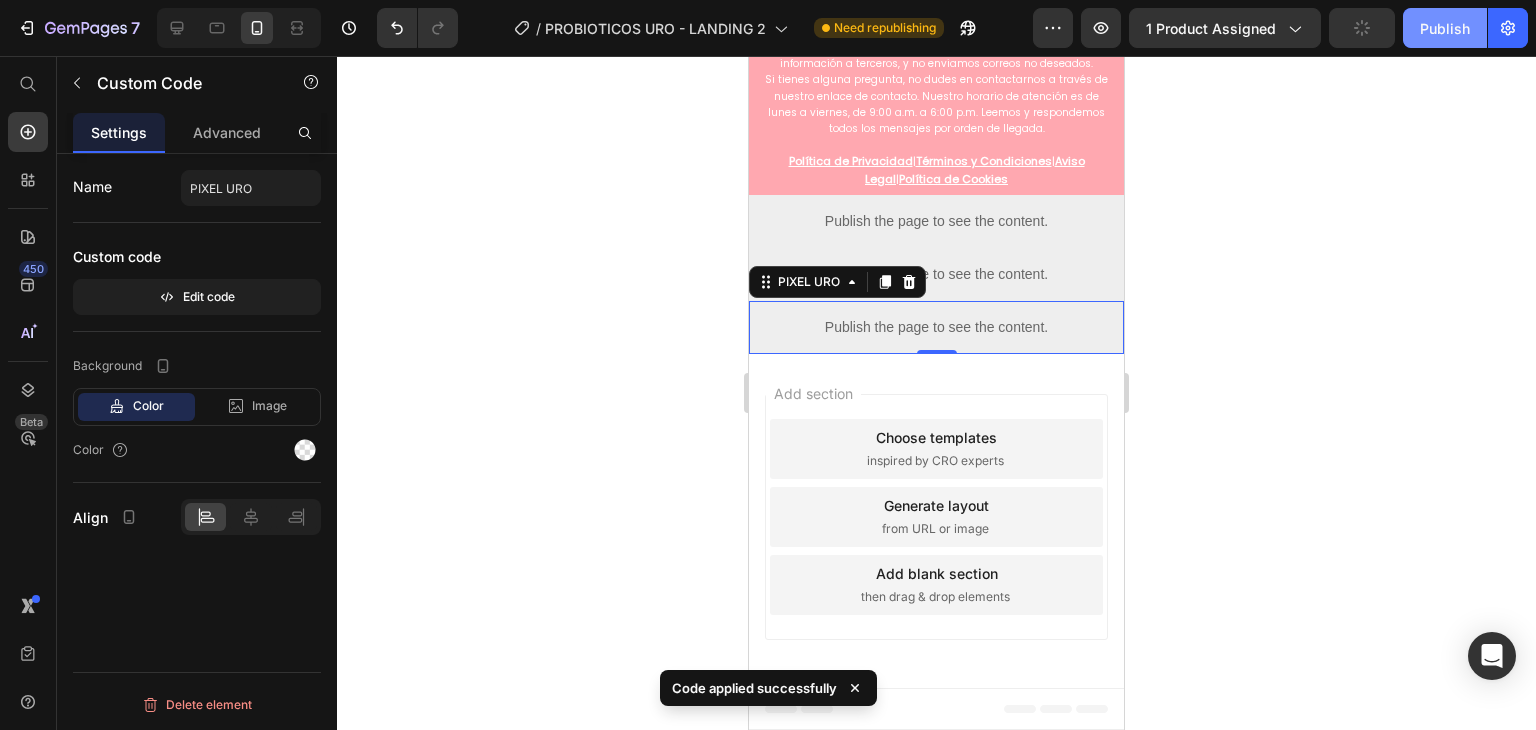 click on "Publish" at bounding box center [1445, 28] 